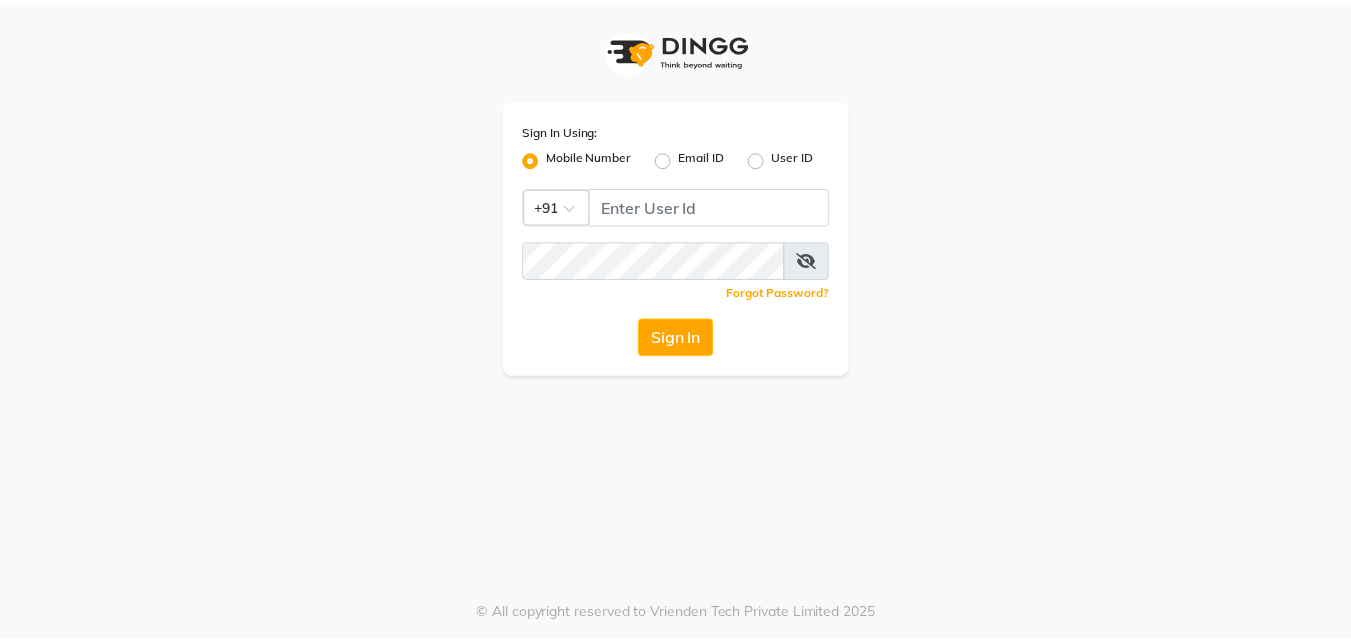 scroll, scrollTop: 0, scrollLeft: 0, axis: both 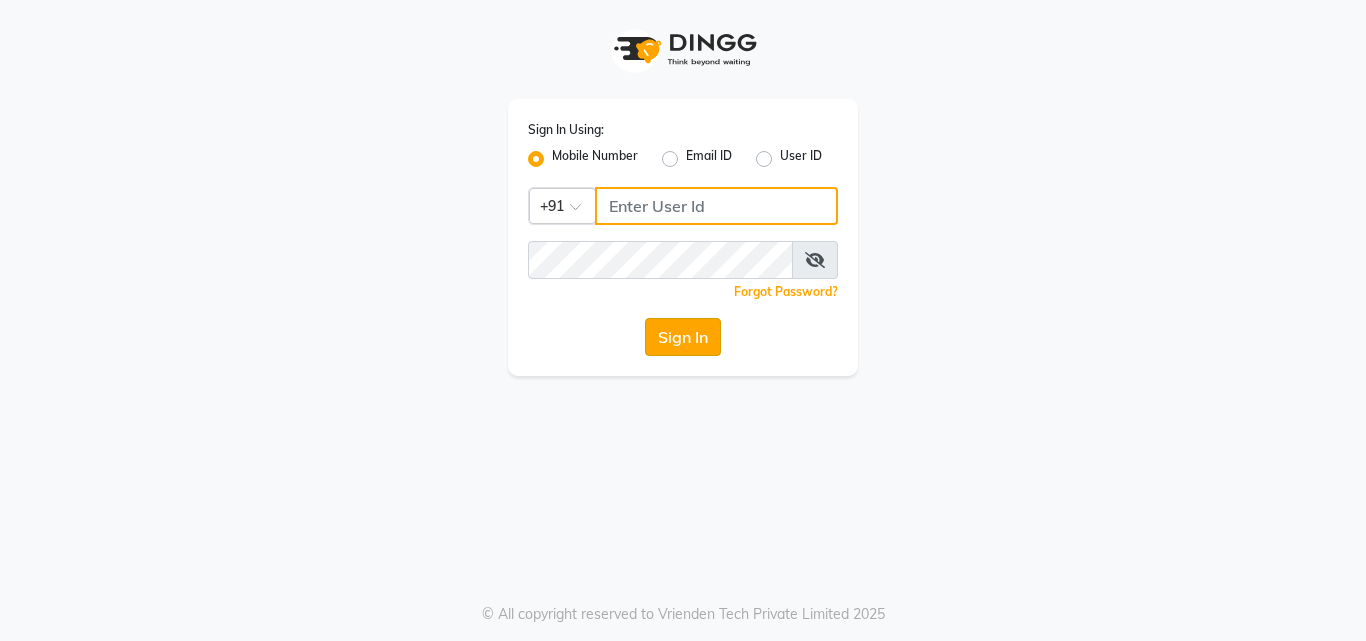 type on "7875017314" 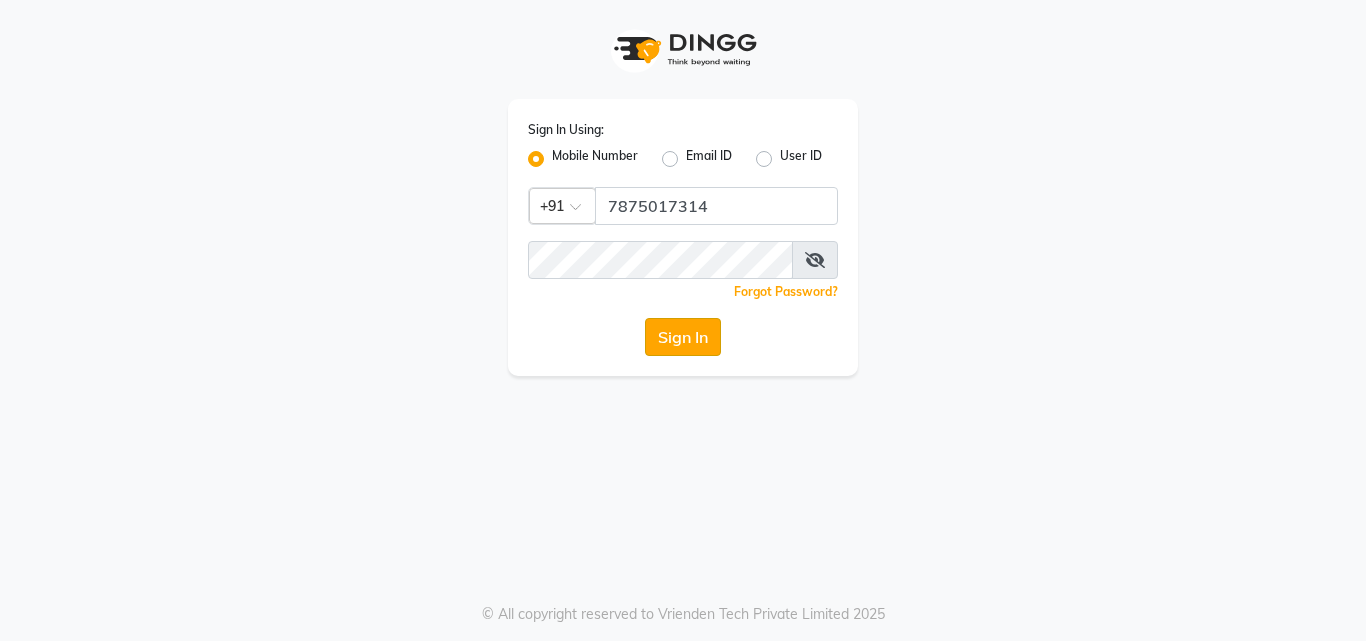 click on "Sign In" 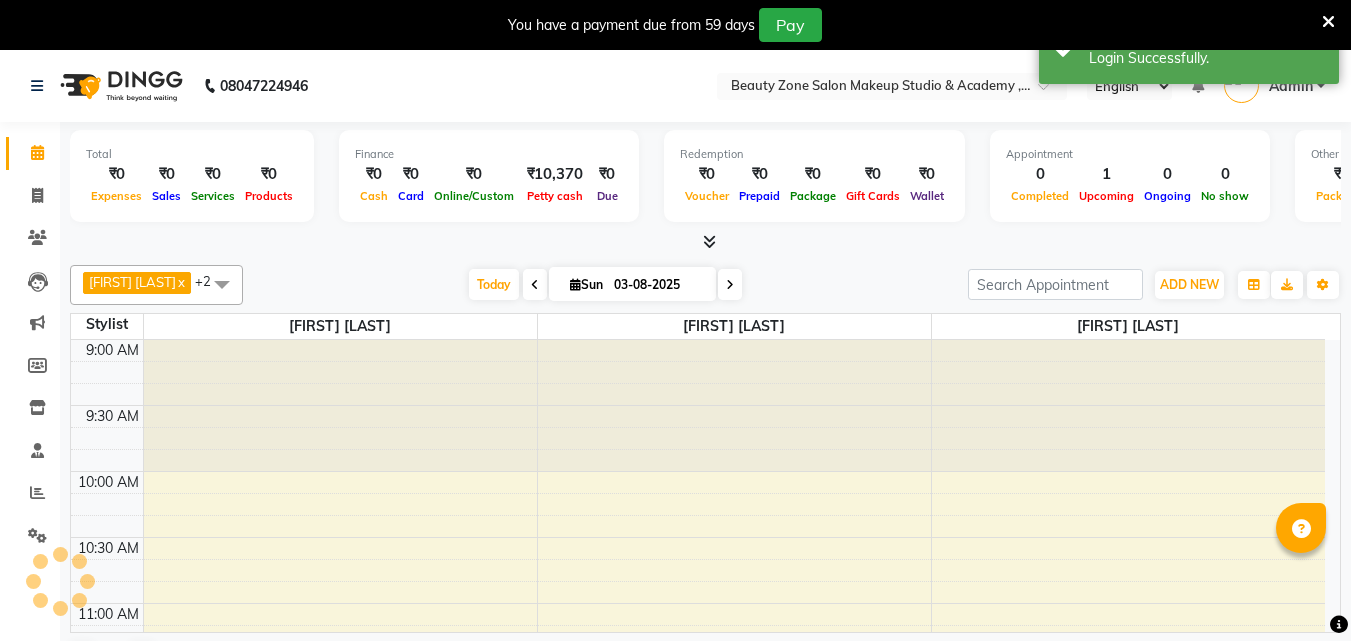 scroll, scrollTop: 397, scrollLeft: 0, axis: vertical 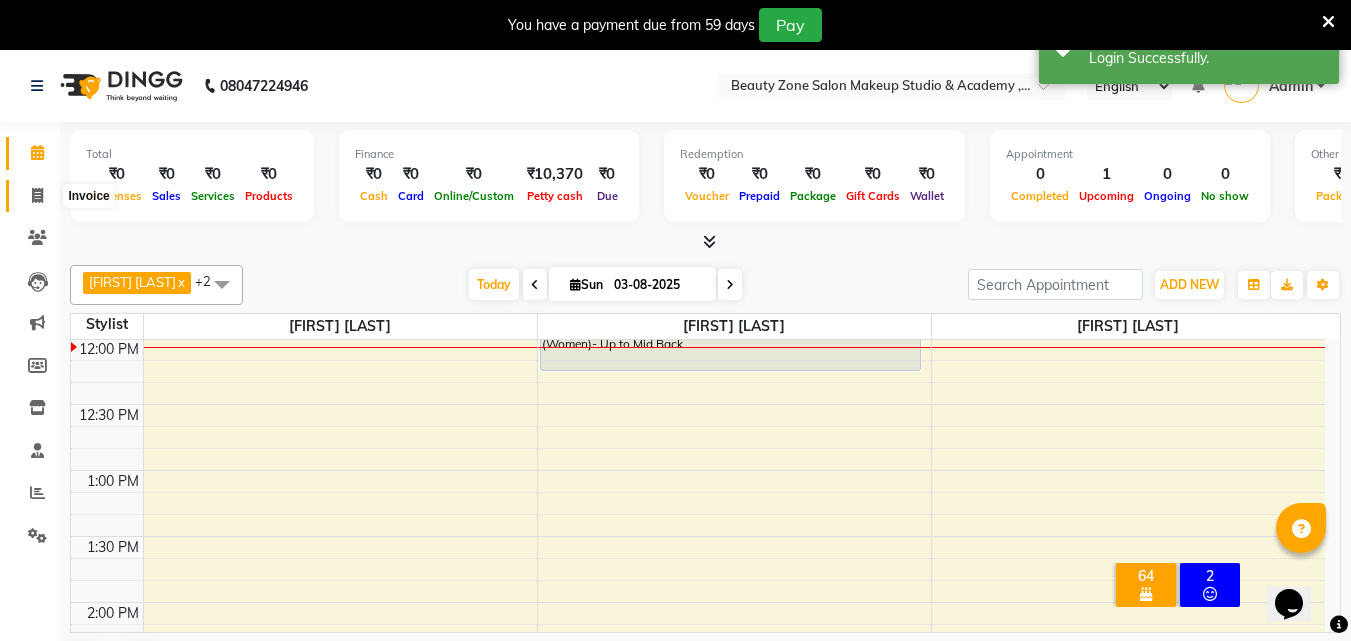 click 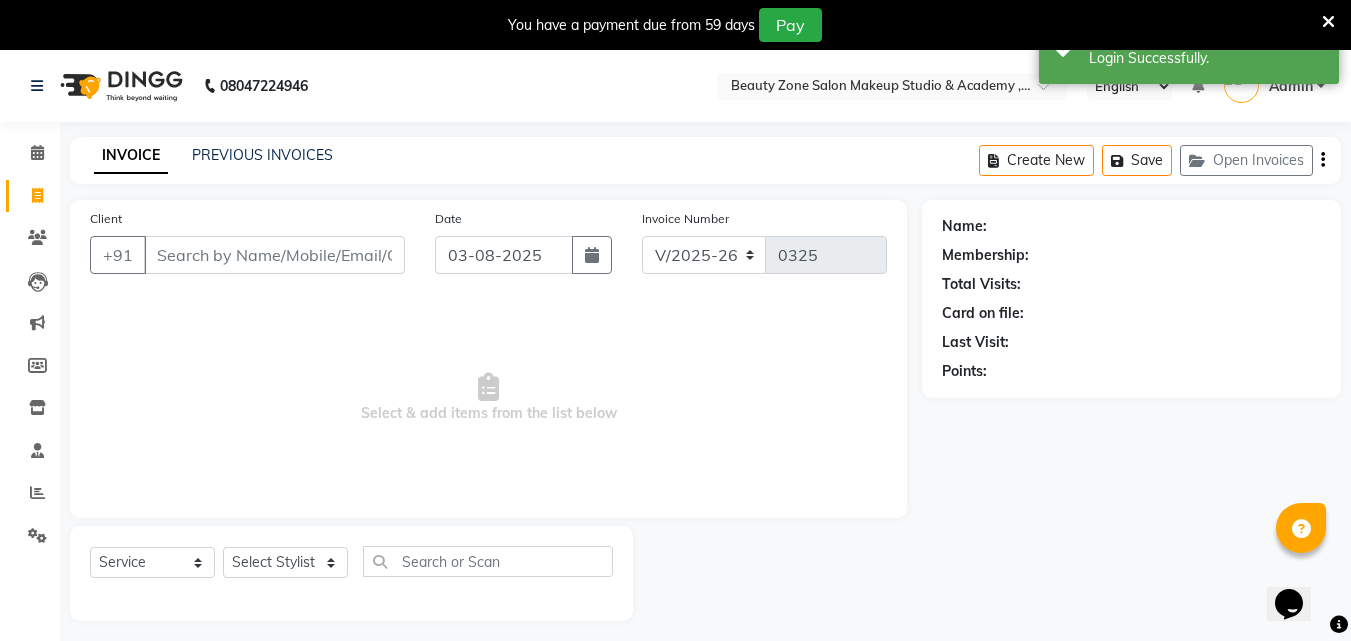click on "Client" at bounding box center [274, 255] 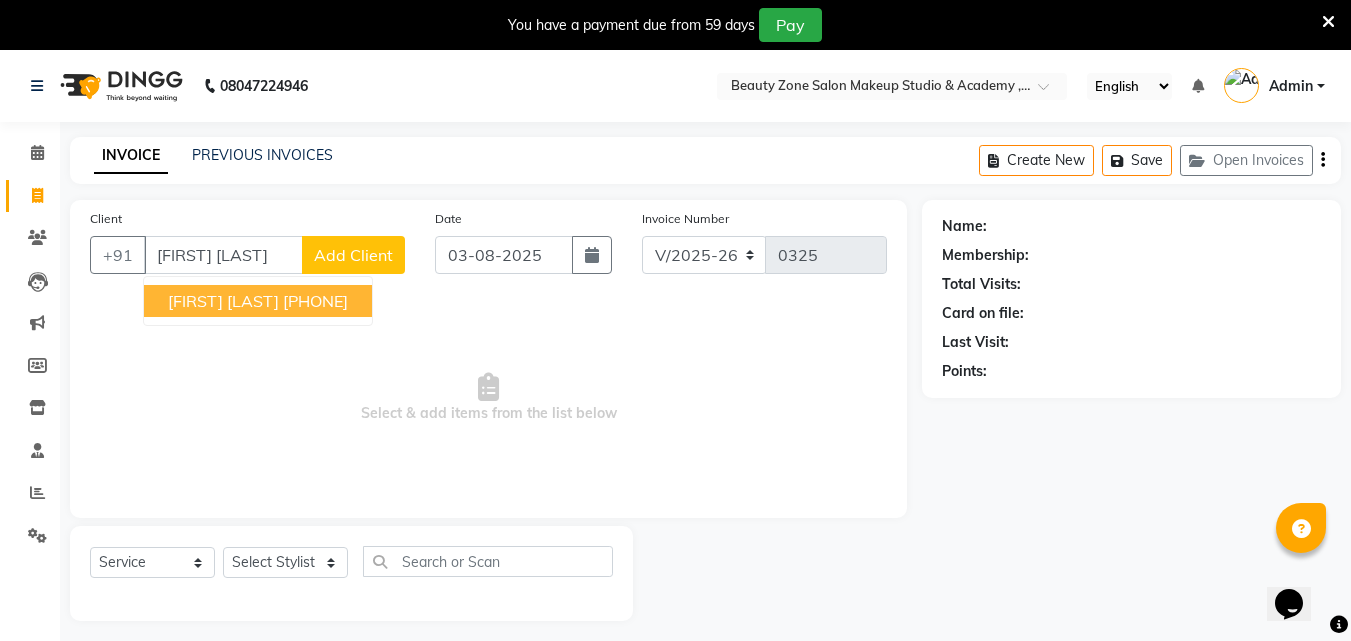 click on "[PHONE]" at bounding box center [315, 301] 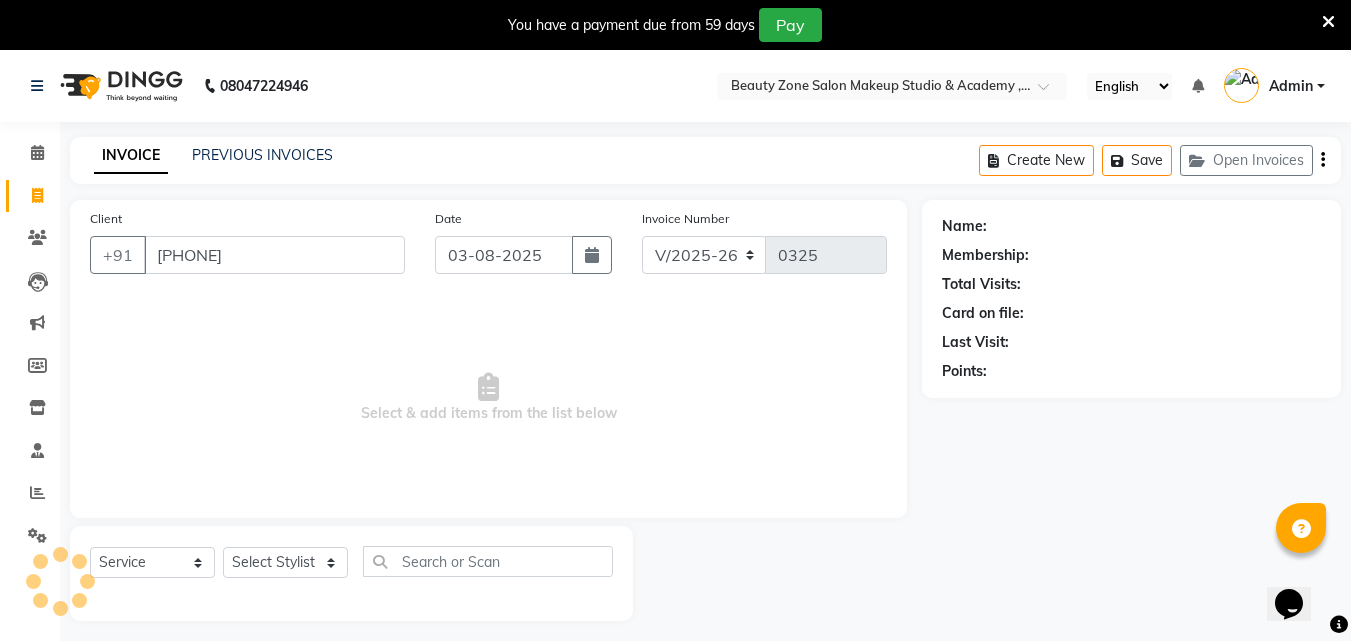 type on "[PHONE]" 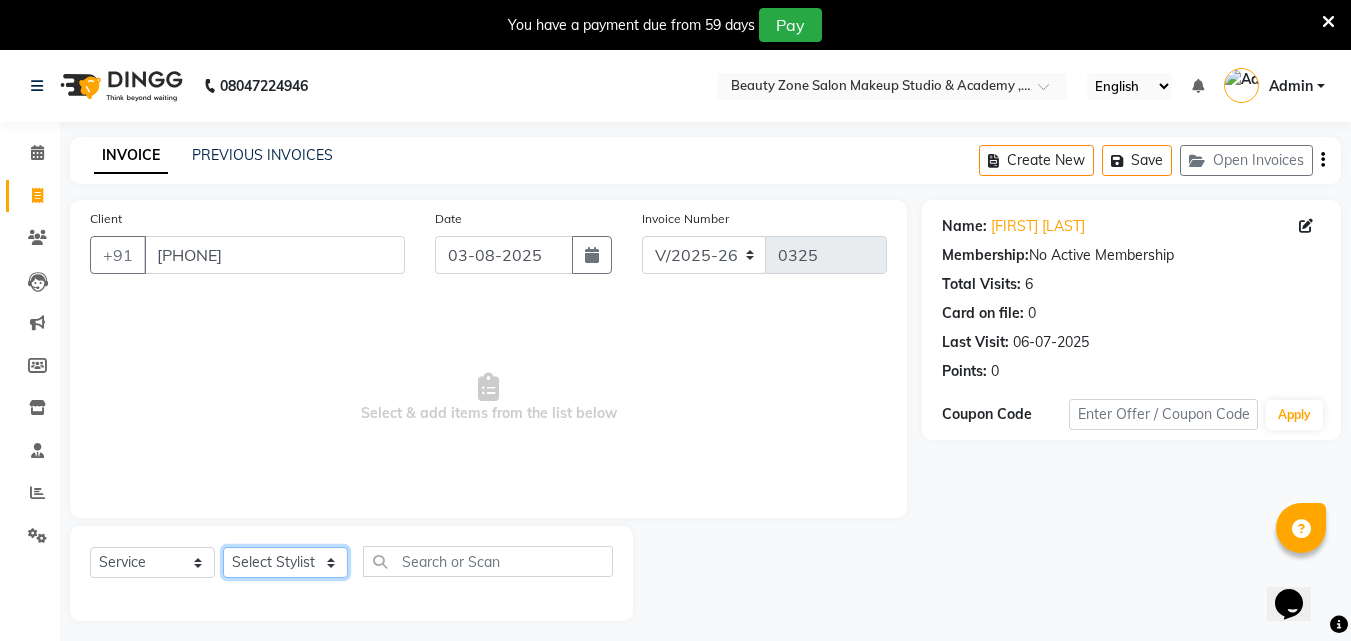 click on "Select Stylist Amol Walke Meghna Meshram Shivani Eknath Khade" 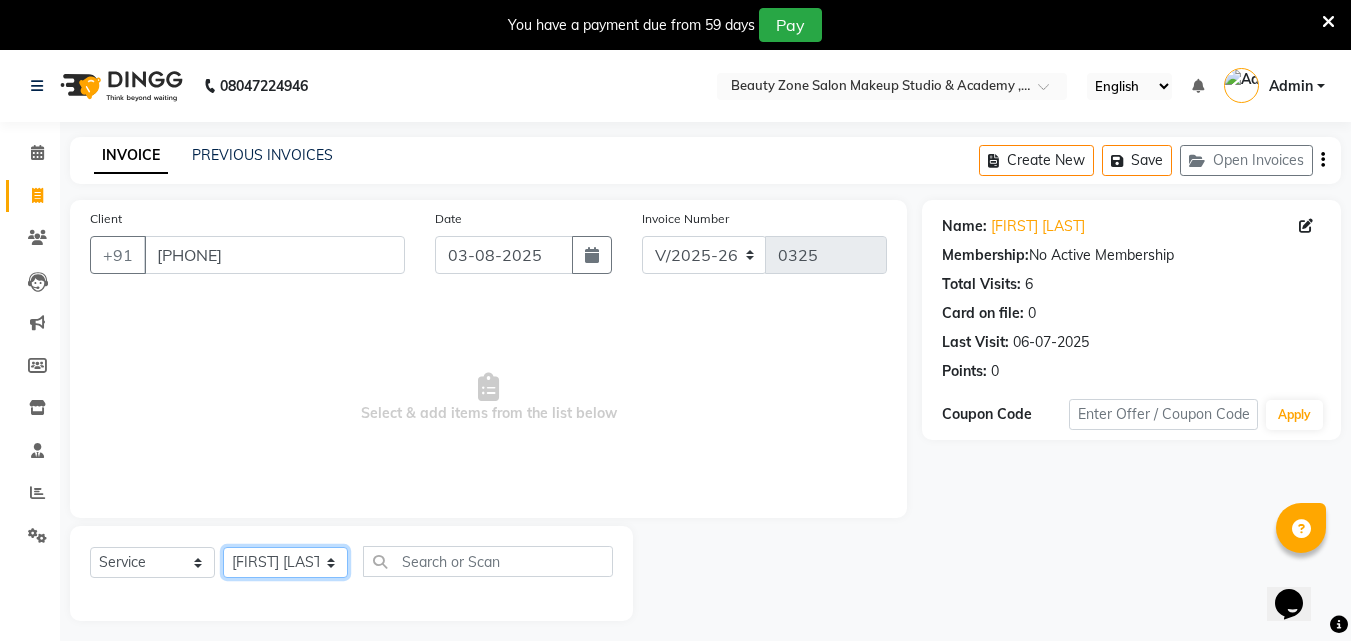 click on "Select Stylist Amol Walke Meghna Meshram Shivani Eknath Khade" 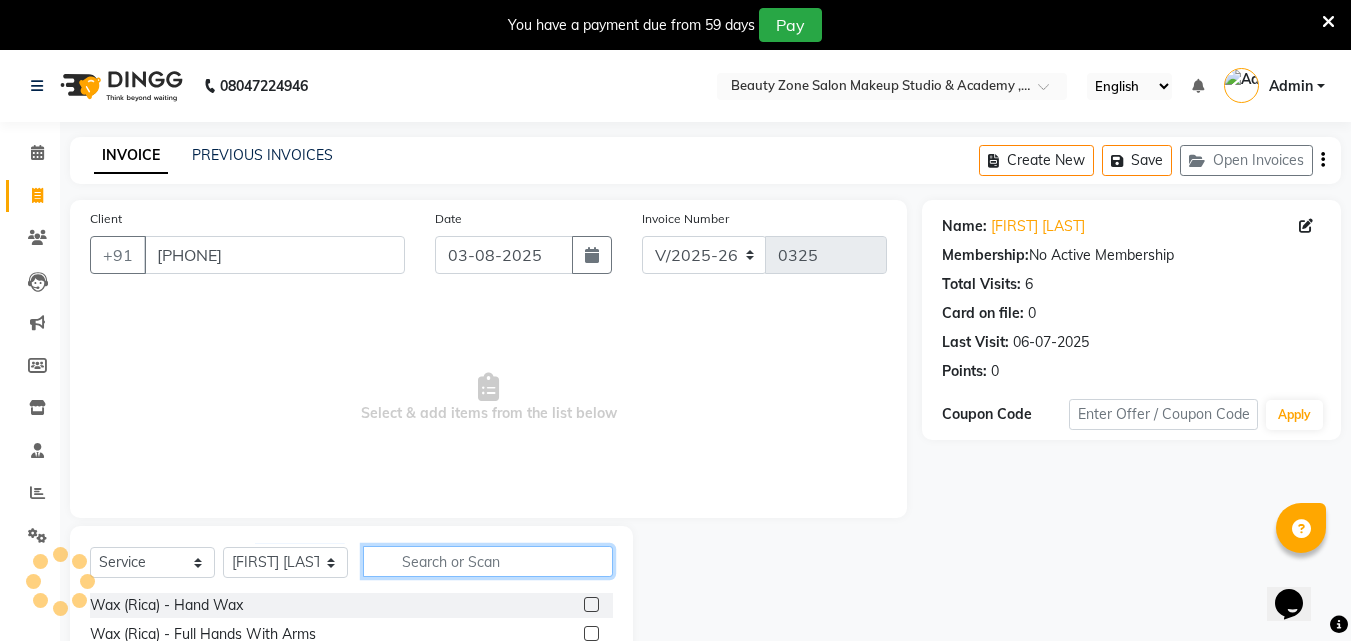 click 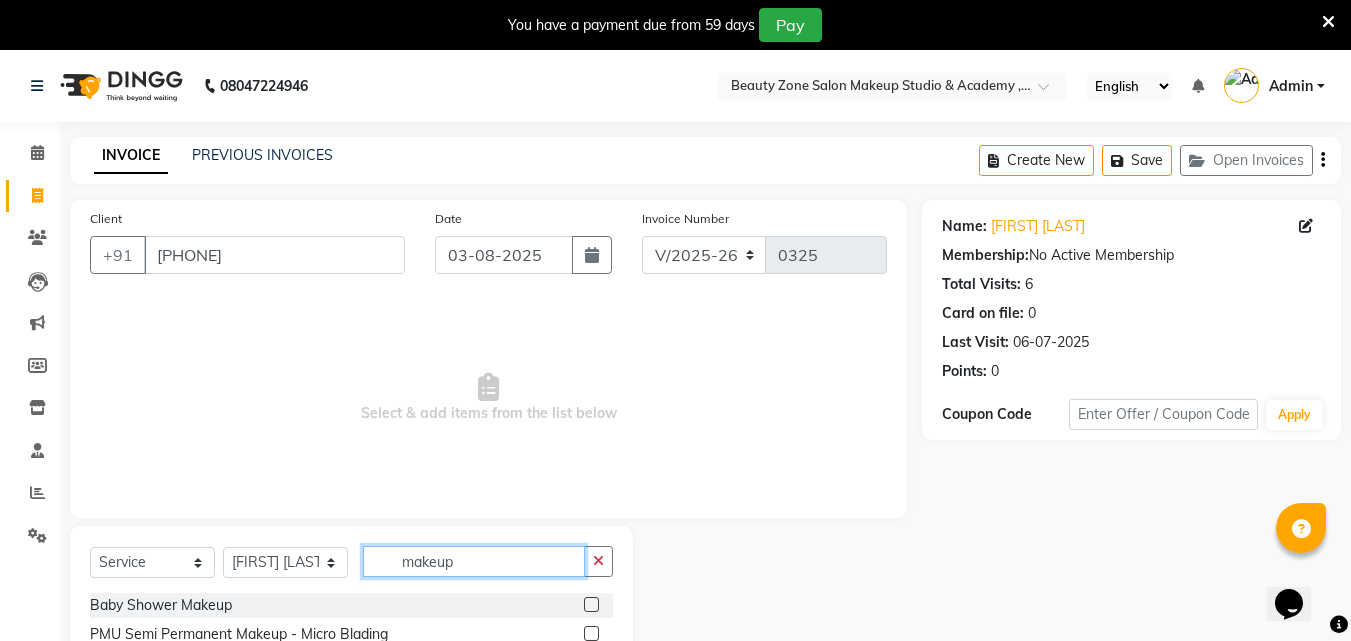 scroll, scrollTop: 210, scrollLeft: 0, axis: vertical 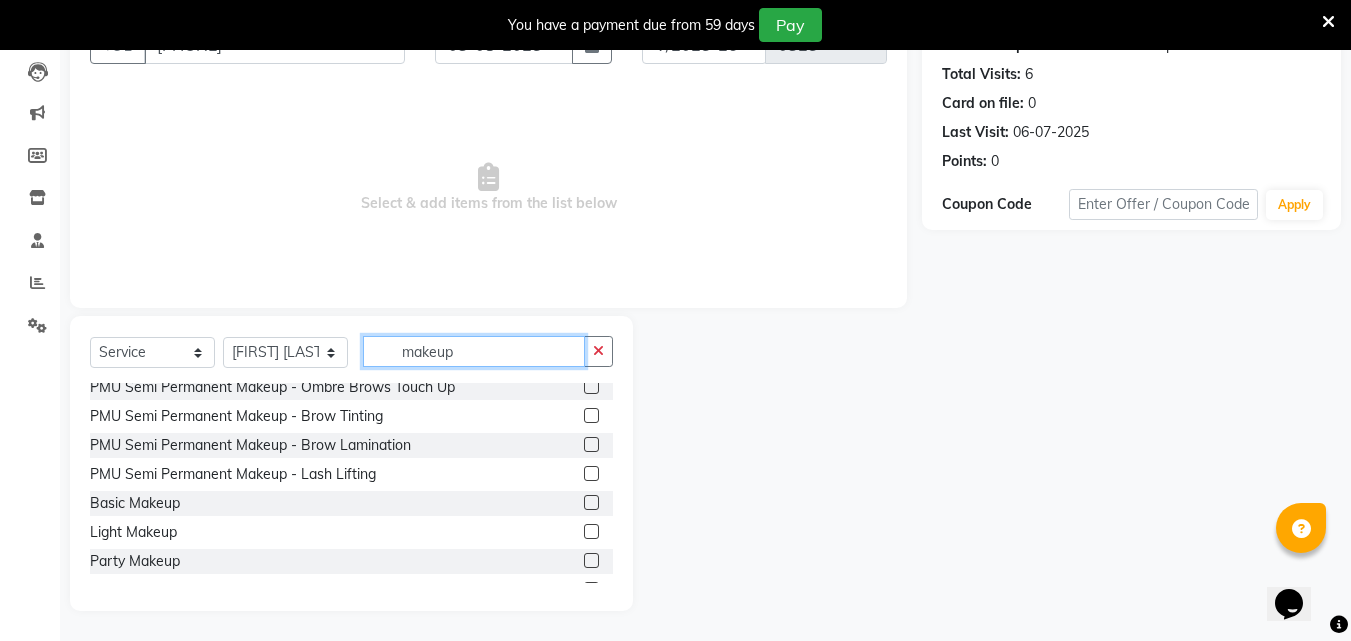 type on "makeup" 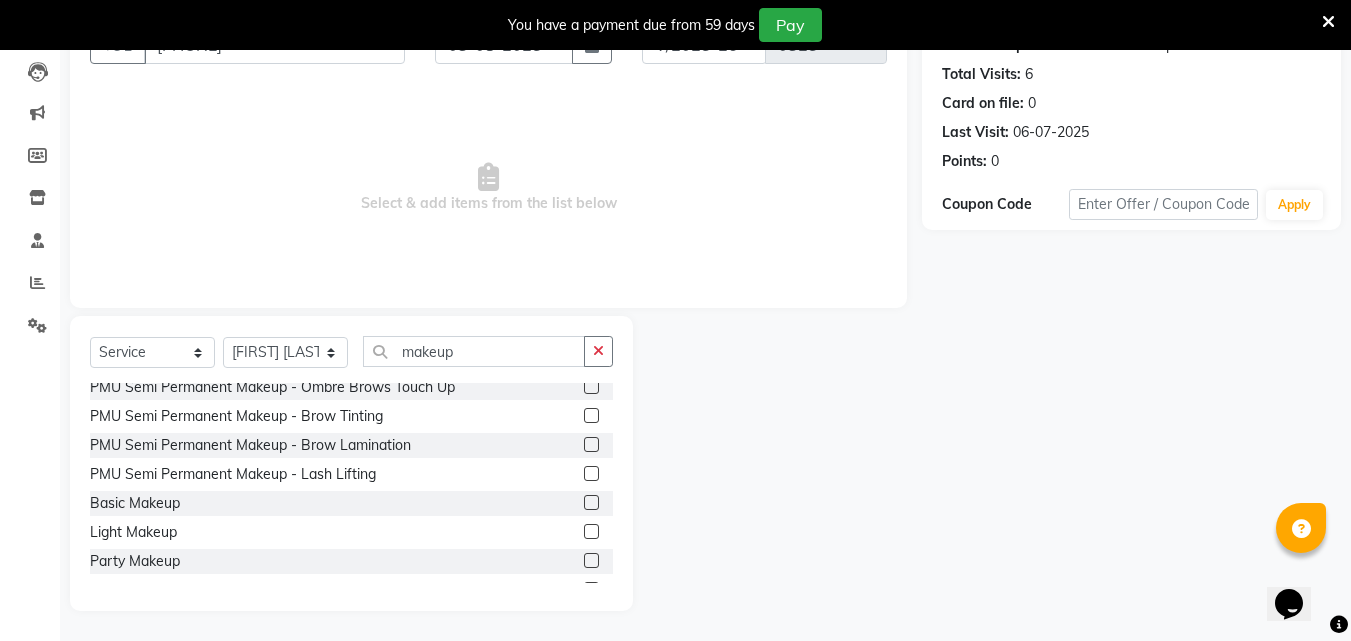 click 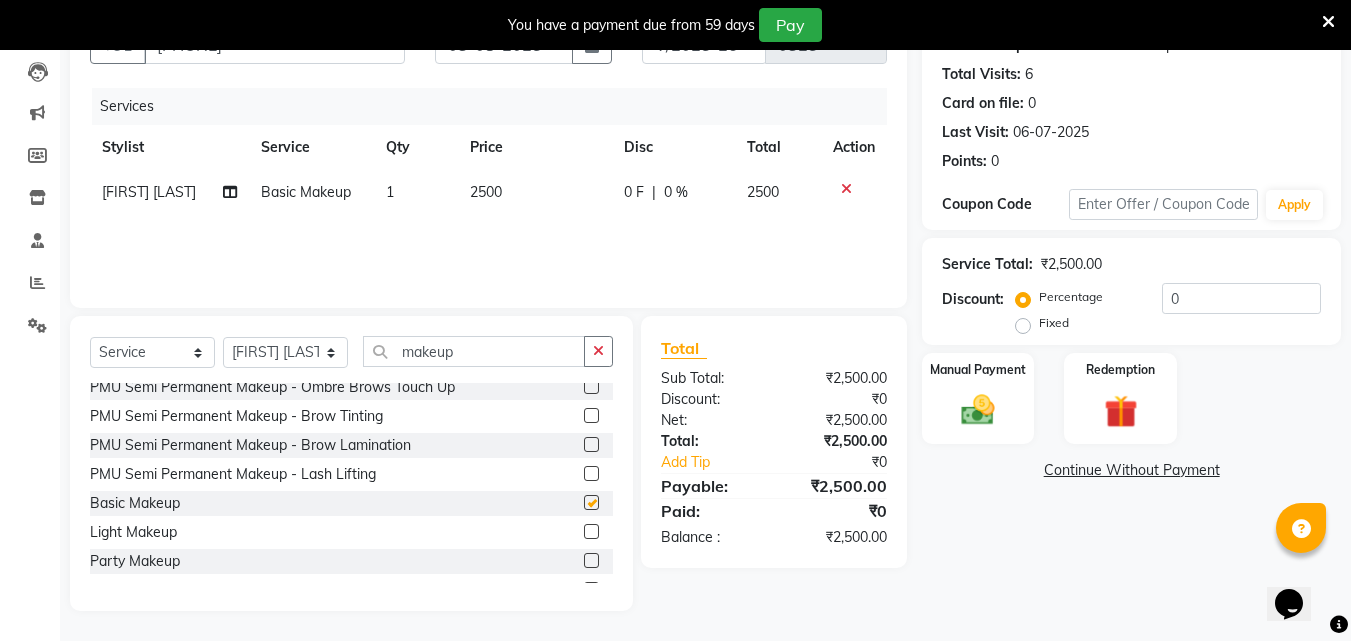 checkbox on "false" 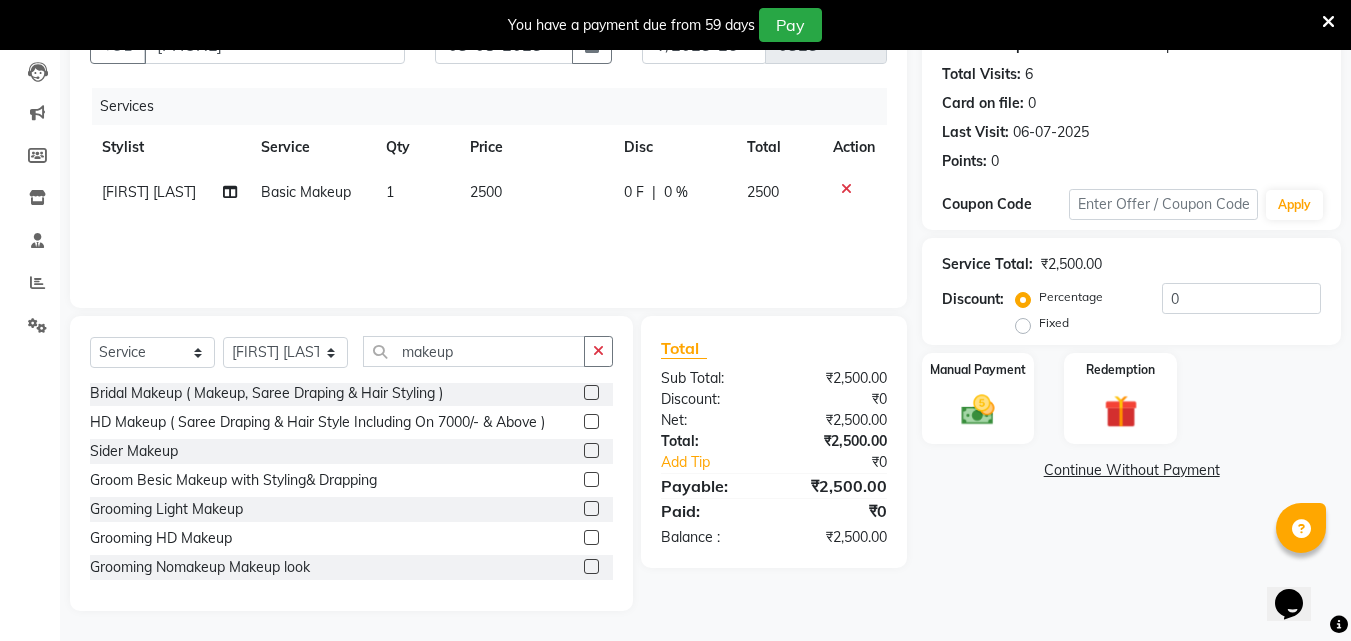 scroll, scrollTop: 641, scrollLeft: 0, axis: vertical 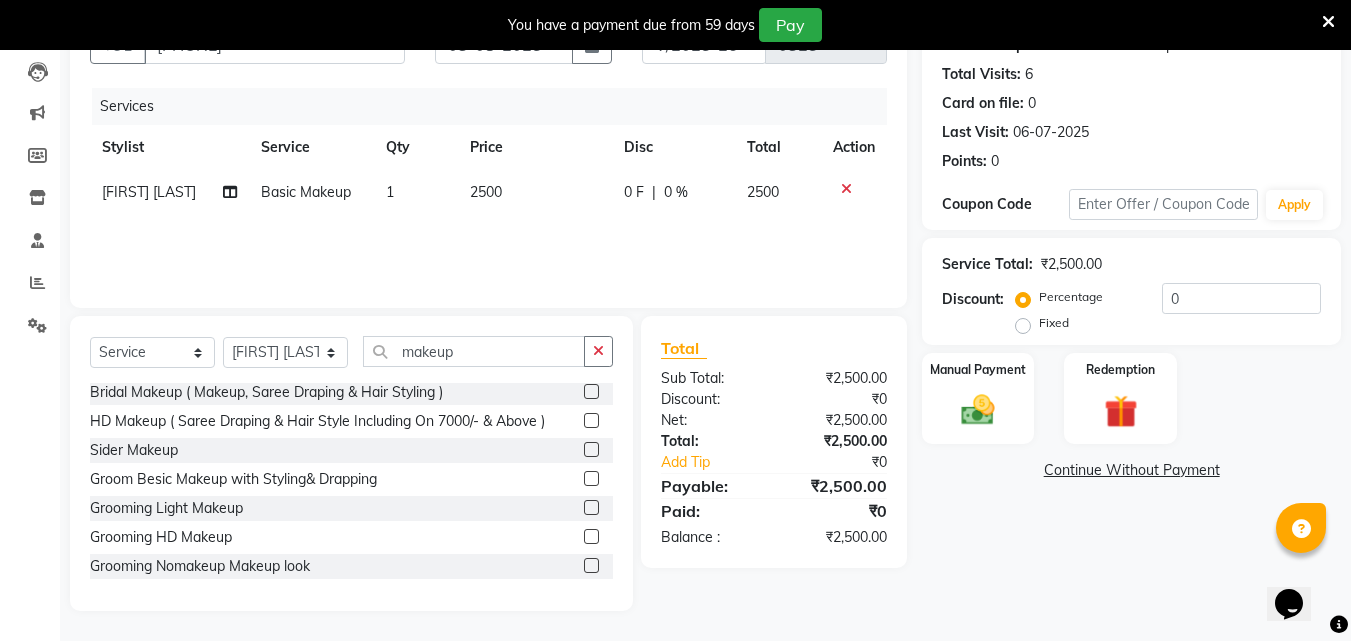 click 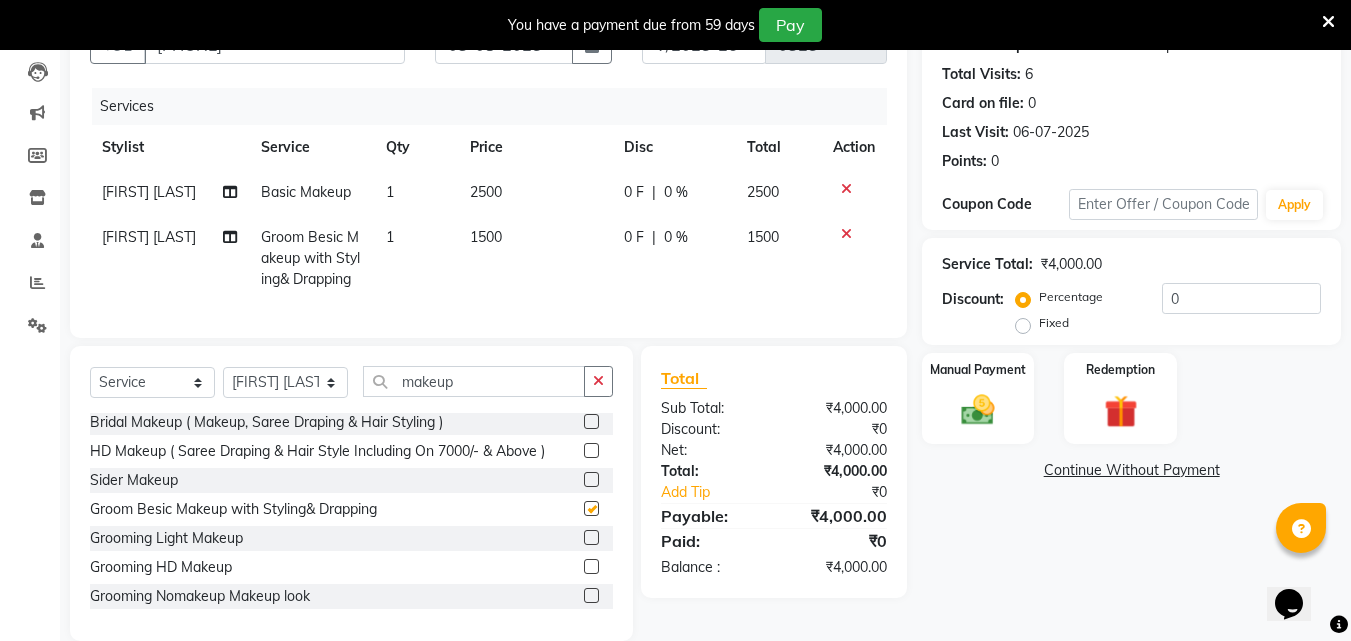 checkbox on "false" 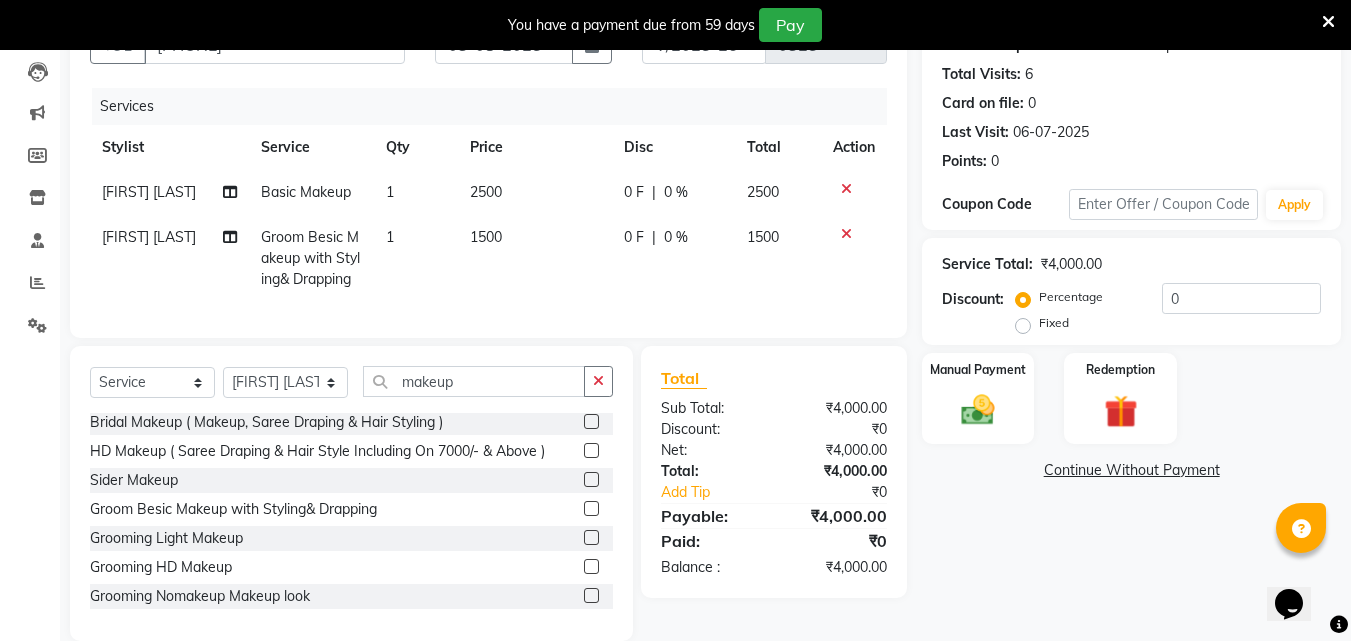 click 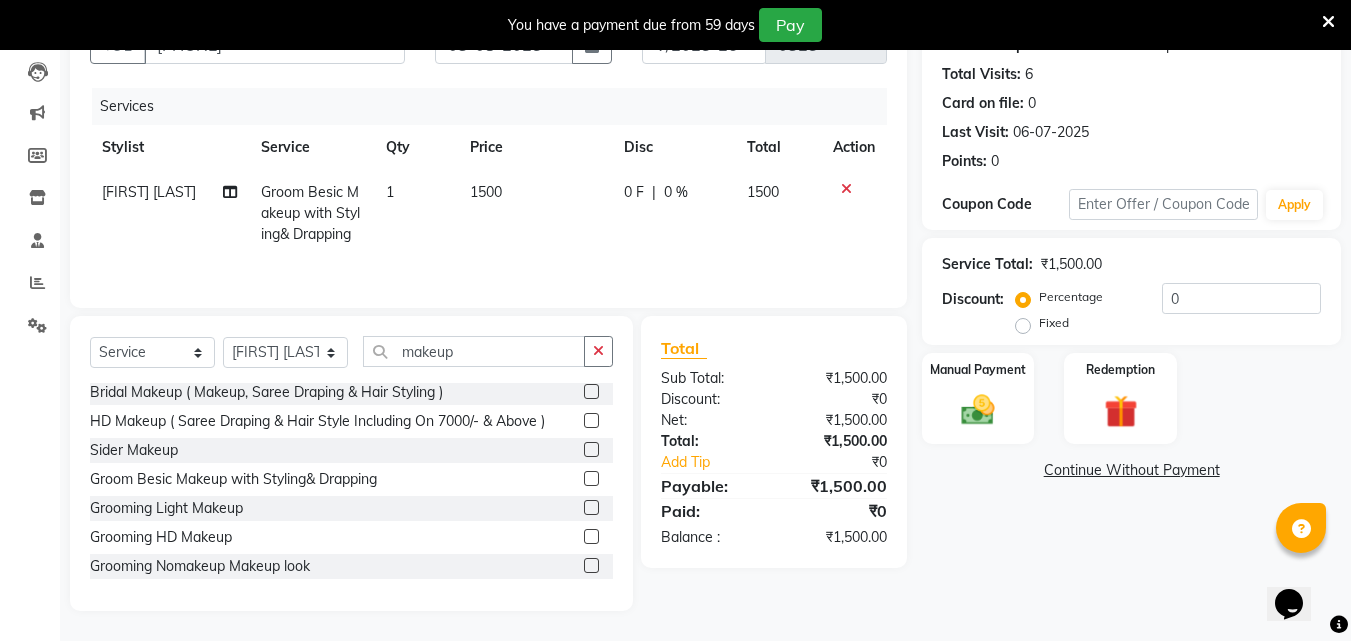 click 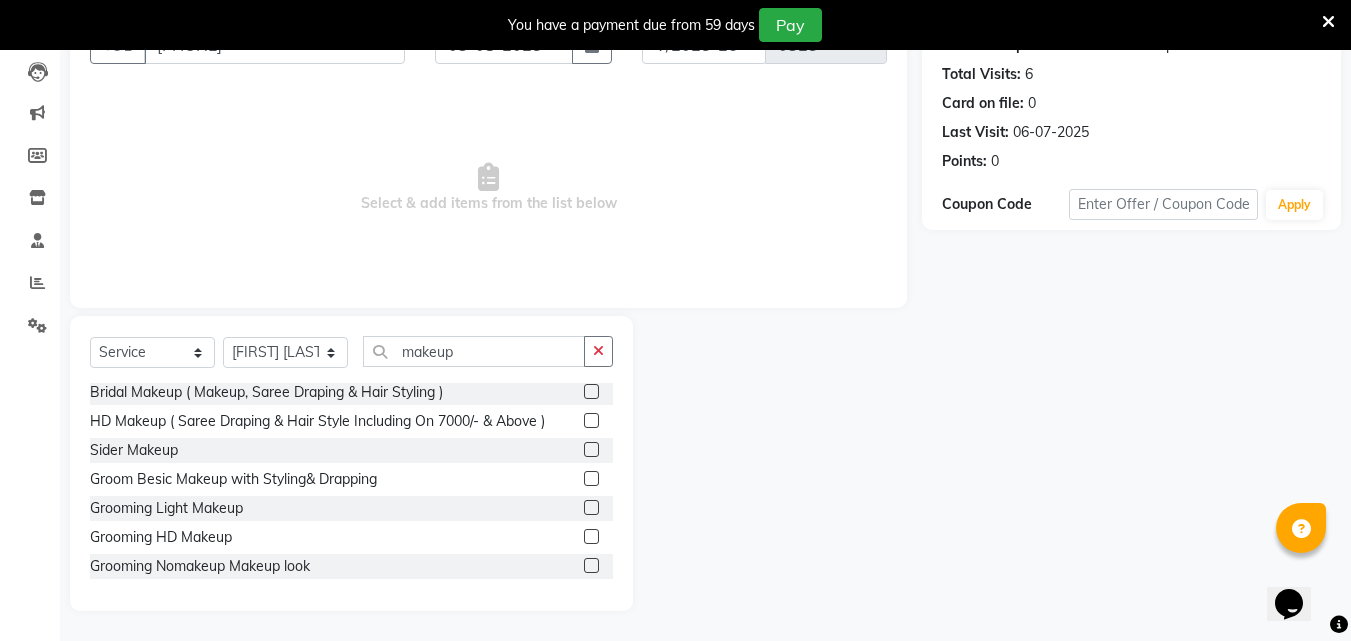 click on "Select & add items from the list below" at bounding box center (488, 188) 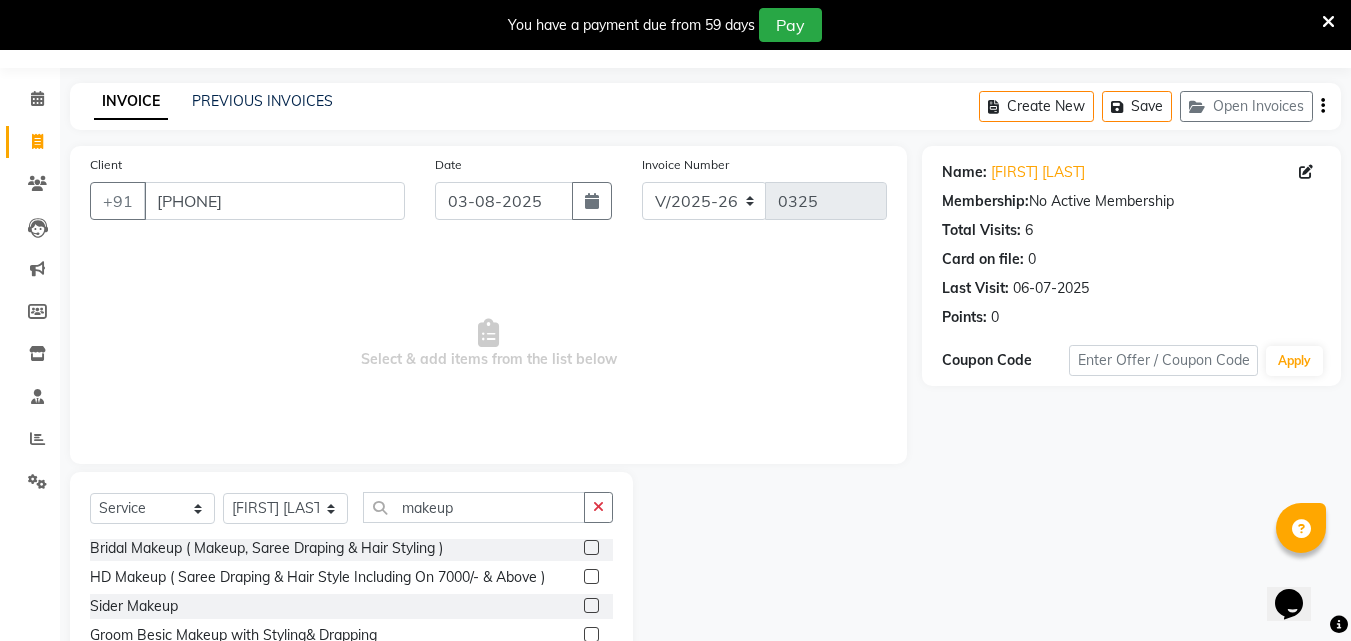 scroll, scrollTop: 50, scrollLeft: 0, axis: vertical 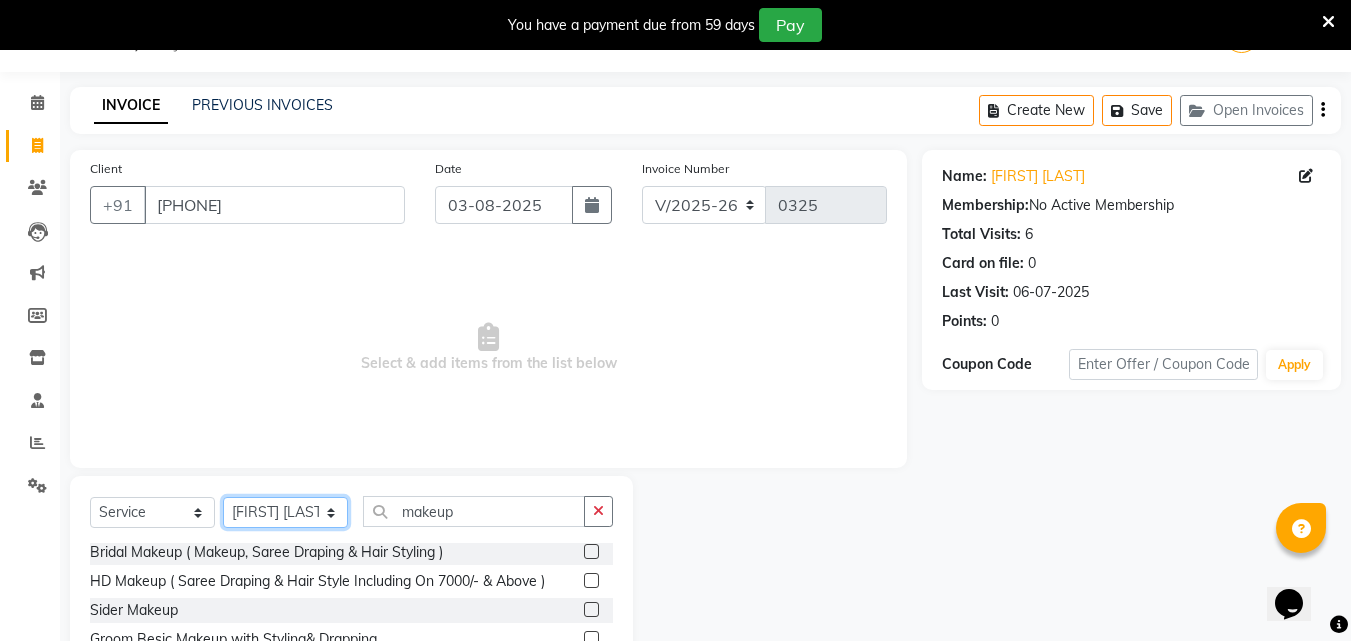 click on "Select Stylist Amol Walke Meghna Meshram Shivani Eknath Khade" 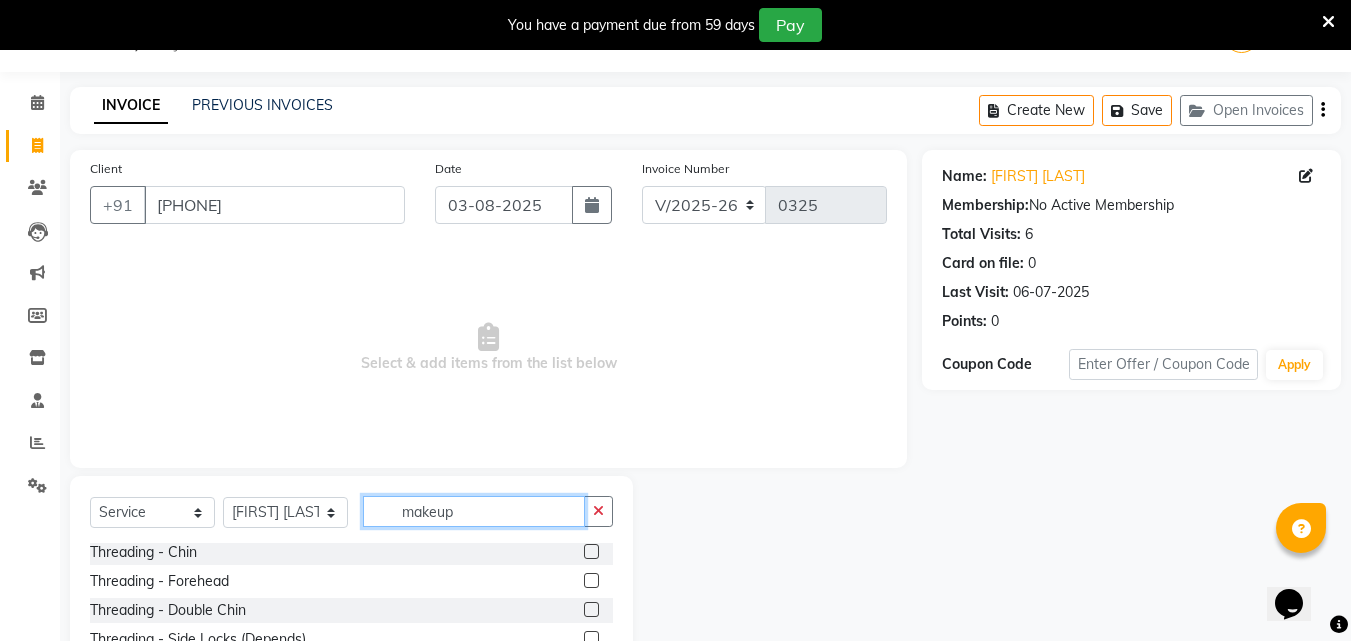 click on "makeup" 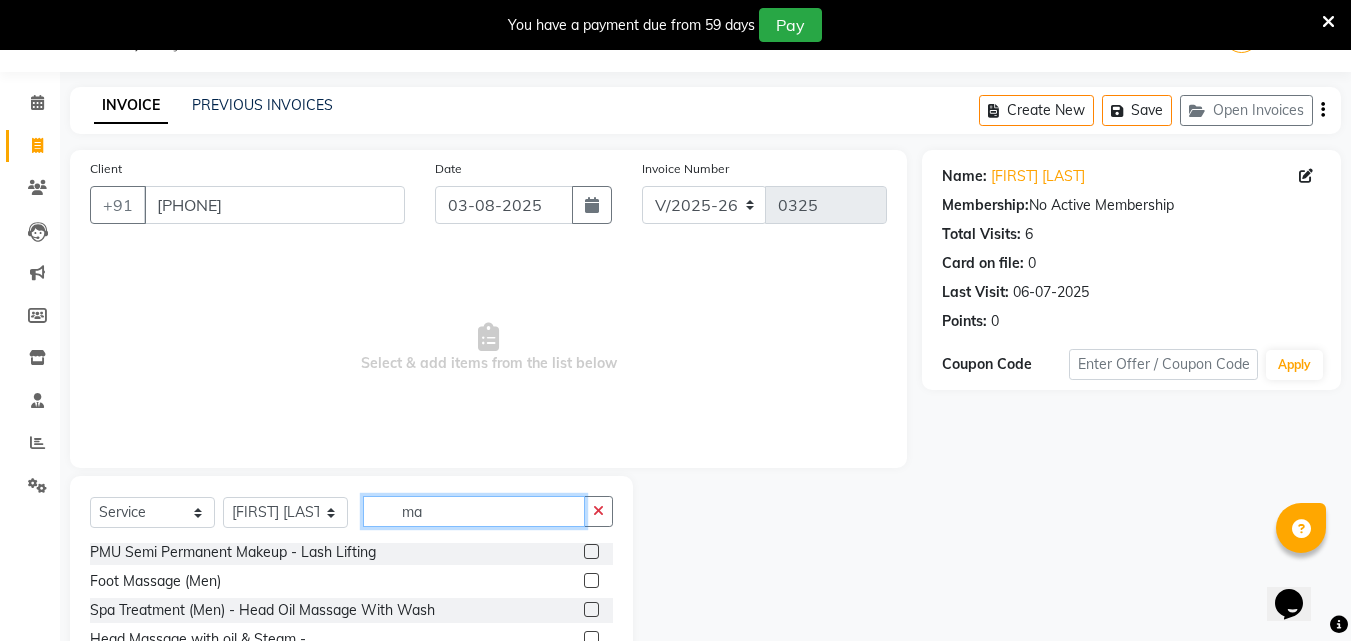 type on "m" 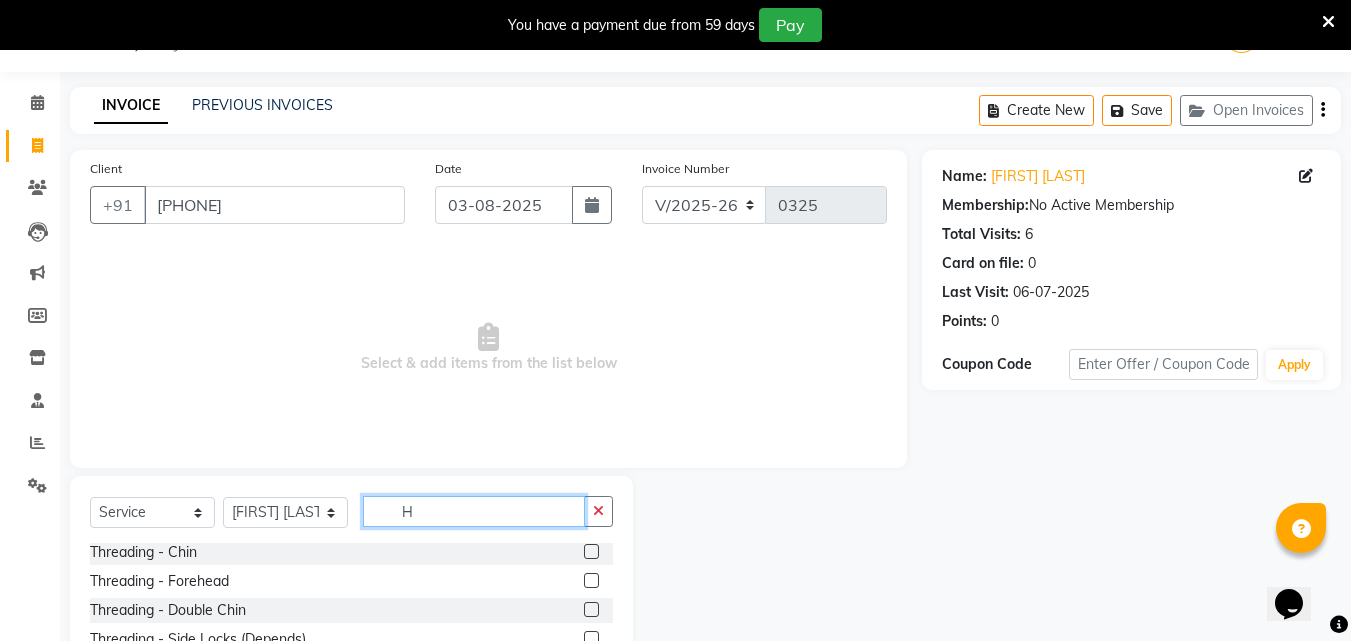 scroll, scrollTop: 351, scrollLeft: 0, axis: vertical 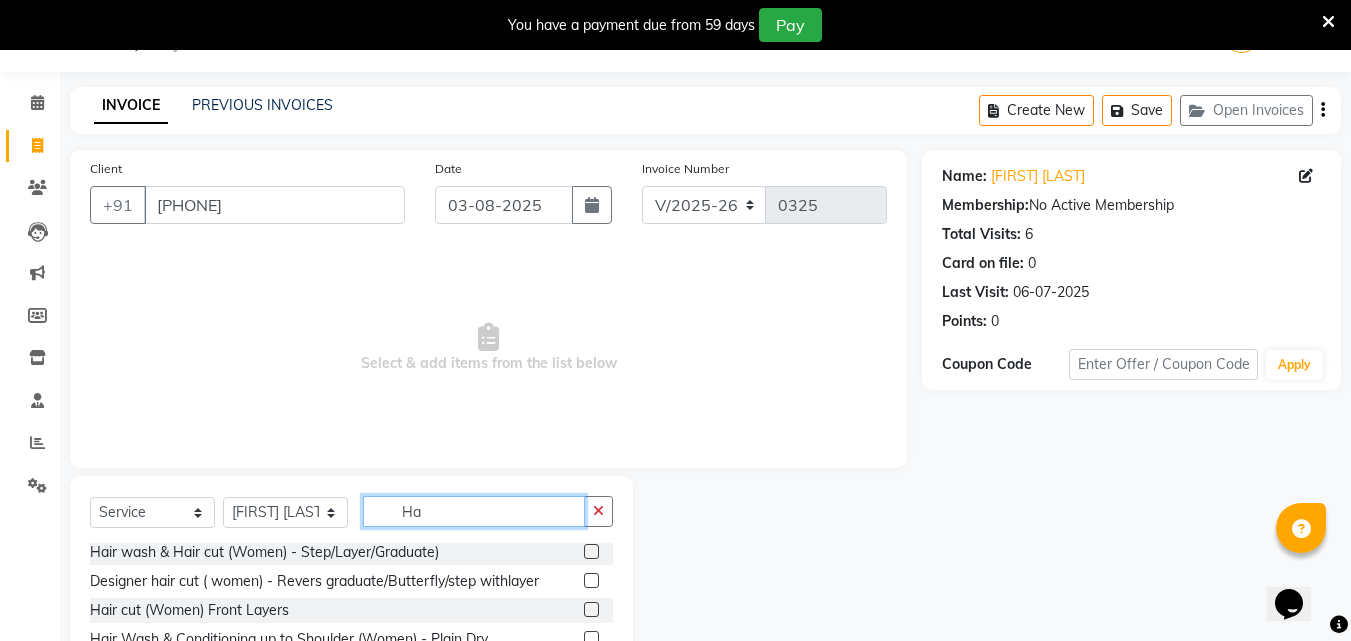 type on "H" 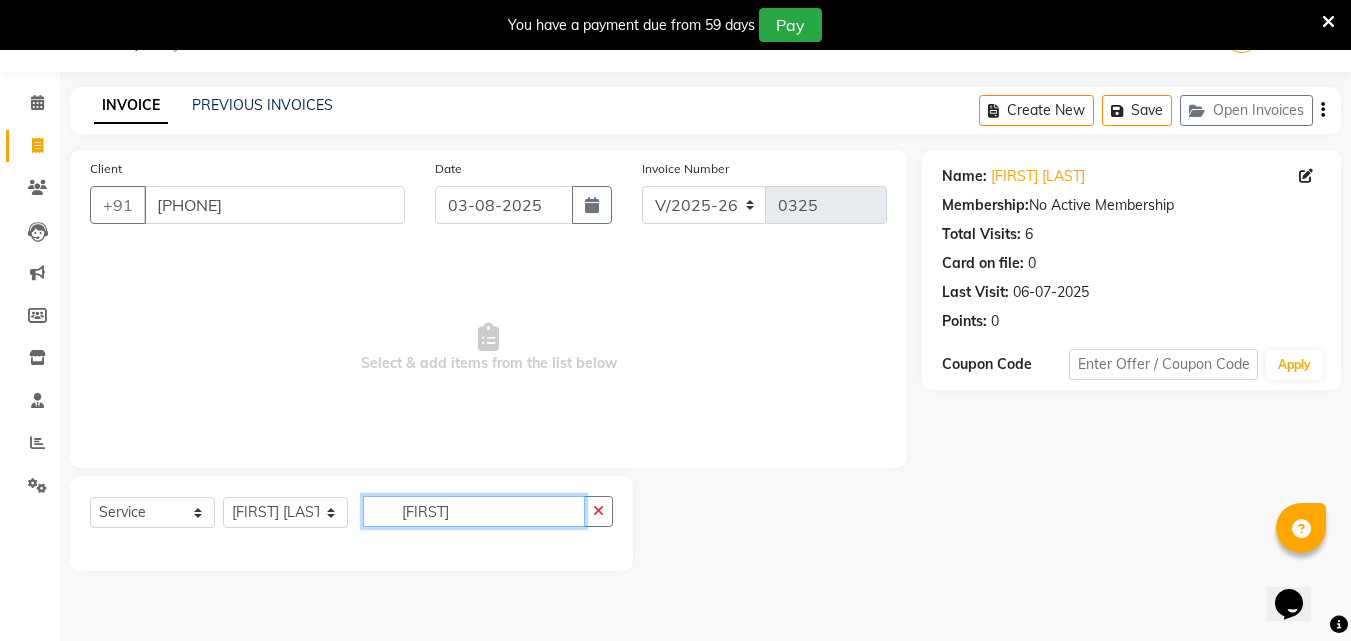 scroll, scrollTop: 0, scrollLeft: 0, axis: both 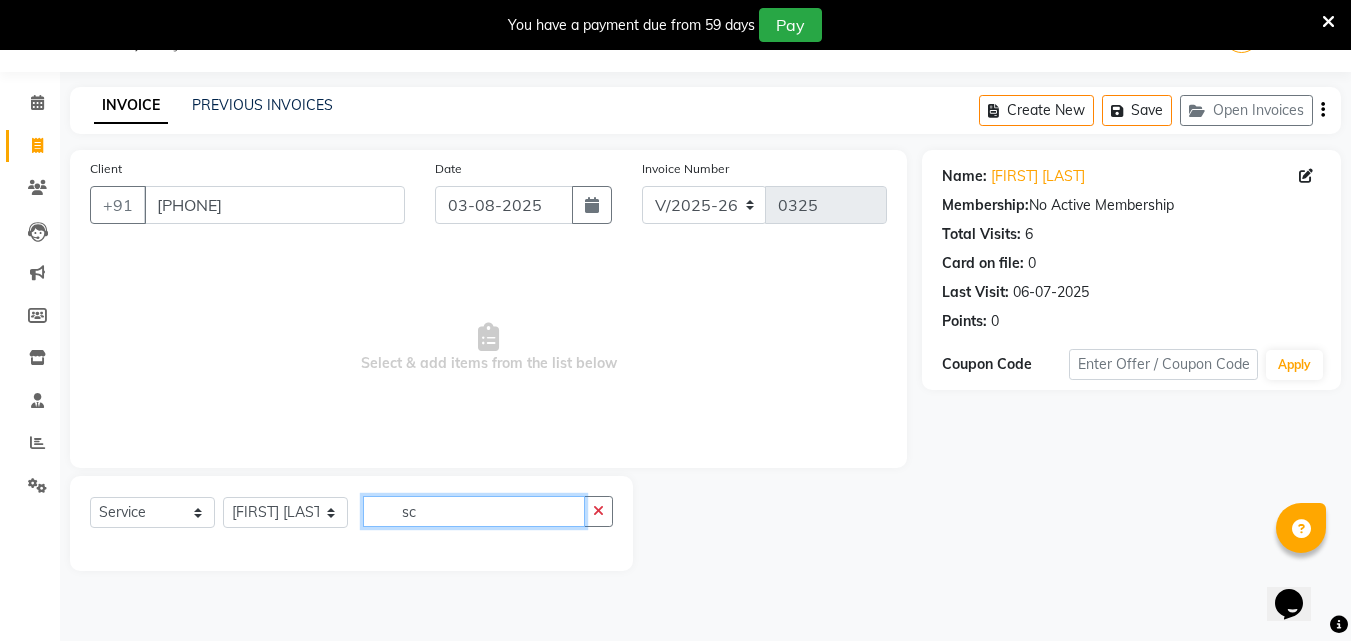 type on "s" 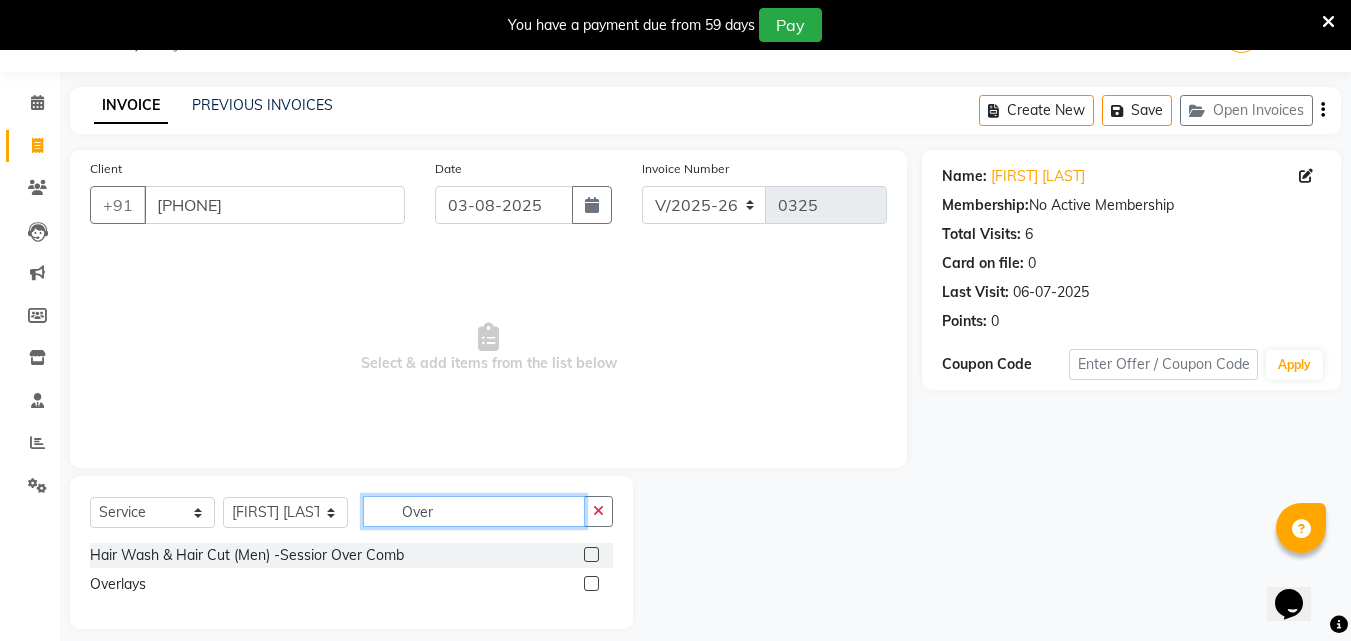 type on "Over" 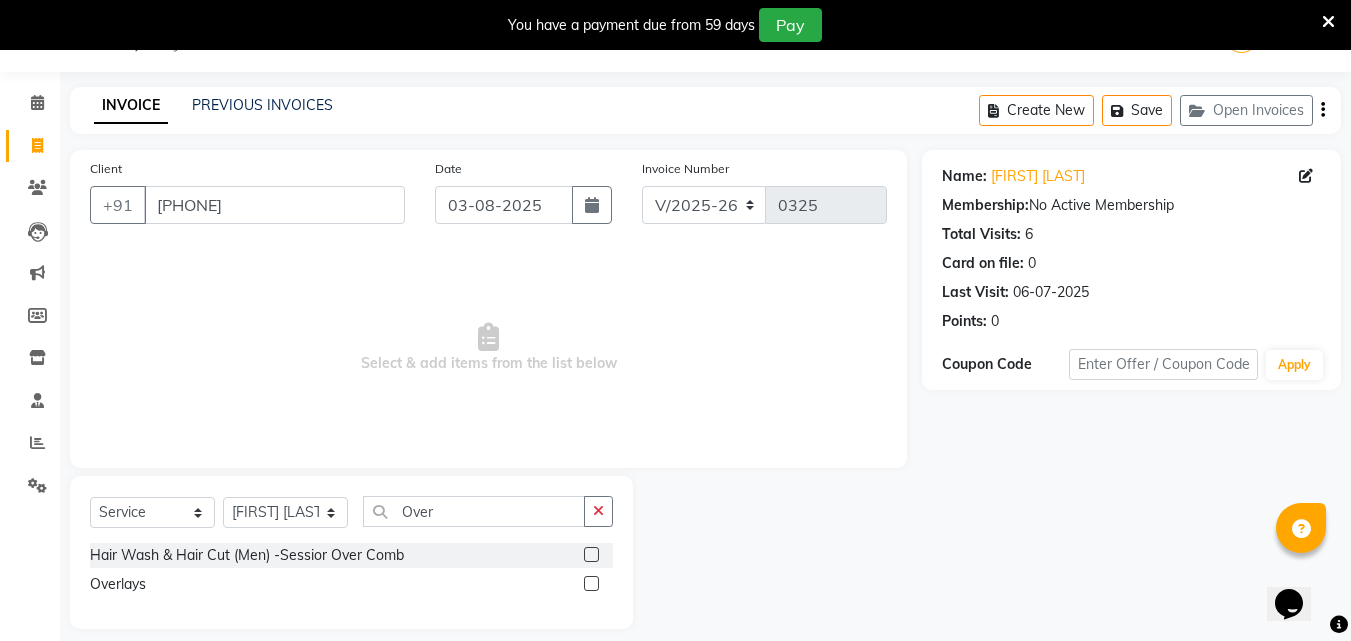 click 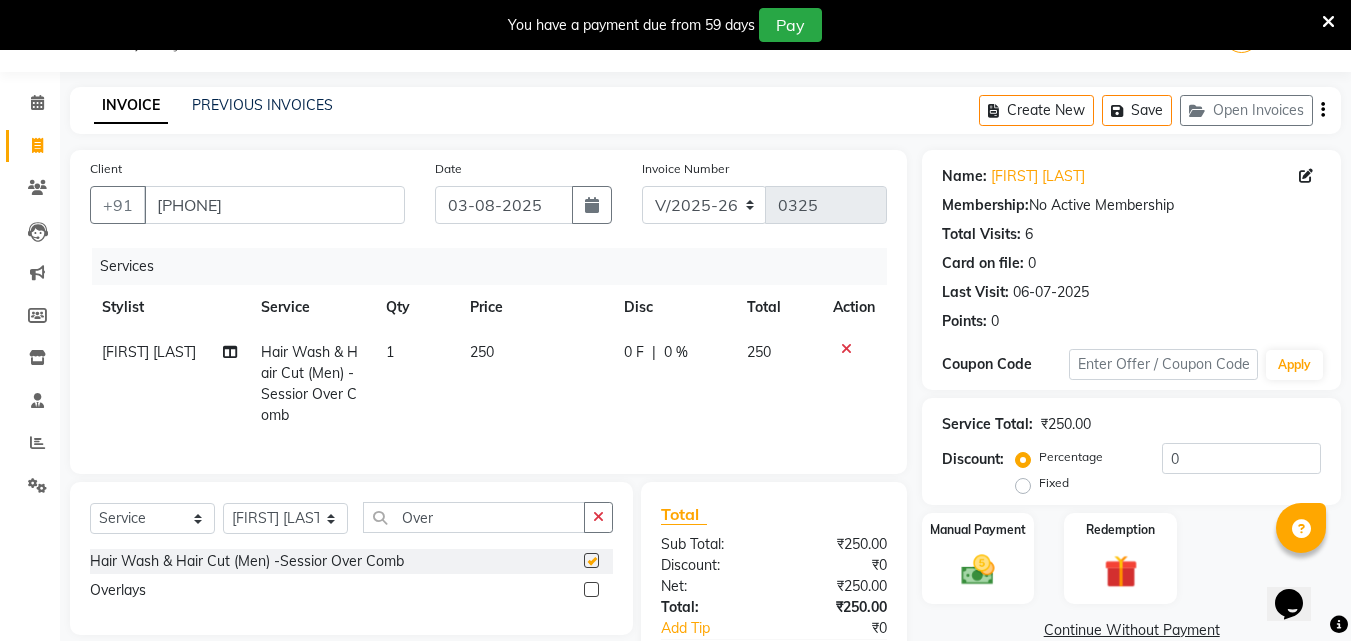 checkbox on "false" 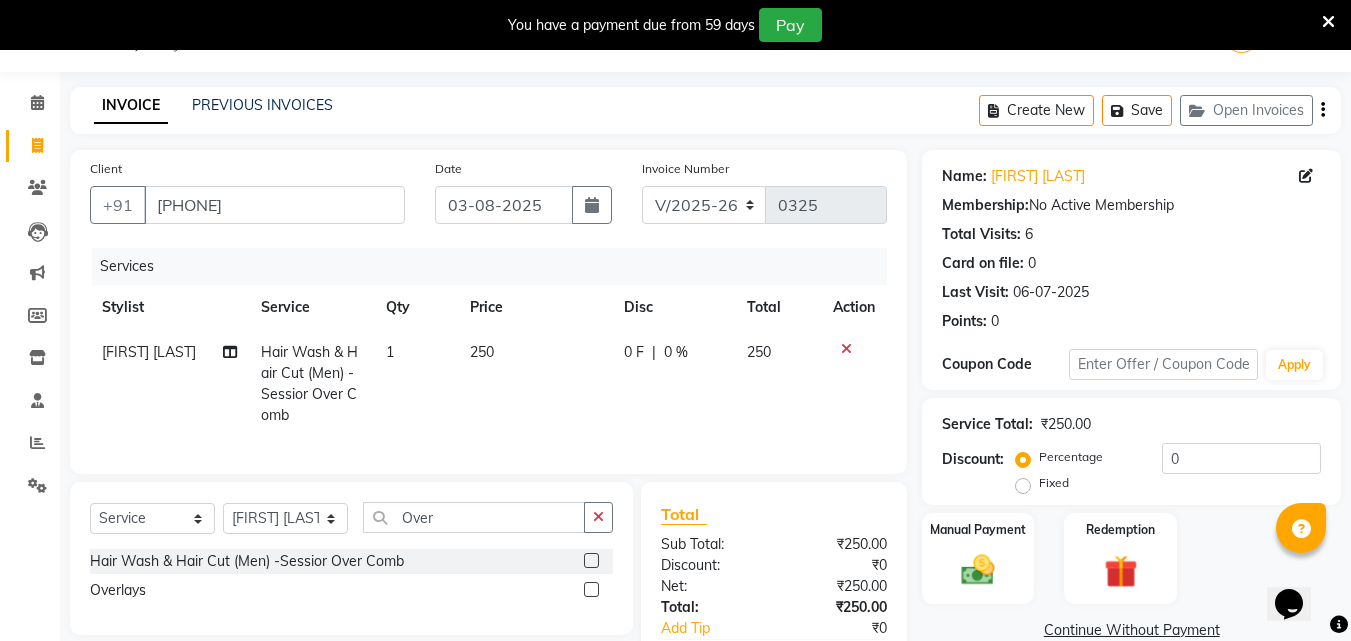 click on "250" 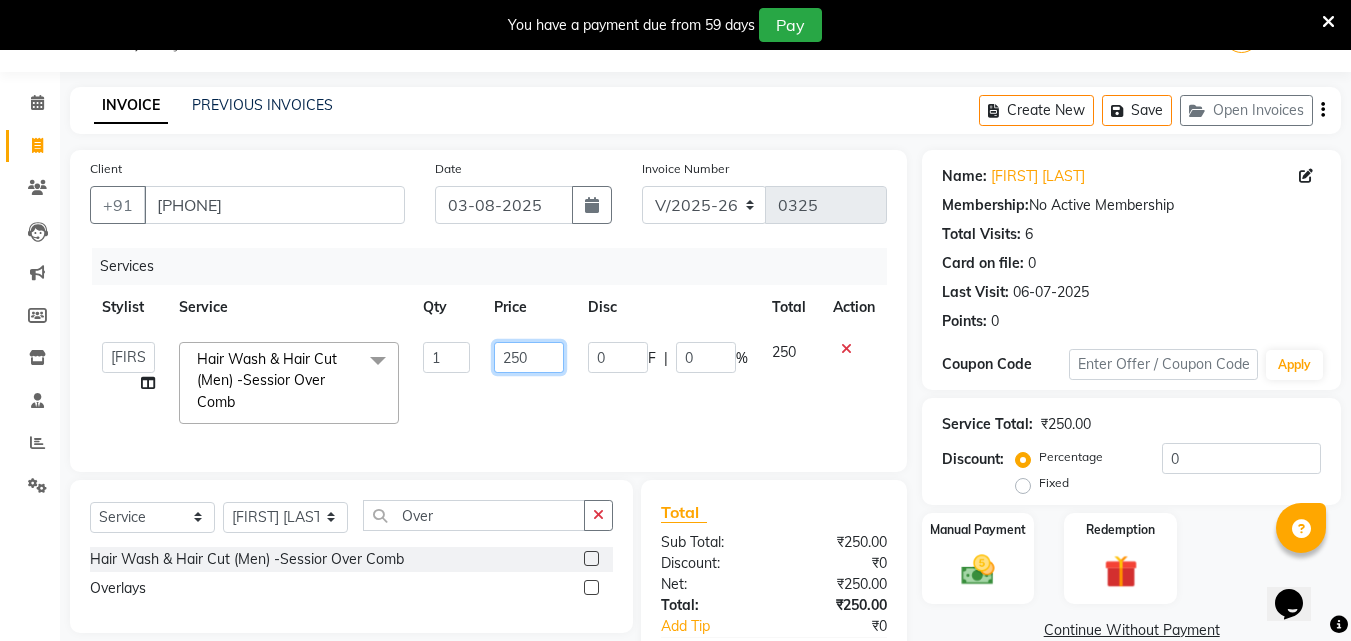 click on "250" 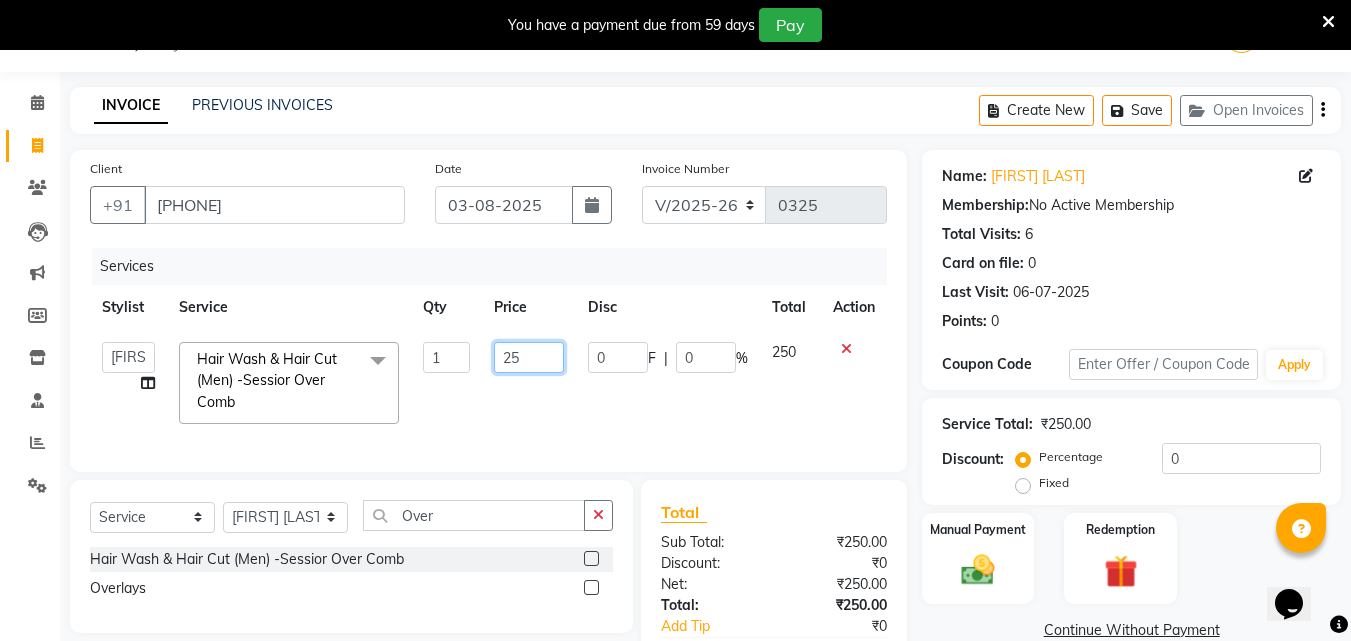 type on "2" 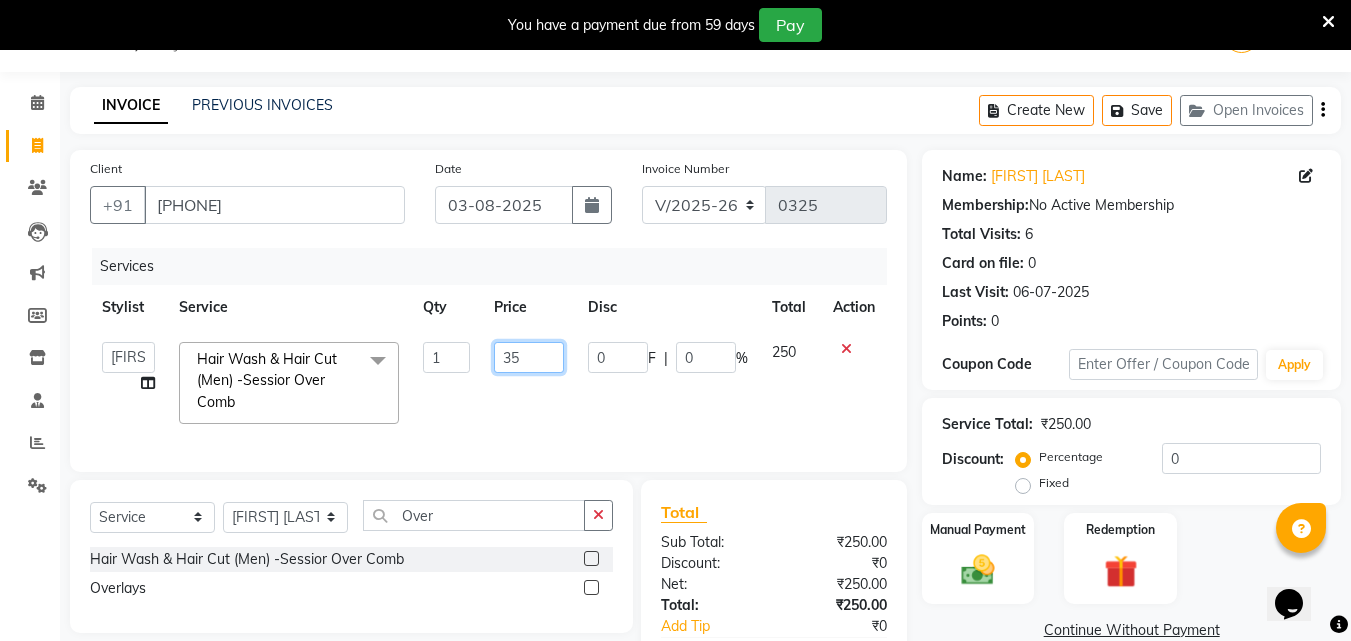 type on "350" 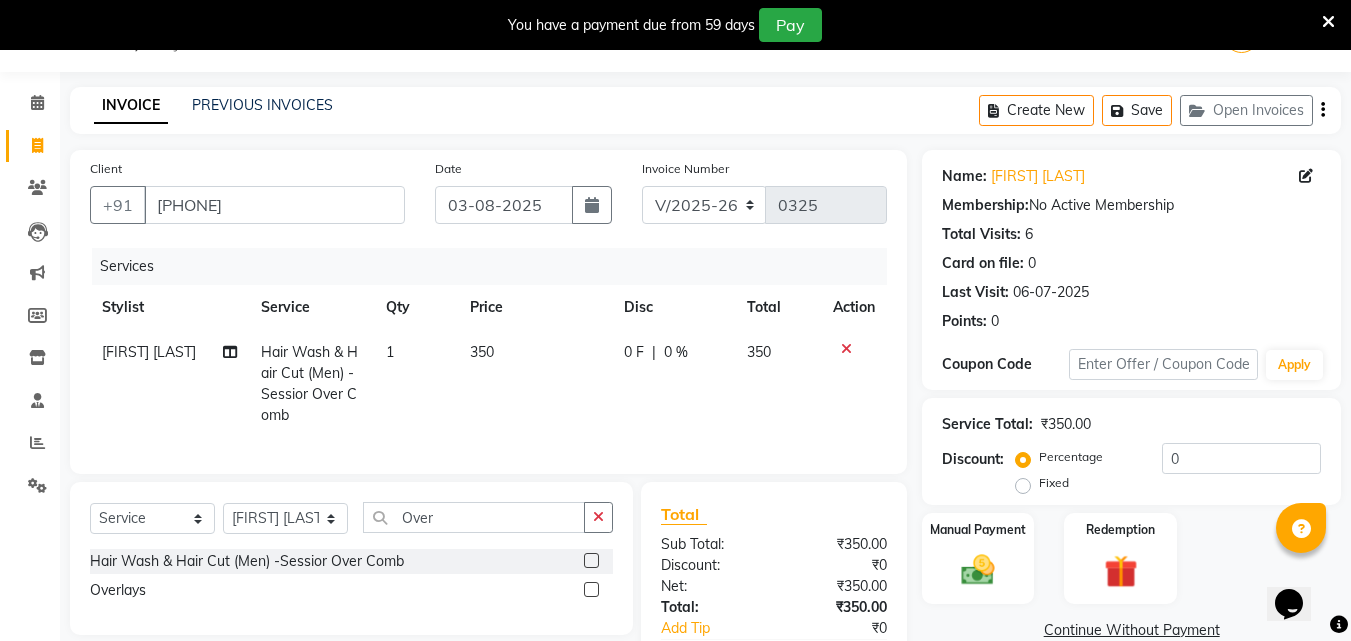 click on "0 F | 0 %" 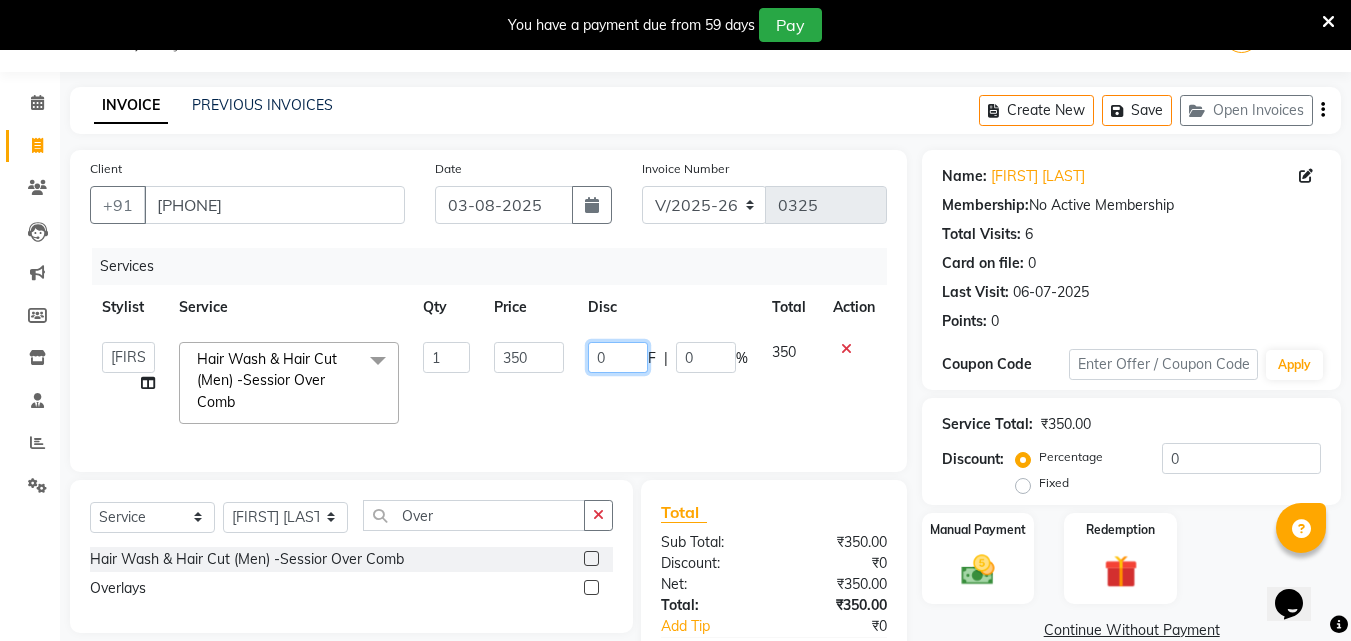 click on "0" 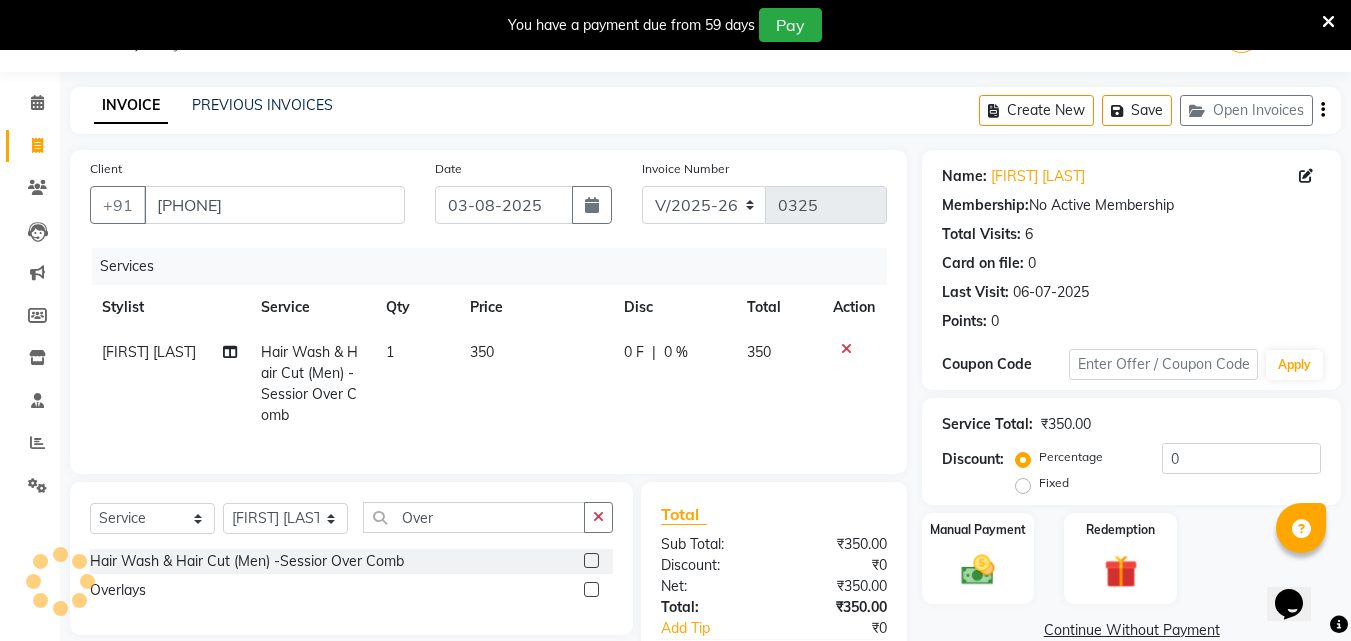 click on "0 %" 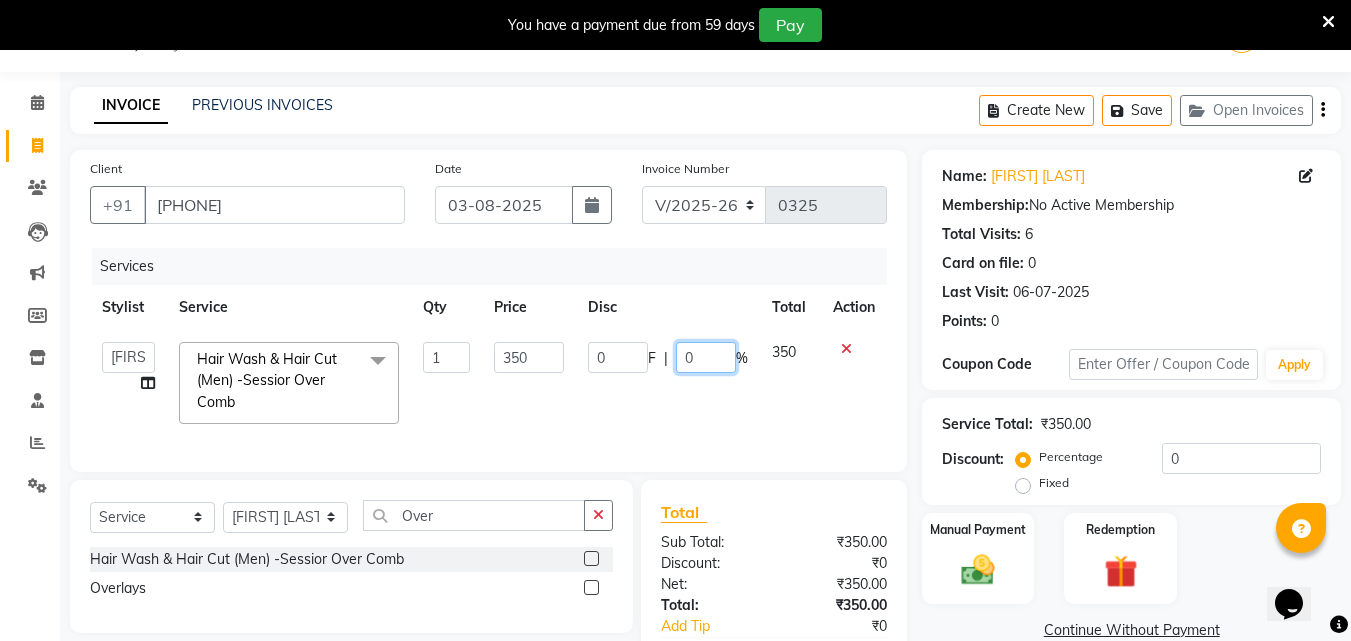 click on "0" 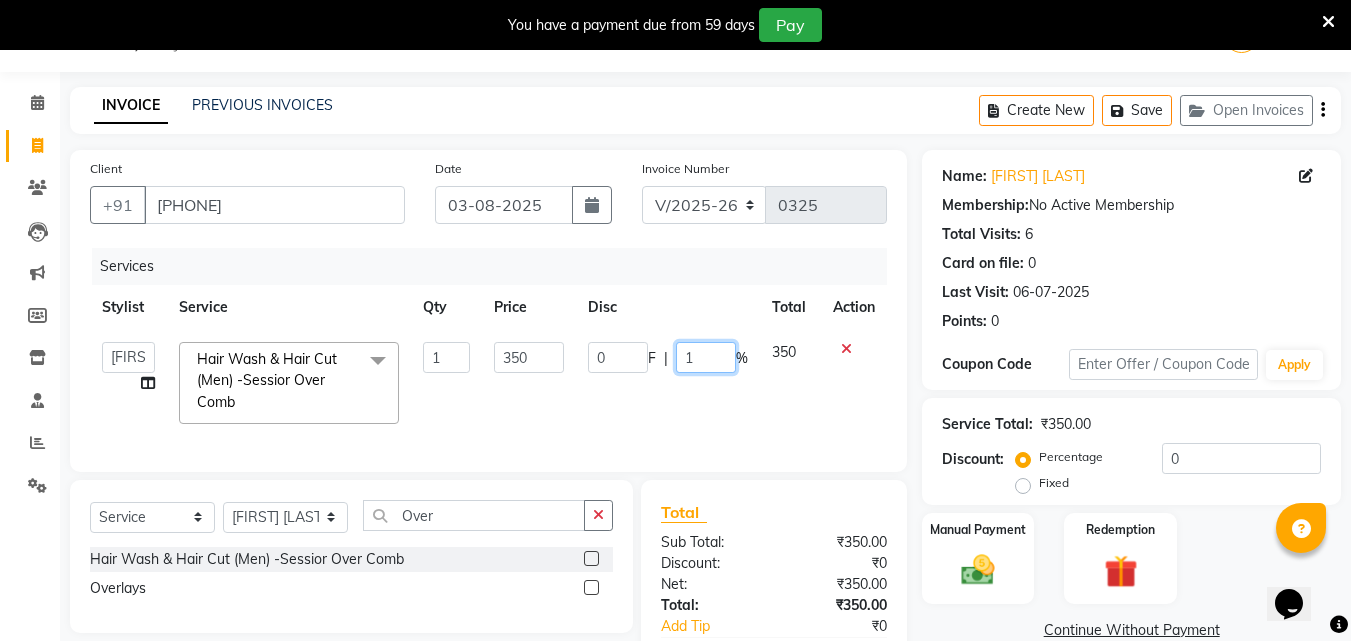 type on "10" 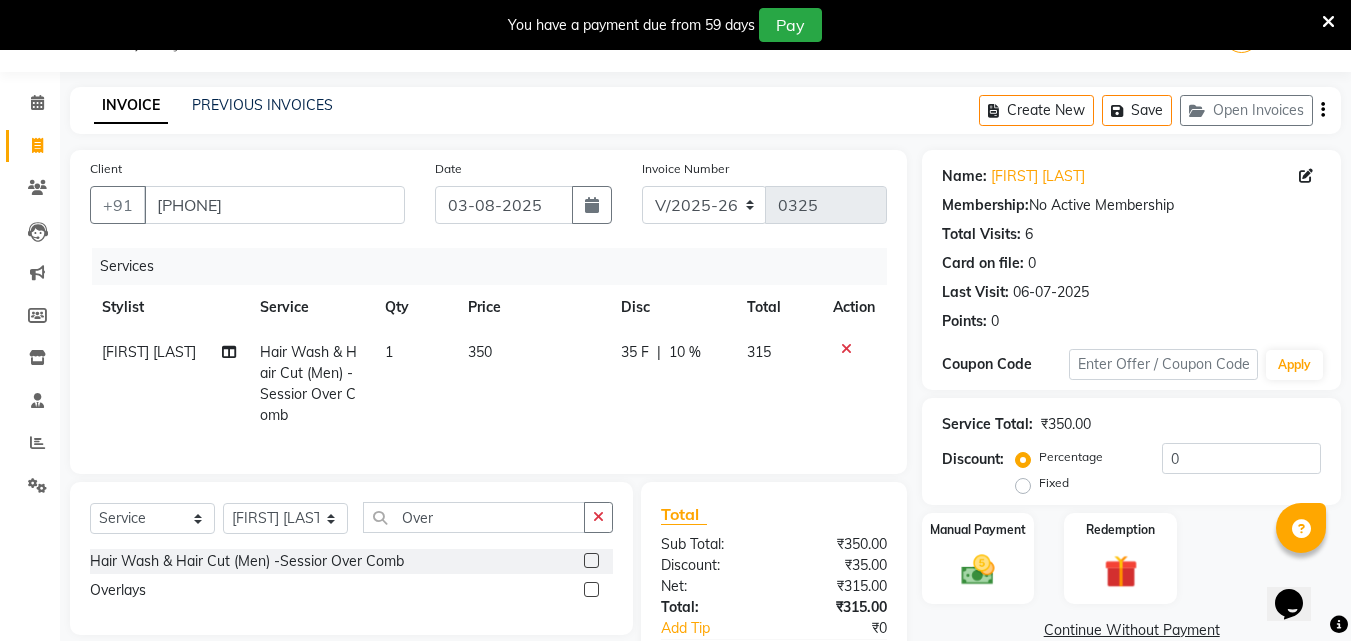 click on "35 F | 10 %" 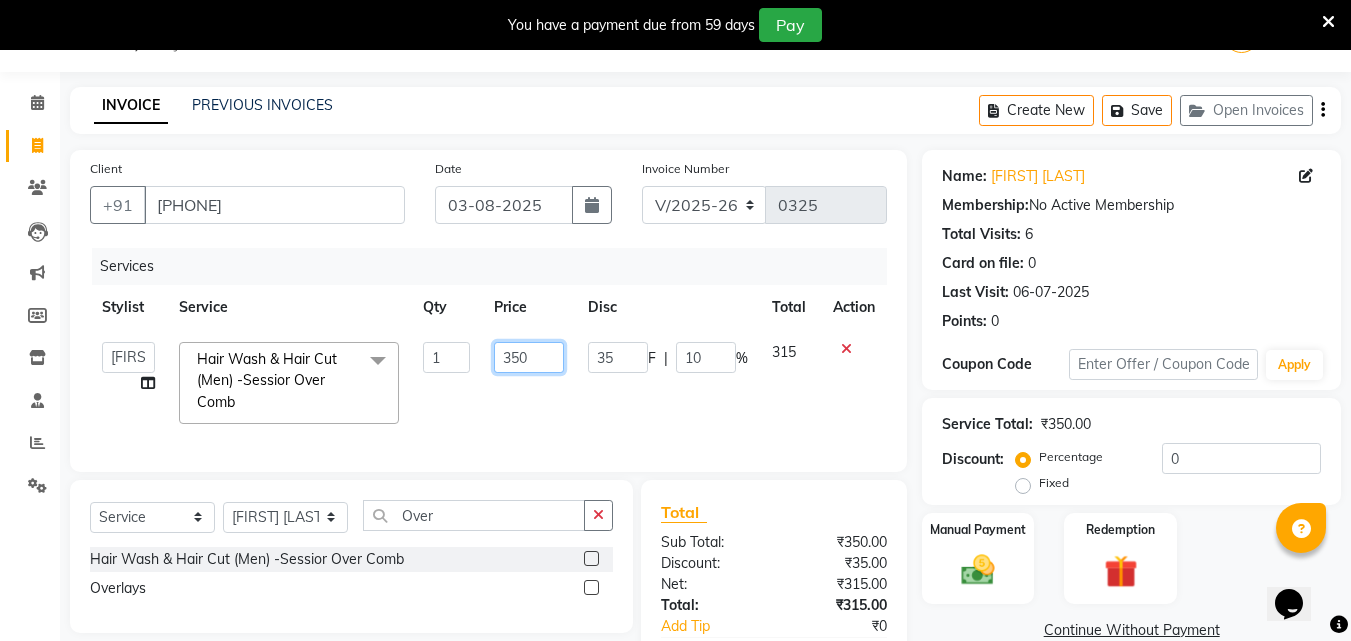 click on "350" 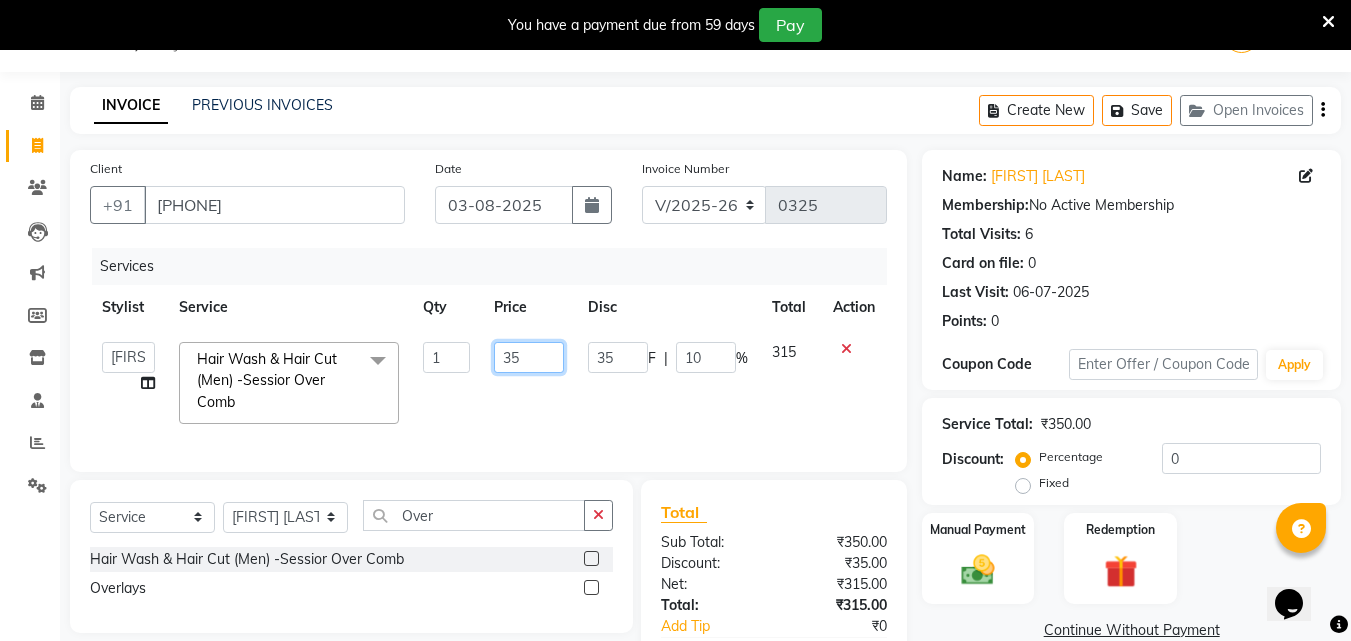 type on "3" 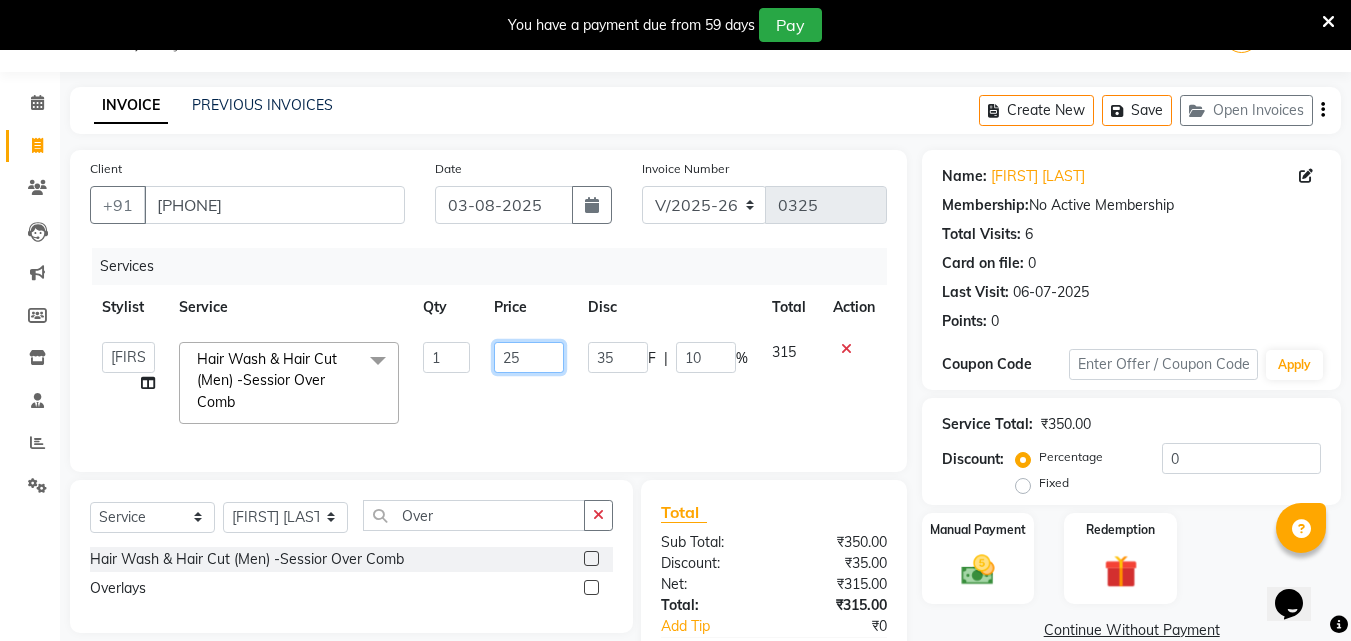 type on "250" 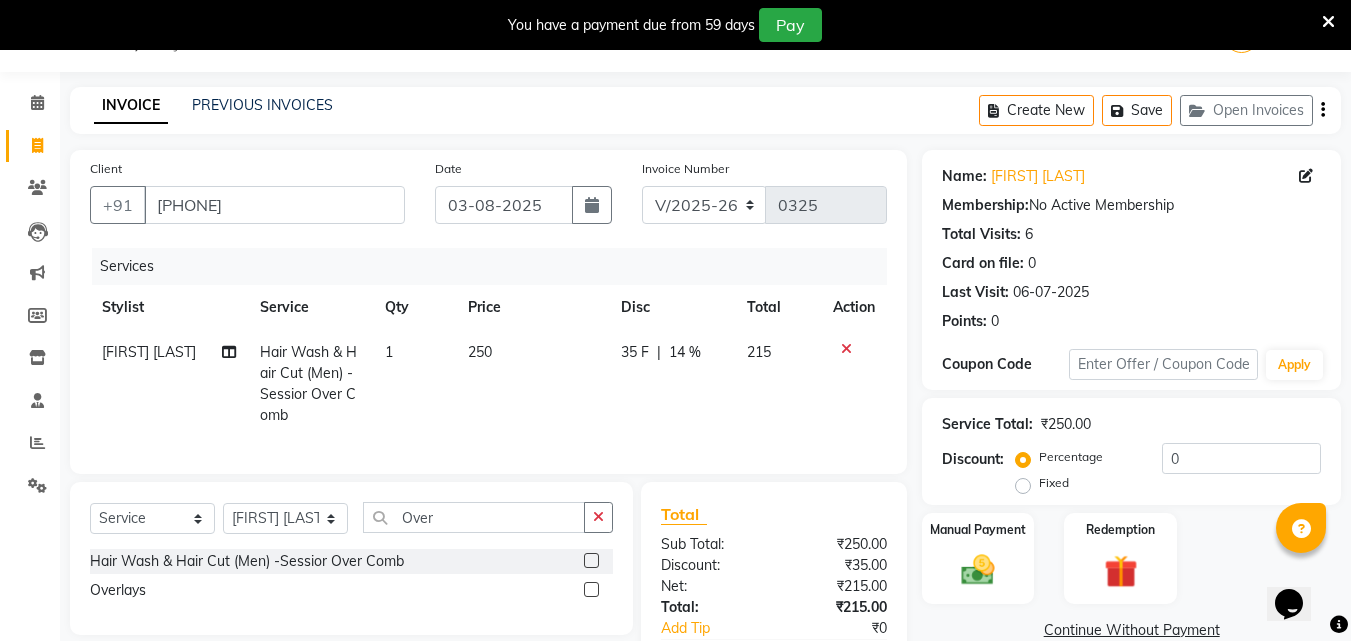 click on "Amol Walke Hair Wash & Hair Cut (Men) -Sessior Over Comb 1 250 35 F | 14 % 215" 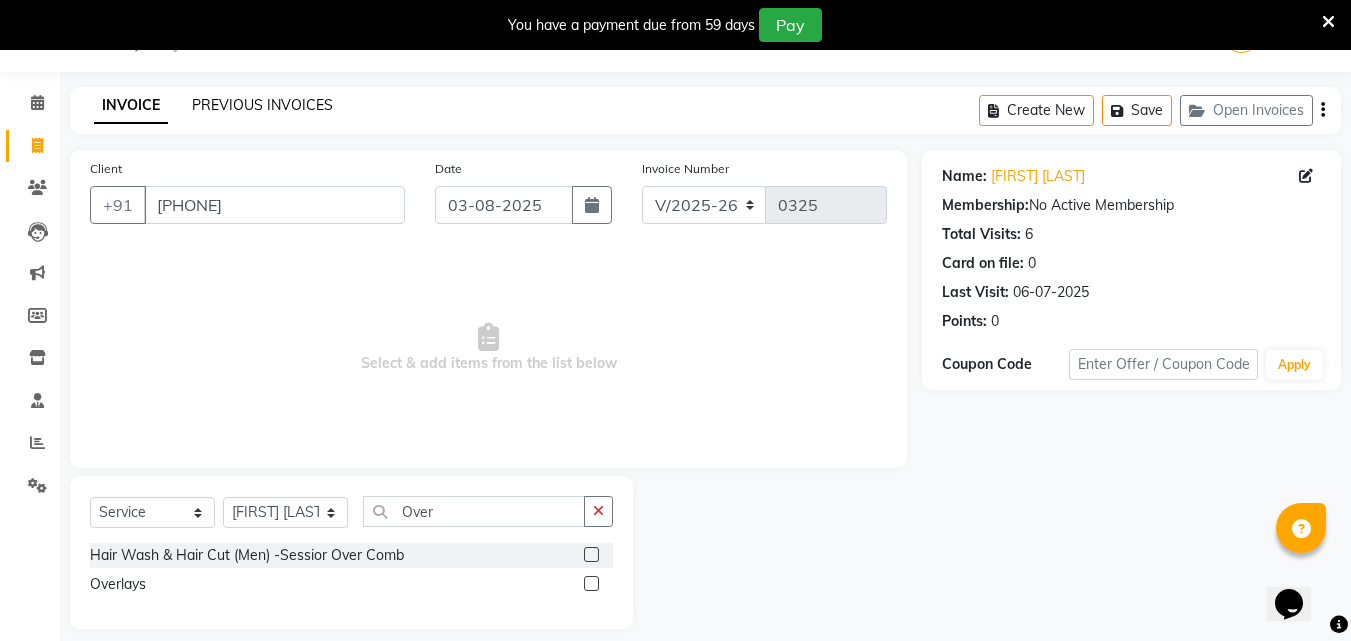click on "PREVIOUS INVOICES" 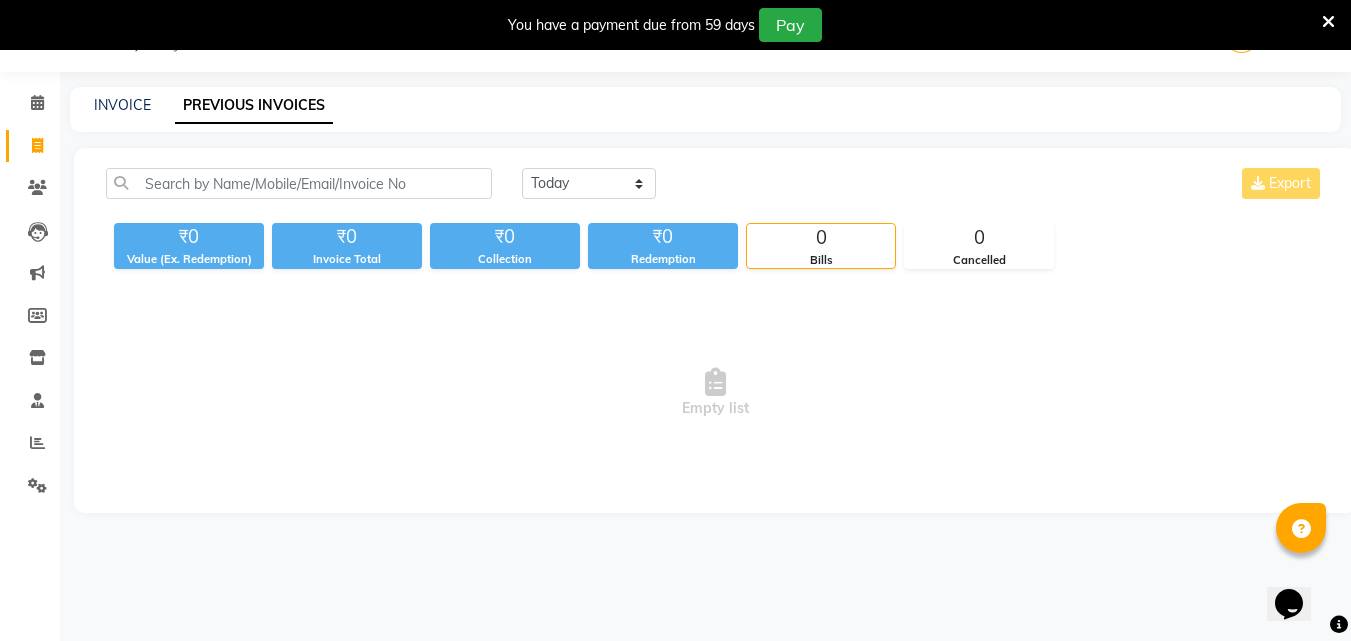 drag, startPoint x: 445, startPoint y: 166, endPoint x: 440, endPoint y: 181, distance: 15.811388 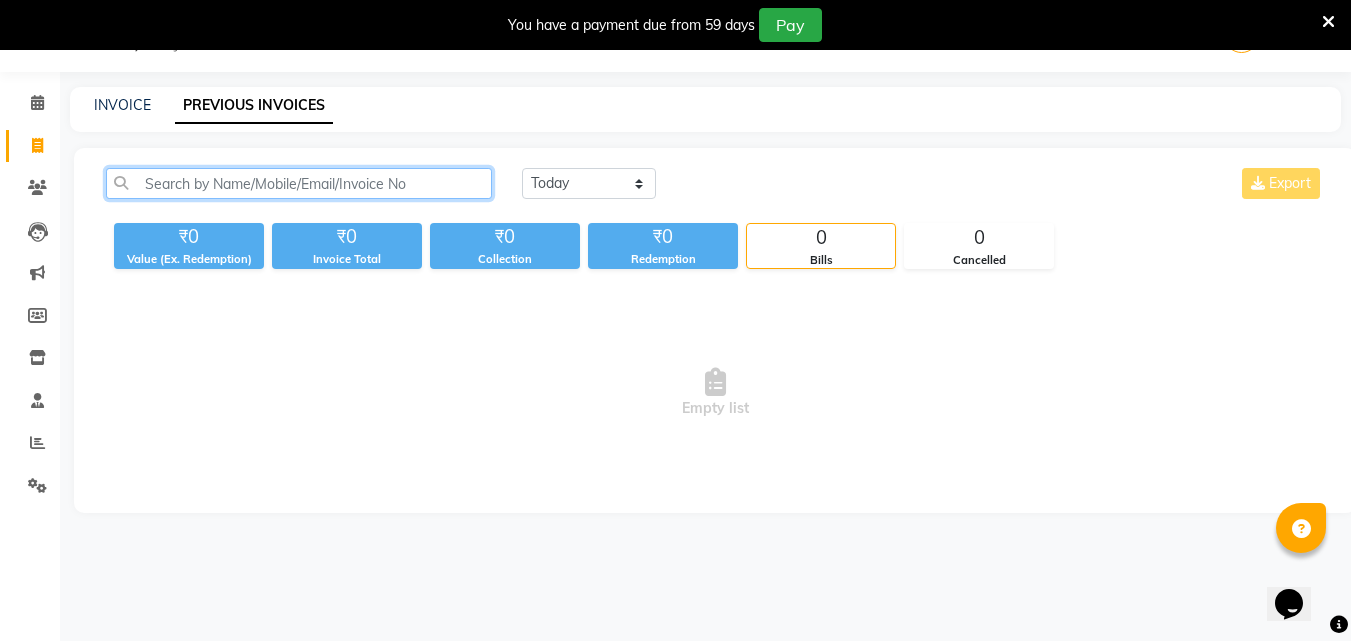 click 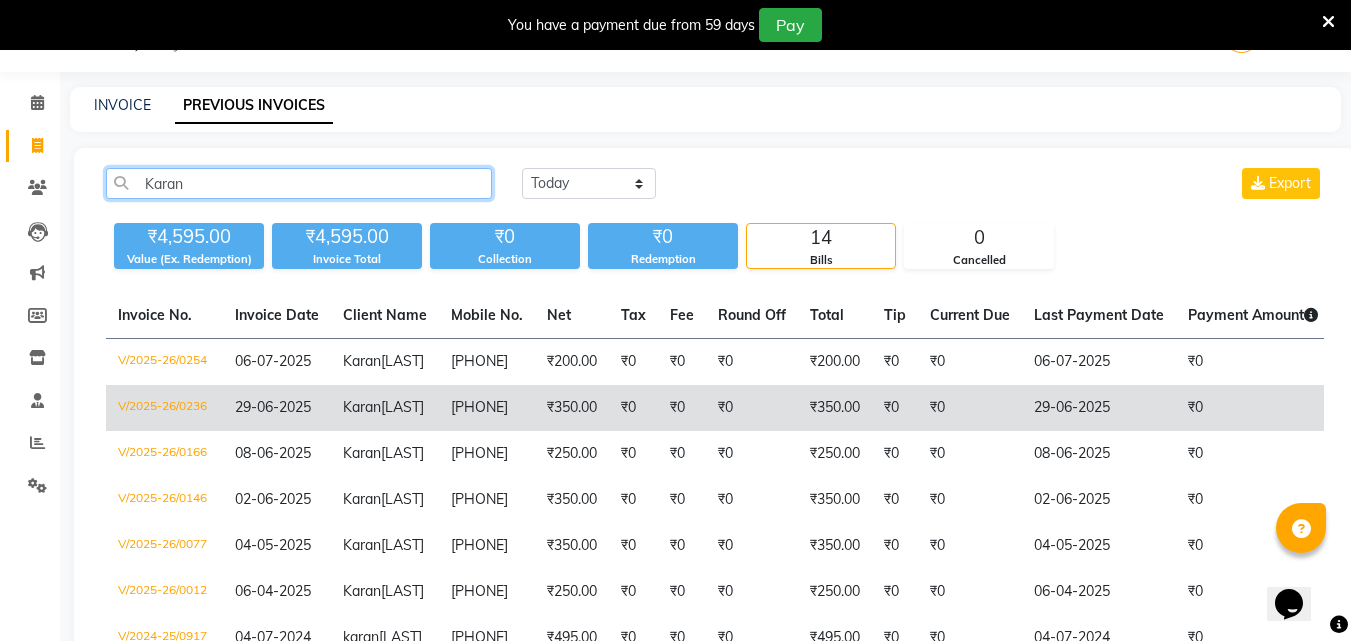 type on "Karan" 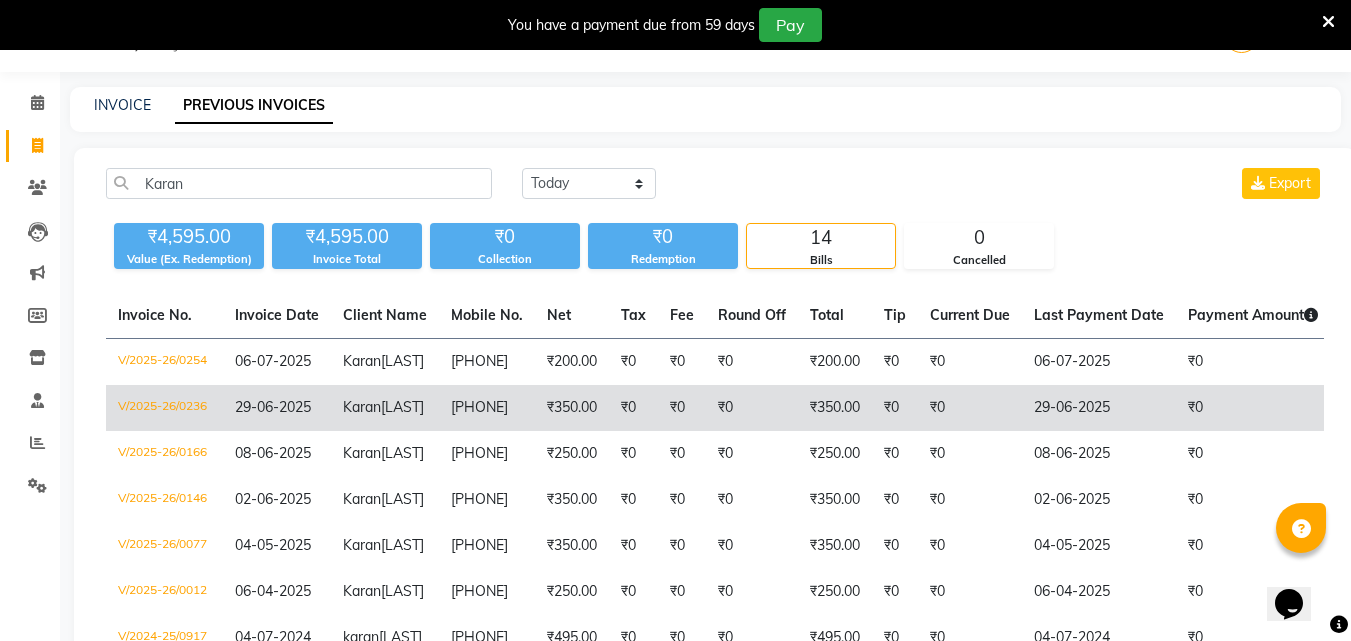 click on "₹350.00" 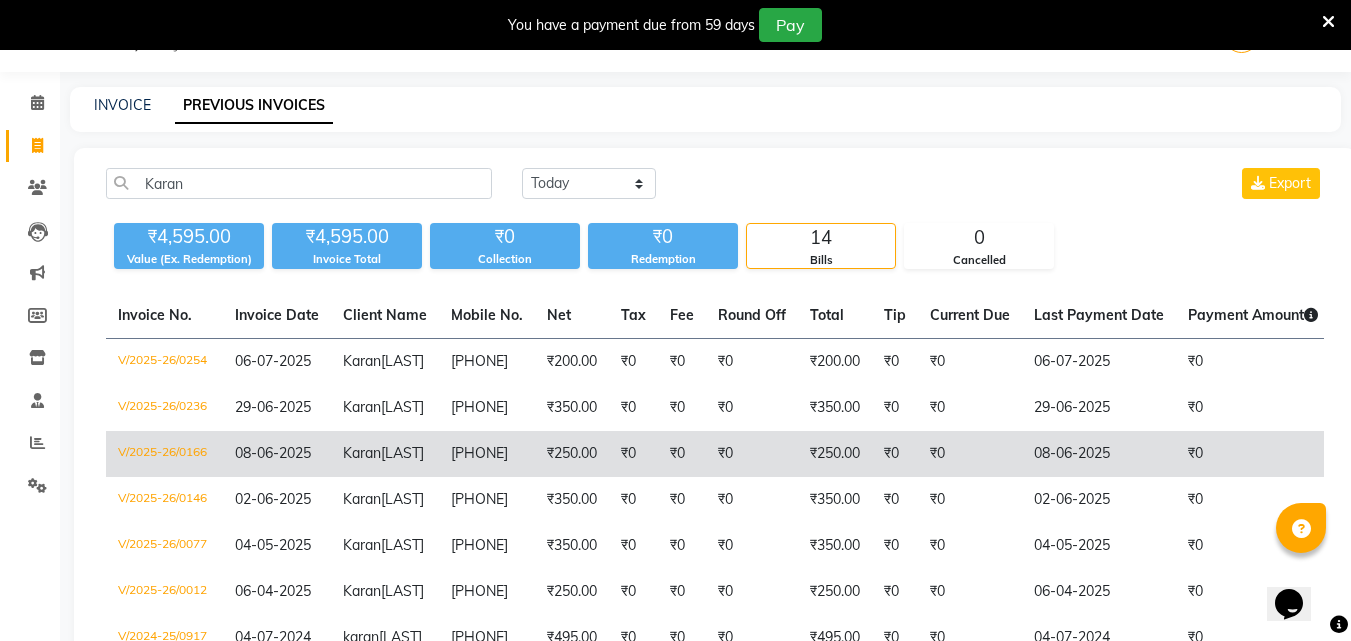 click on "[PHONE]" 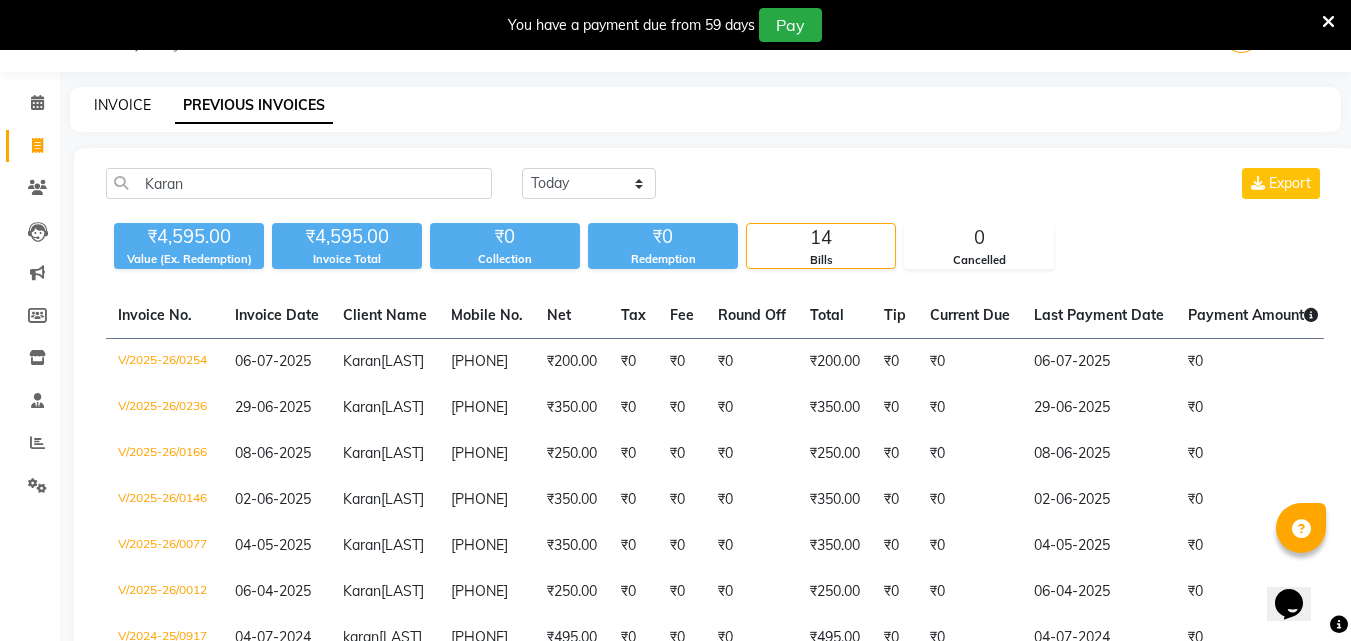 click on "INVOICE" 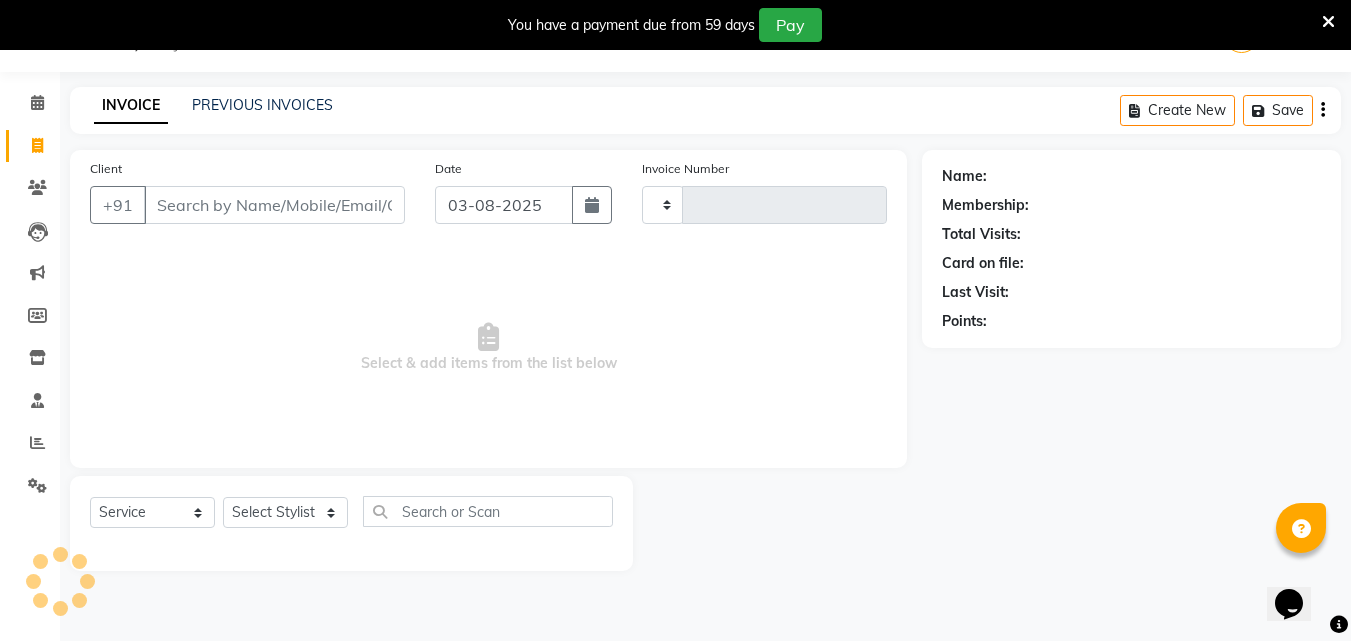 type on "0325" 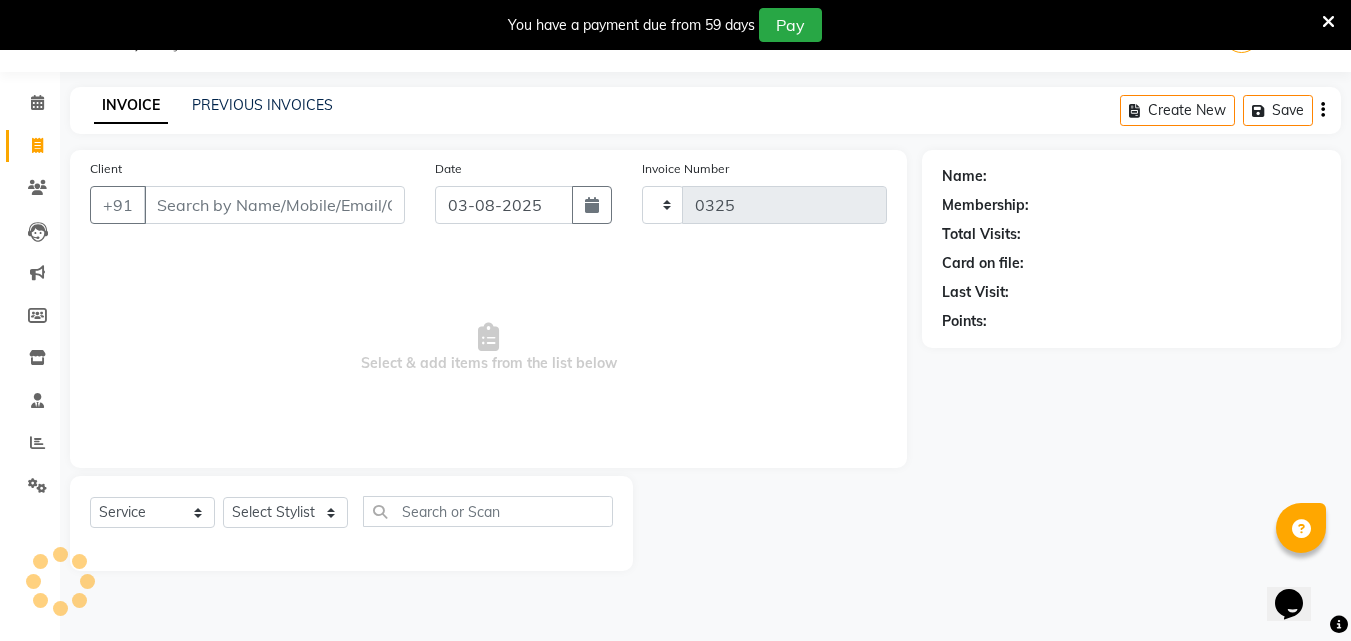 select on "4568" 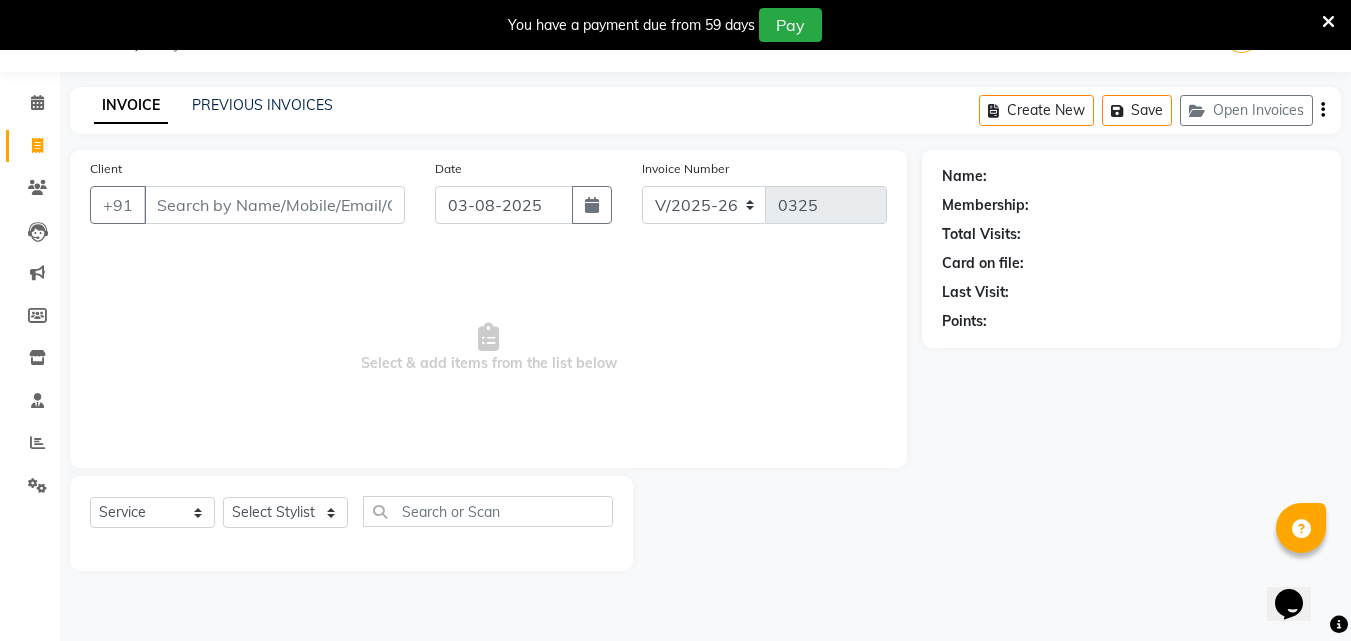 click on "Client" at bounding box center (274, 205) 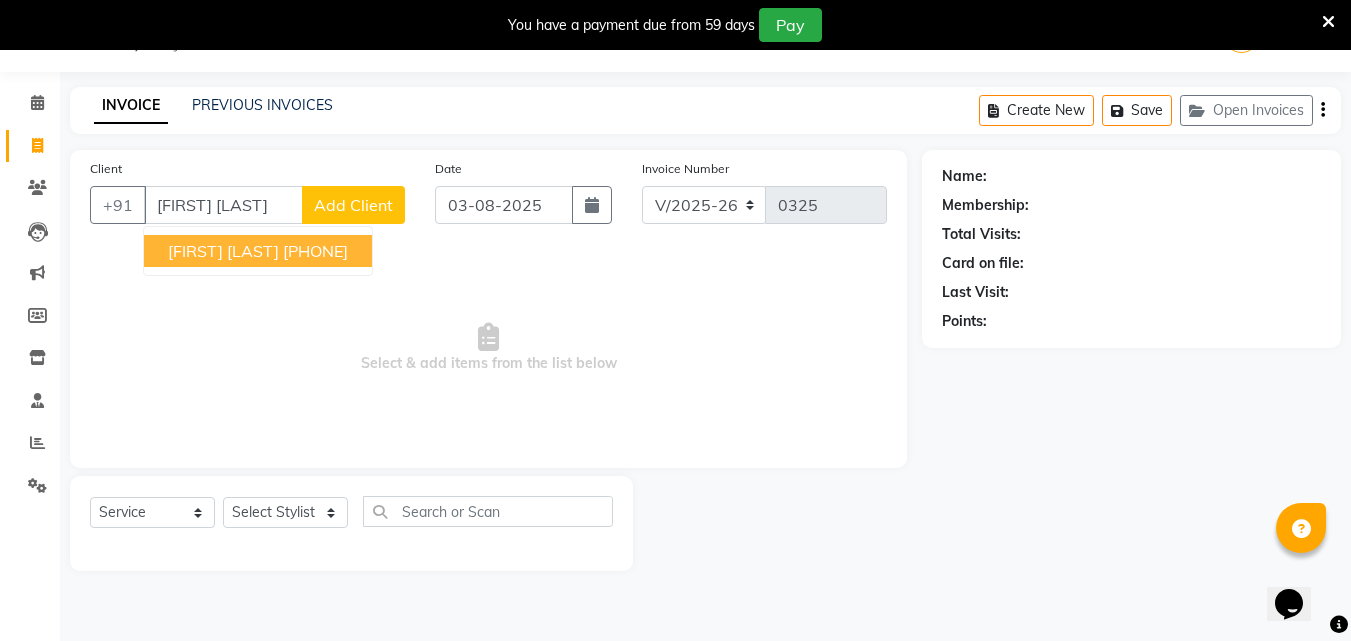 click on "[PHONE]" at bounding box center [315, 251] 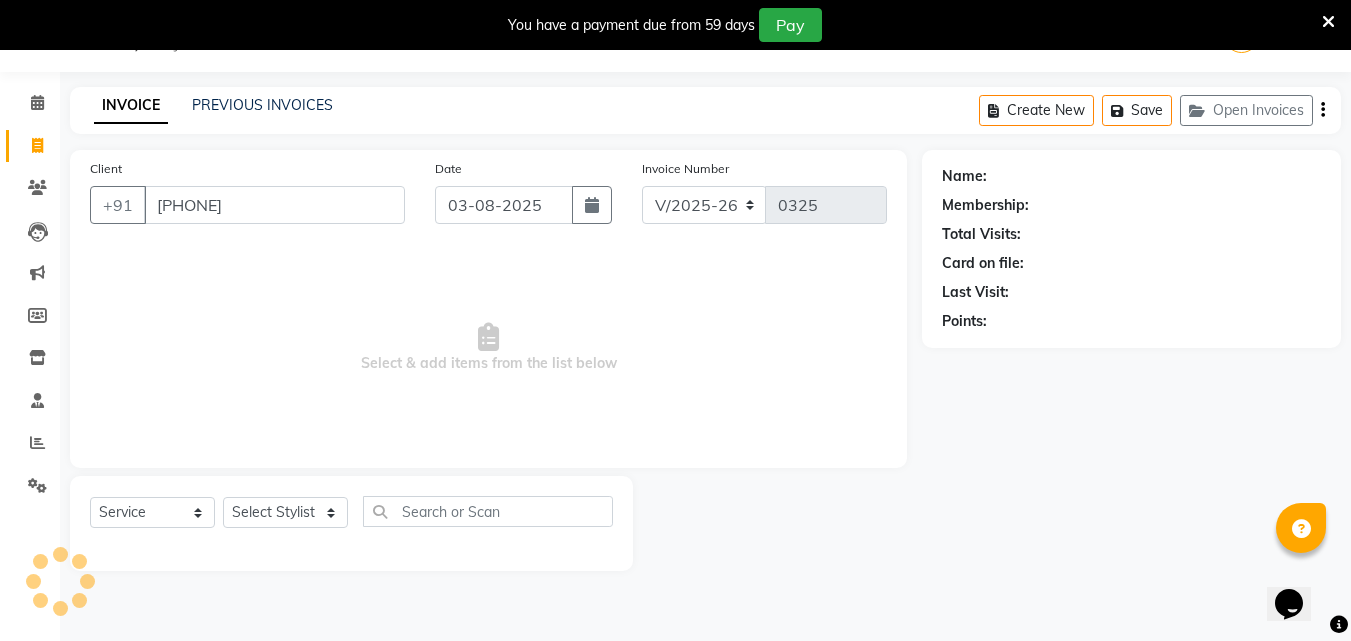 type on "[PHONE]" 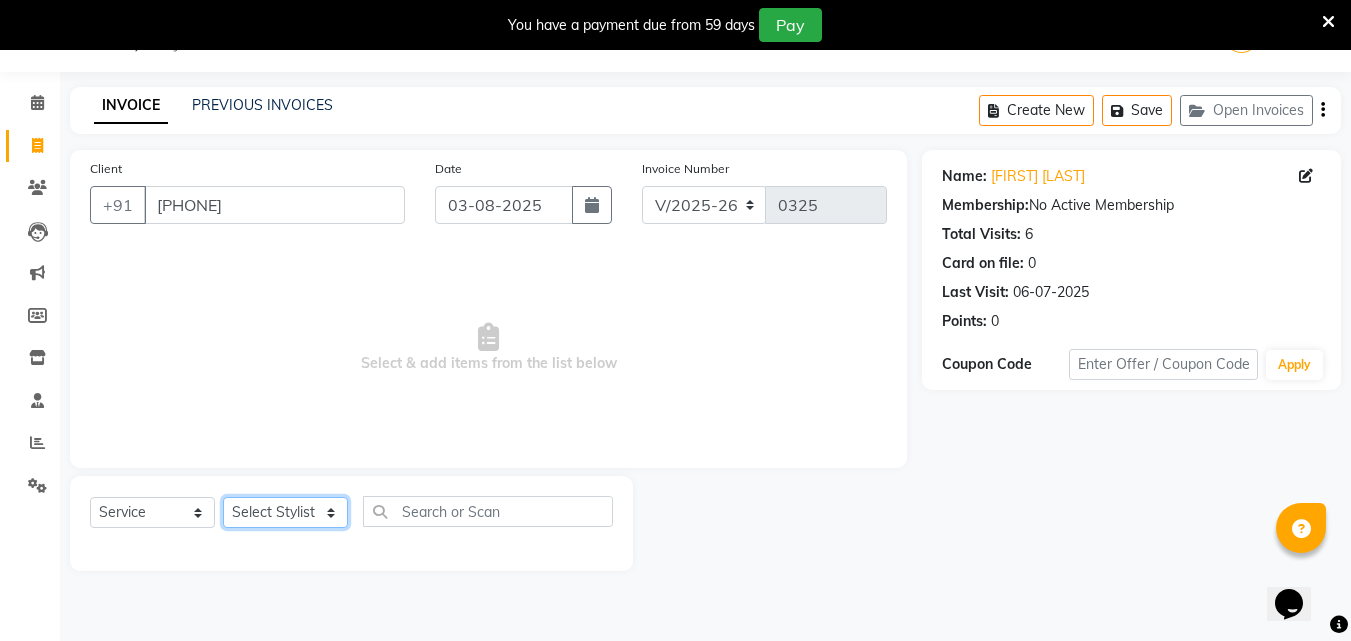 click on "Select Stylist Amol Walke Meghna Meshram Shivani Eknath Khade" 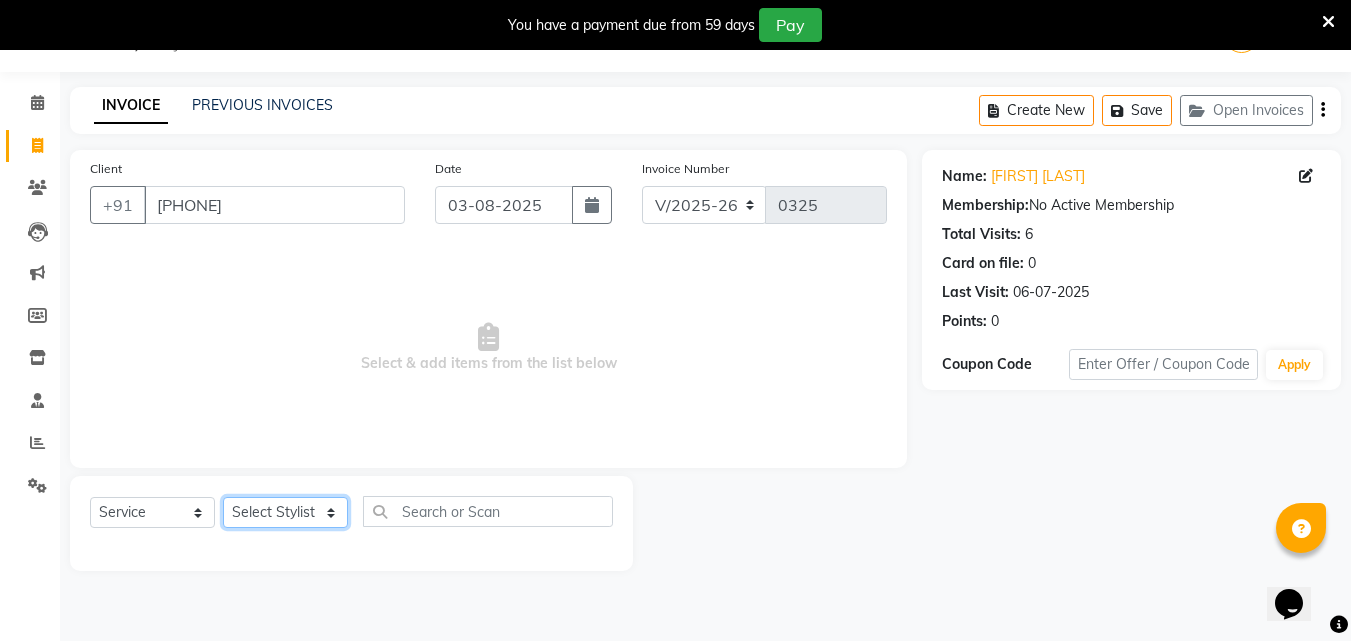 select on "72183" 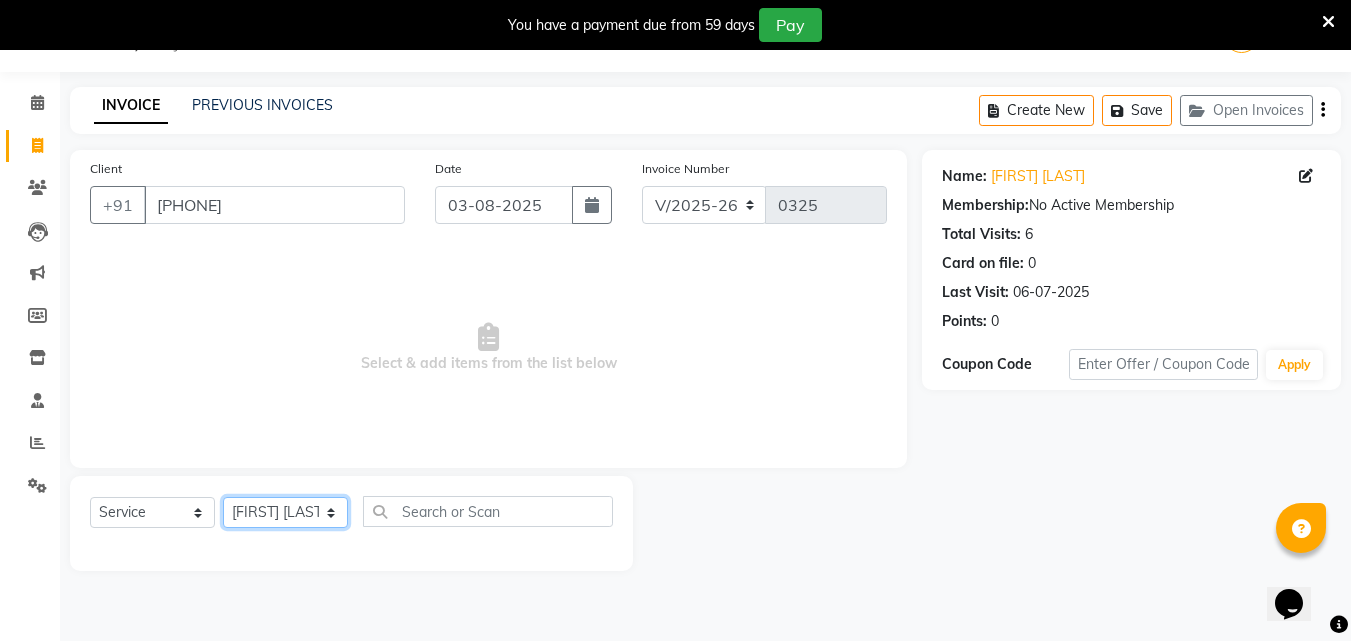 click on "Select Stylist Amol Walke Meghna Meshram Shivani Eknath Khade" 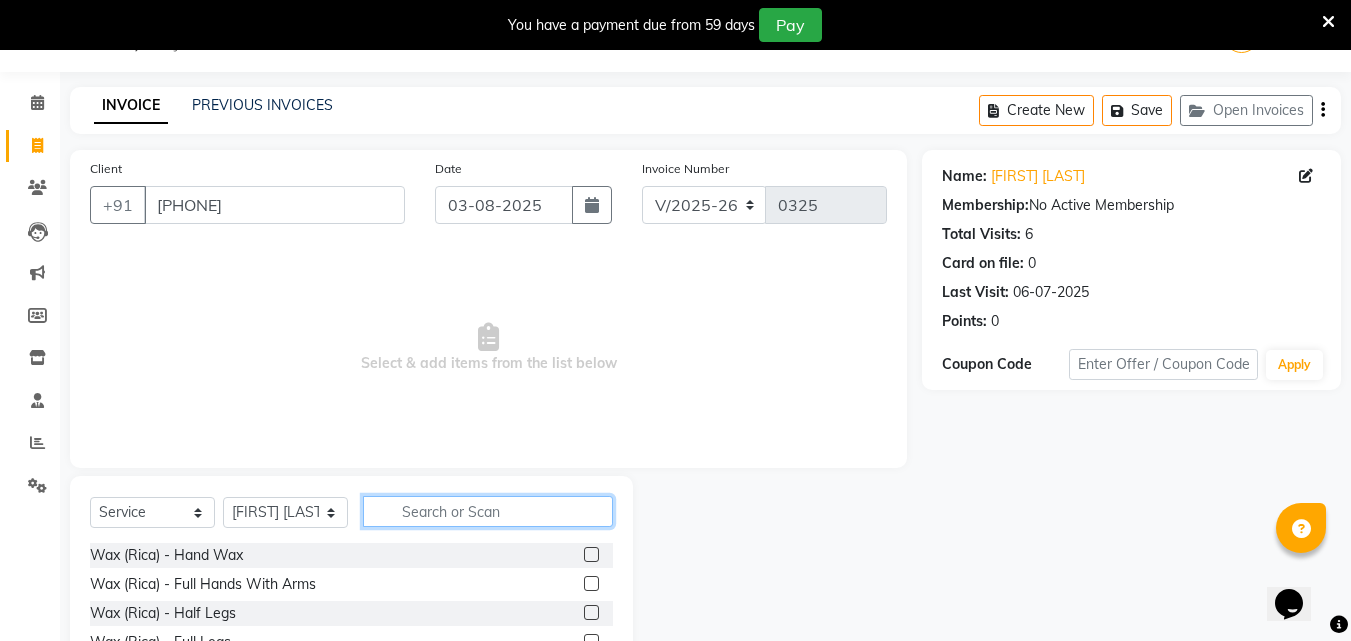 click 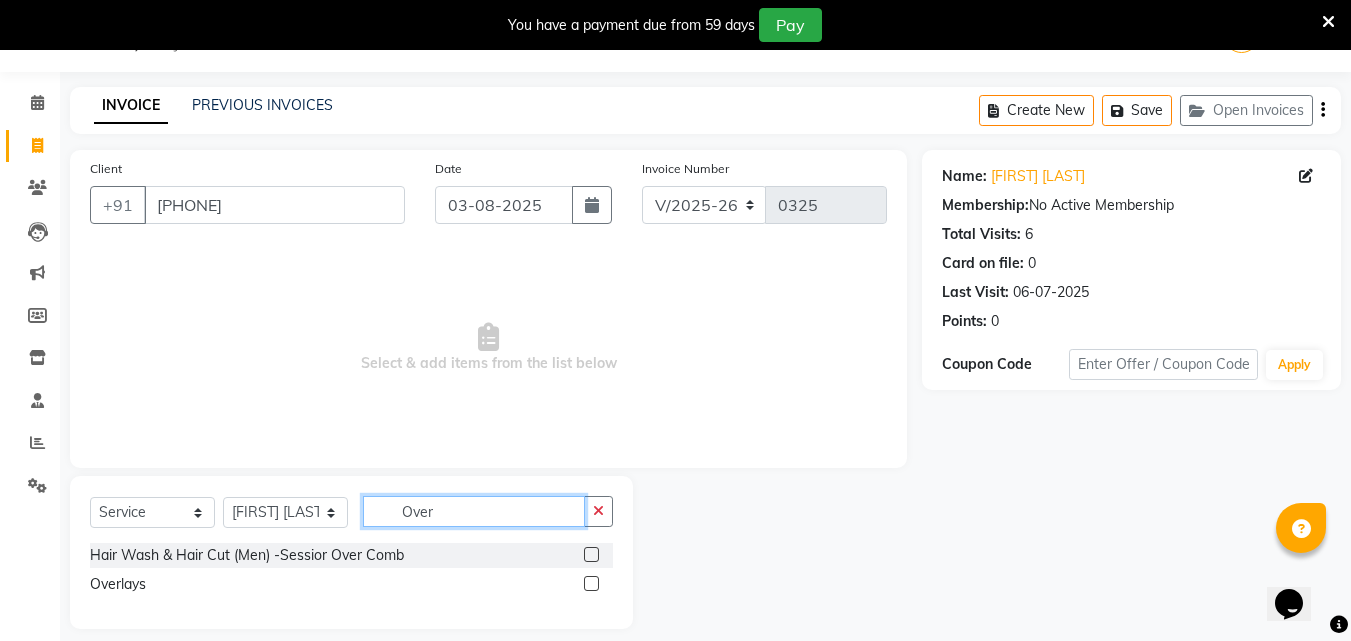 type on "Over" 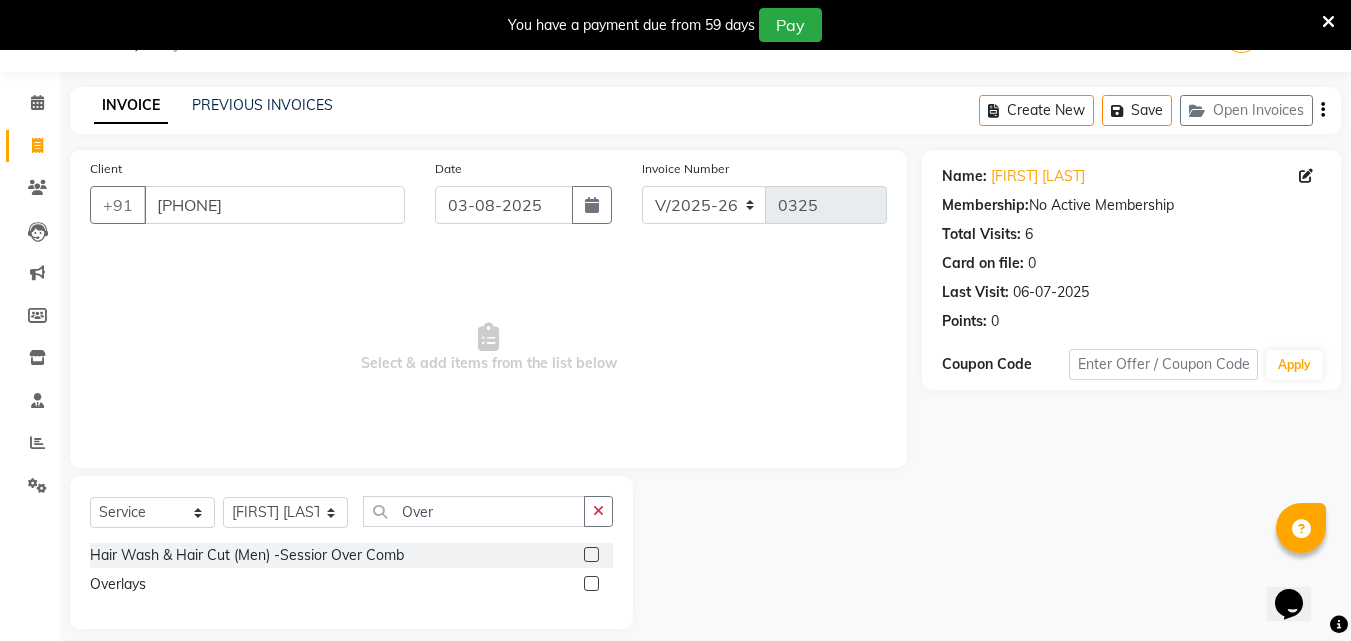 click 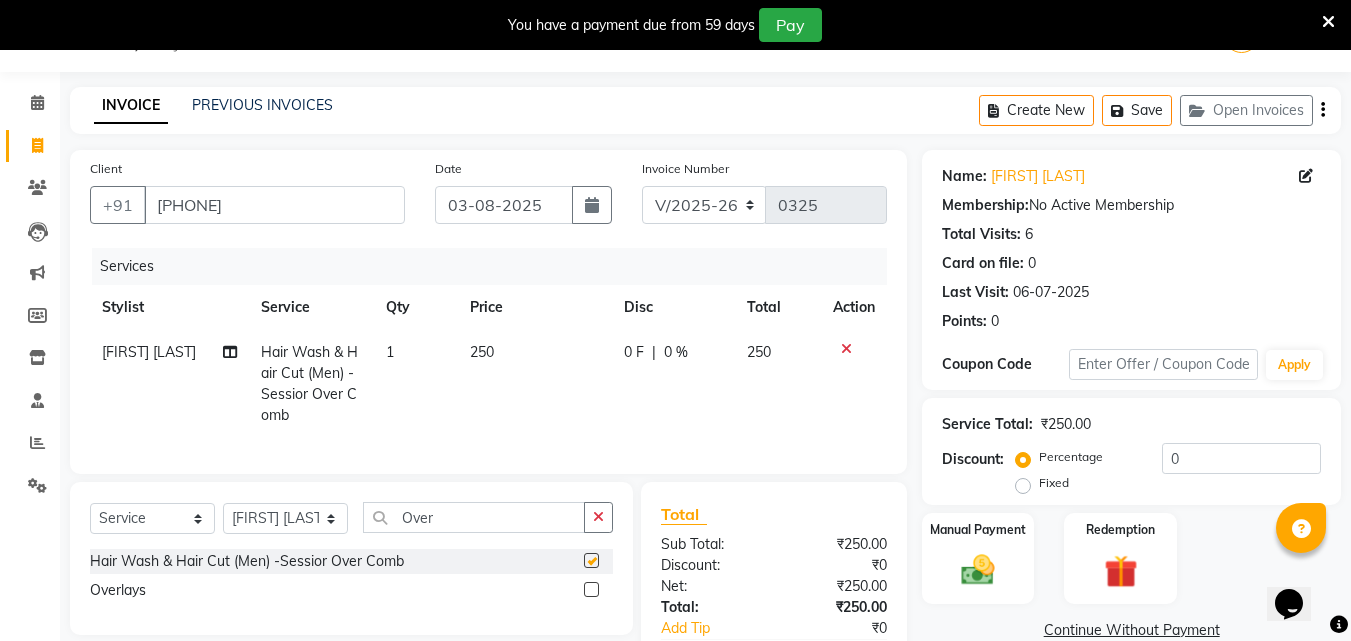 checkbox on "false" 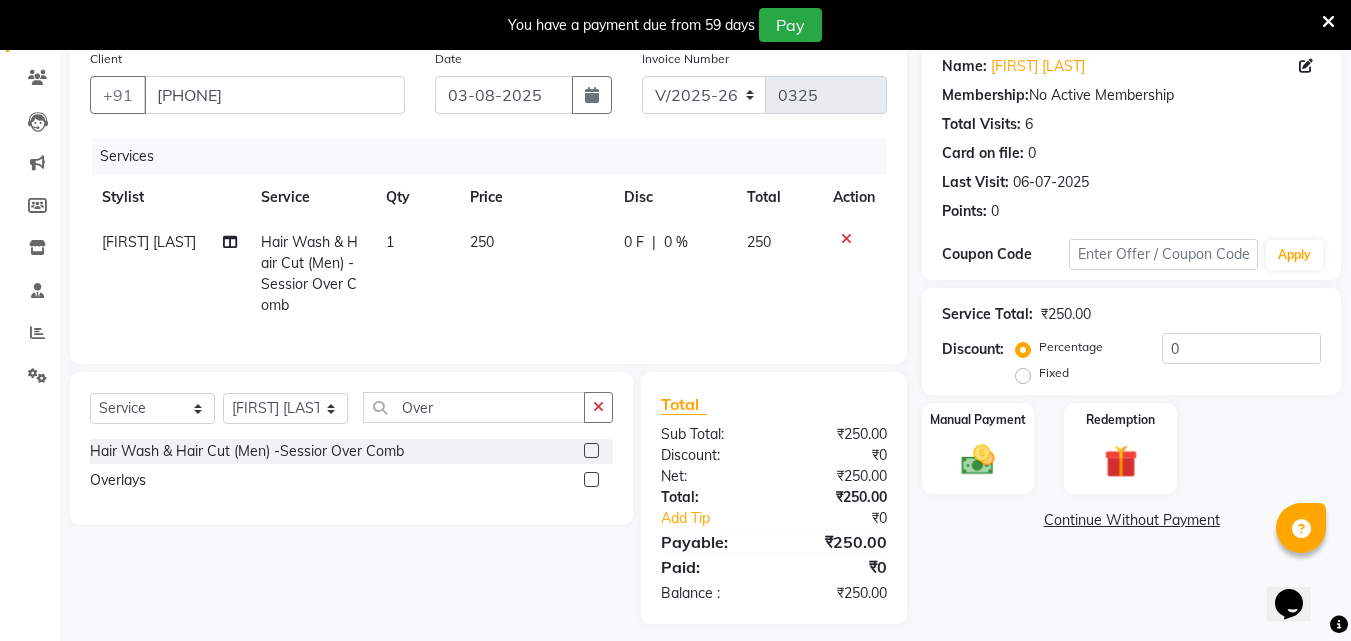 scroll, scrollTop: 163, scrollLeft: 0, axis: vertical 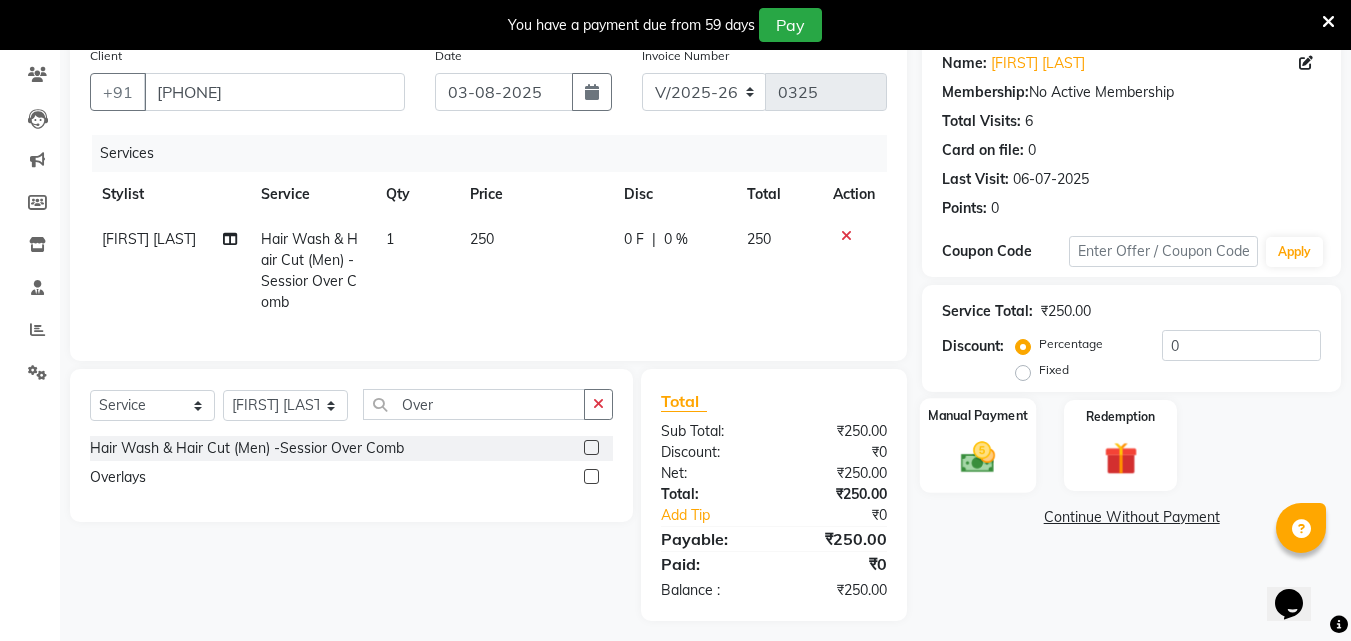 click 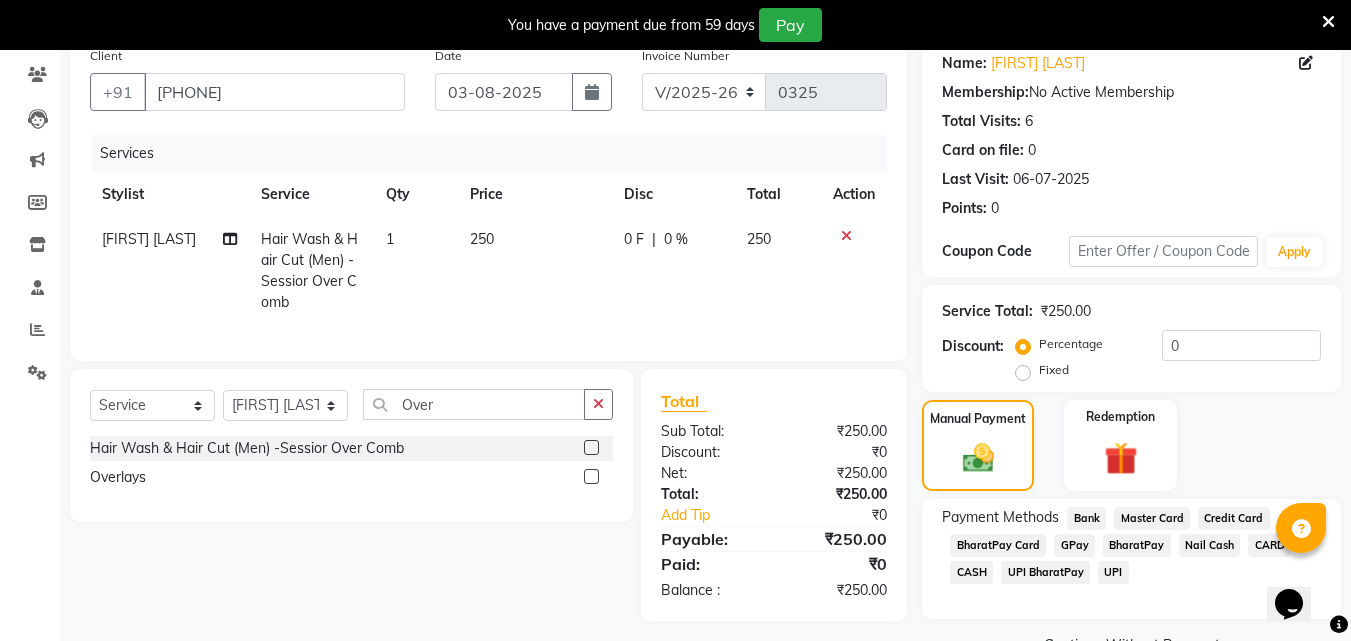 click on "UPI BharatPay" 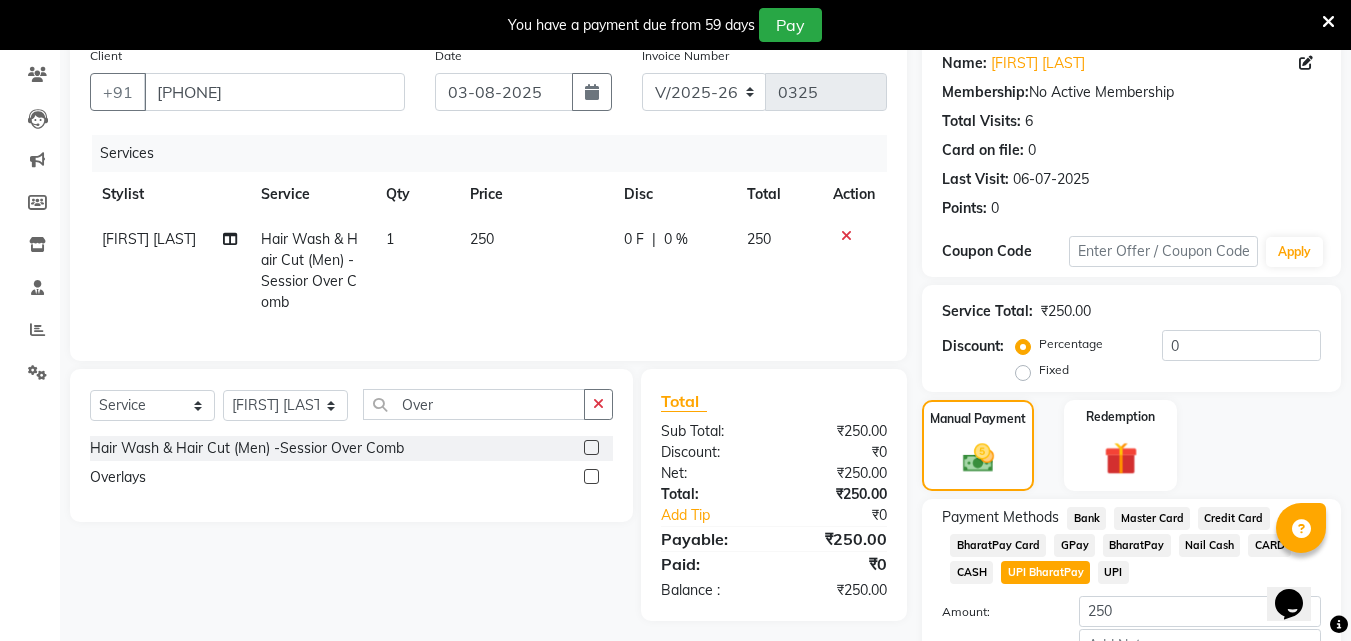 scroll, scrollTop: 295, scrollLeft: 0, axis: vertical 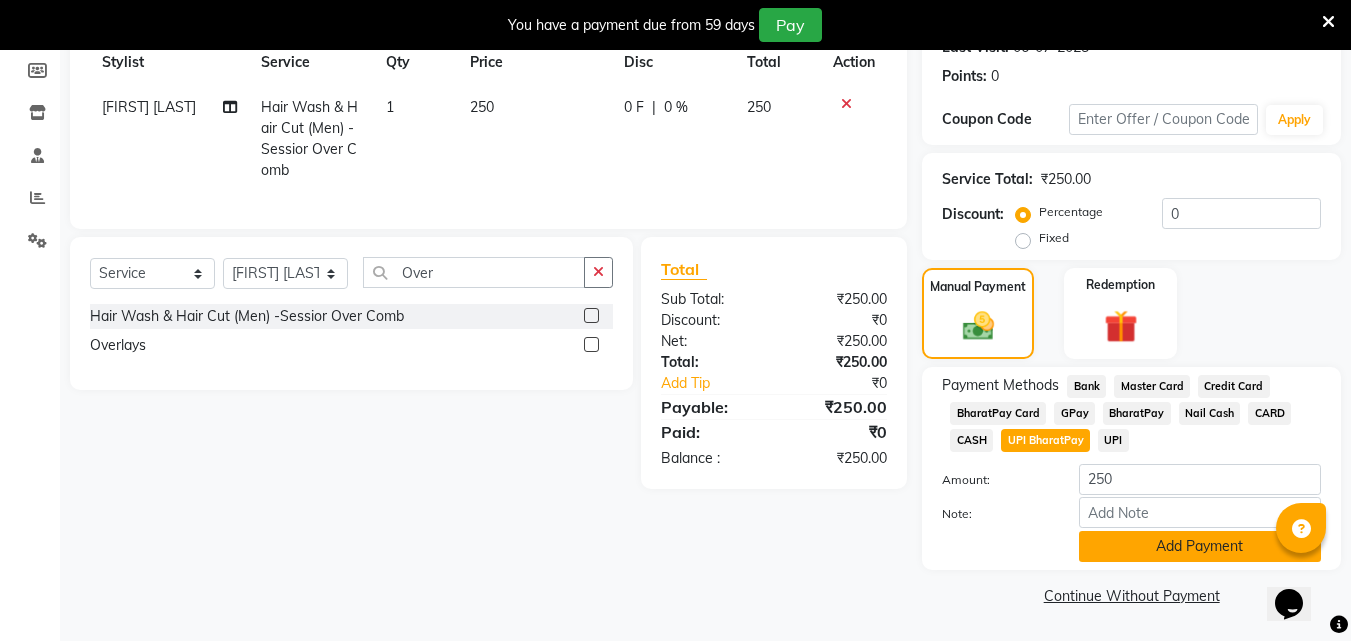 click on "Add Payment" 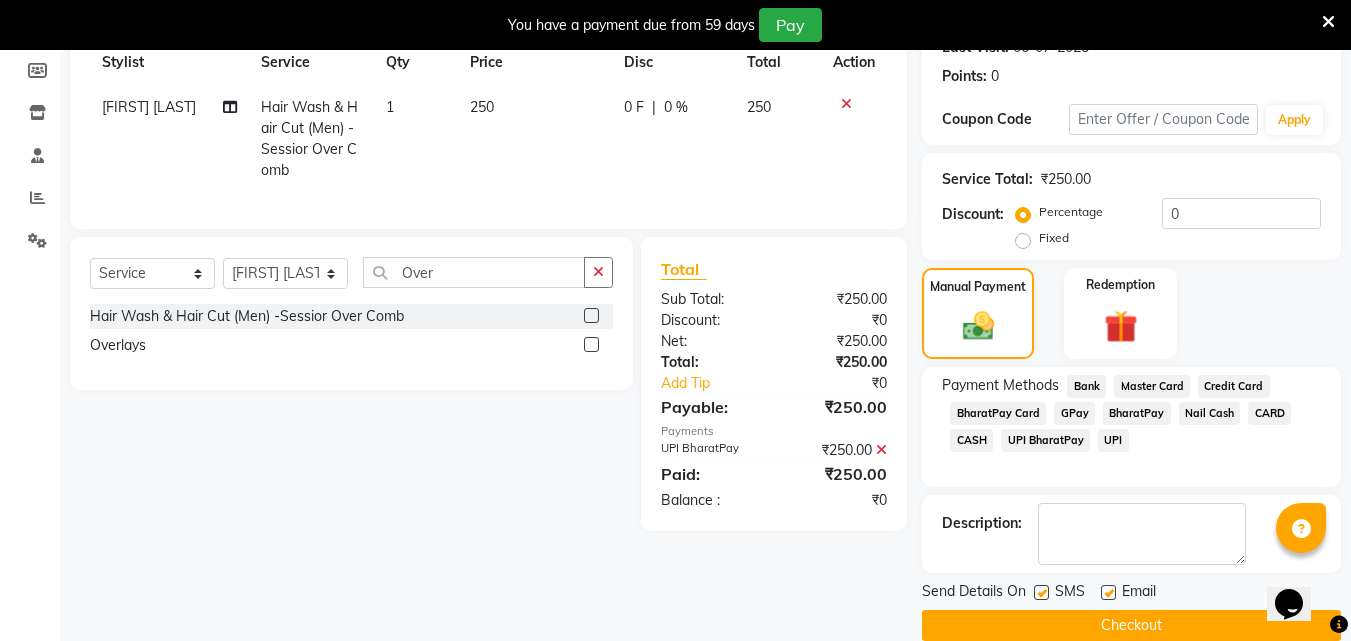 click on "SMS" 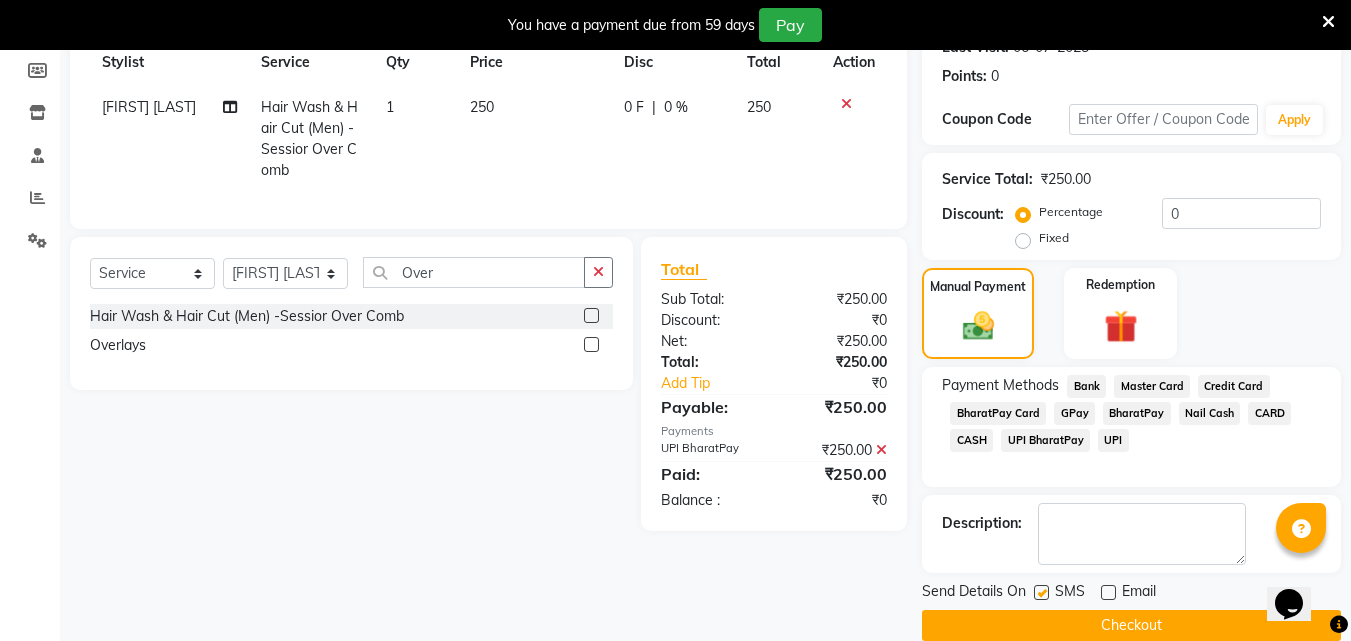 click 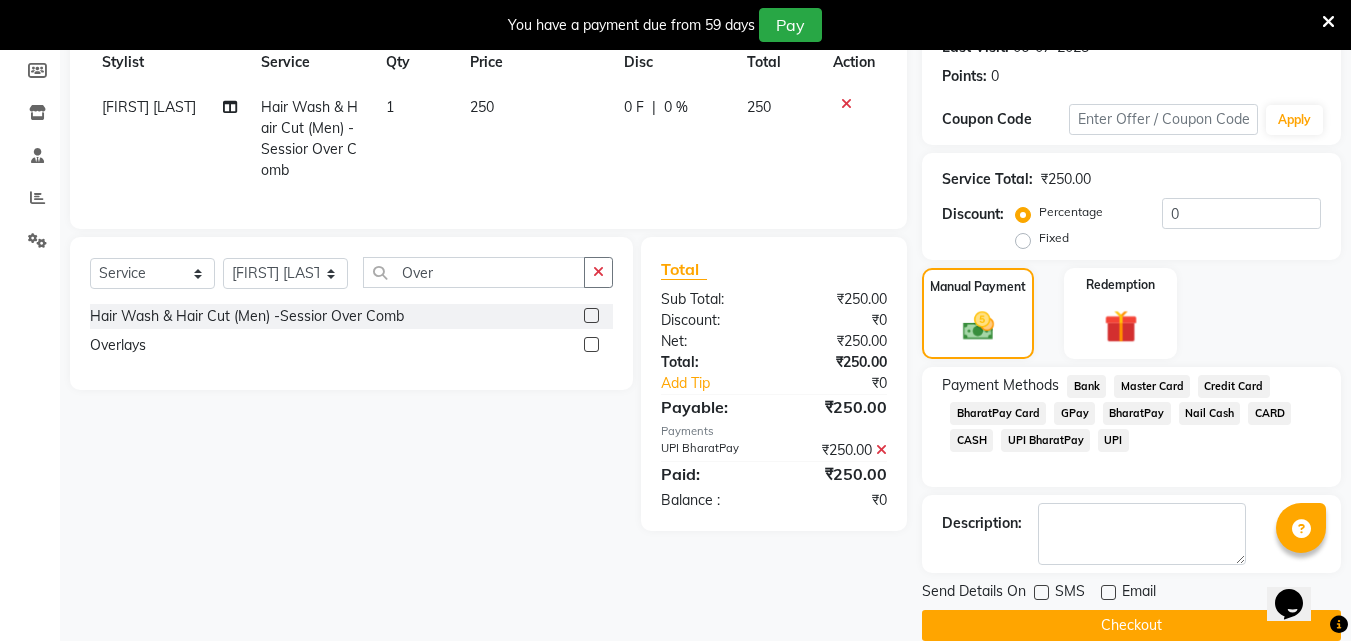 click on "Checkout" 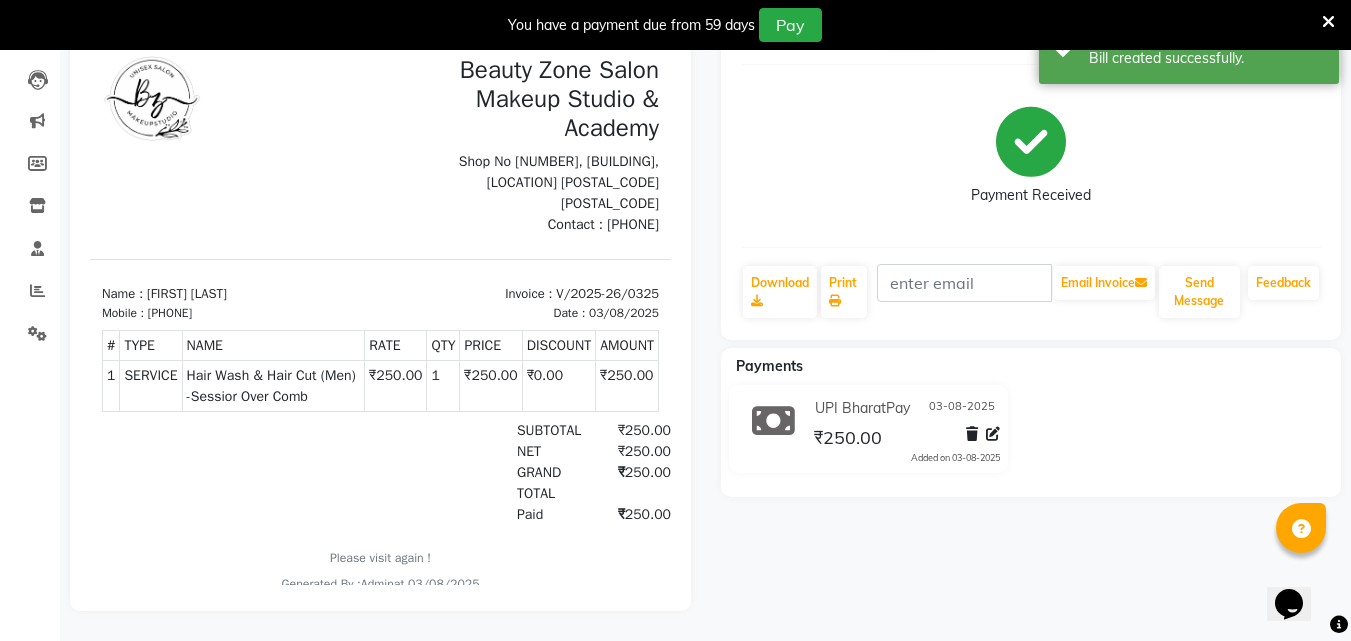 scroll, scrollTop: 0, scrollLeft: 0, axis: both 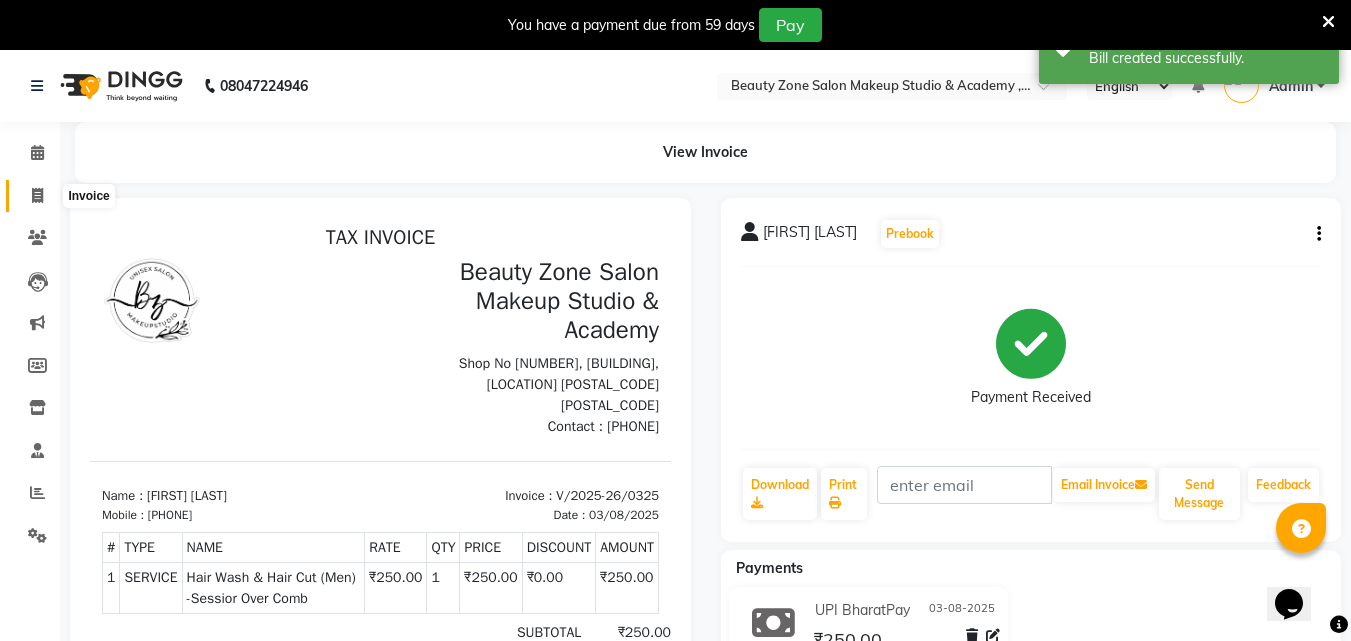 click 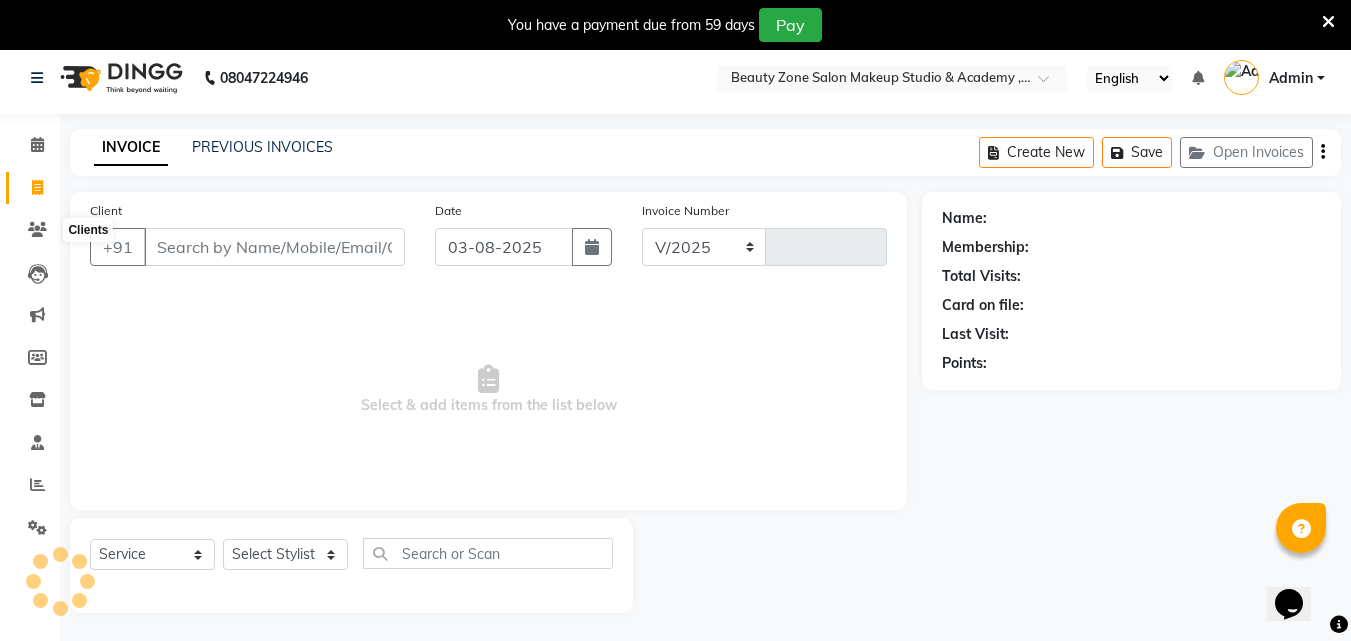select on "4568" 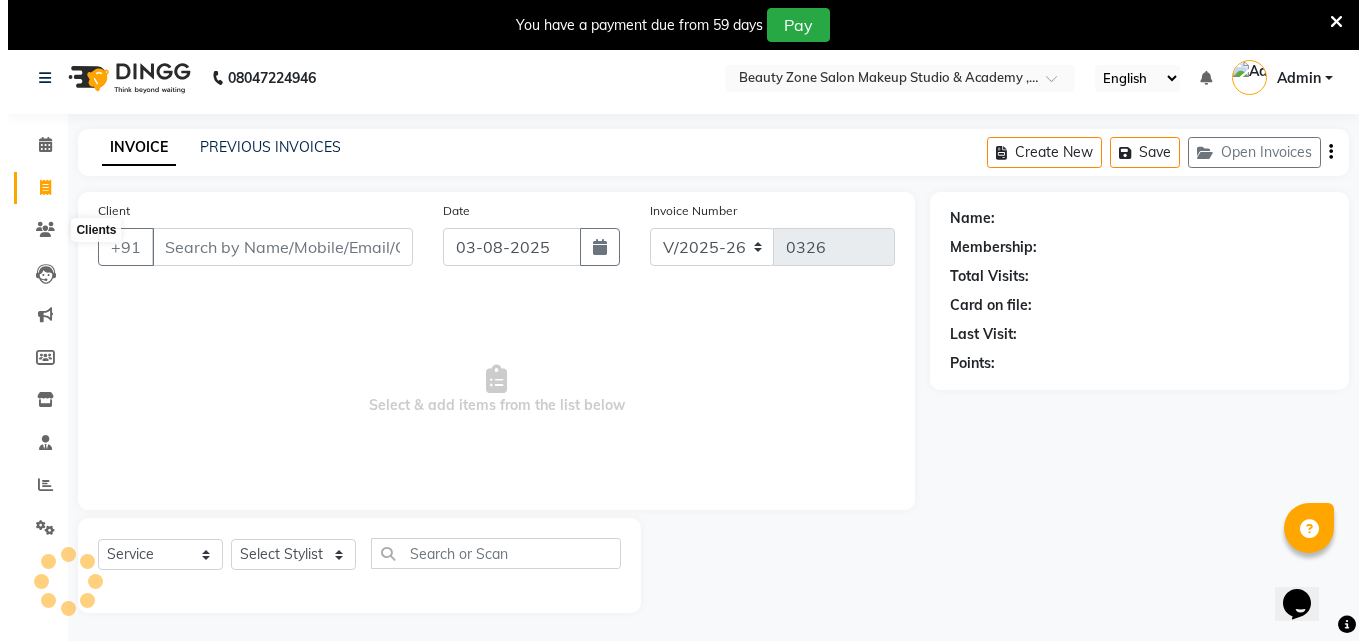 scroll, scrollTop: 50, scrollLeft: 0, axis: vertical 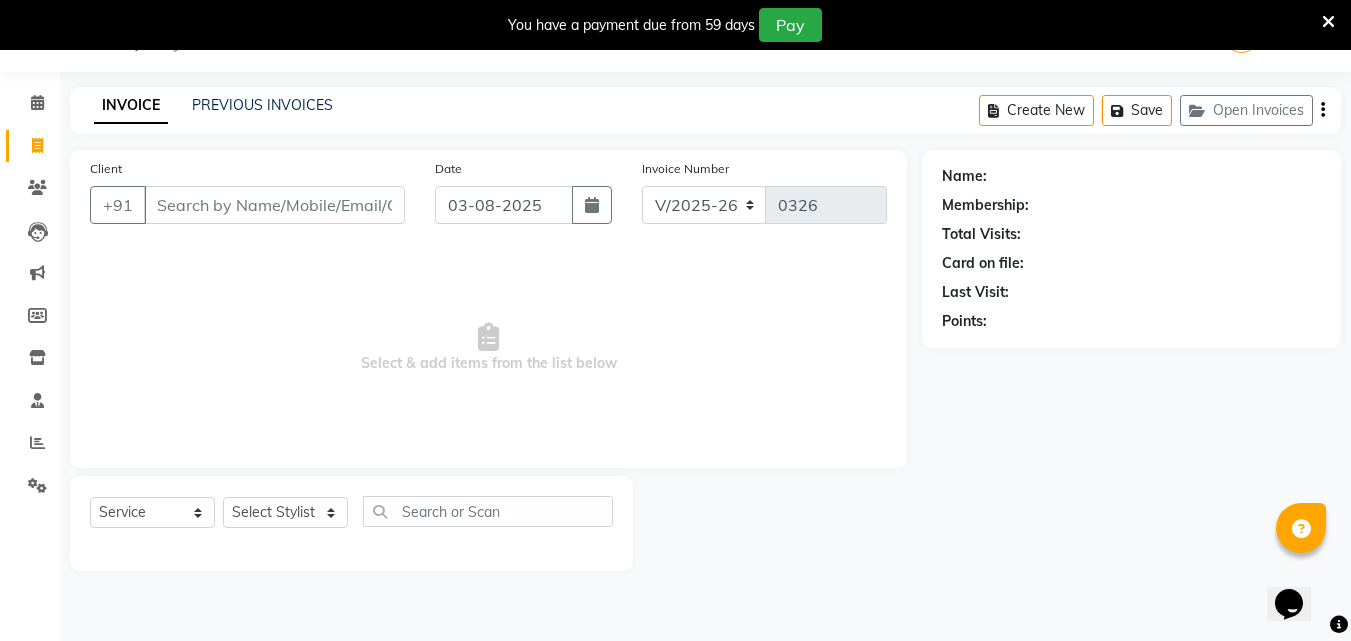 click on "Client" at bounding box center [274, 205] 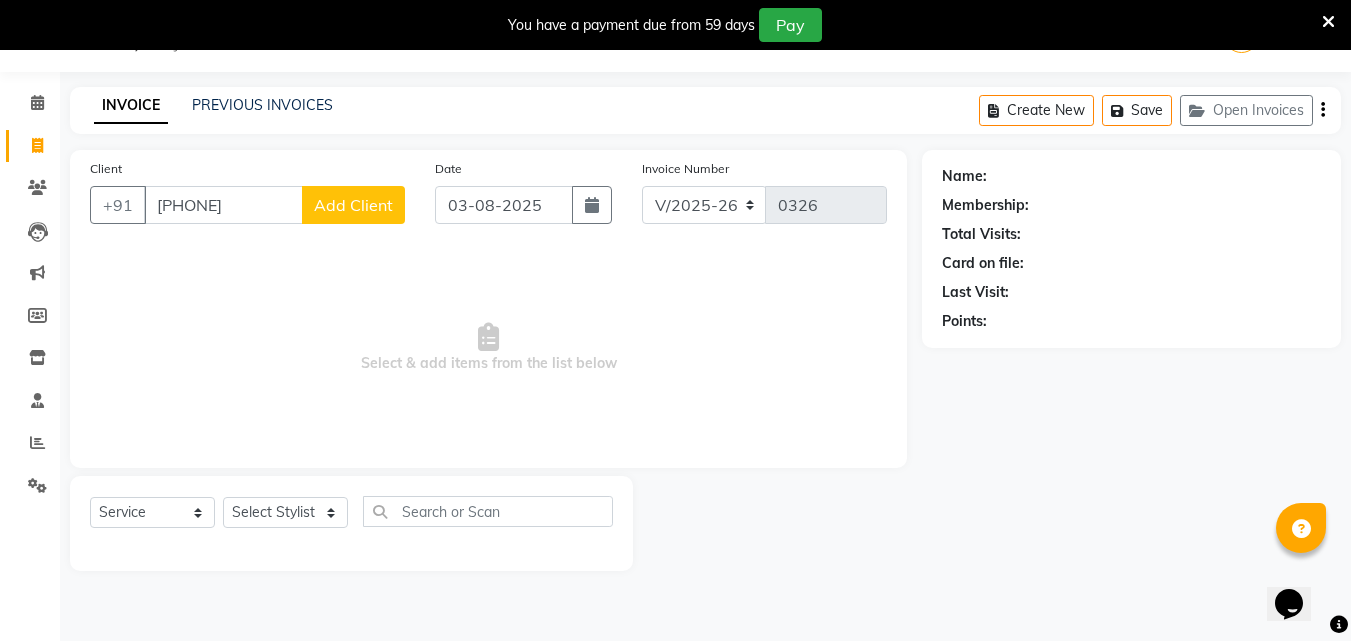 type on "[PHONE]" 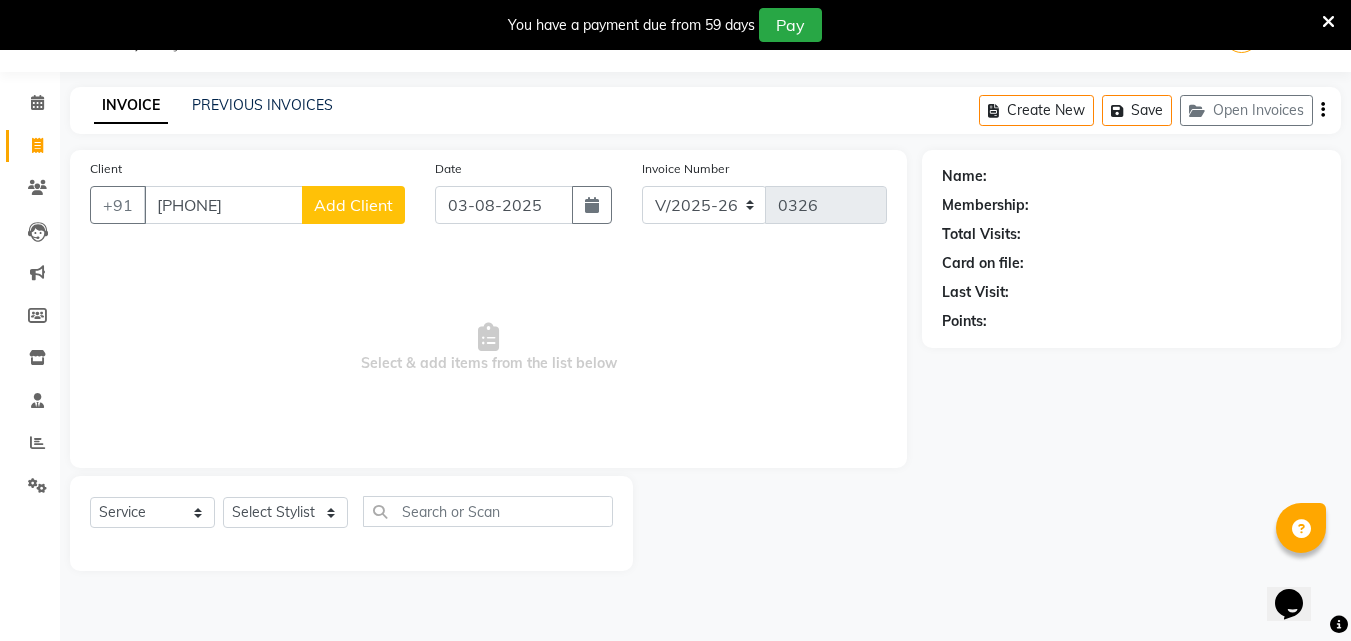 click on "Add Client" 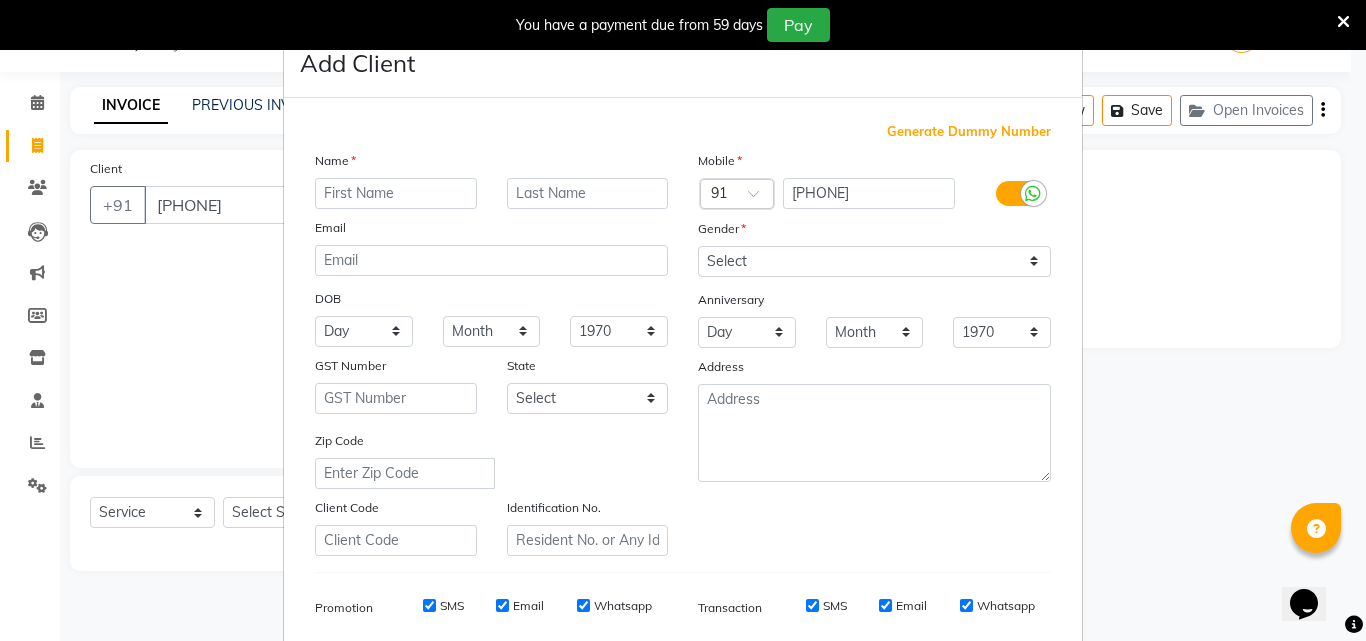 click at bounding box center [396, 193] 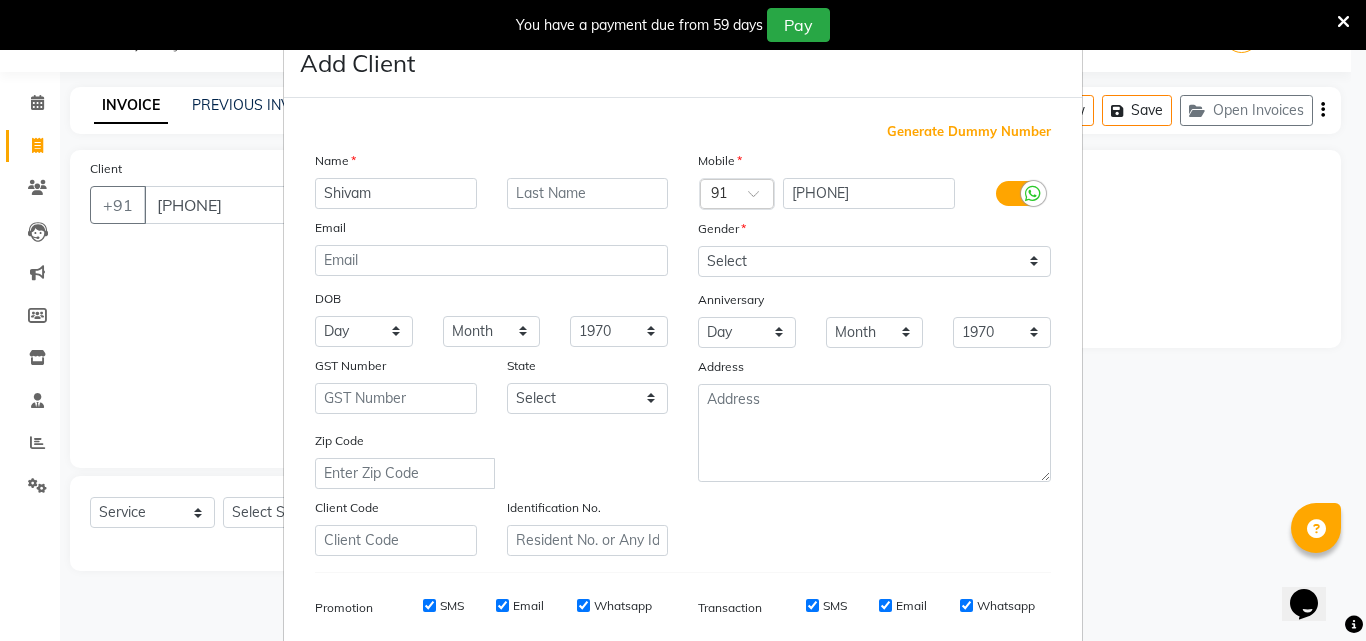 type on "Shivam" 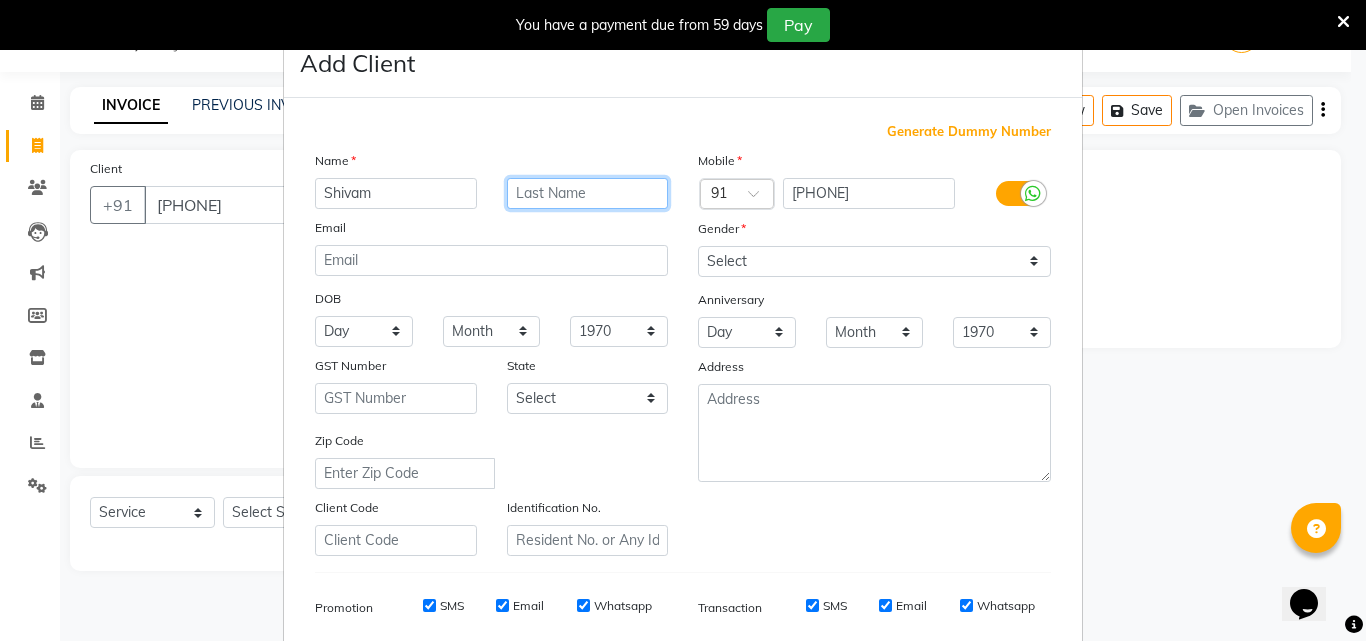click at bounding box center (588, 193) 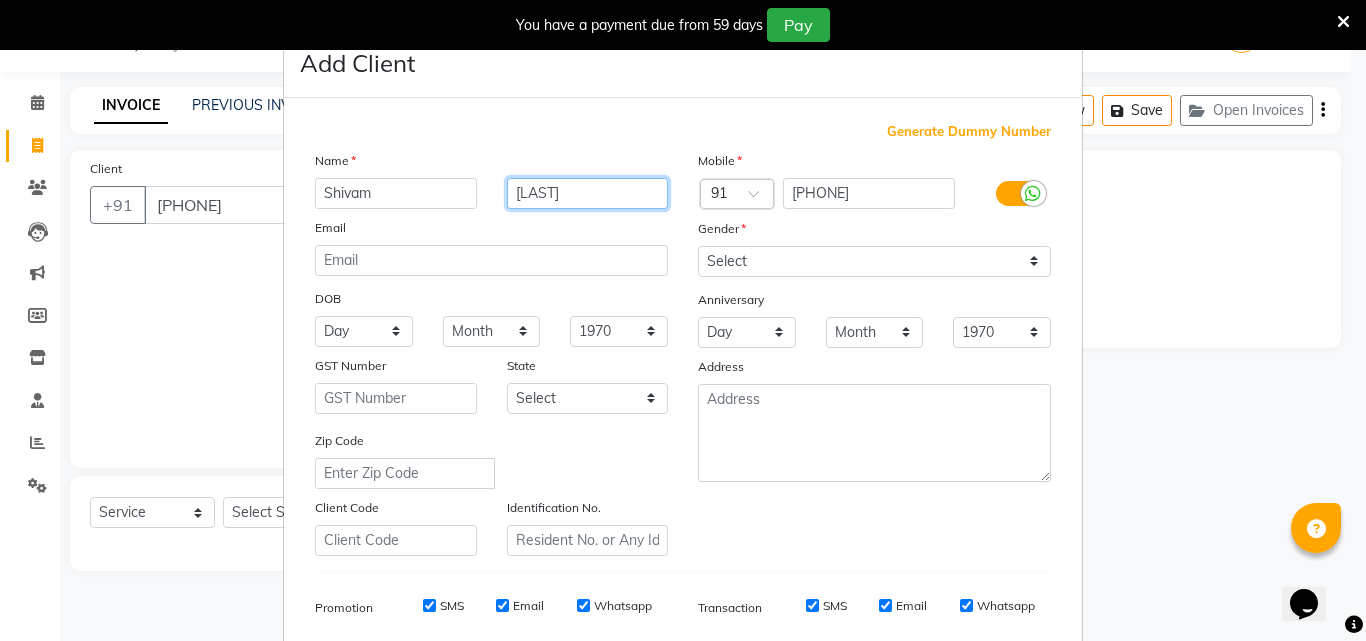 click on "Mulchandni" at bounding box center [588, 193] 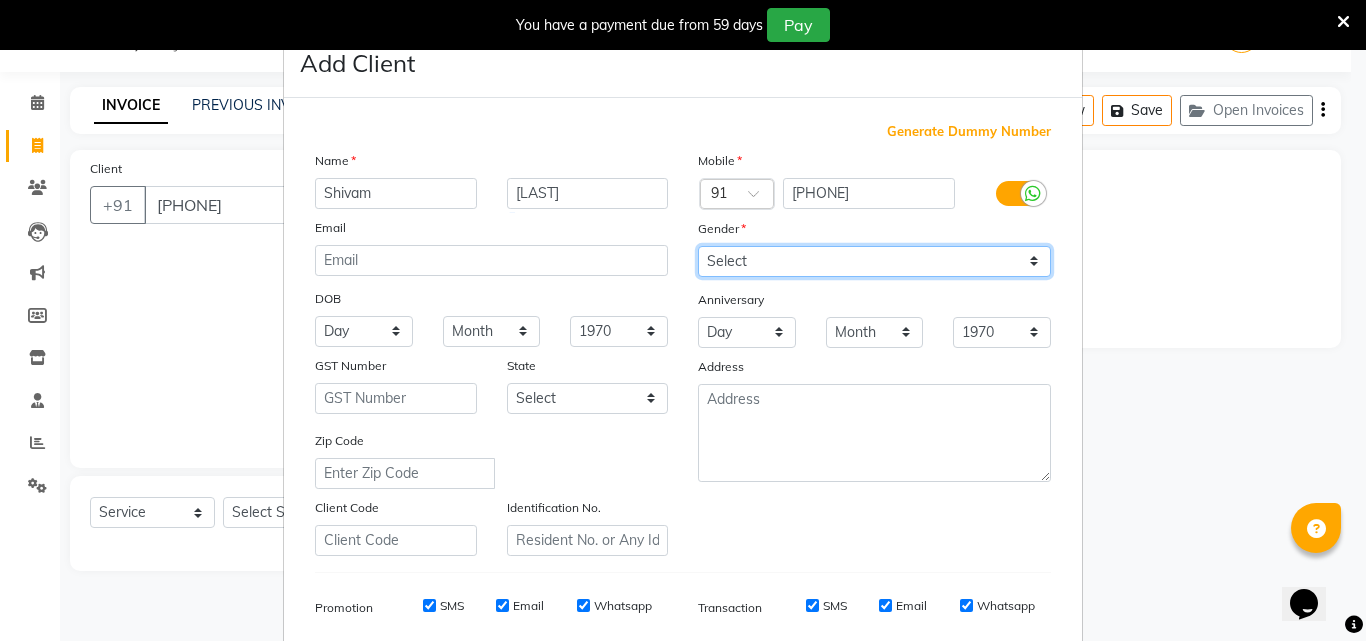 click on "Select Male Female Other Prefer Not To Say" at bounding box center (874, 261) 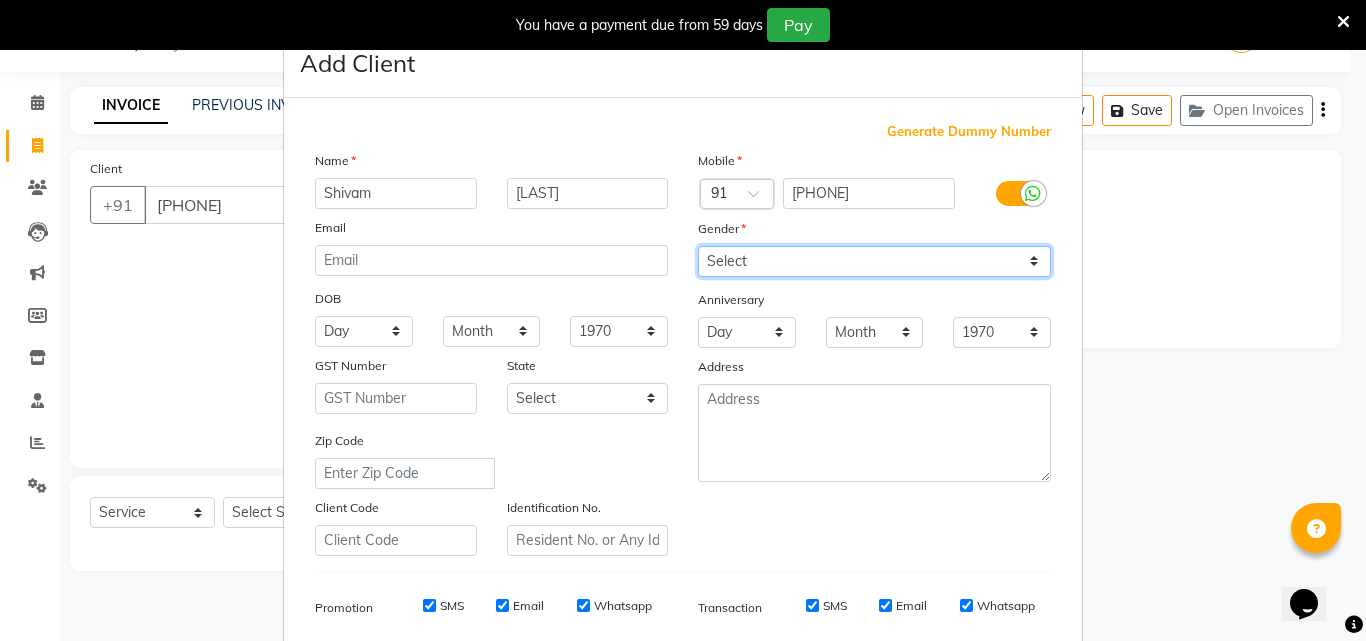 select on "female" 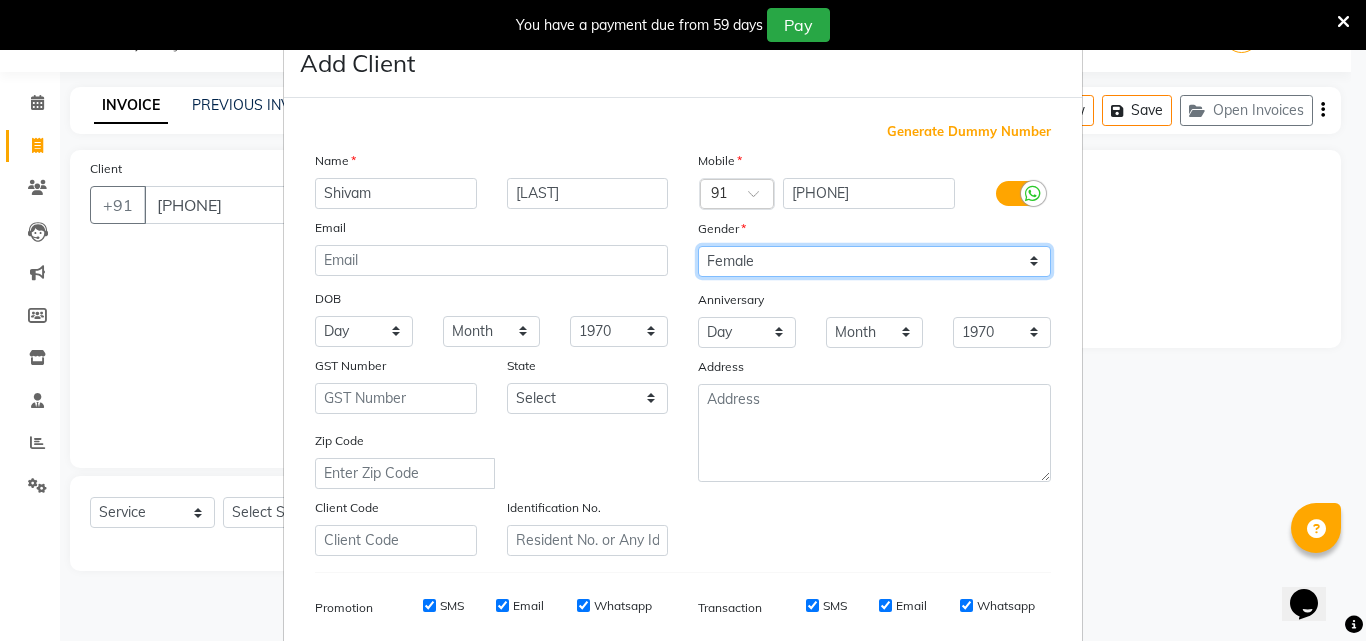 click on "Select Male Female Other Prefer Not To Say" at bounding box center (874, 261) 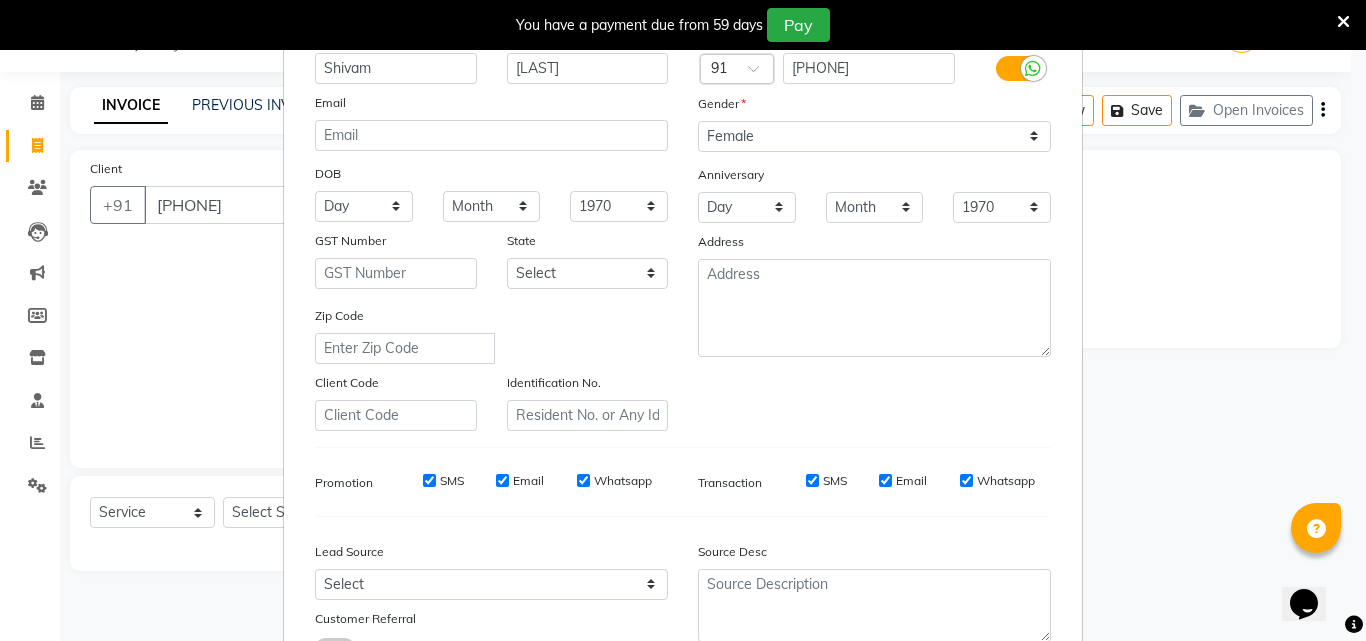 scroll, scrollTop: 128, scrollLeft: 0, axis: vertical 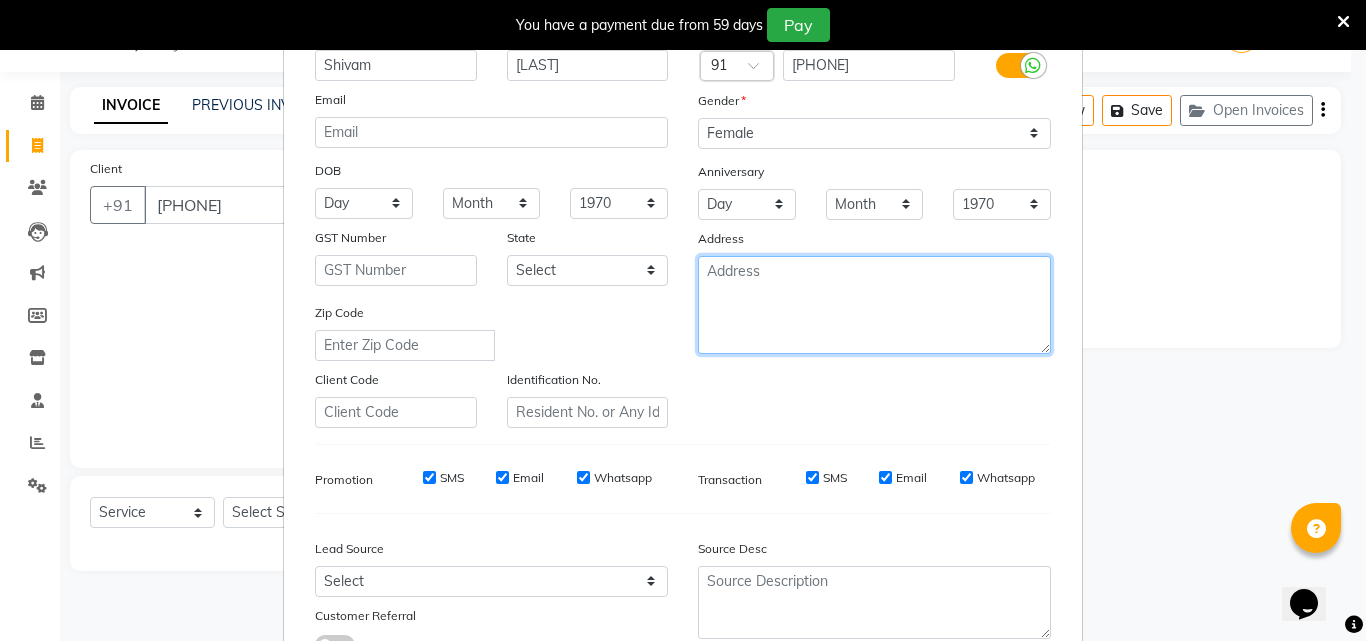 click at bounding box center (874, 305) 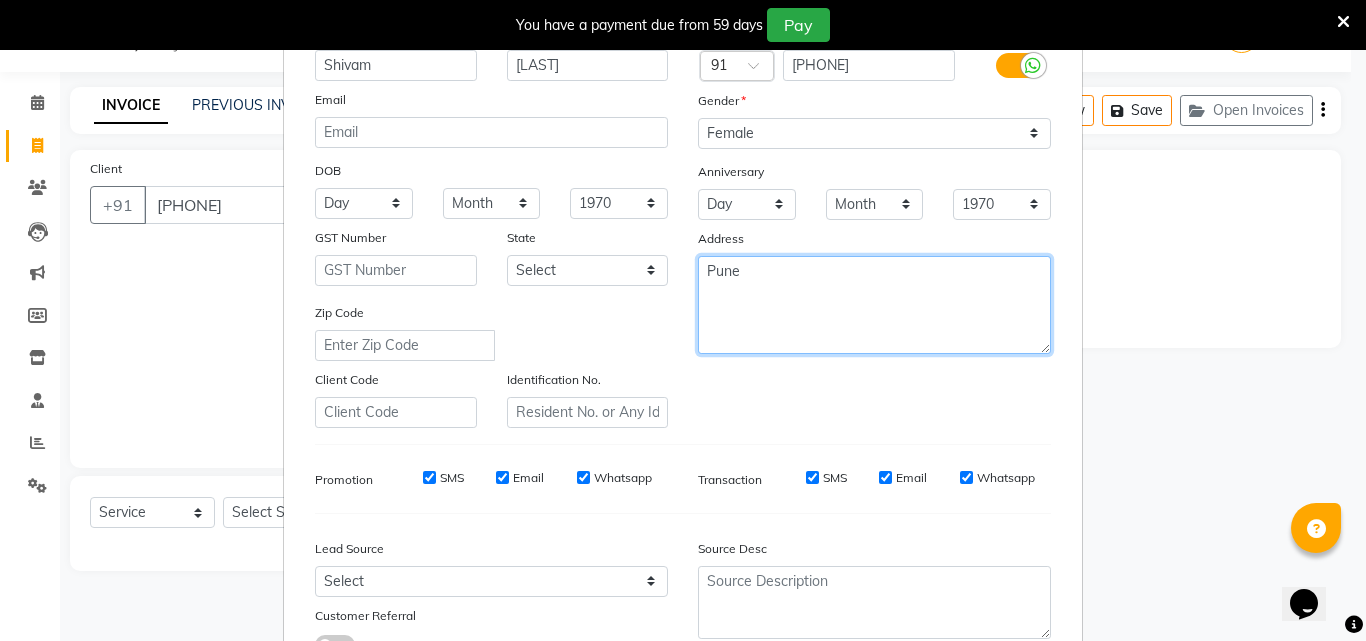 type on "Pune" 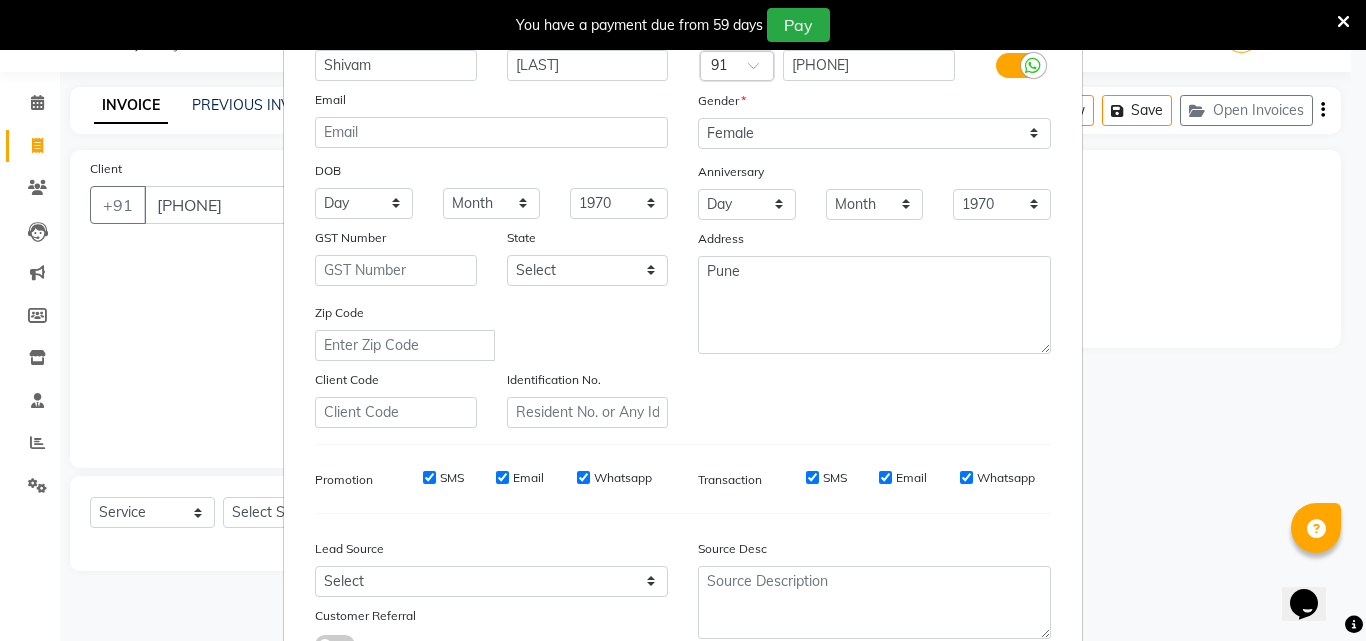 click on "SMS" at bounding box center (429, 477) 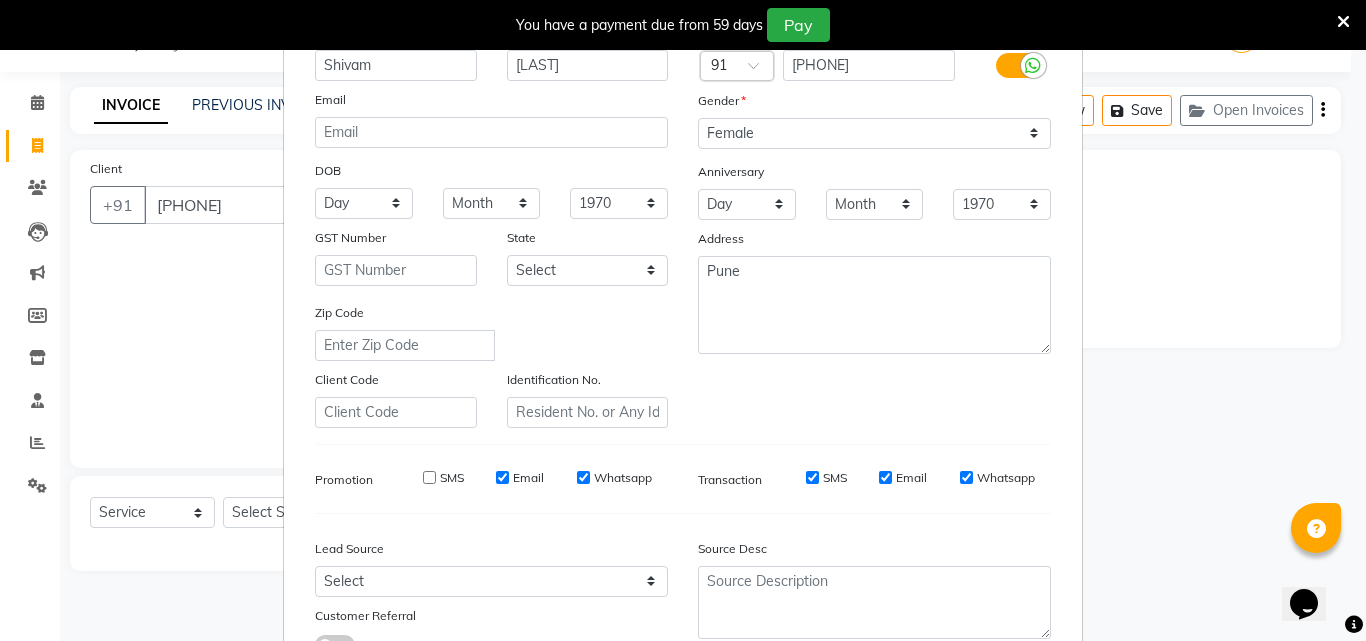 click on "Email" at bounding box center [502, 477] 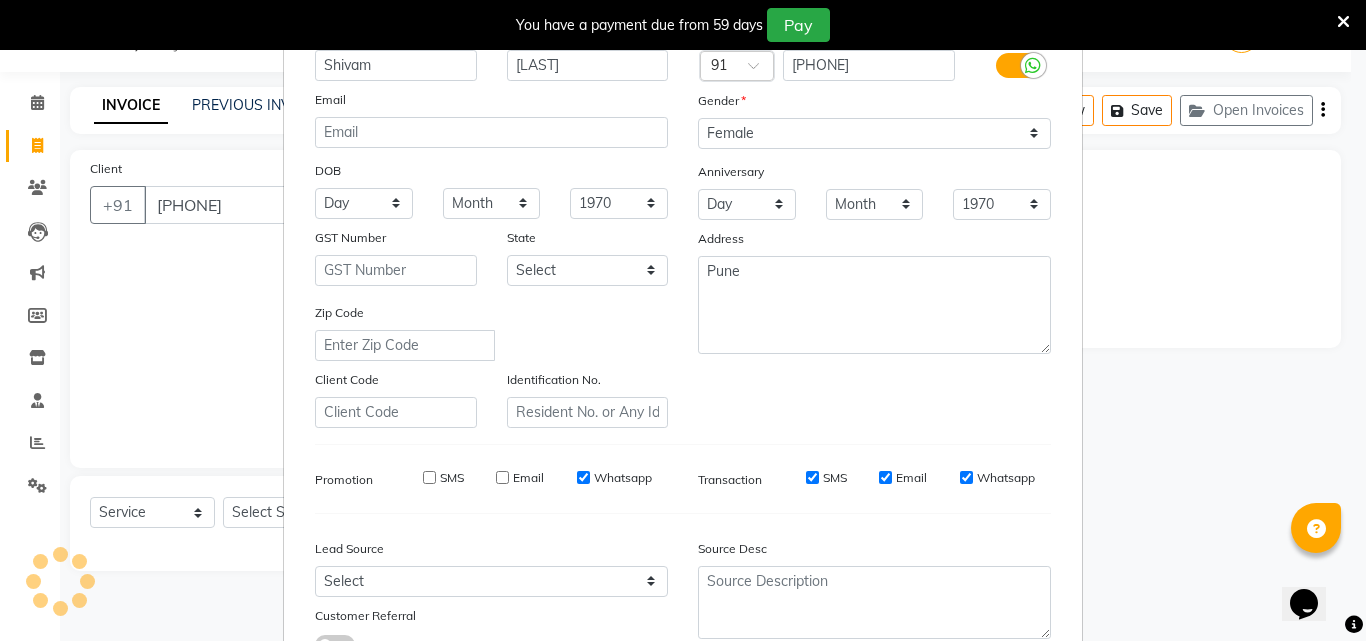 click on "Whatsapp" at bounding box center (583, 477) 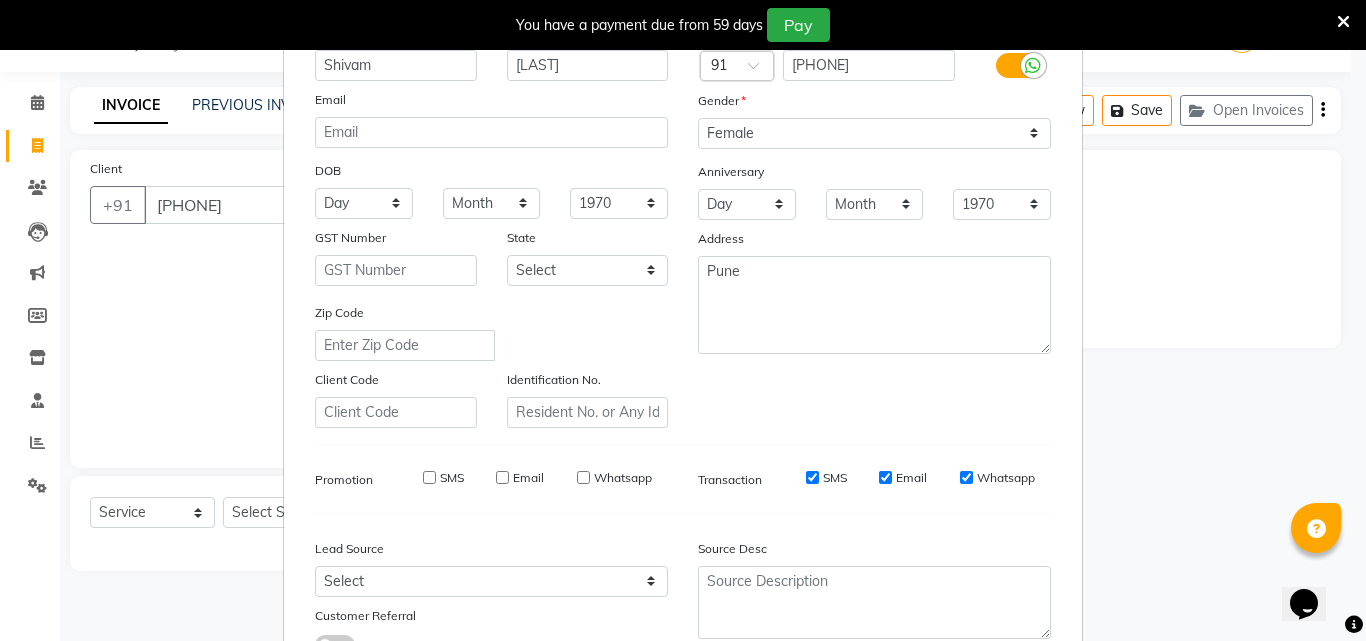 click on "SMS" at bounding box center (812, 477) 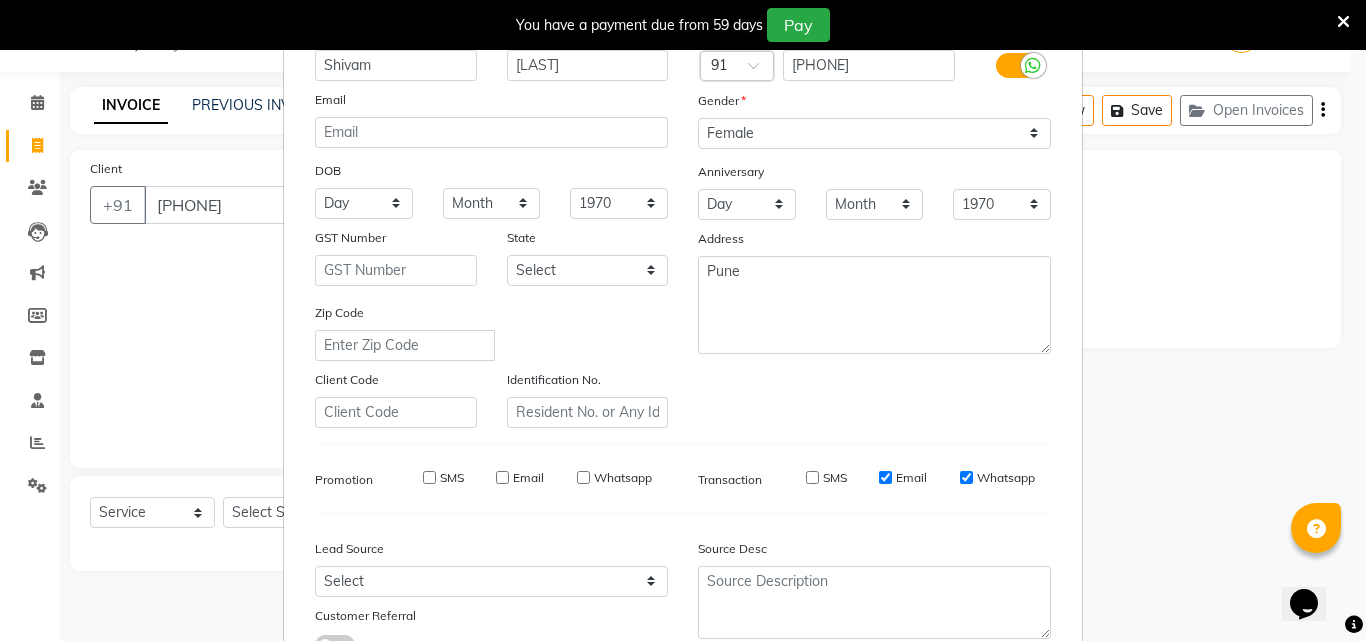 click on "Email" at bounding box center (903, 478) 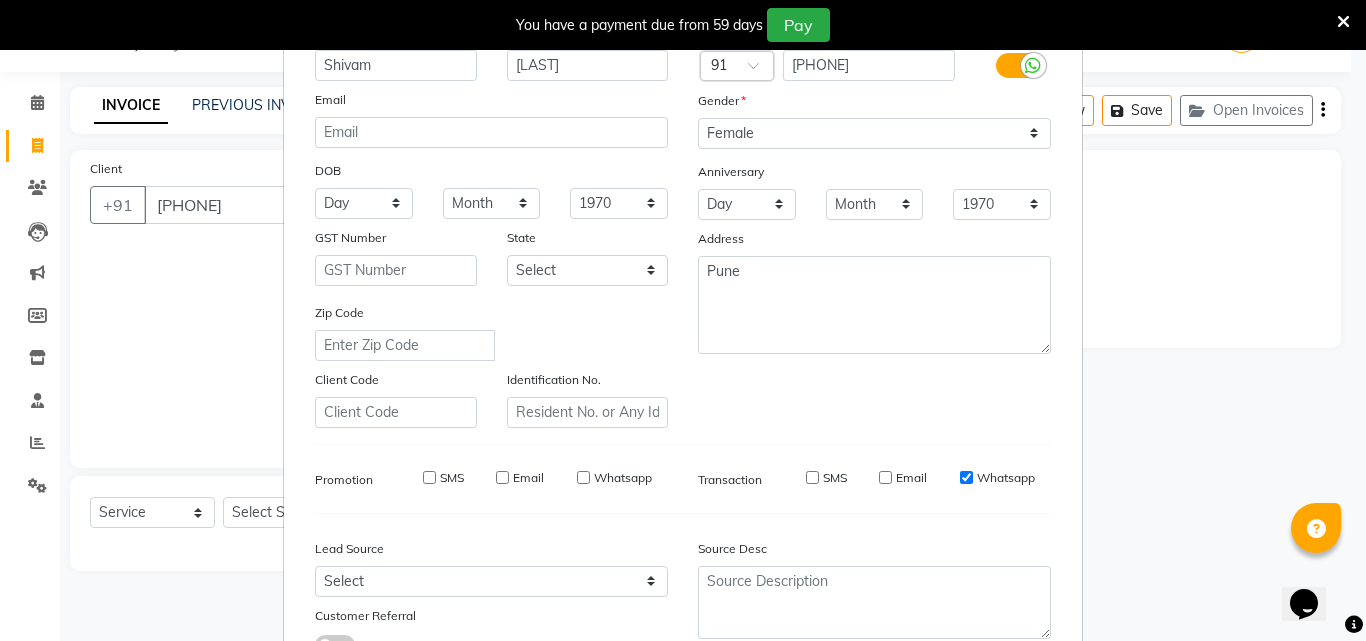 click on "Whatsapp" at bounding box center [966, 477] 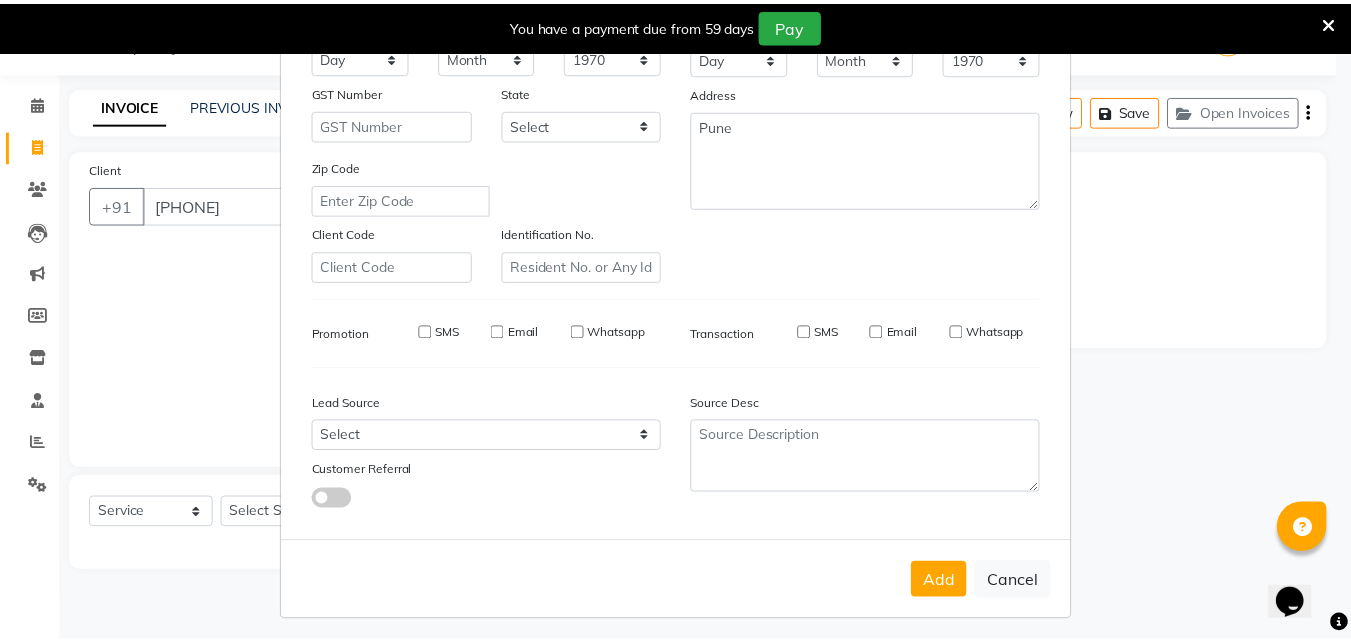scroll, scrollTop: 282, scrollLeft: 0, axis: vertical 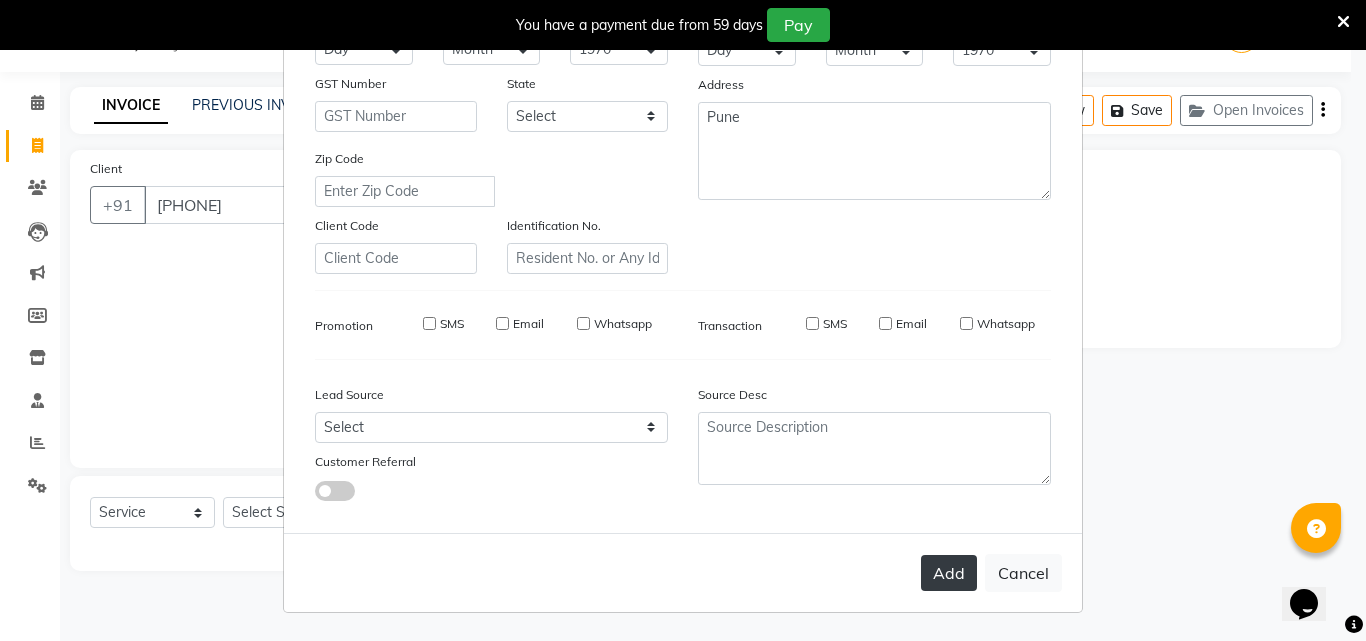 click on "Add" at bounding box center (949, 573) 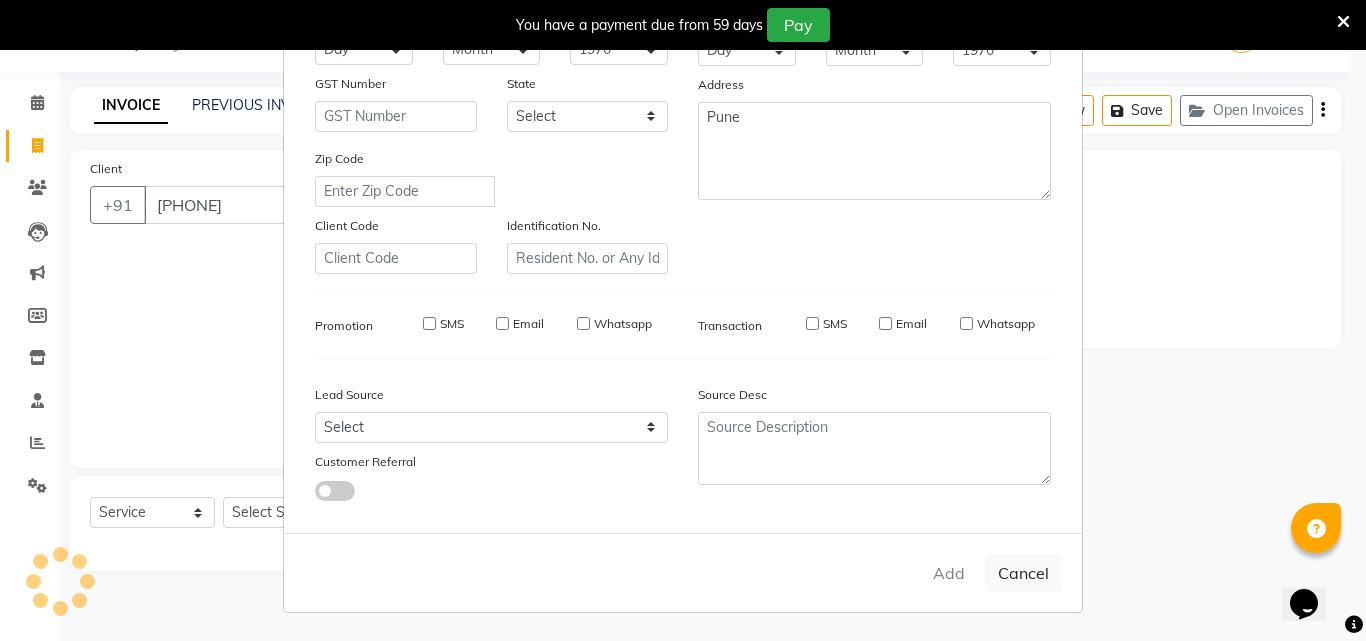 type 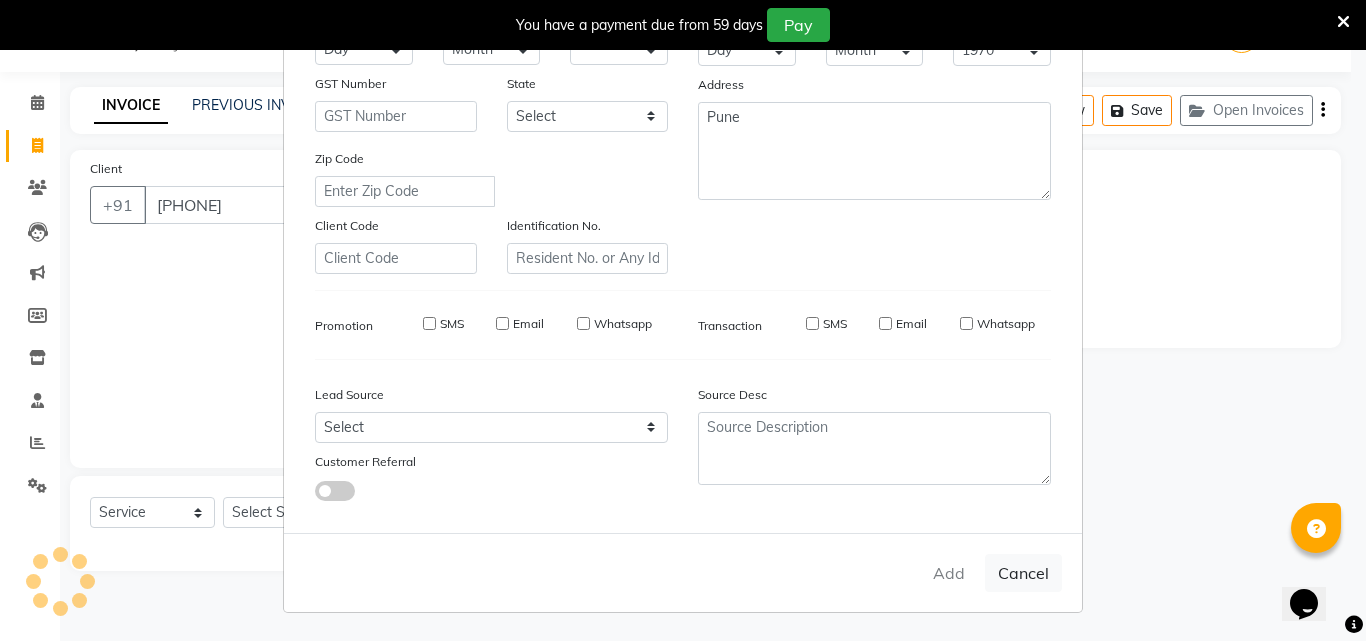 select 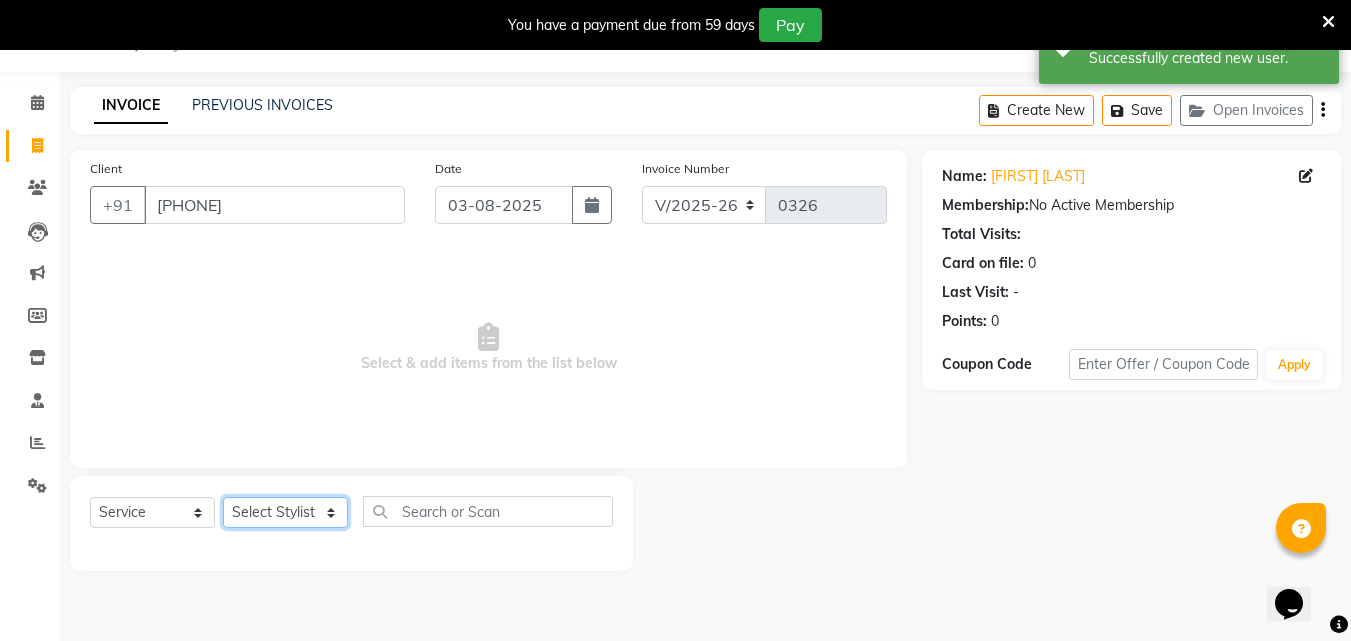 click on "Select Stylist Amol Walke Meghna Meshram Shivani Eknath Khade" 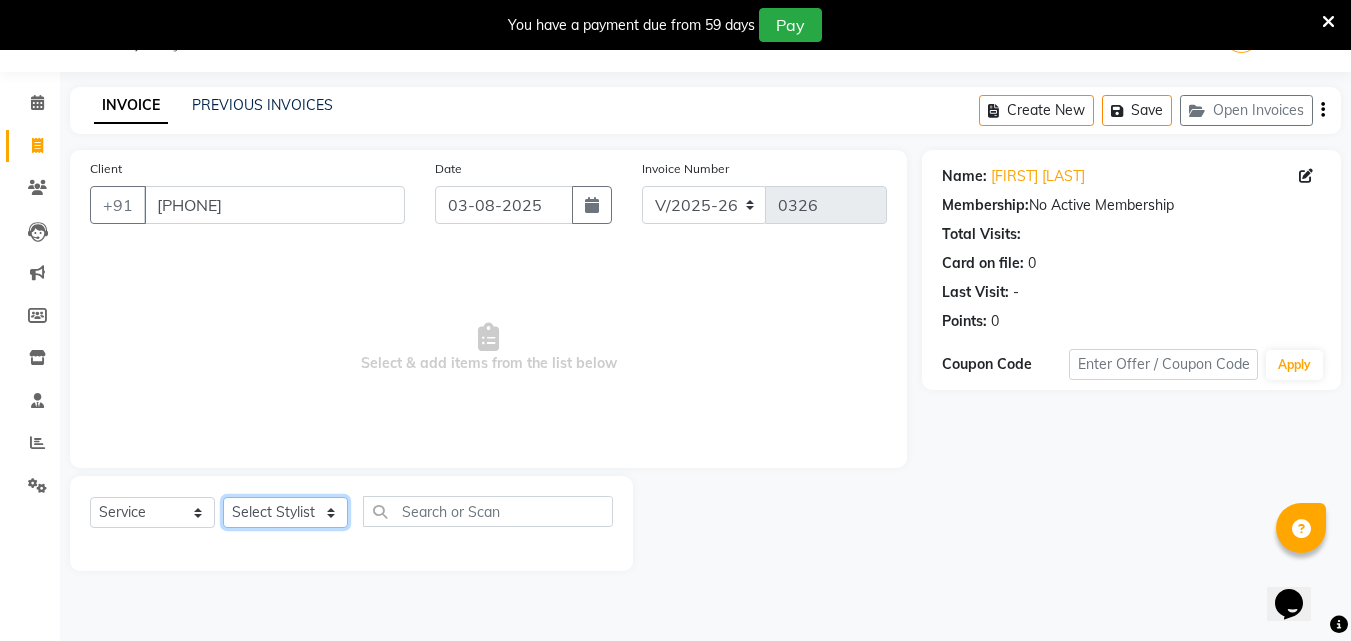 select on "26800" 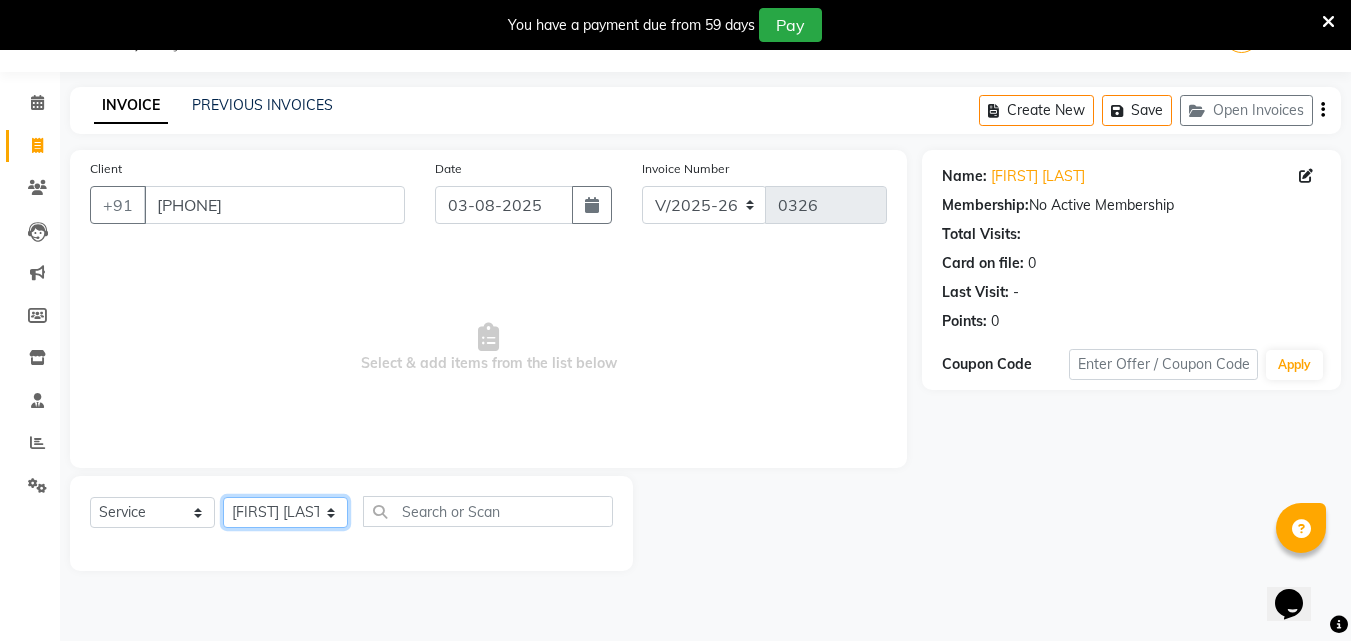 click on "Select Stylist Amol Walke Meghna Meshram Shivani Eknath Khade" 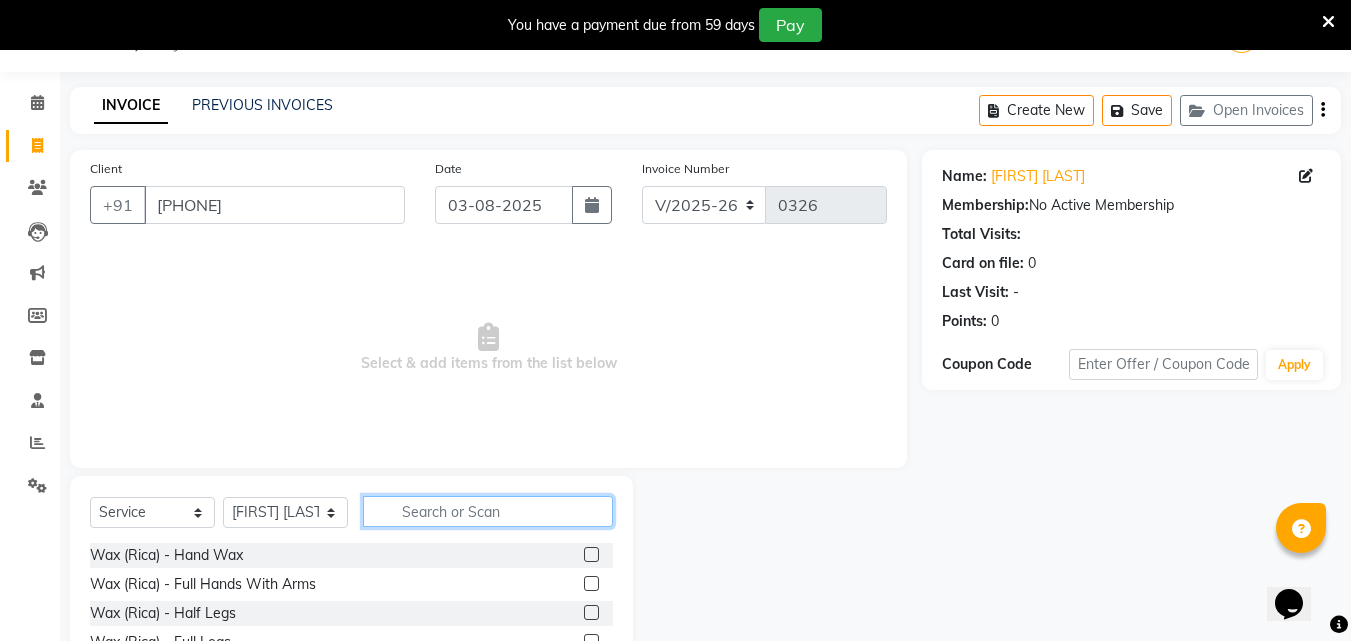 click 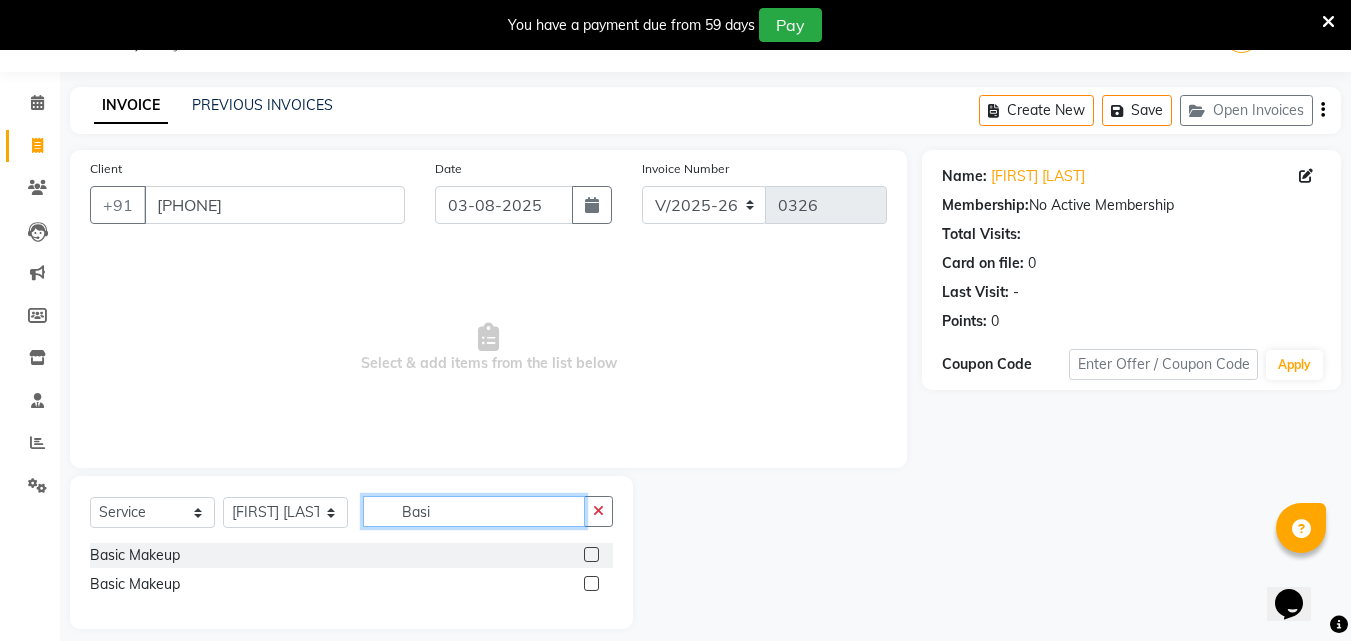 type on "Basi" 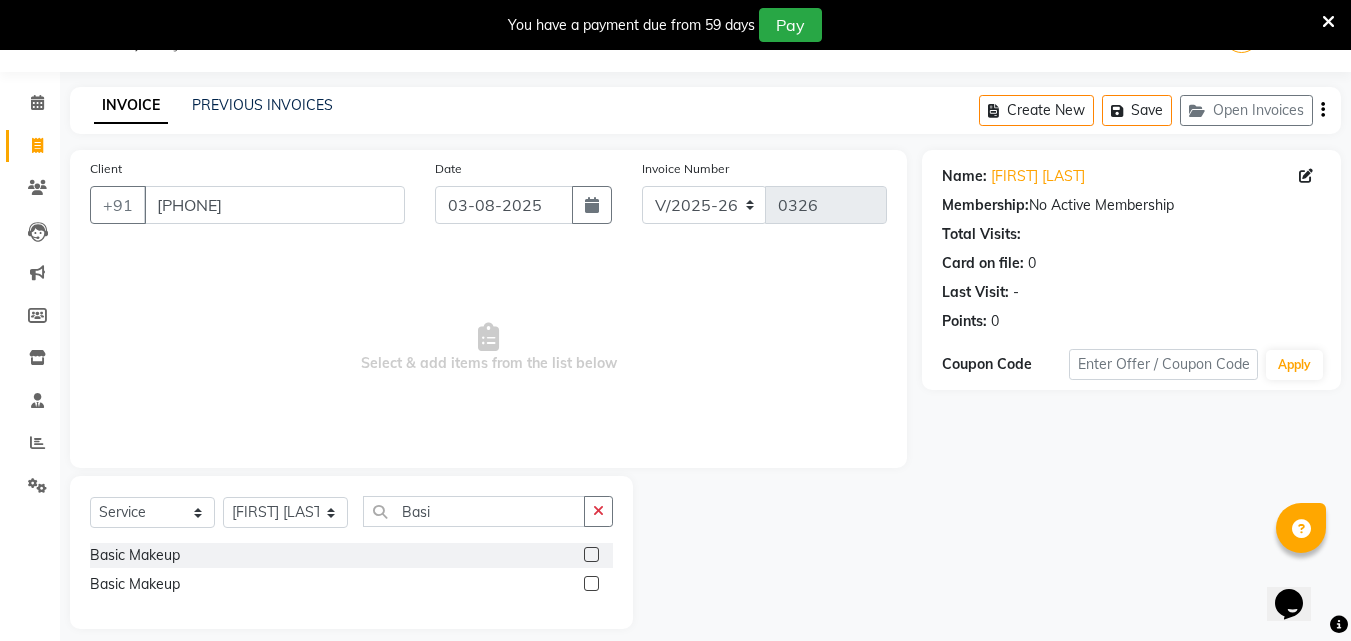 click 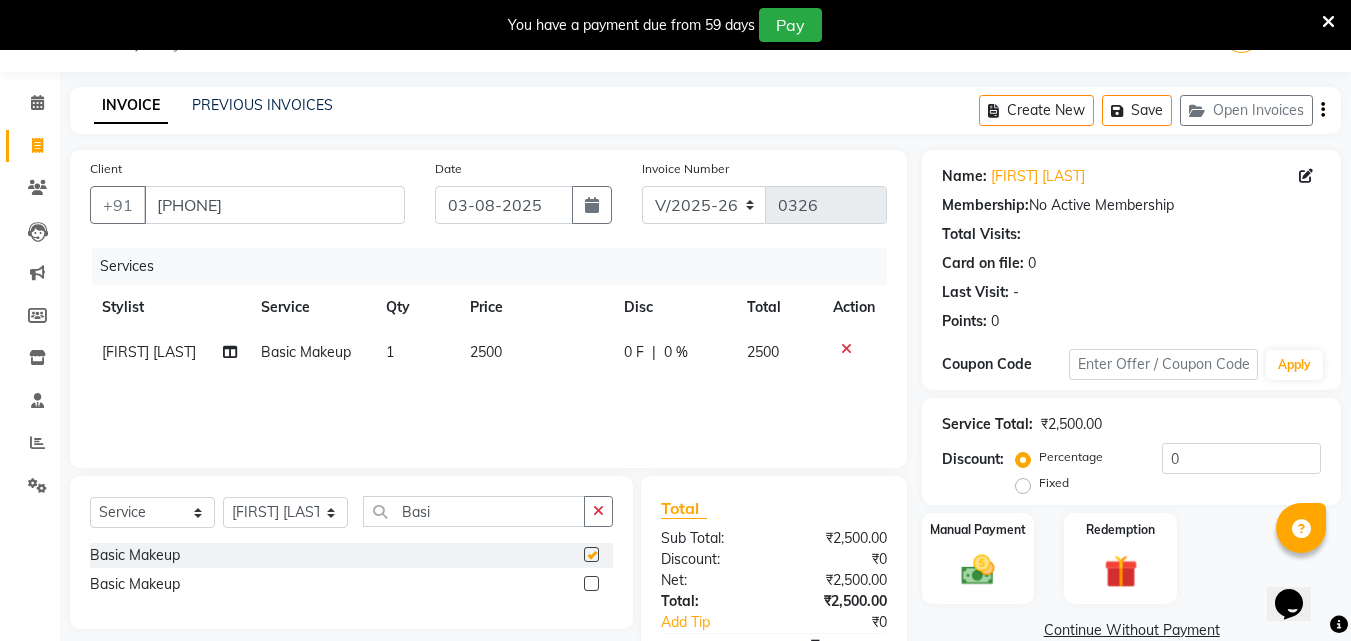 checkbox on "false" 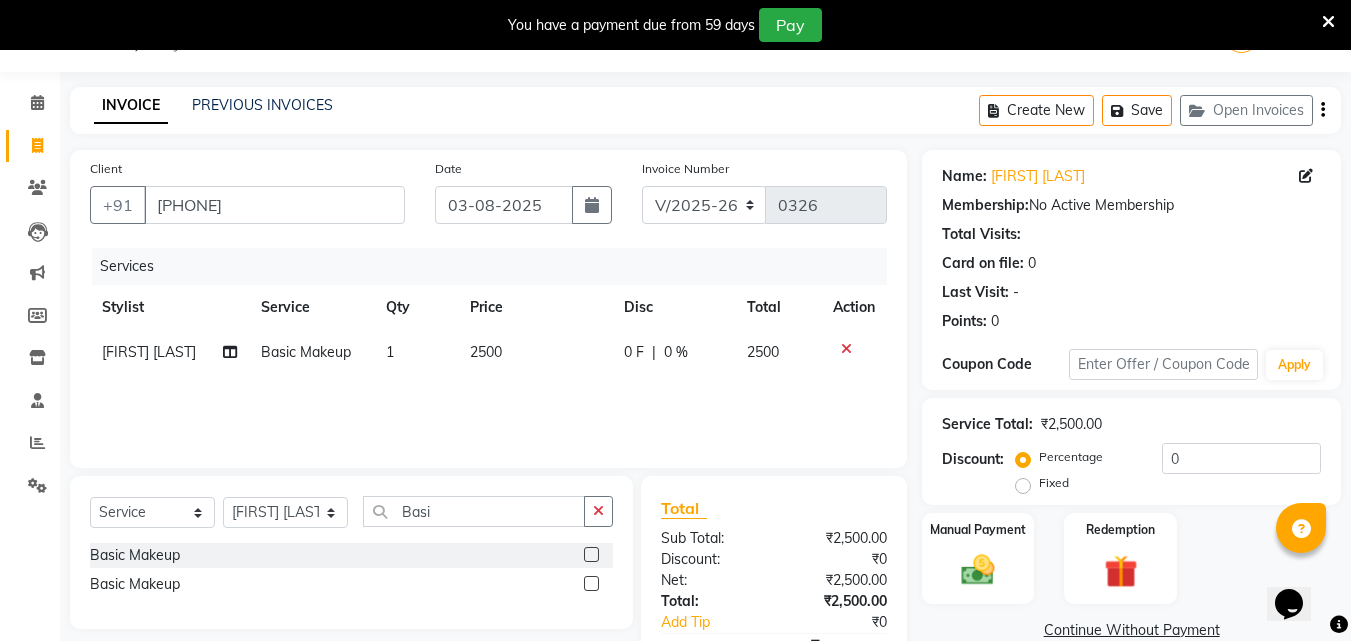 click on "0 F" 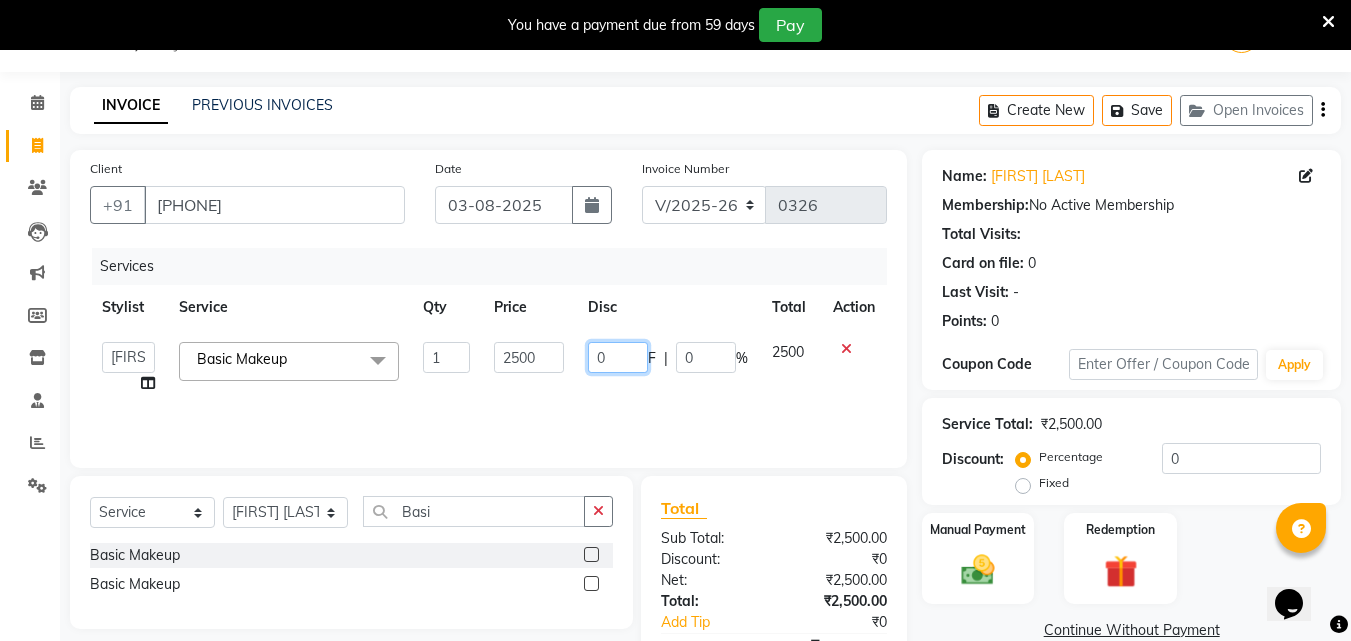 click on "0" 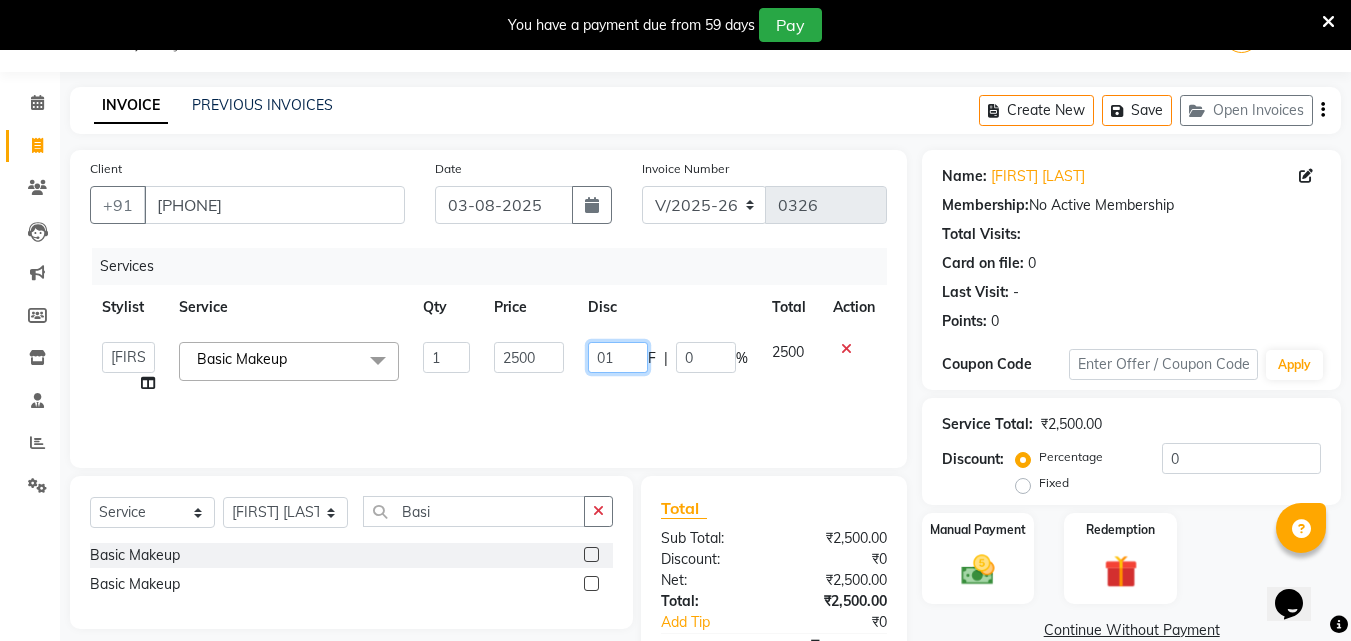 type on "0" 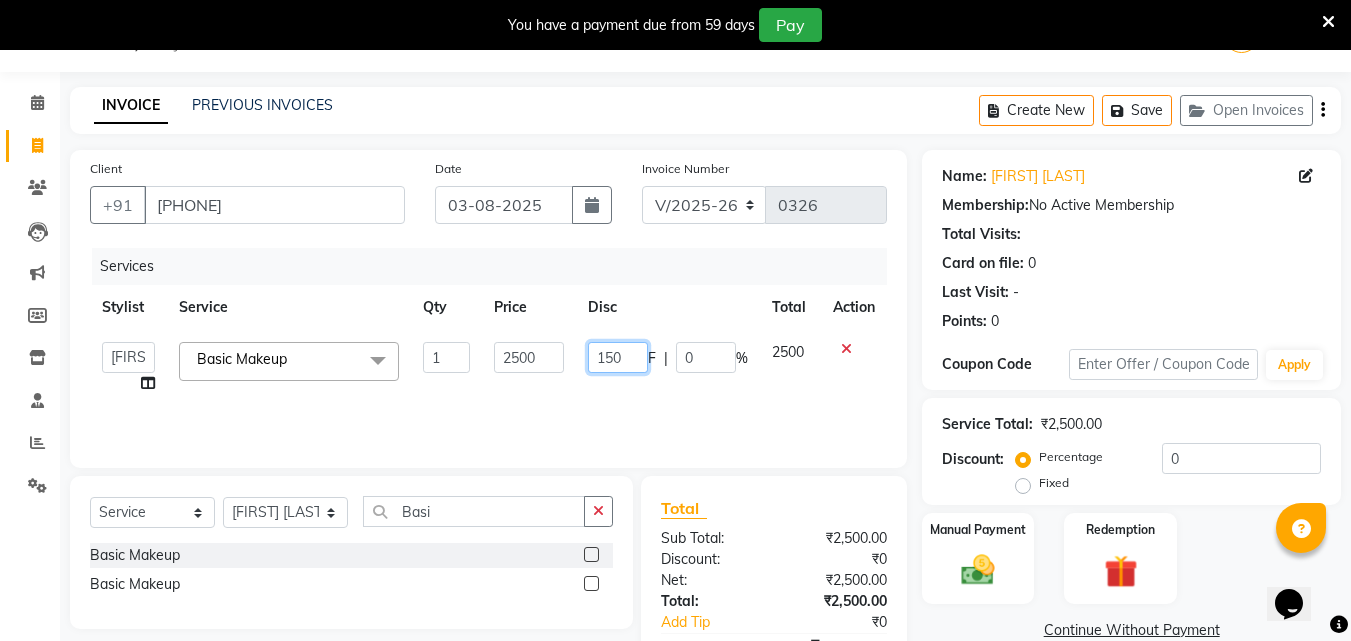 type on "1500" 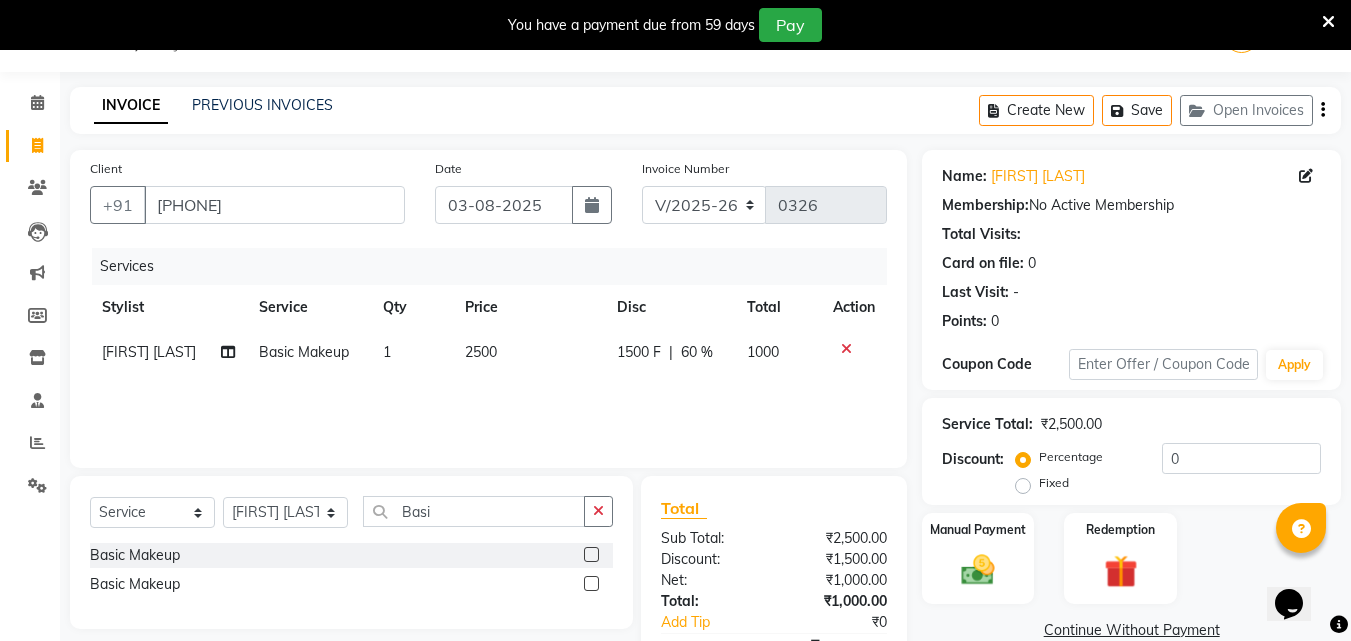 click on "Services Stylist Service Qty Price Disc Total Action Meghna Meshram Basic Makeup 1 2500 1500 F | 60 % 1000" 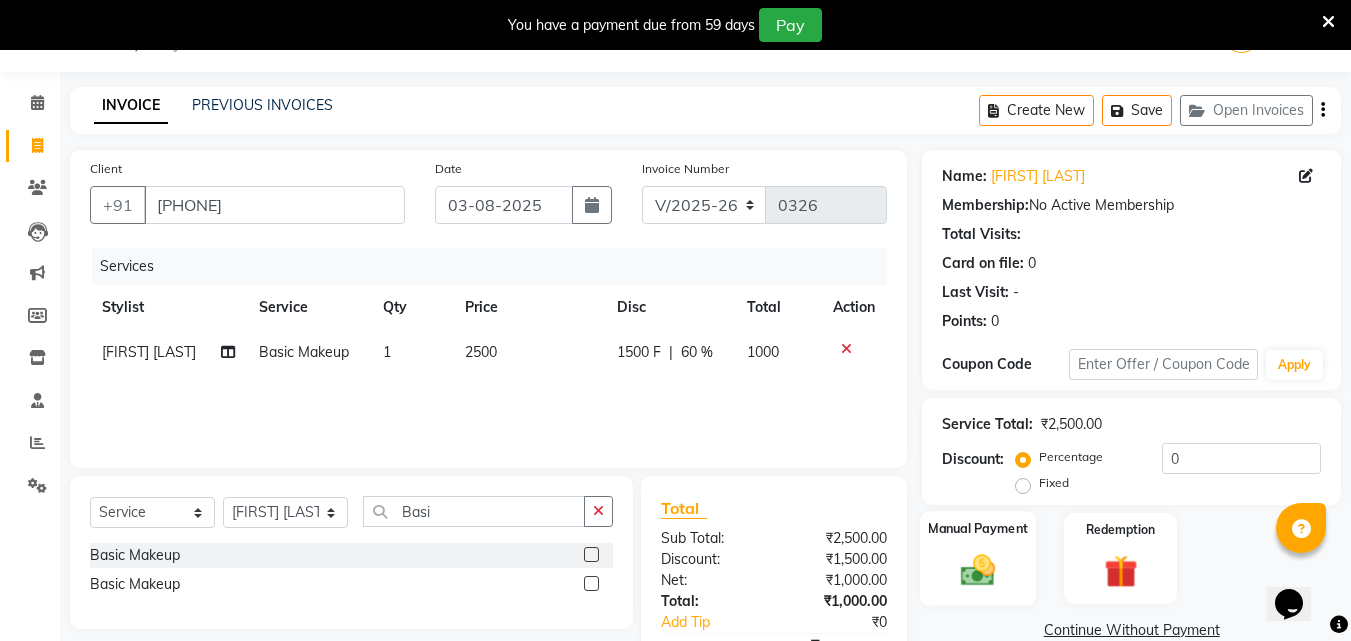 click 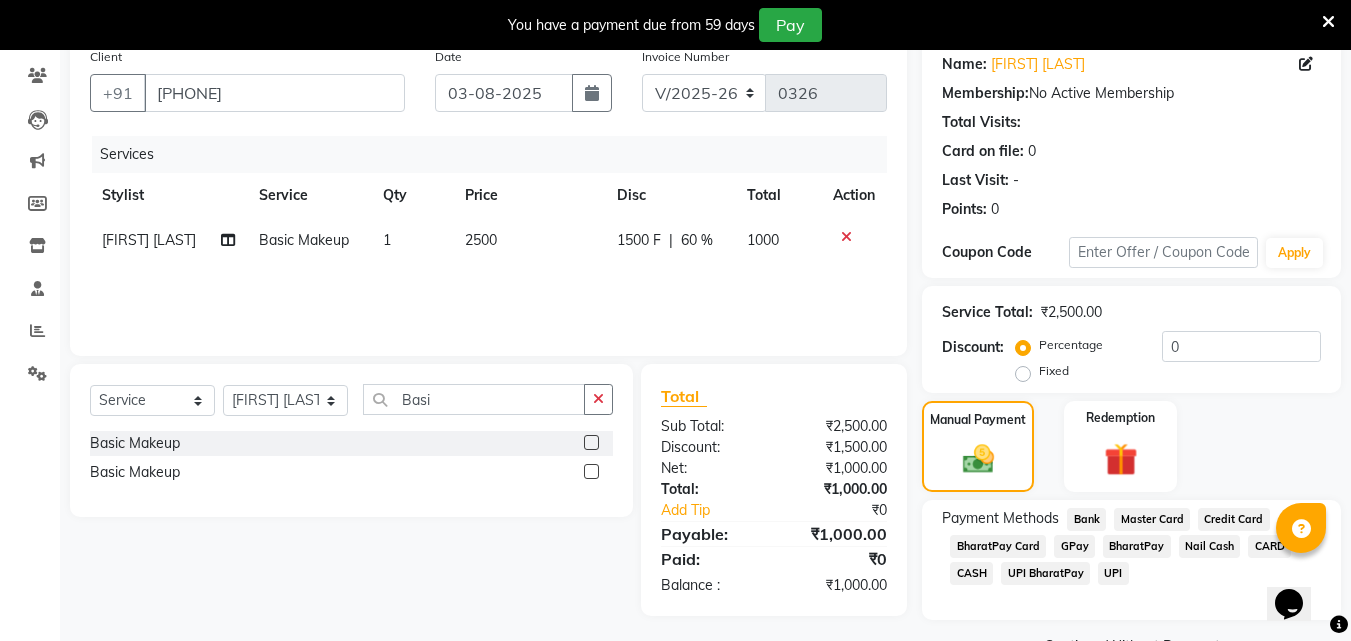 scroll, scrollTop: 212, scrollLeft: 0, axis: vertical 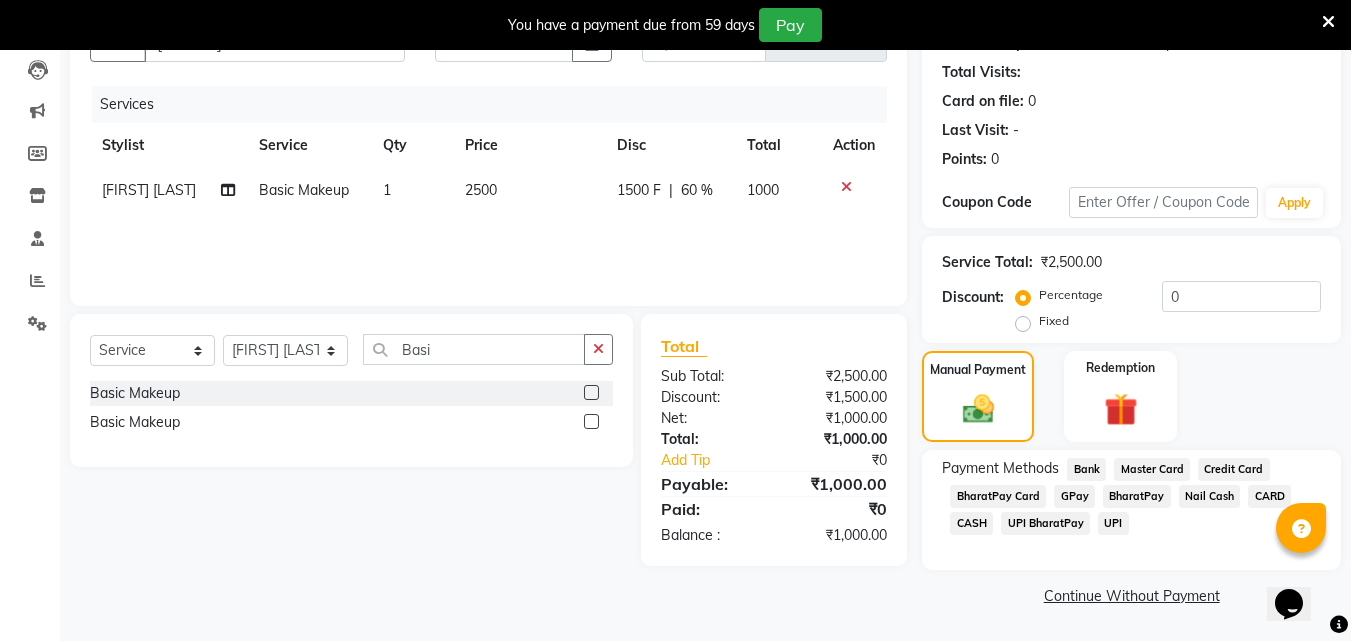 click on "CASH" 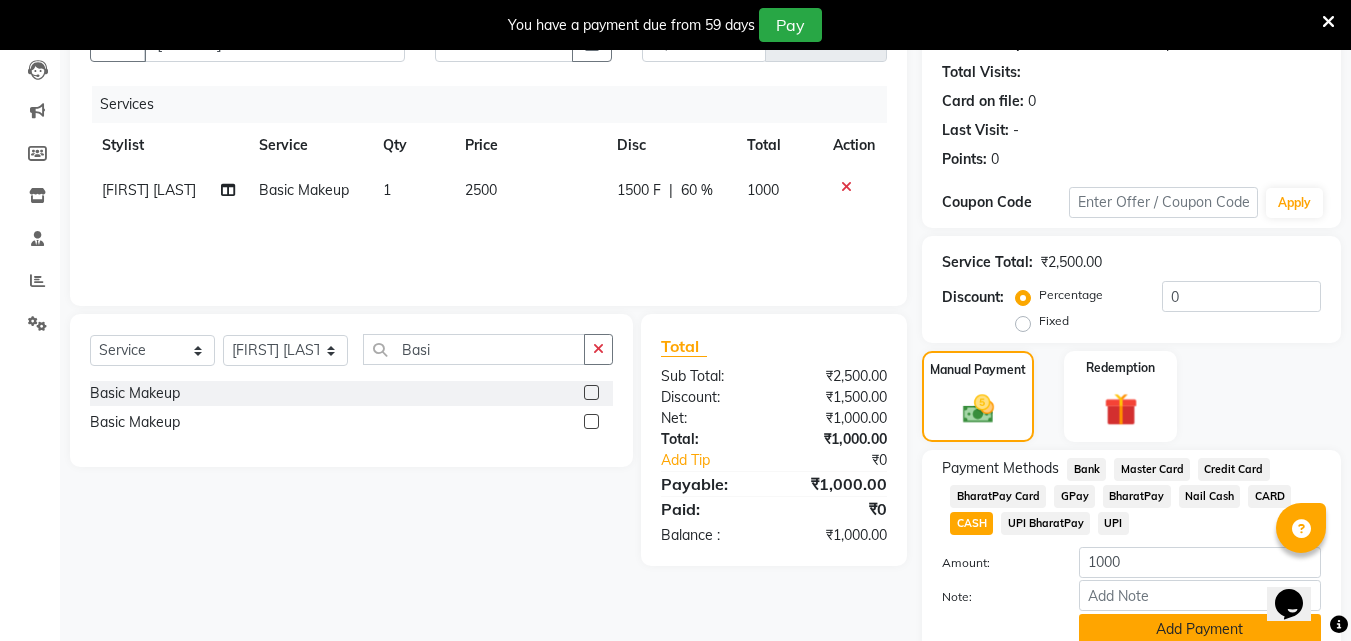 click on "Add Payment" 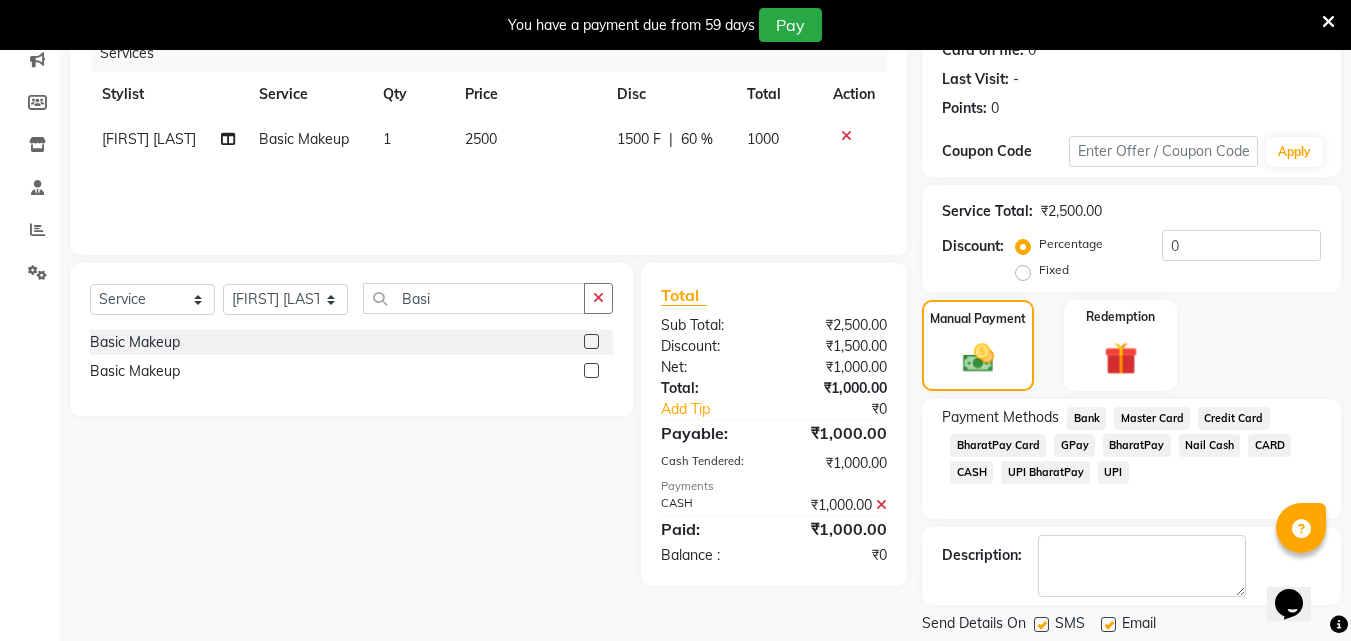 scroll, scrollTop: 325, scrollLeft: 0, axis: vertical 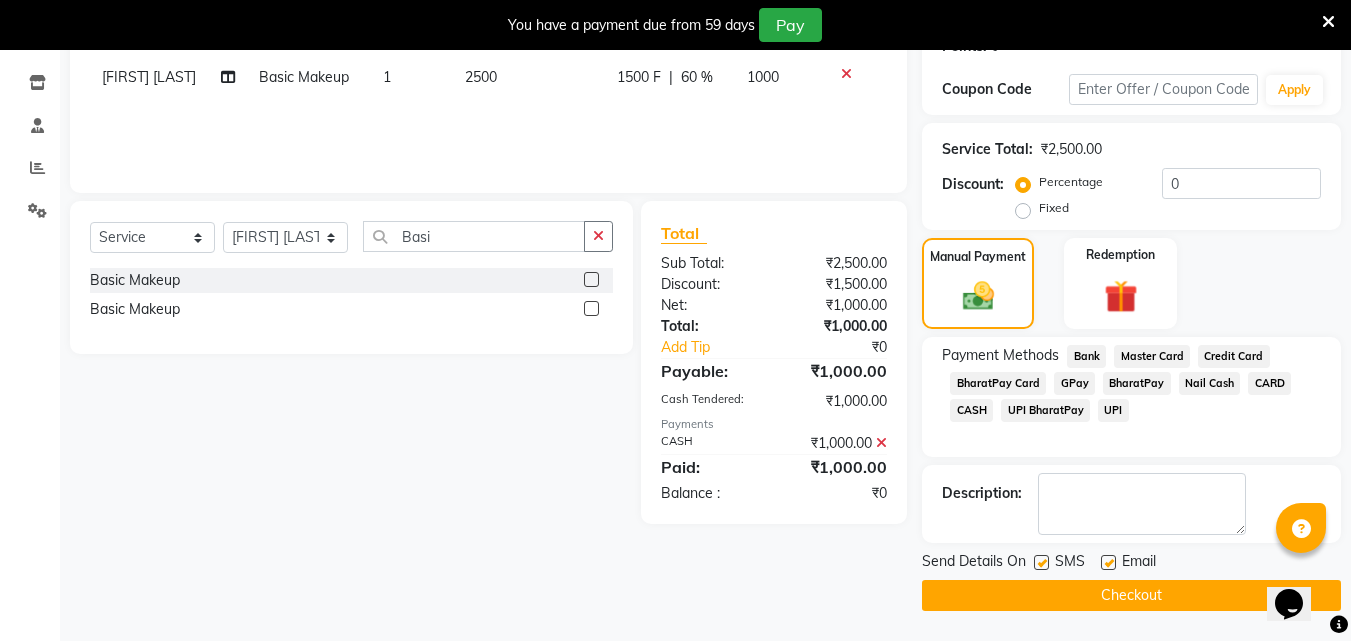 click on "CASH" 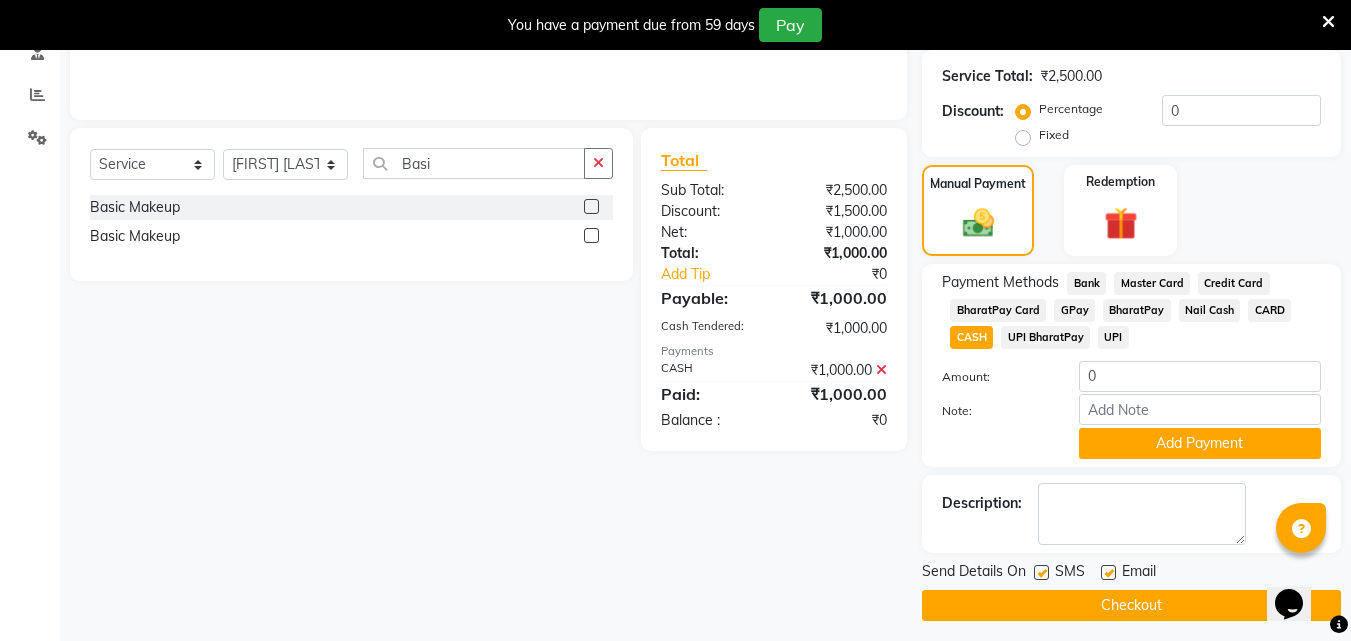 scroll, scrollTop: 408, scrollLeft: 0, axis: vertical 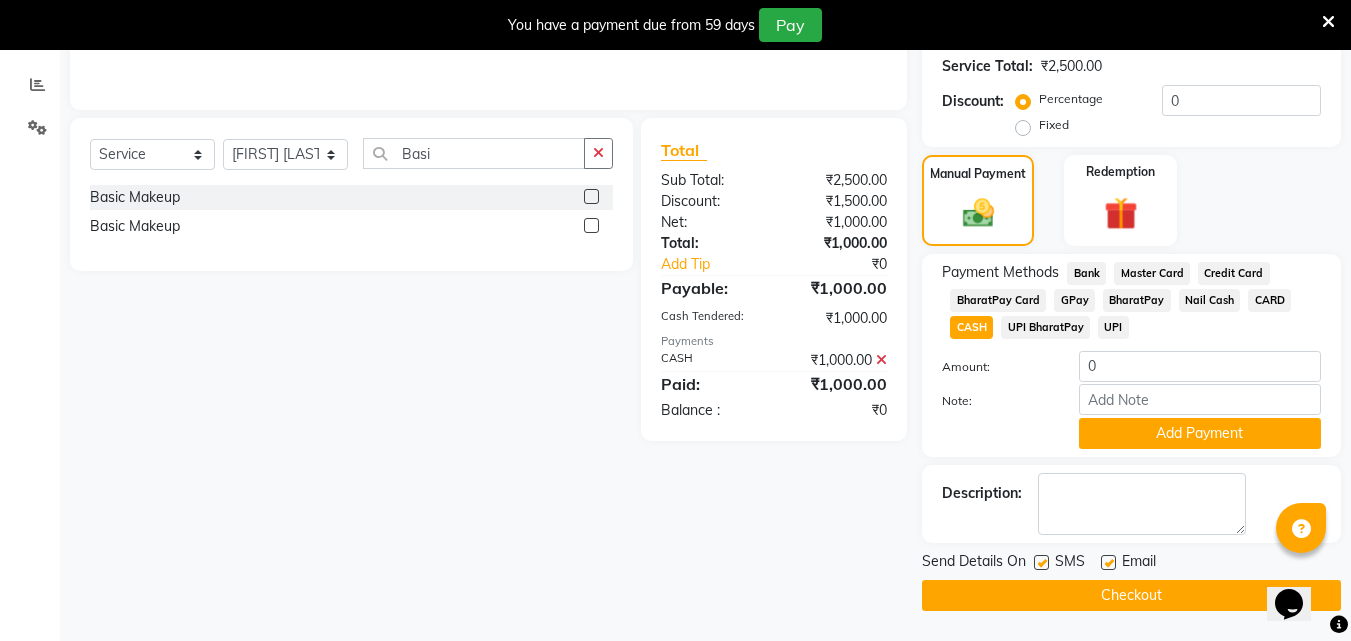 click 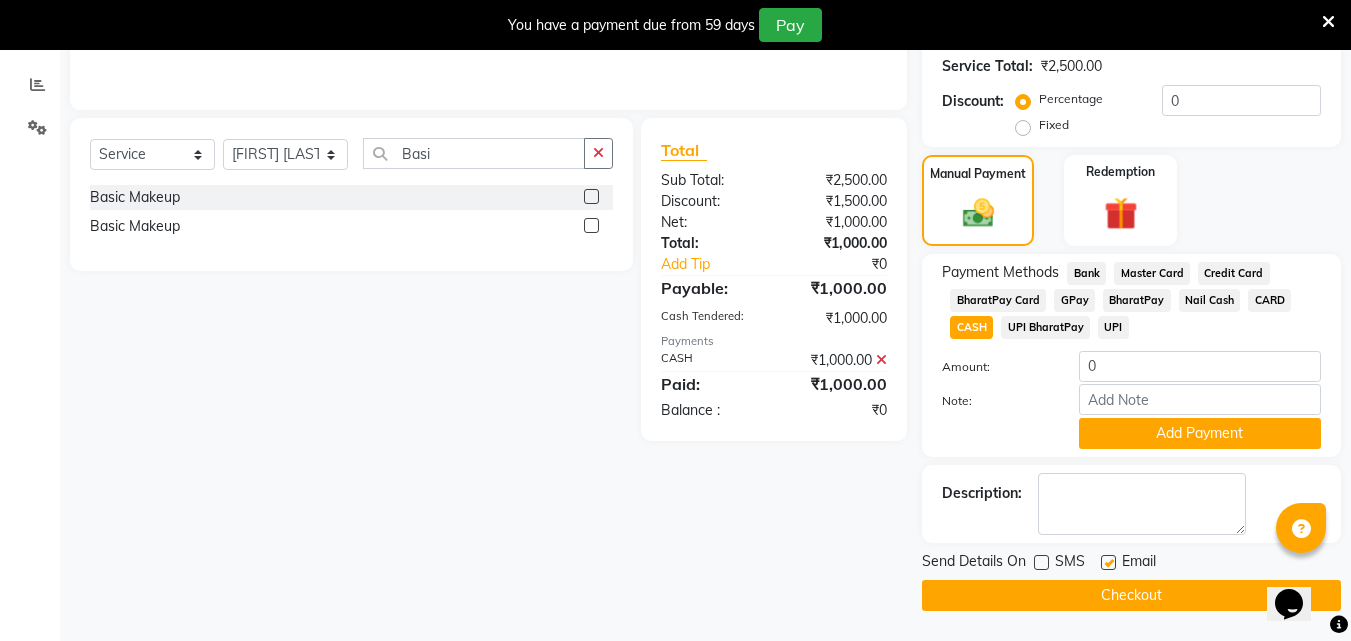 click 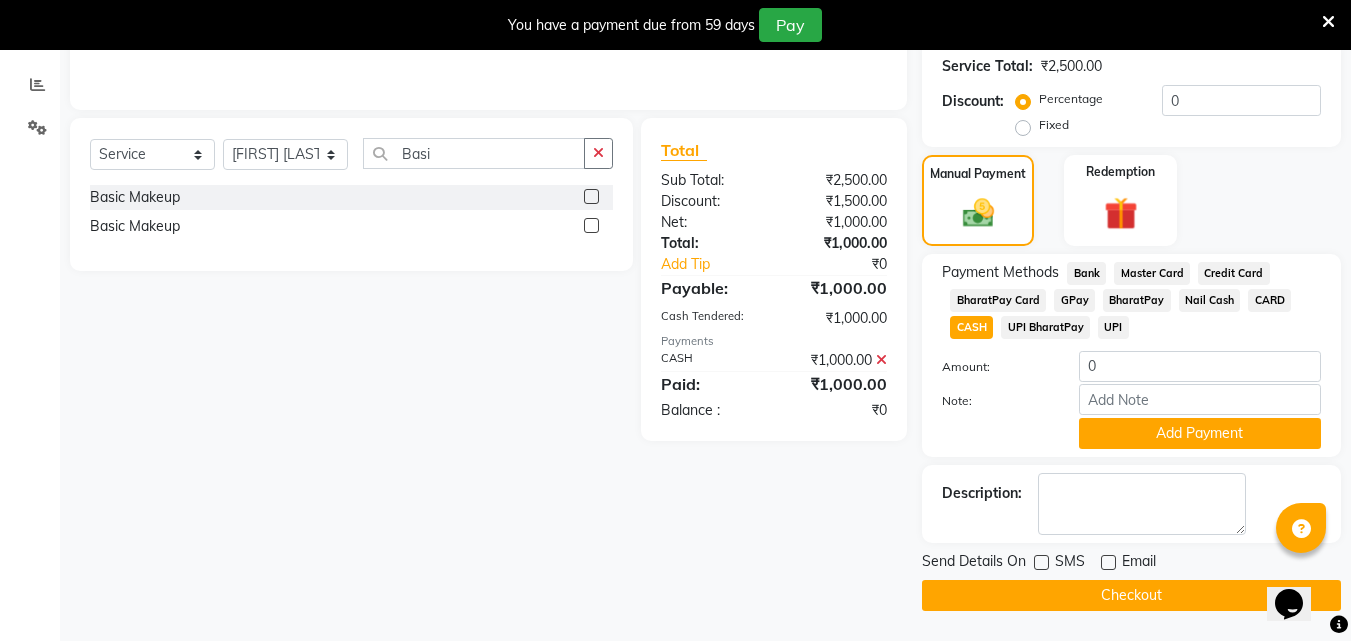 click on "Checkout" 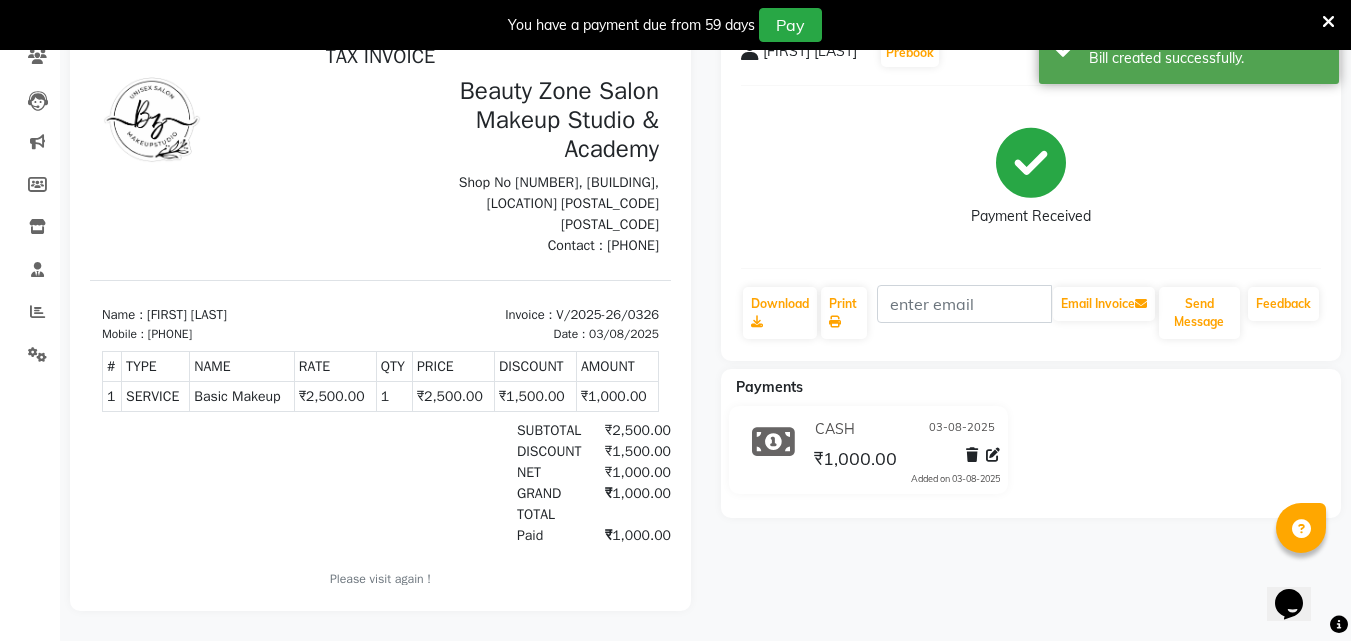 scroll, scrollTop: 0, scrollLeft: 0, axis: both 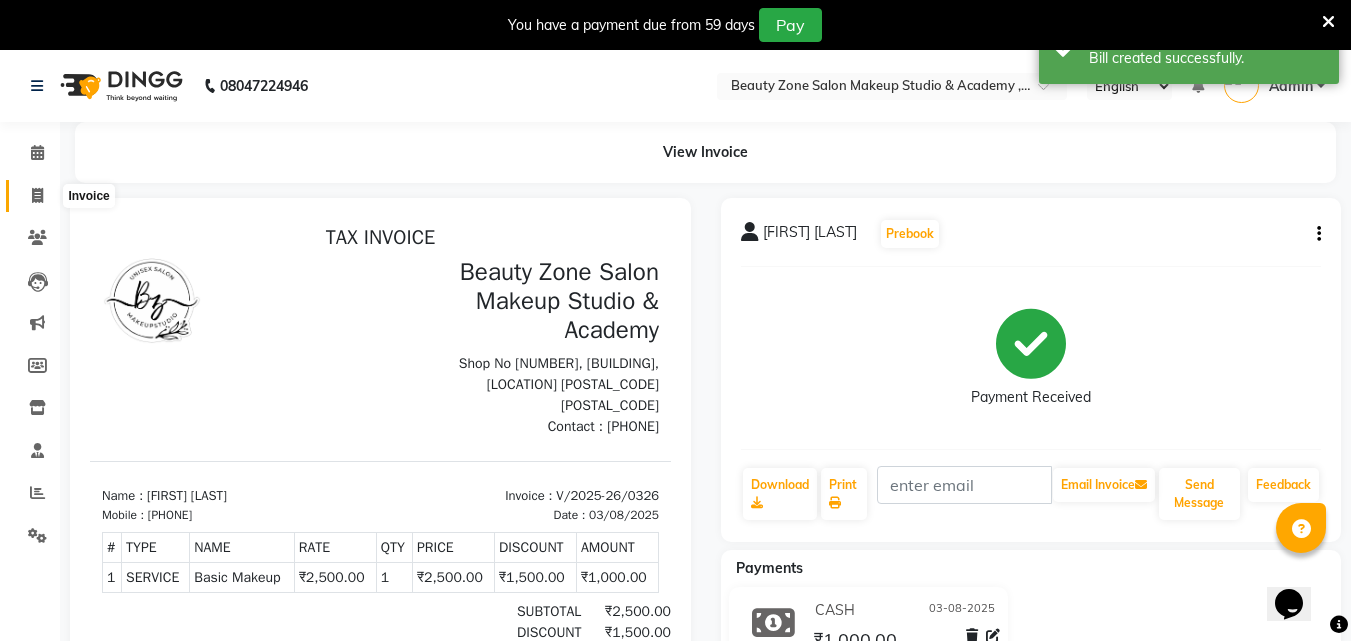 click 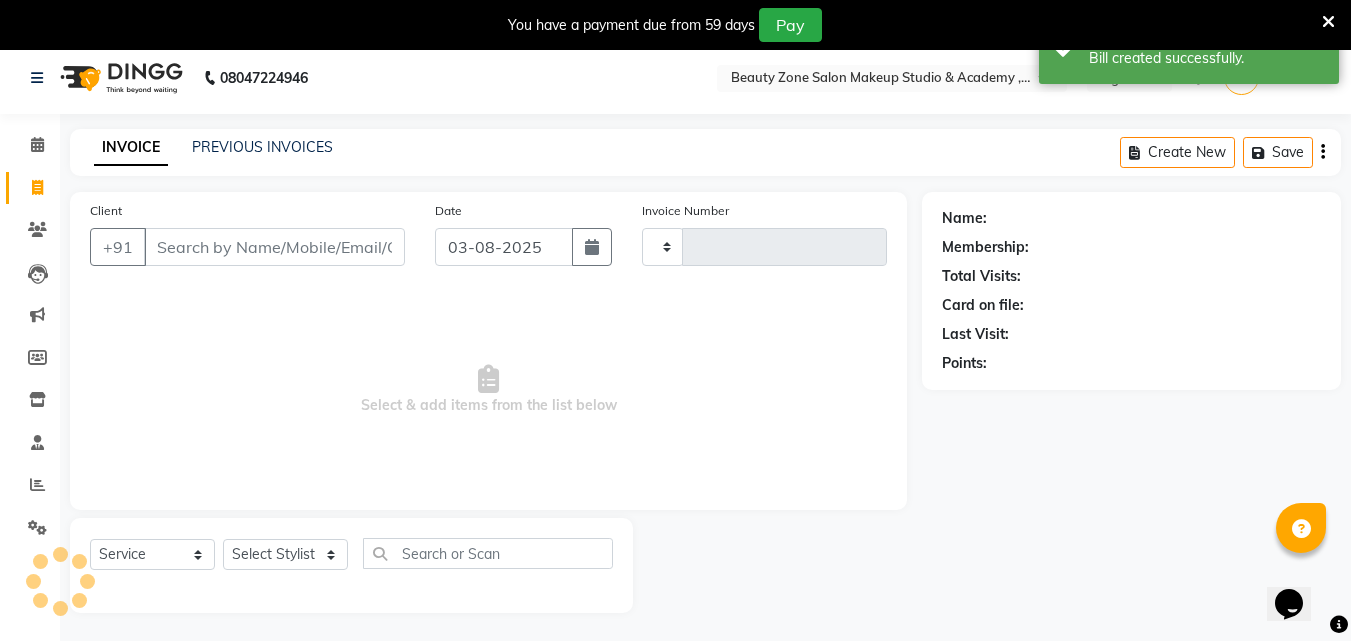 type on "0327" 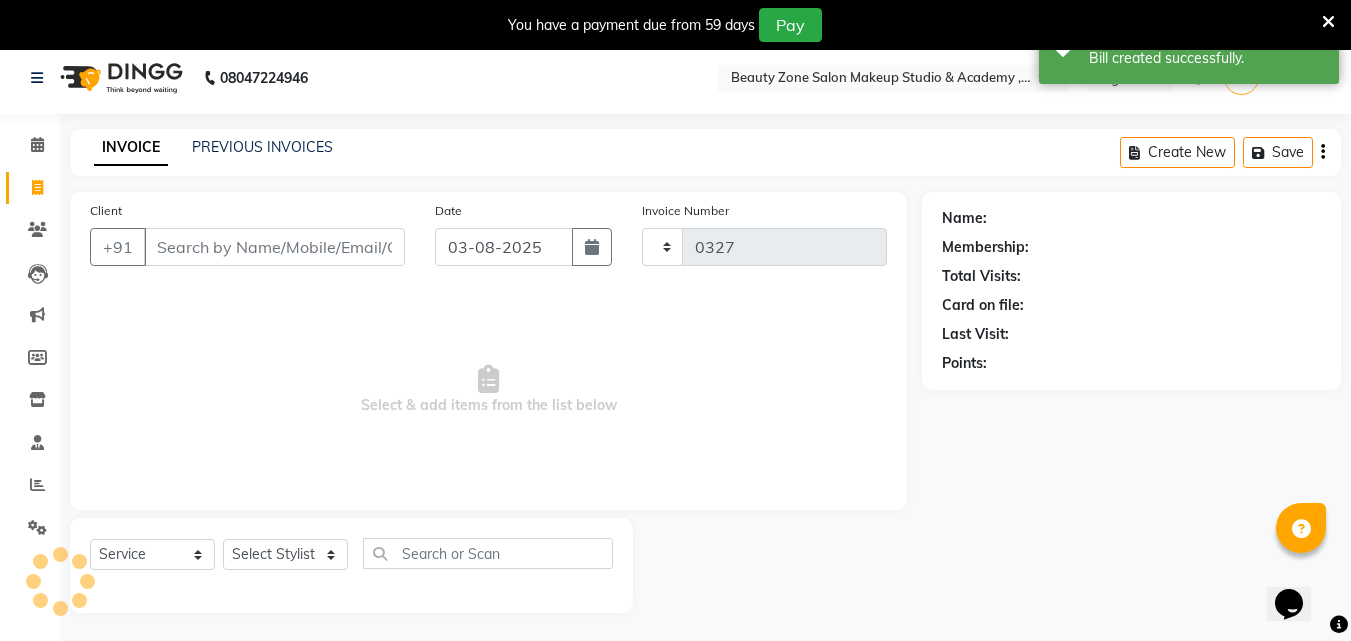 select on "4568" 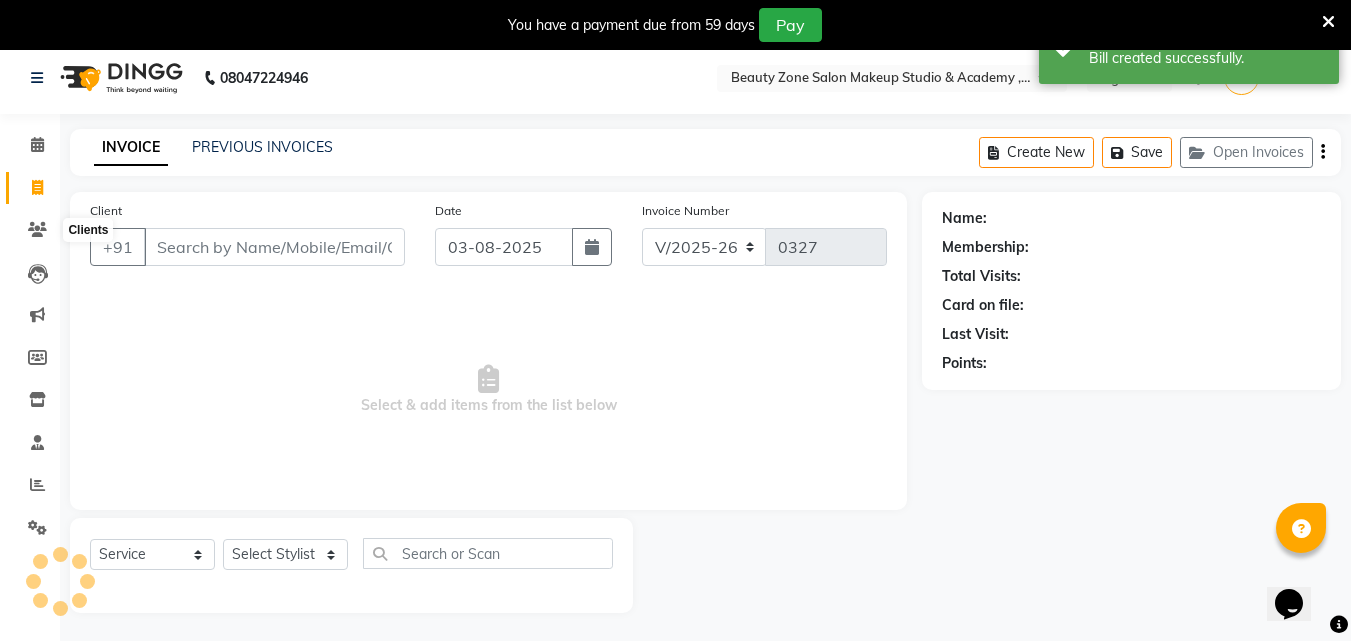 scroll, scrollTop: 50, scrollLeft: 0, axis: vertical 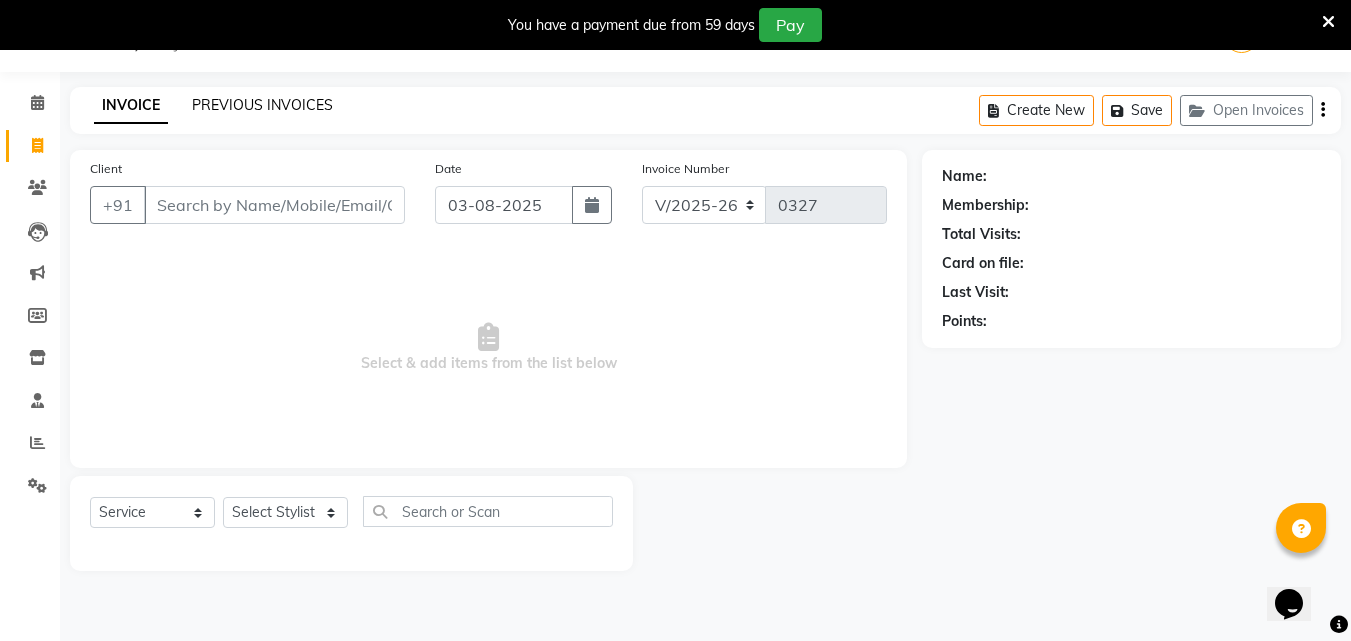 click on "PREVIOUS INVOICES" 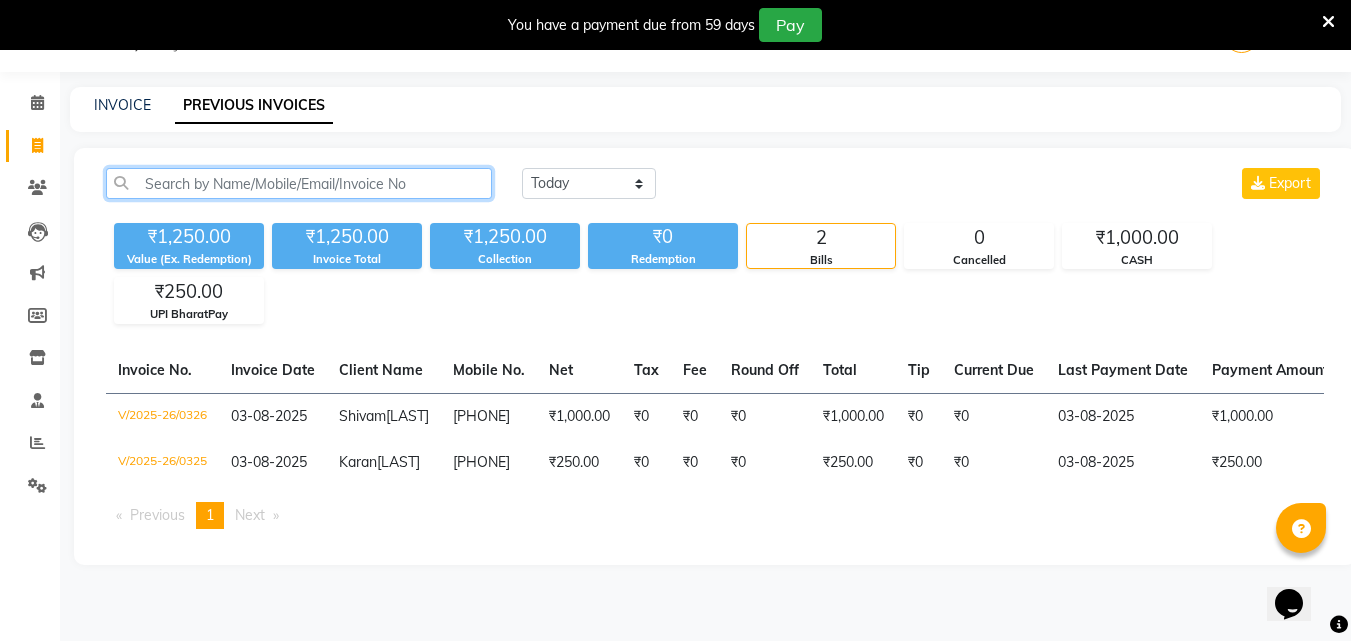click 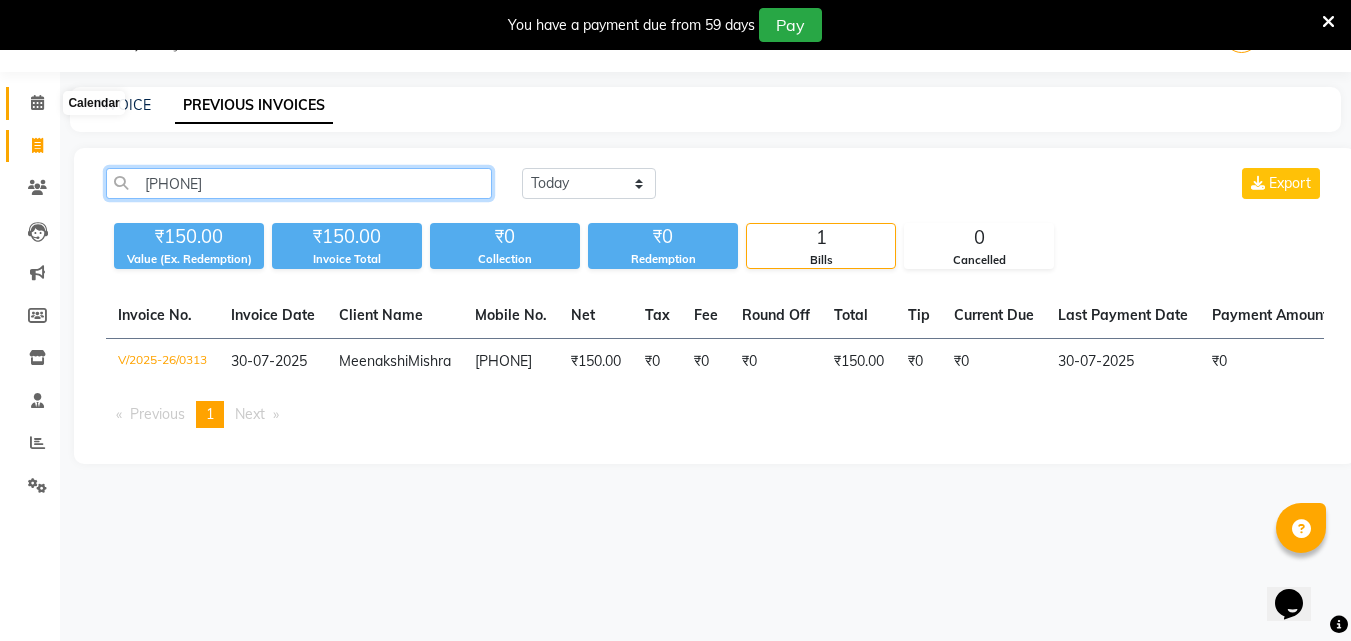 type on "89536896" 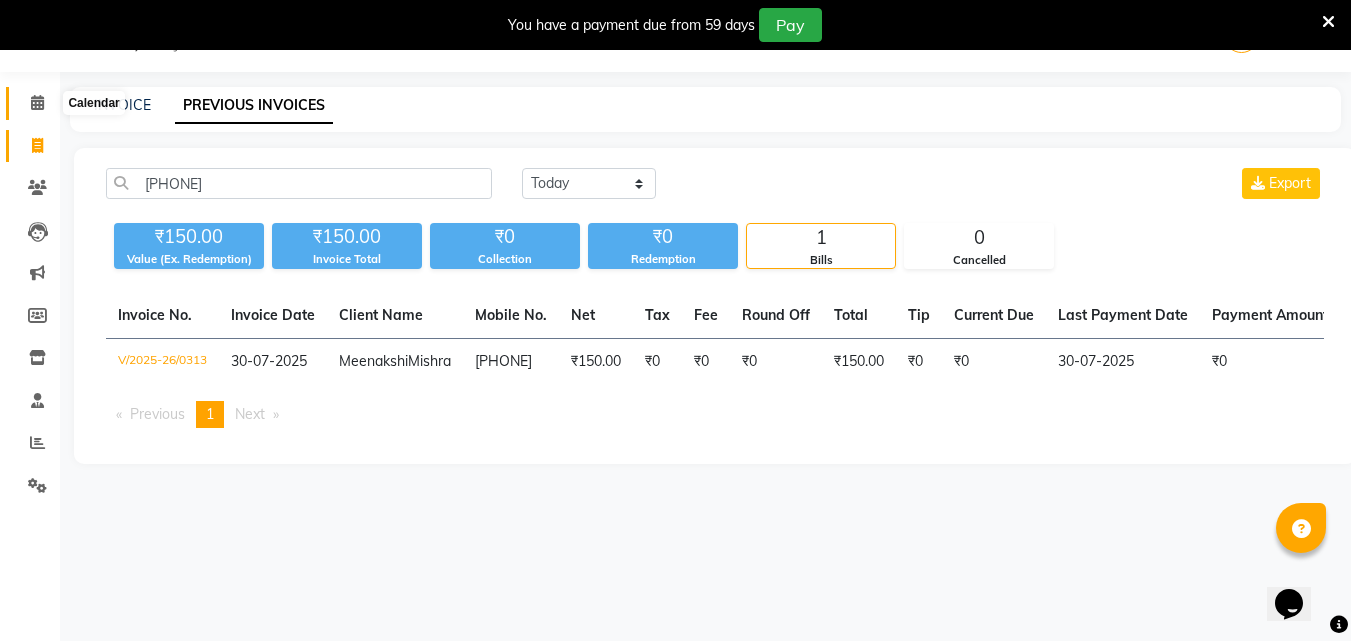 click 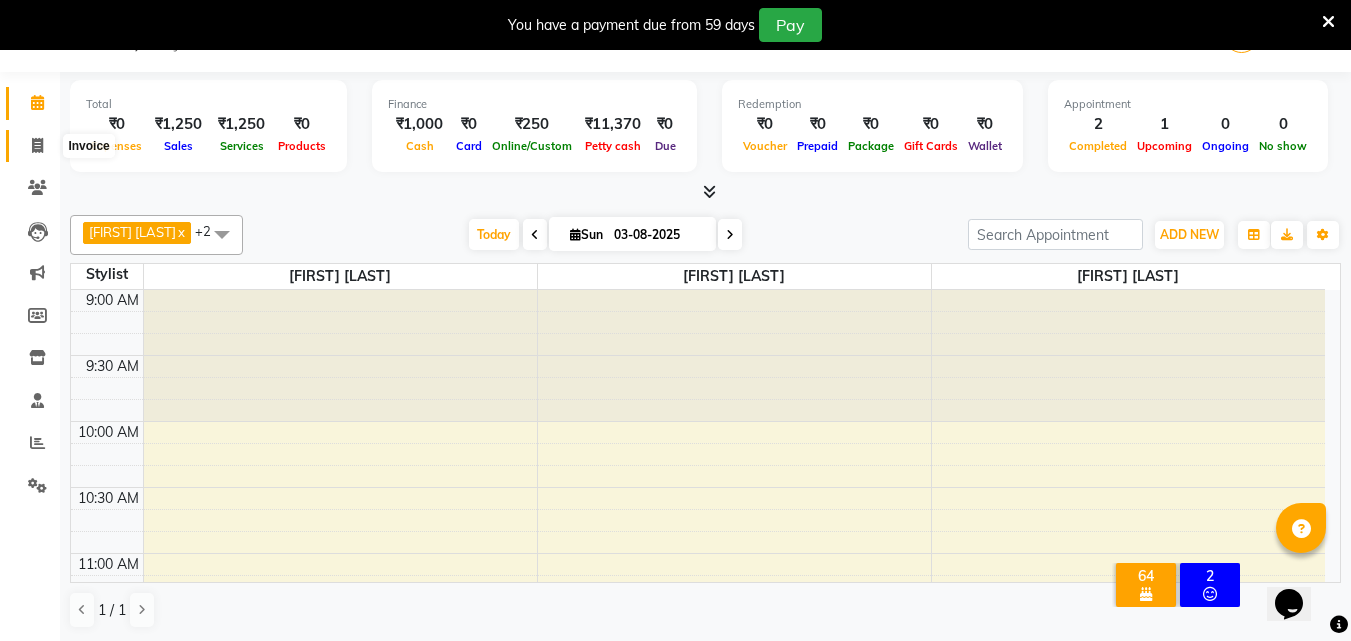 click 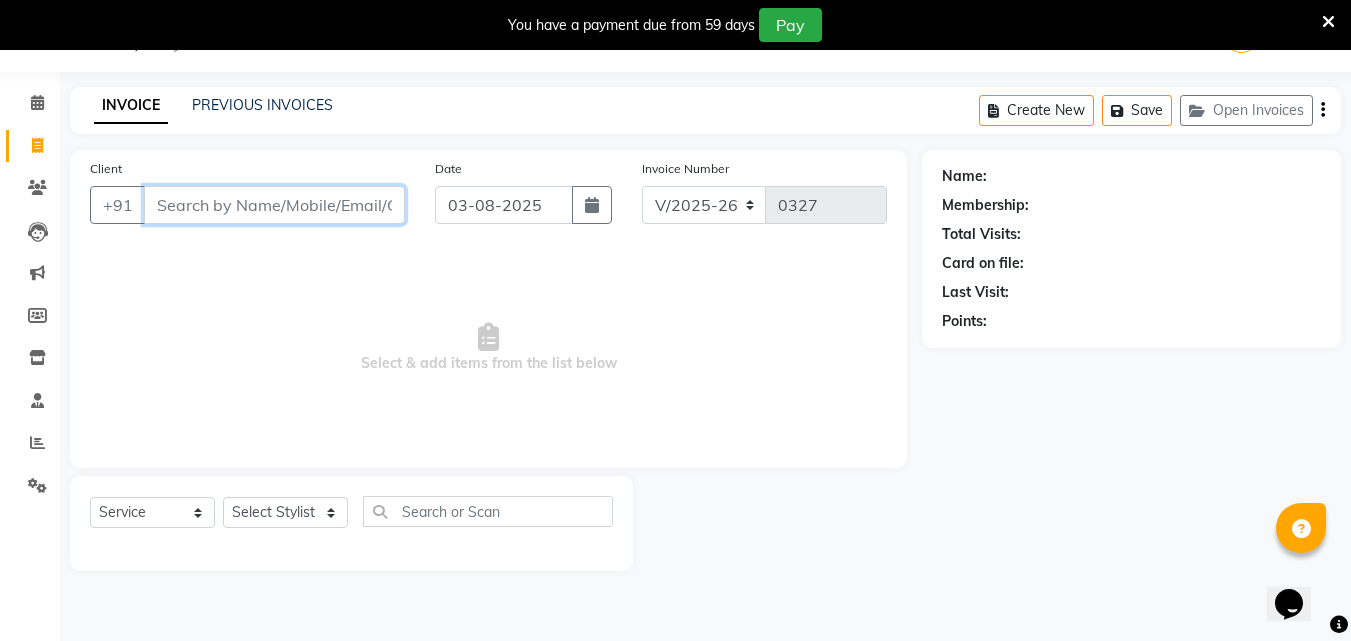 click on "Client" at bounding box center [274, 205] 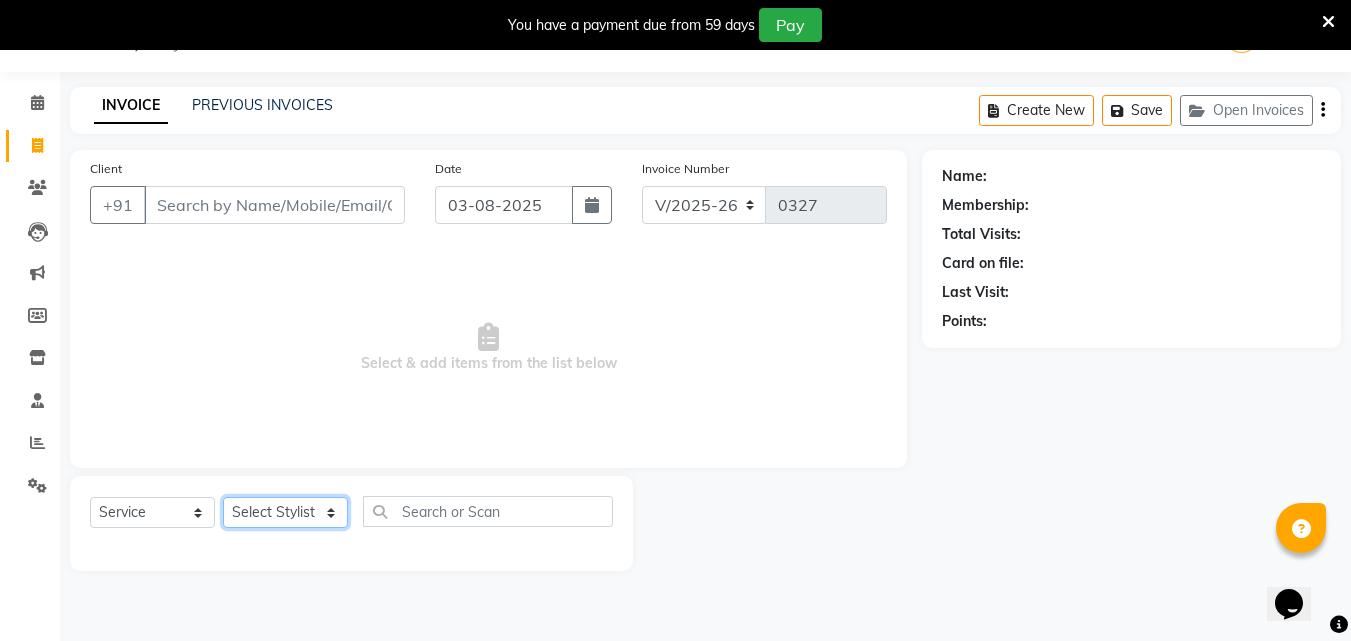click on "Select Stylist Amol Walke Meghna Meshram Shivani Eknath Khade" 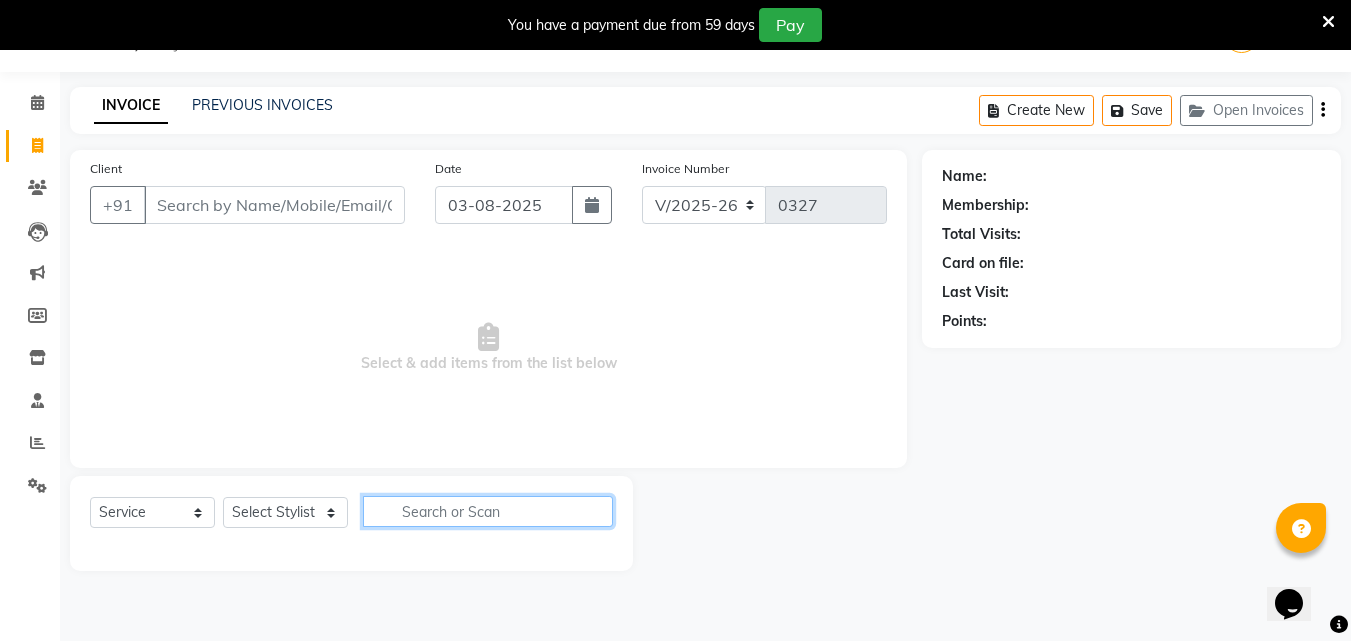 click 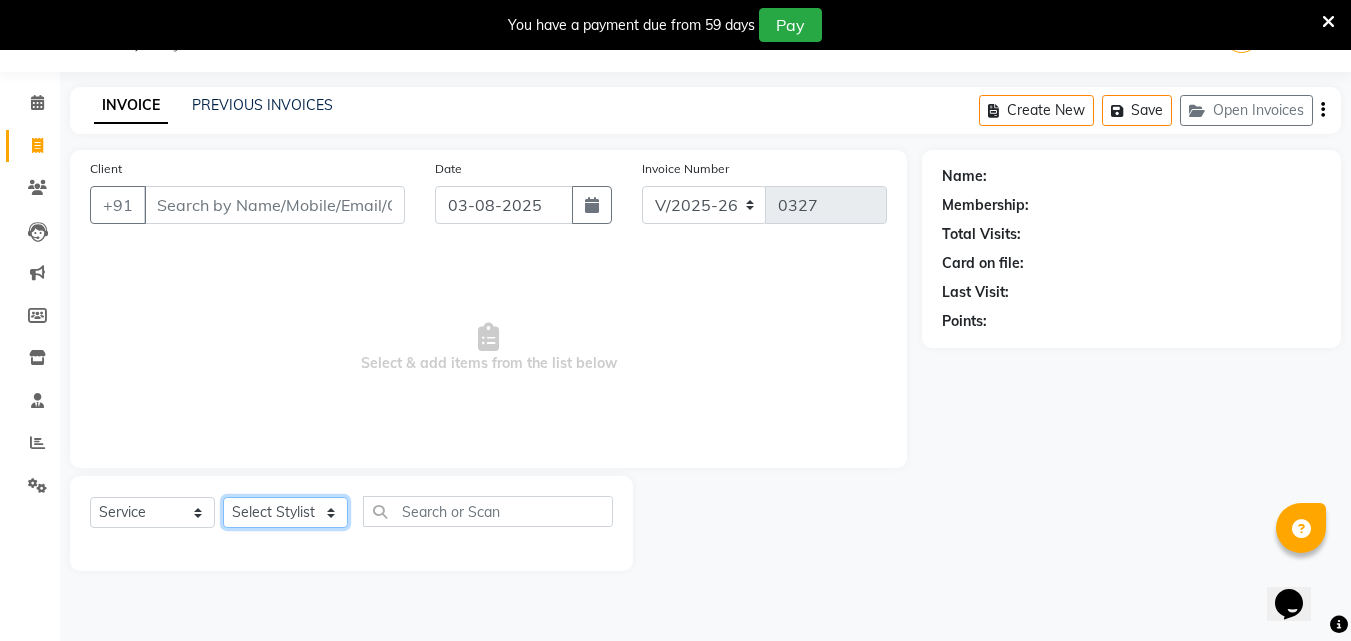 click on "Select Stylist Amol Walke Meghna Meshram Shivani Eknath Khade" 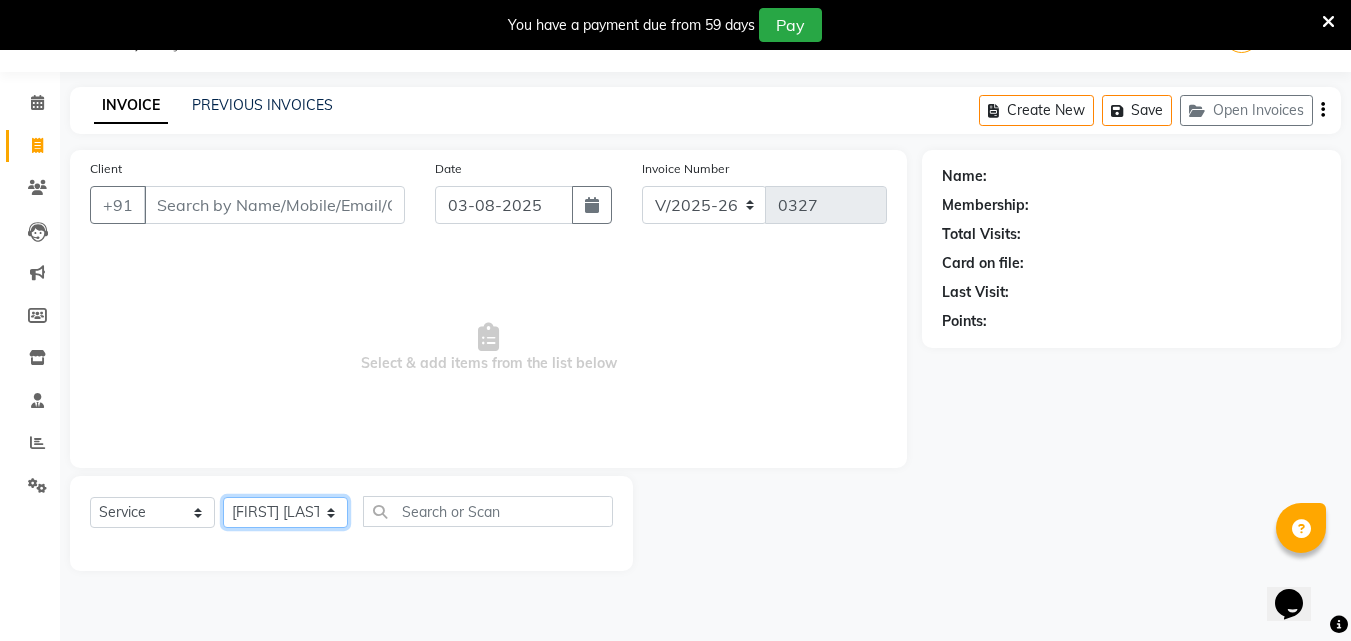 click on "Select Stylist Amol Walke Meghna Meshram Shivani Eknath Khade" 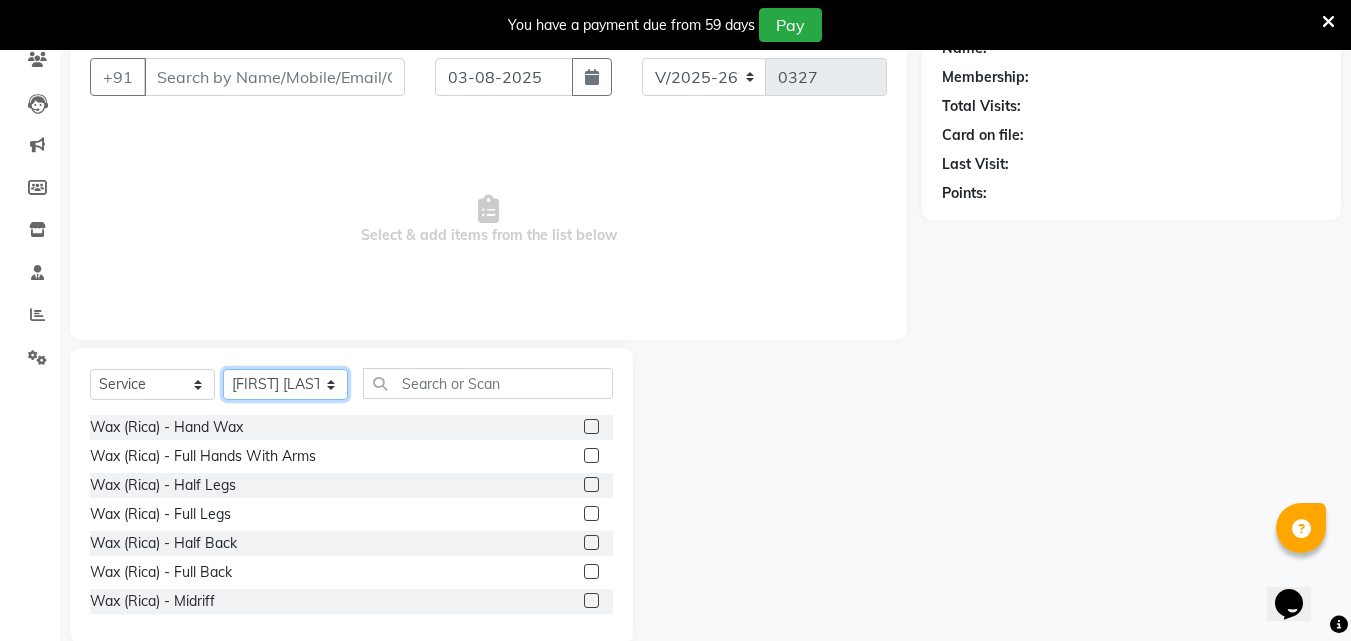 scroll, scrollTop: 210, scrollLeft: 0, axis: vertical 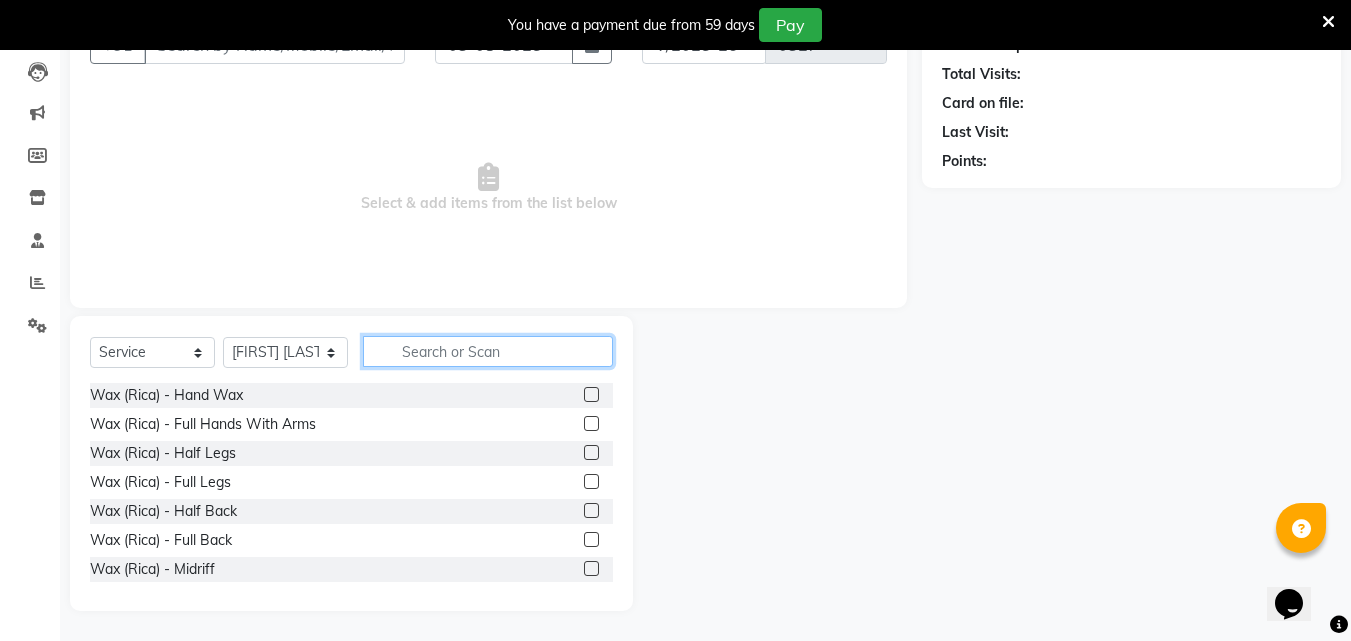 click 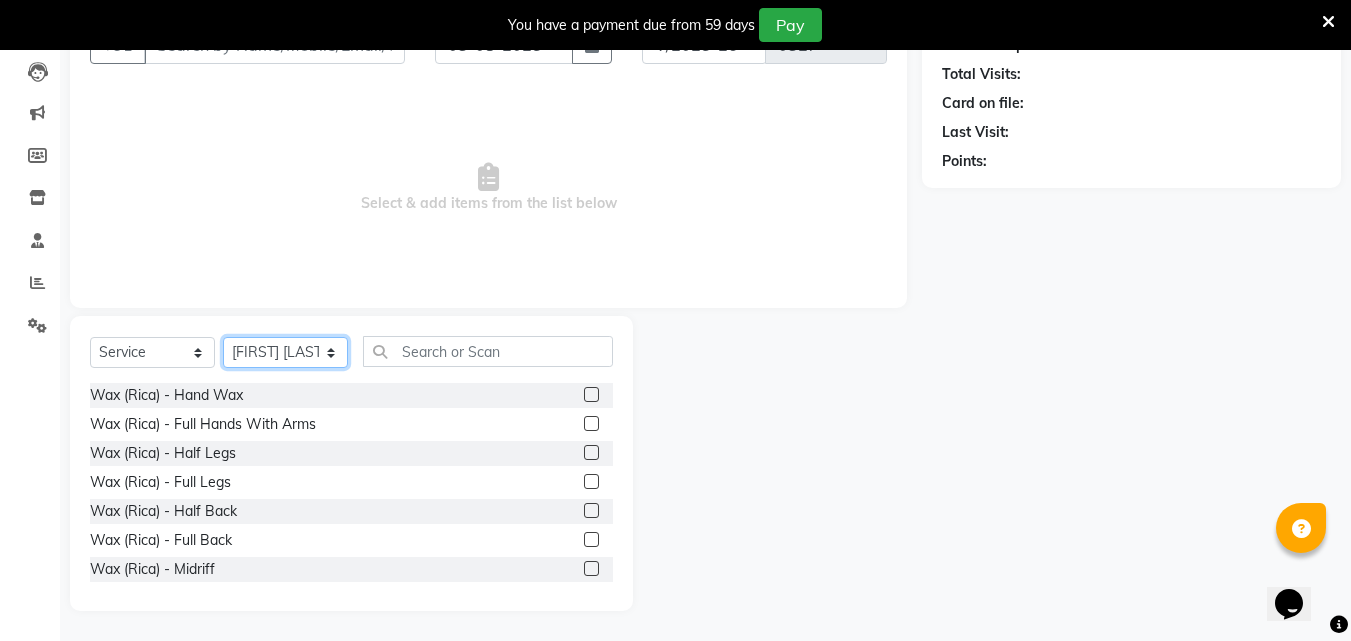 click on "Select Stylist Amol Walke Meghna Meshram Shivani Eknath Khade" 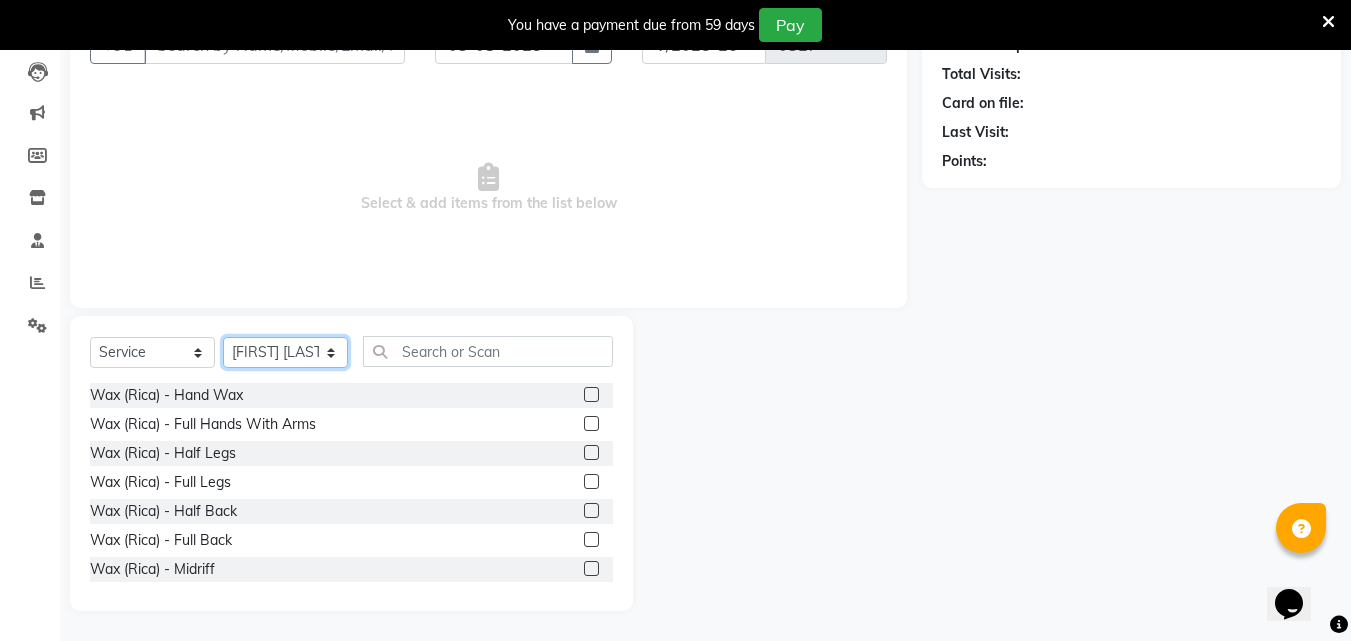 select on "26800" 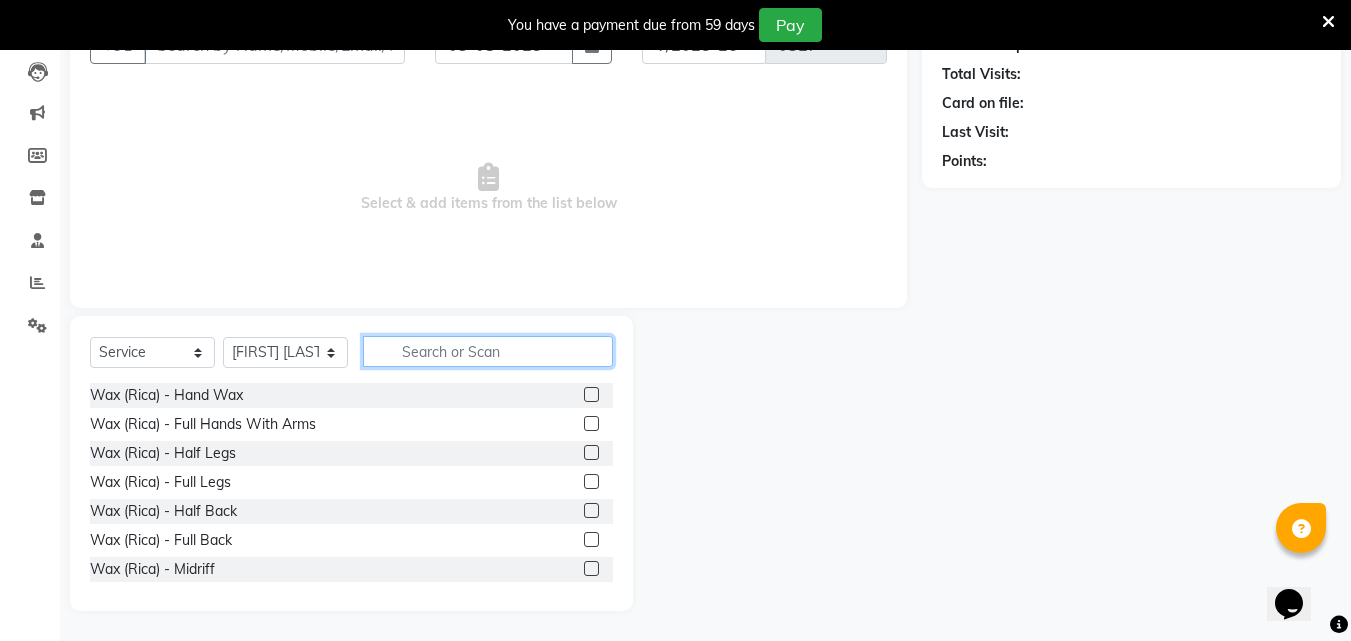 click 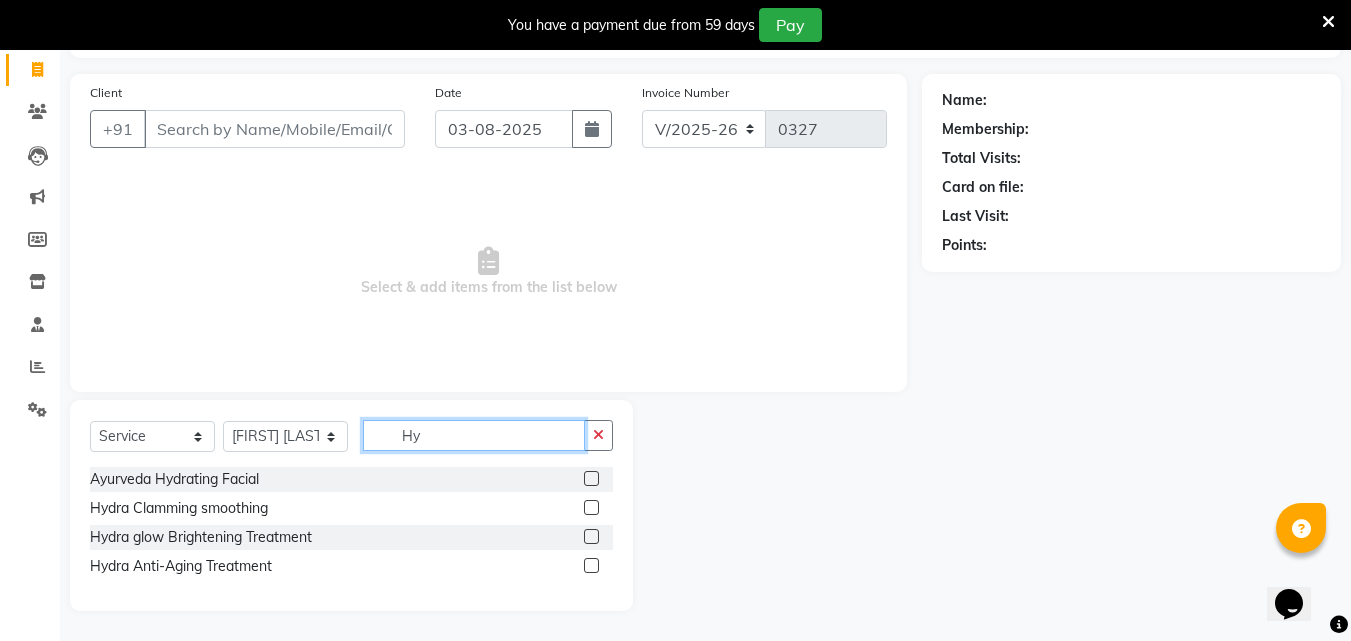 scroll, scrollTop: 126, scrollLeft: 0, axis: vertical 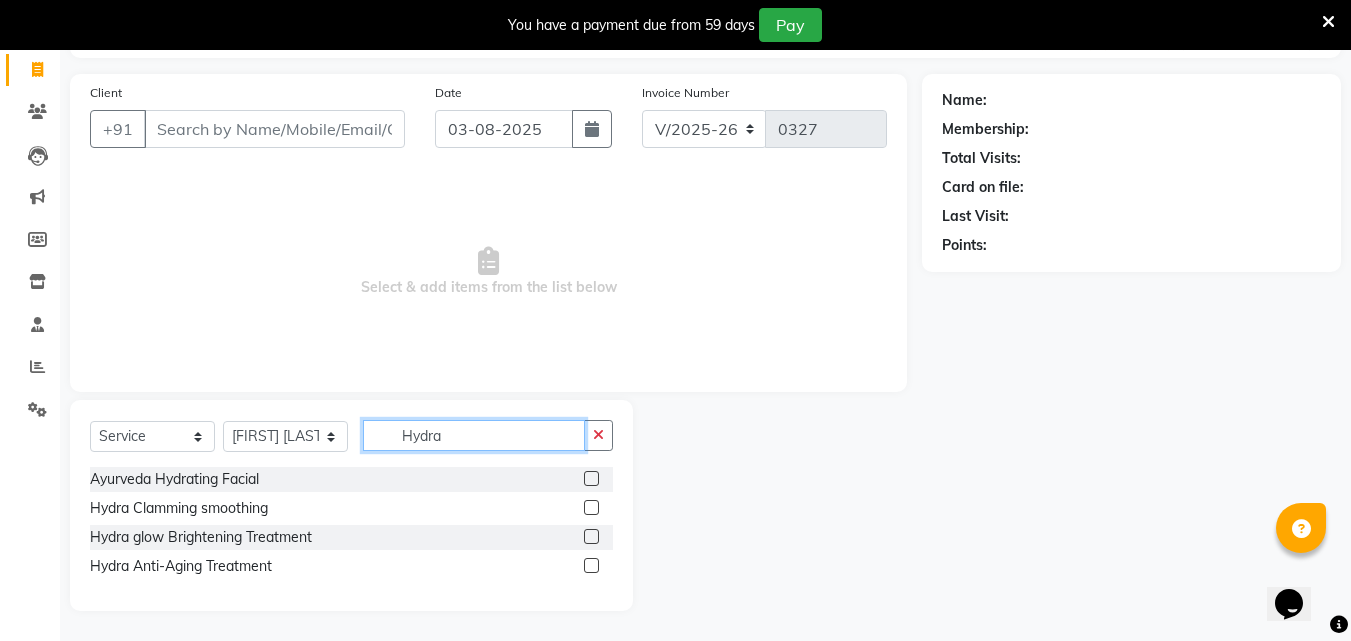 type on "Hydra" 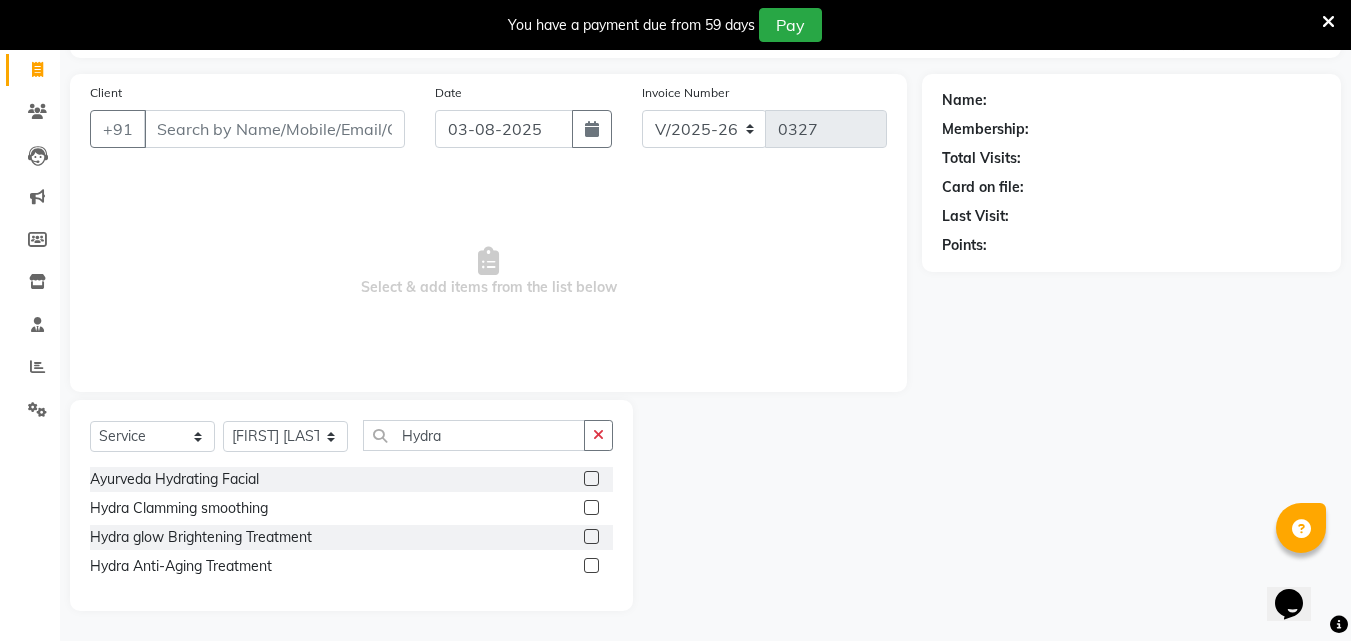 click 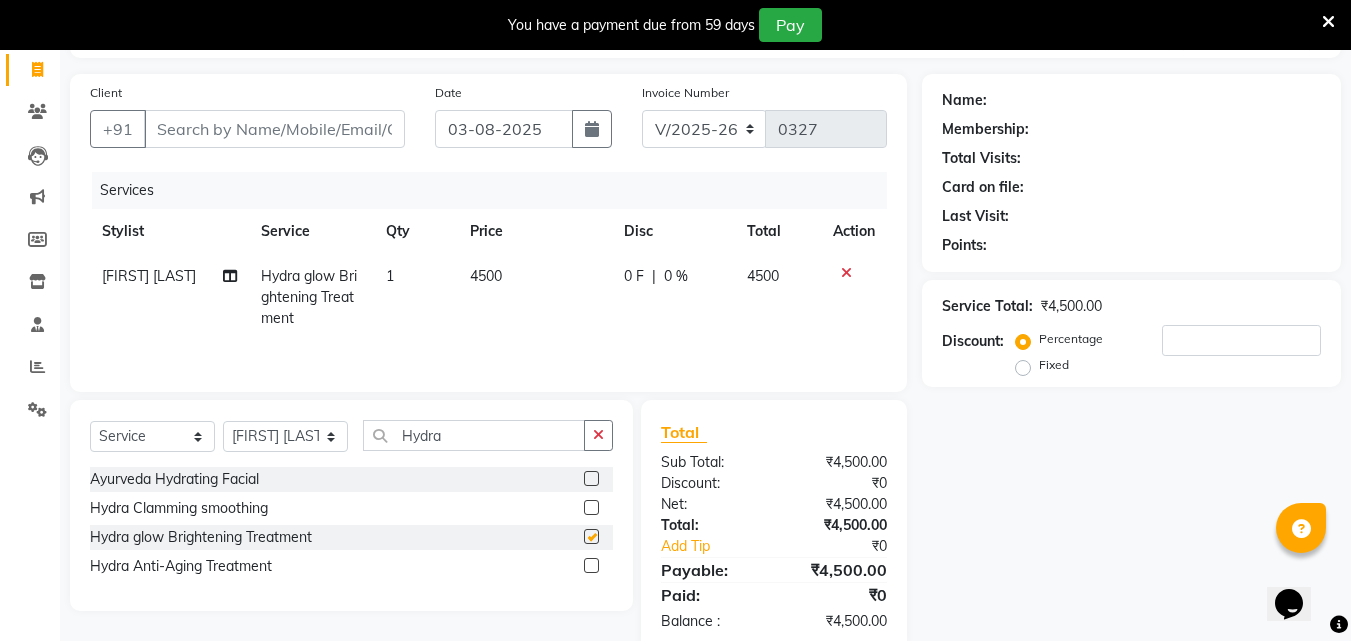 checkbox on "false" 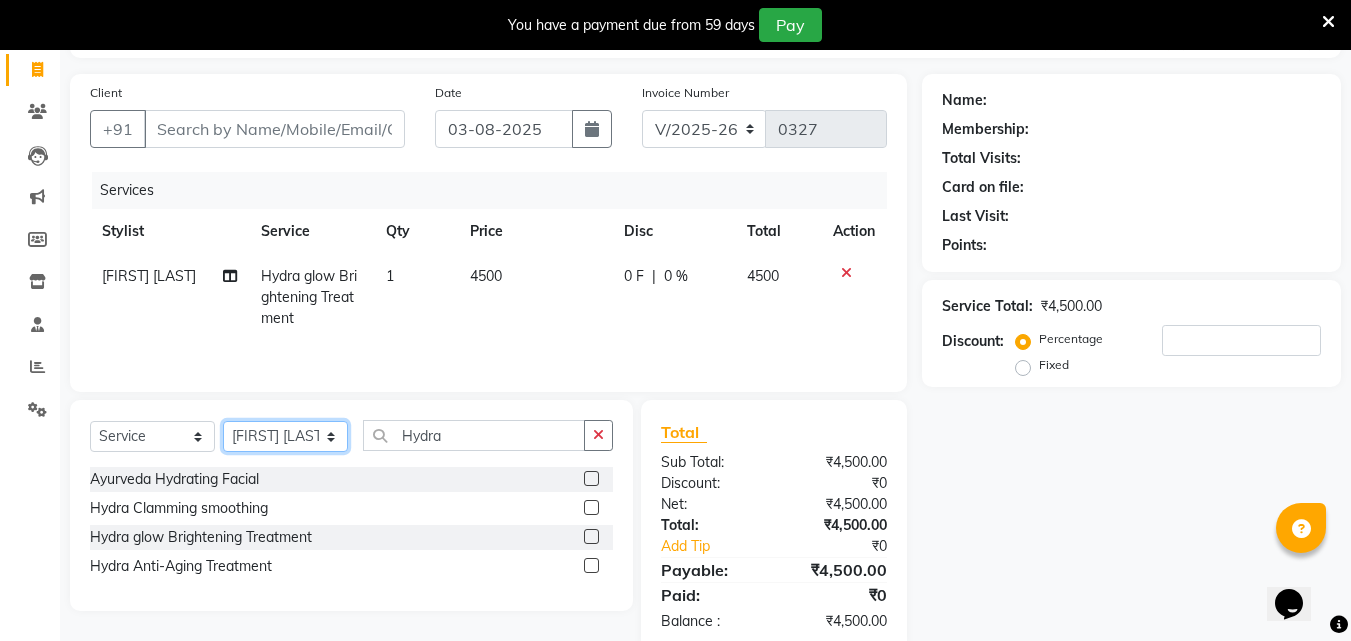 click on "Select Stylist Amol Walke Meghna Meshram Shivani Eknath Khade" 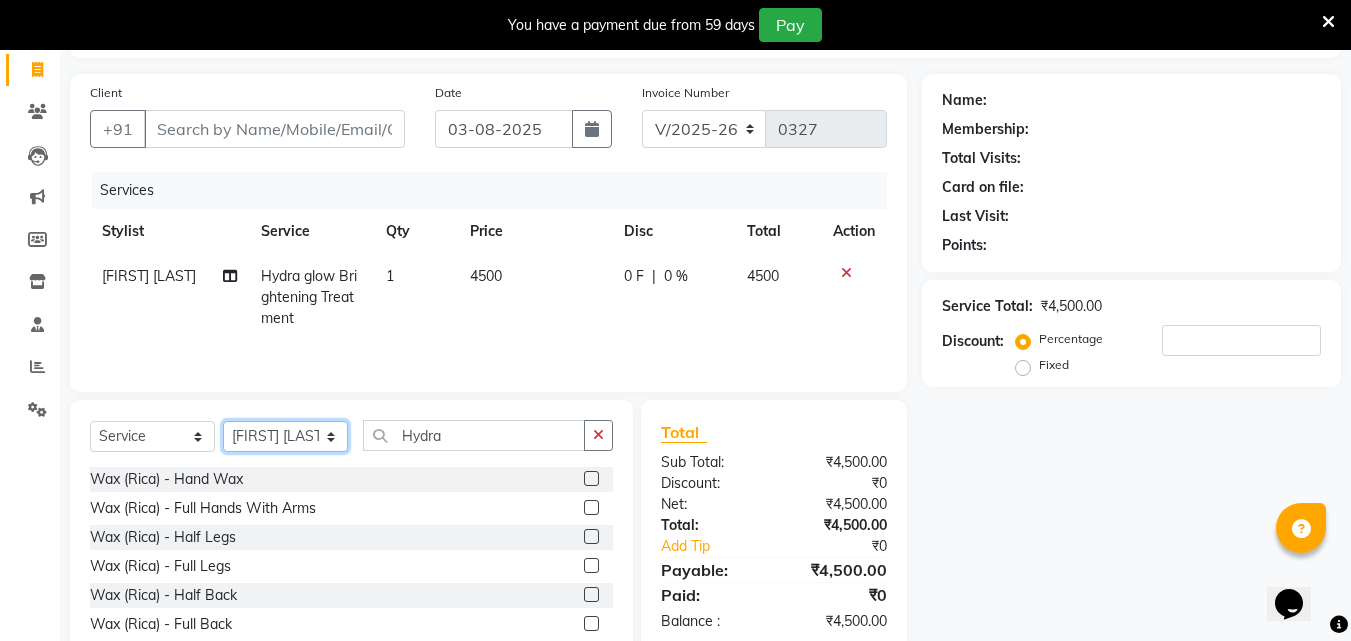 click on "Select Stylist Amol Walke Meghna Meshram Shivani Eknath Khade" 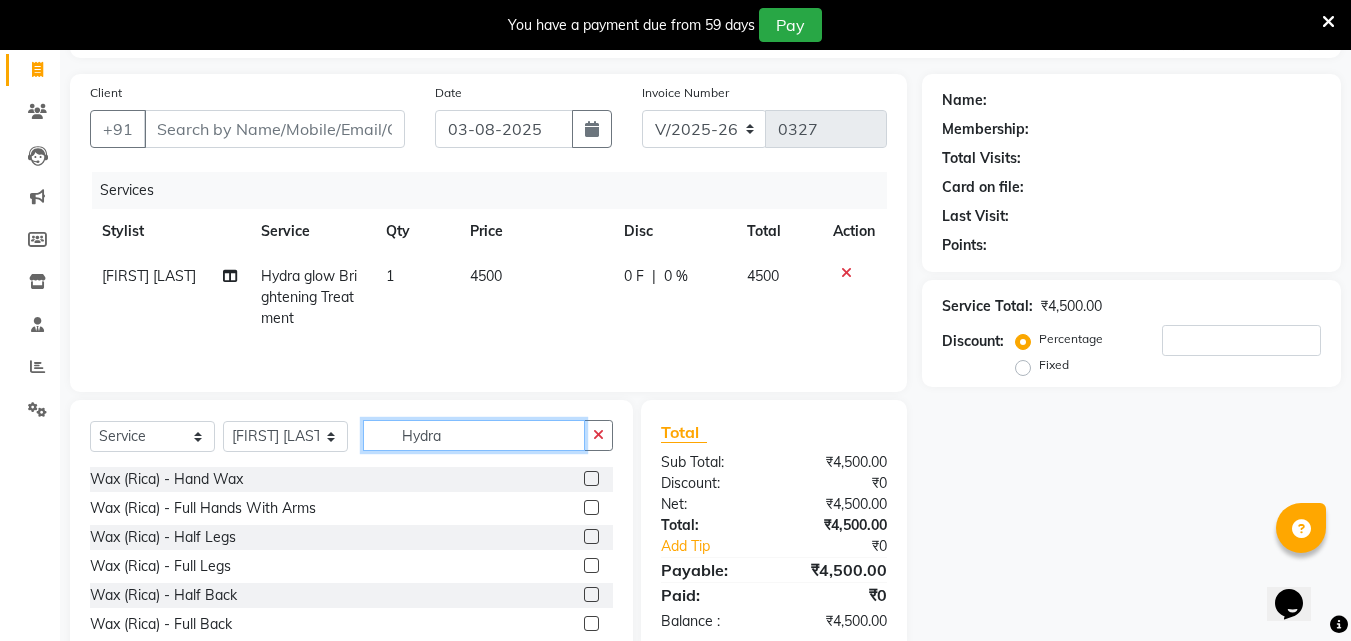 click on "Hydra" 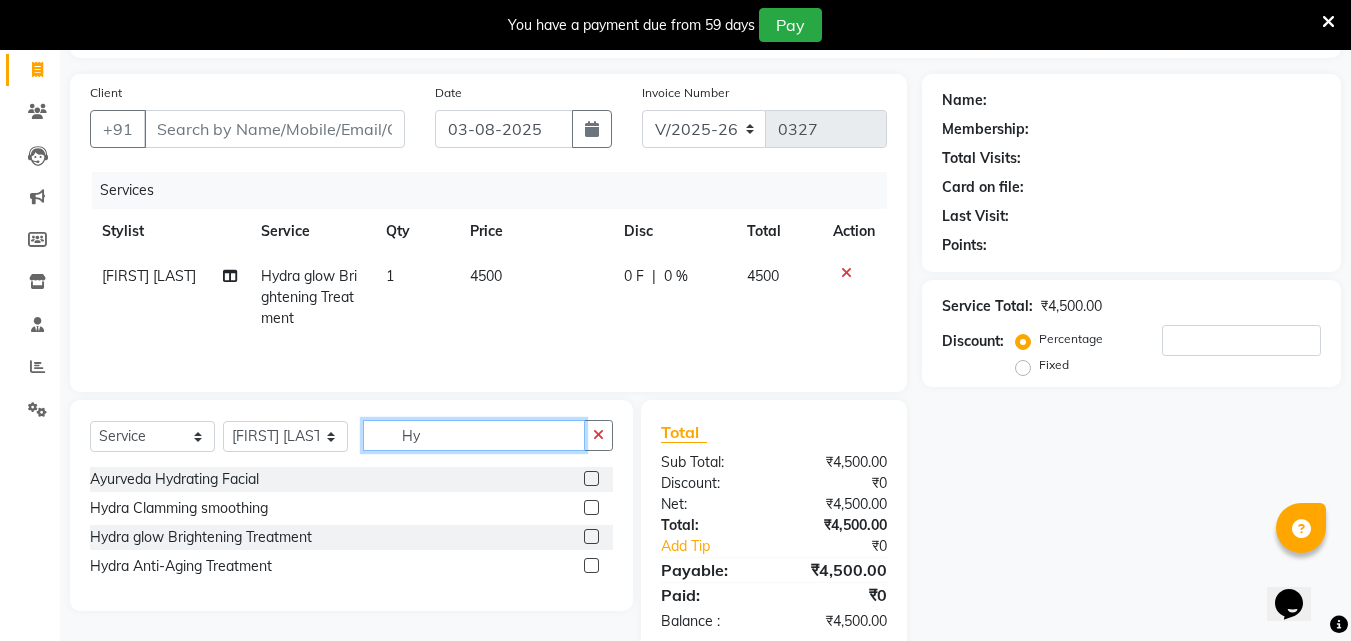 type on "H" 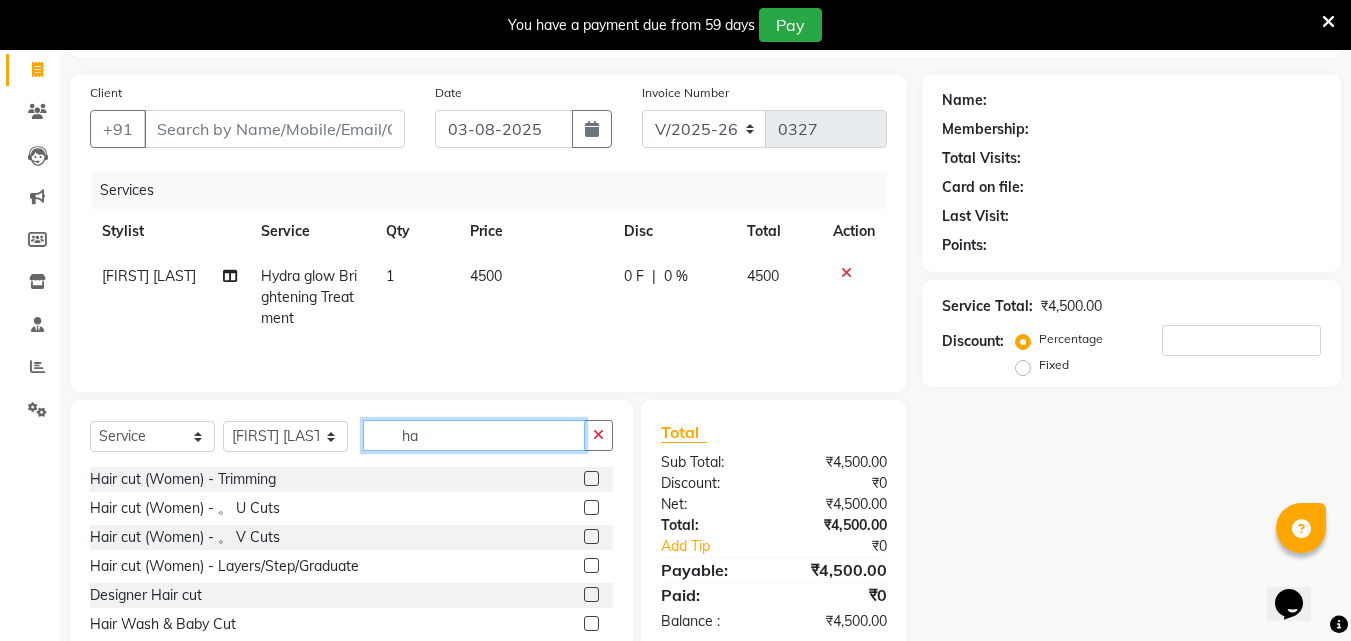 type on "h" 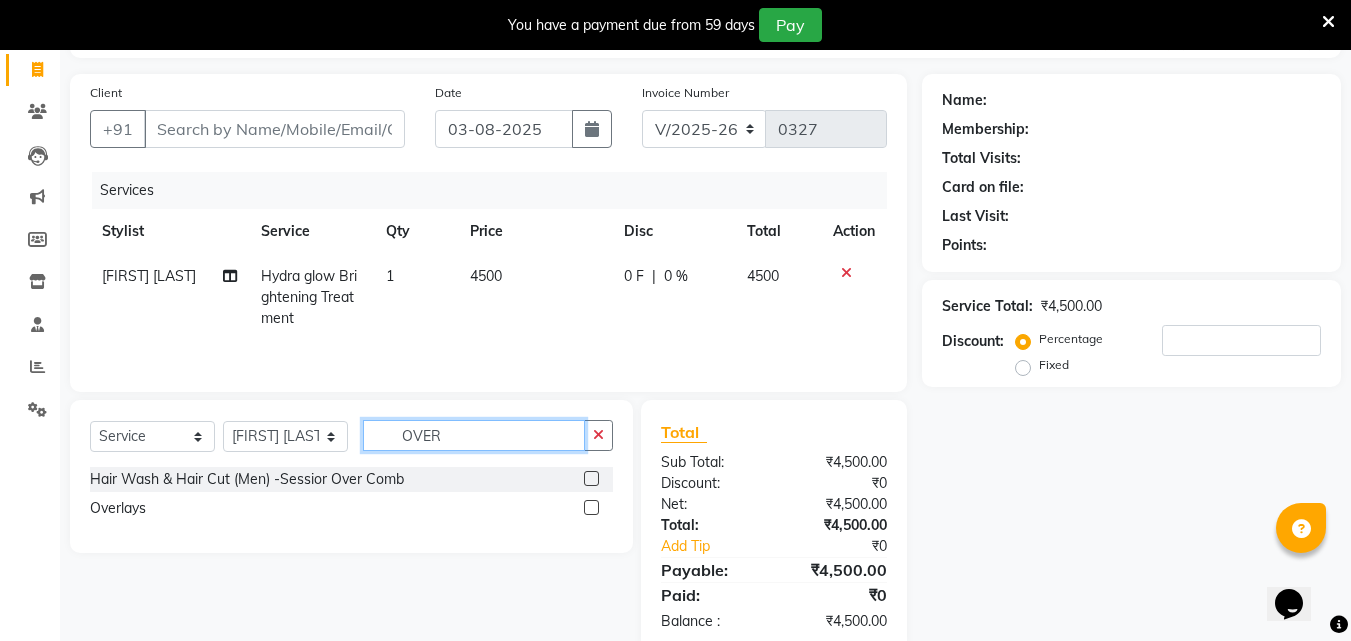 type on "OVER" 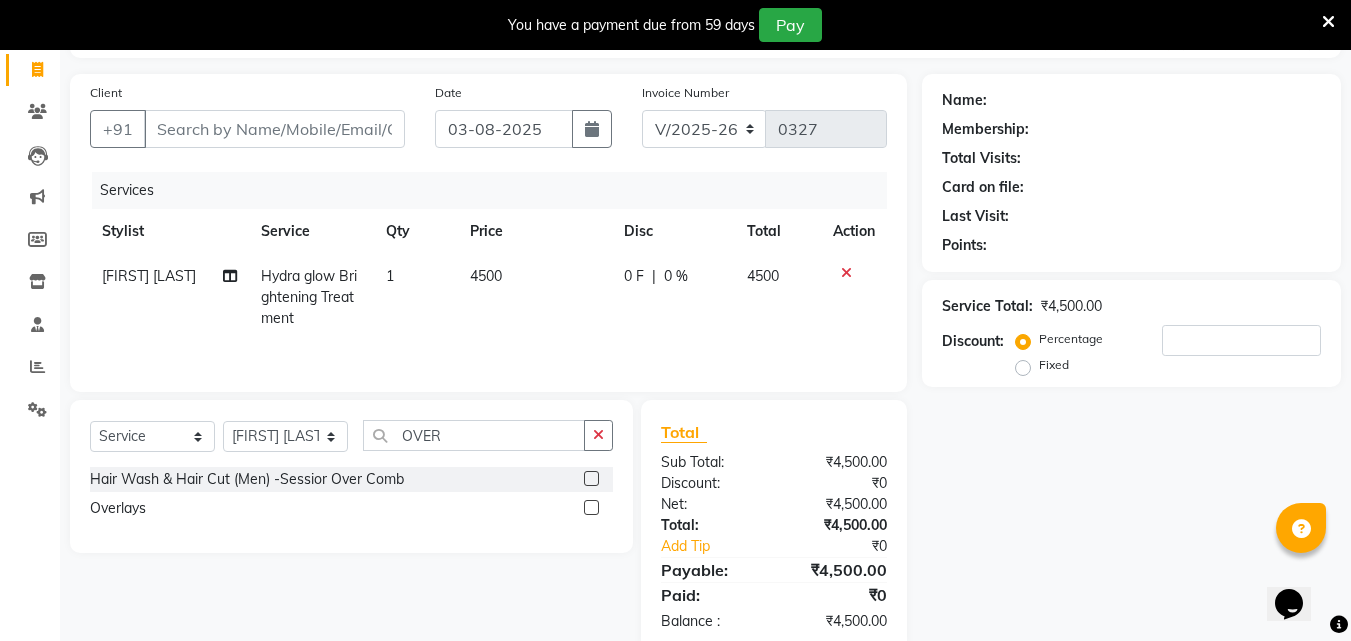 click 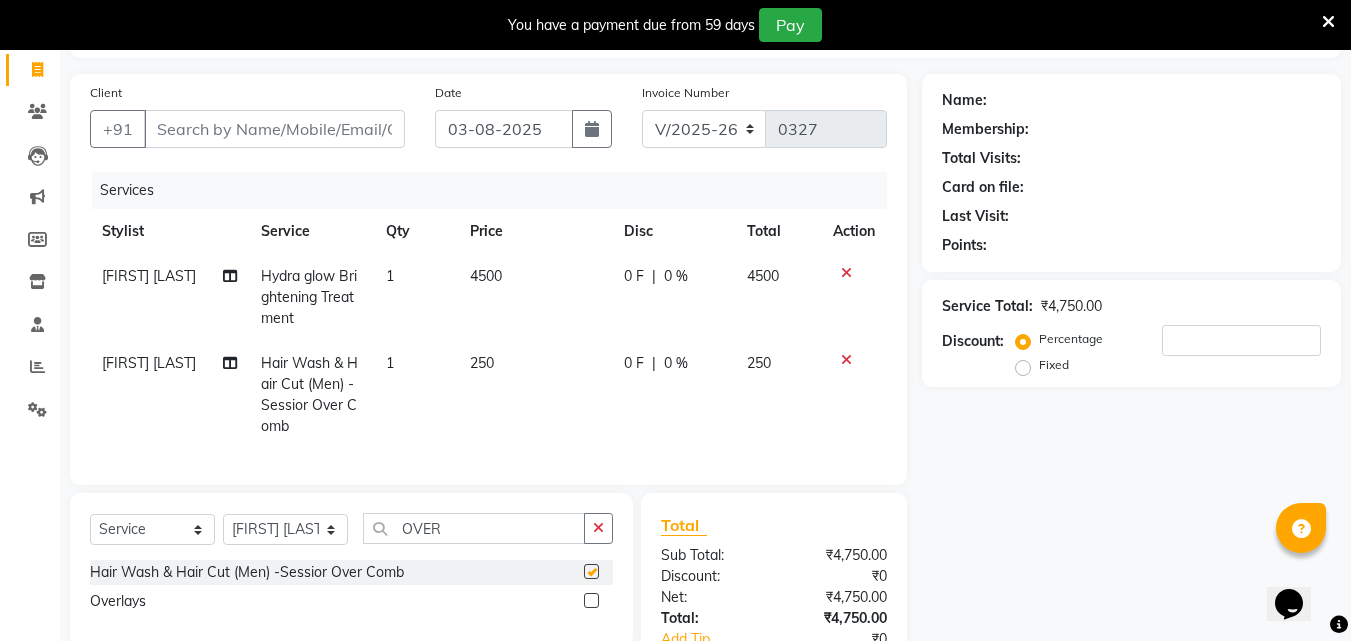 checkbox on "false" 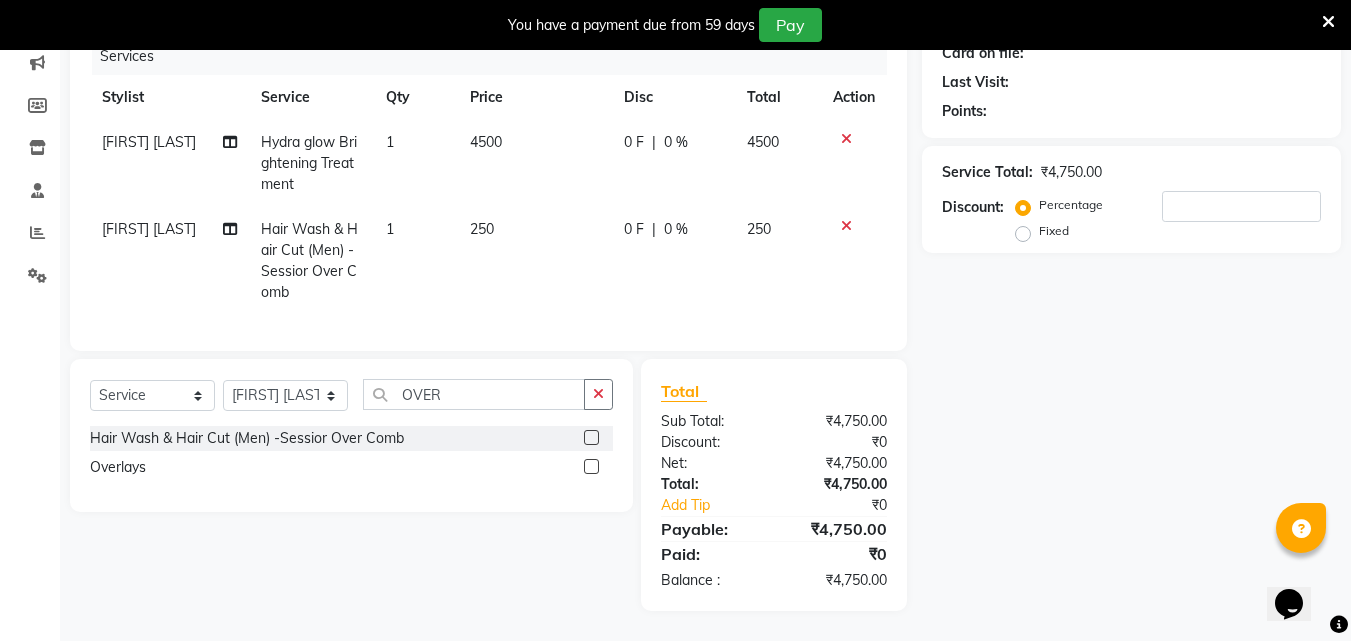 scroll, scrollTop: 275, scrollLeft: 0, axis: vertical 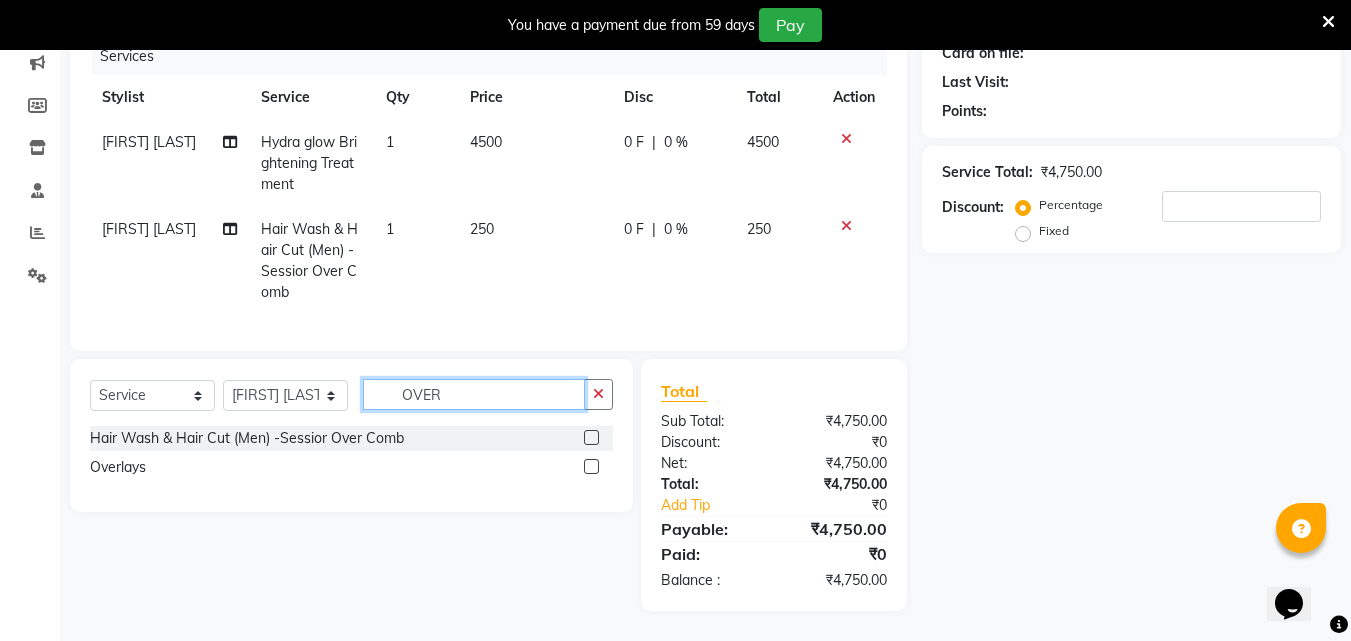 click on "OVER" 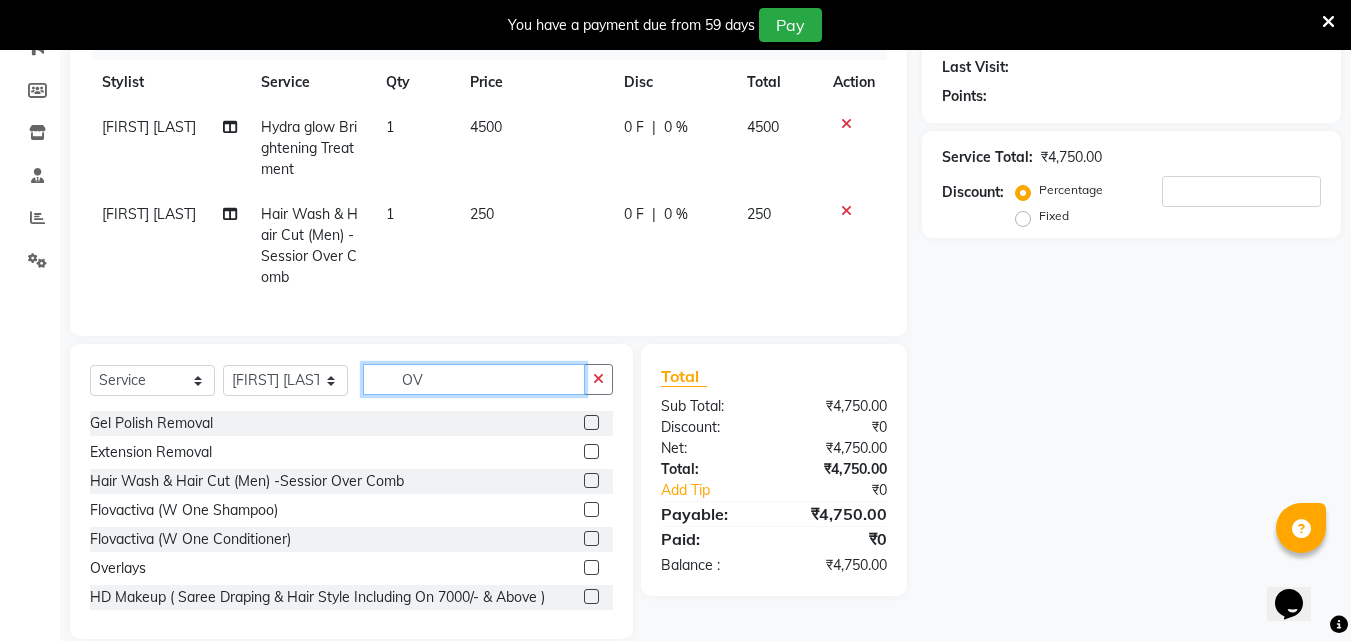 type on "O" 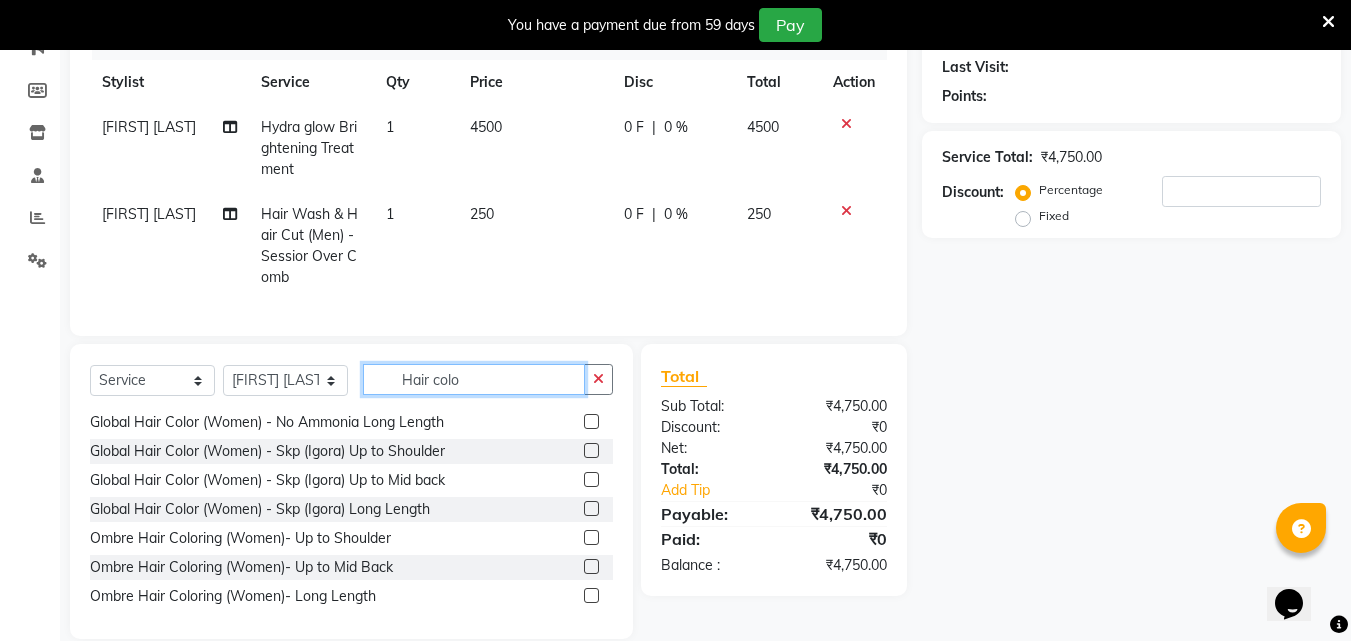 scroll, scrollTop: 148, scrollLeft: 0, axis: vertical 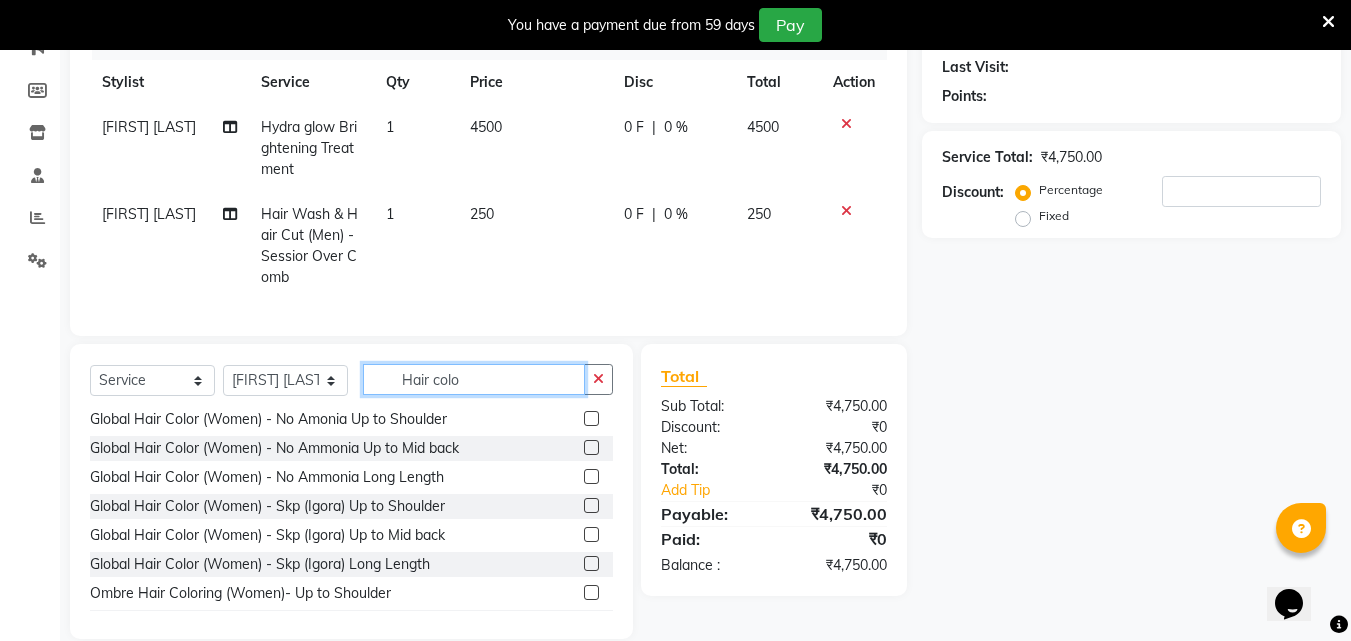 click on "Hair colo" 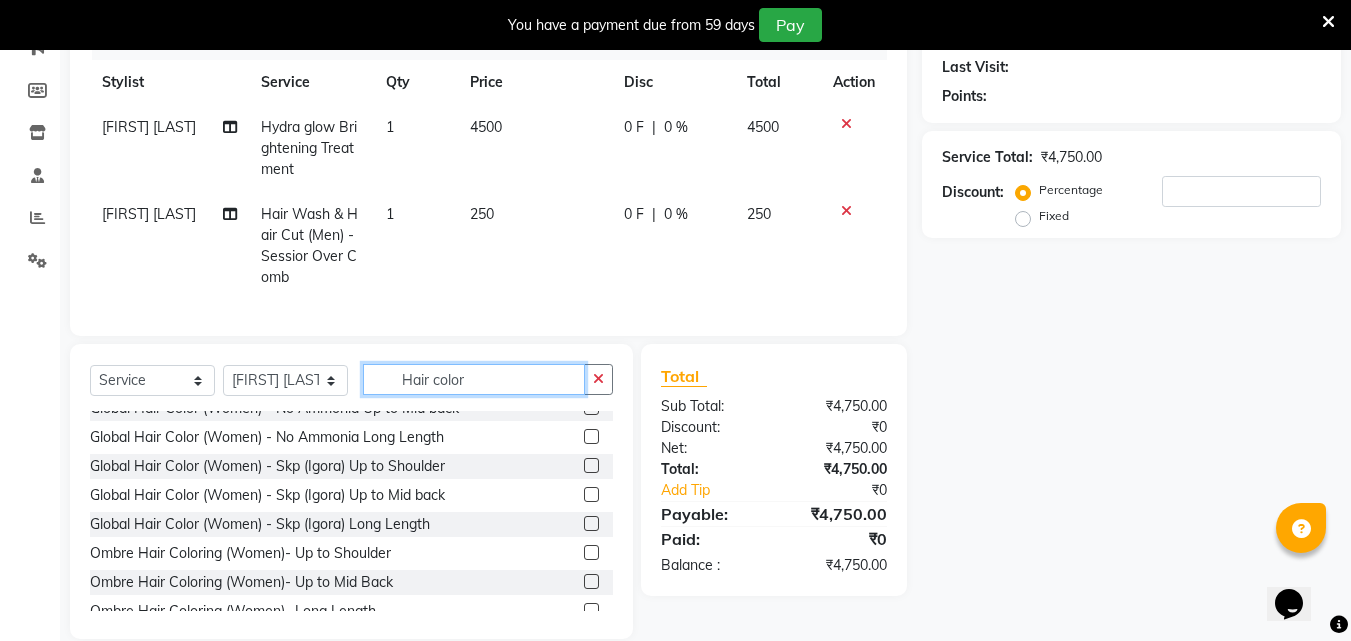 scroll, scrollTop: 148, scrollLeft: 0, axis: vertical 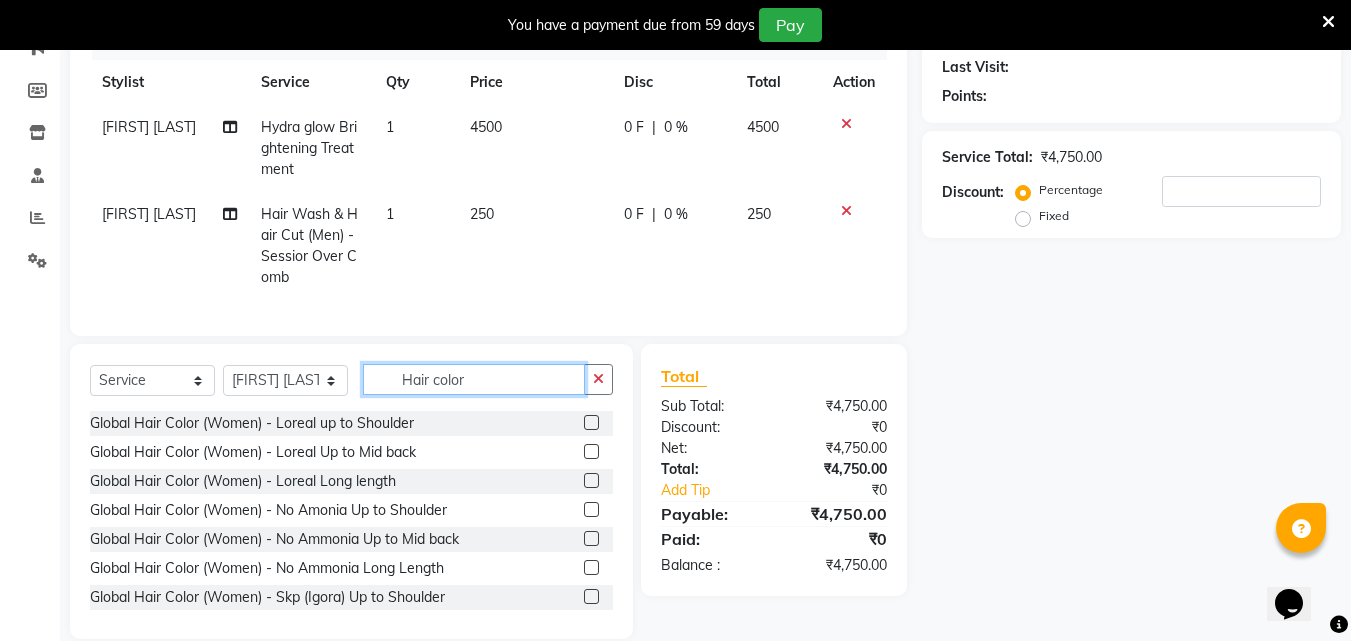 click on "Hair color" 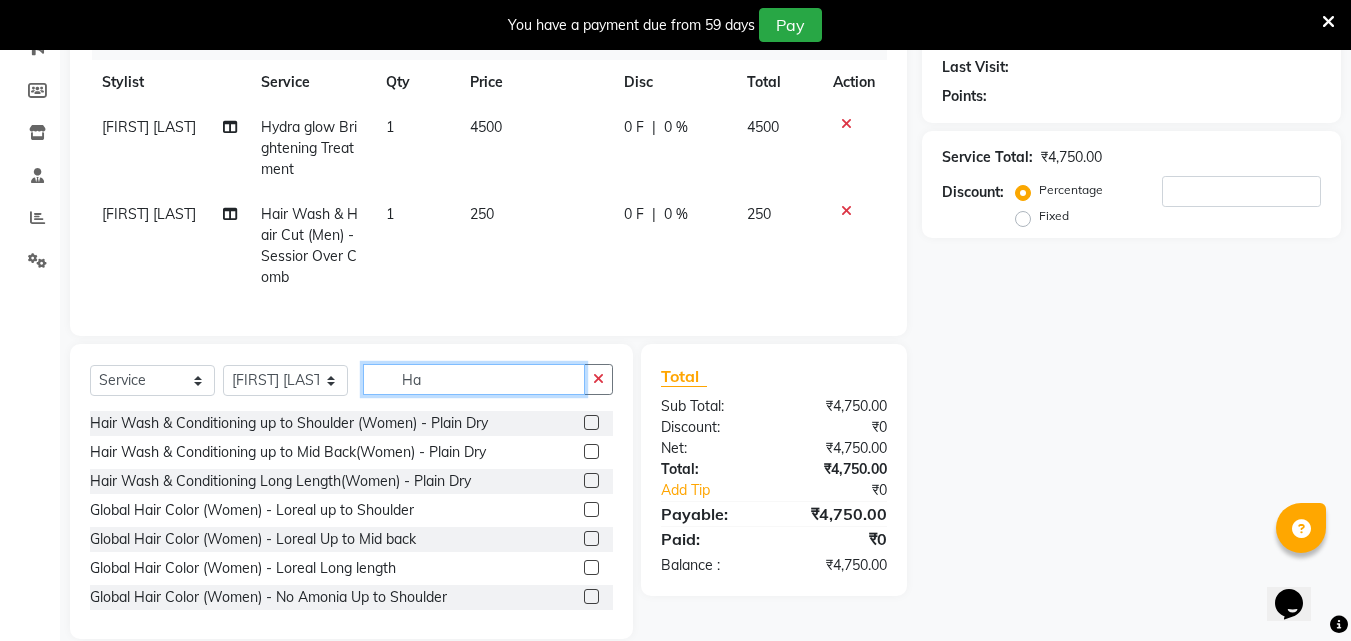 type on "H" 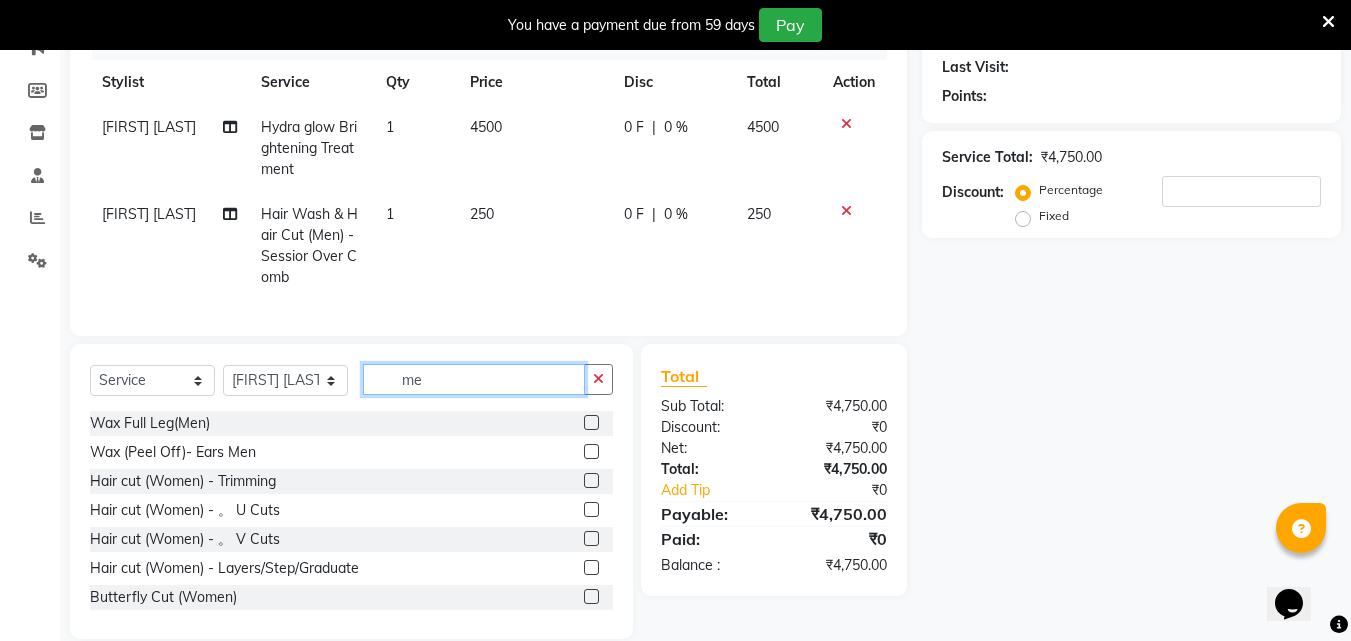 type on "m" 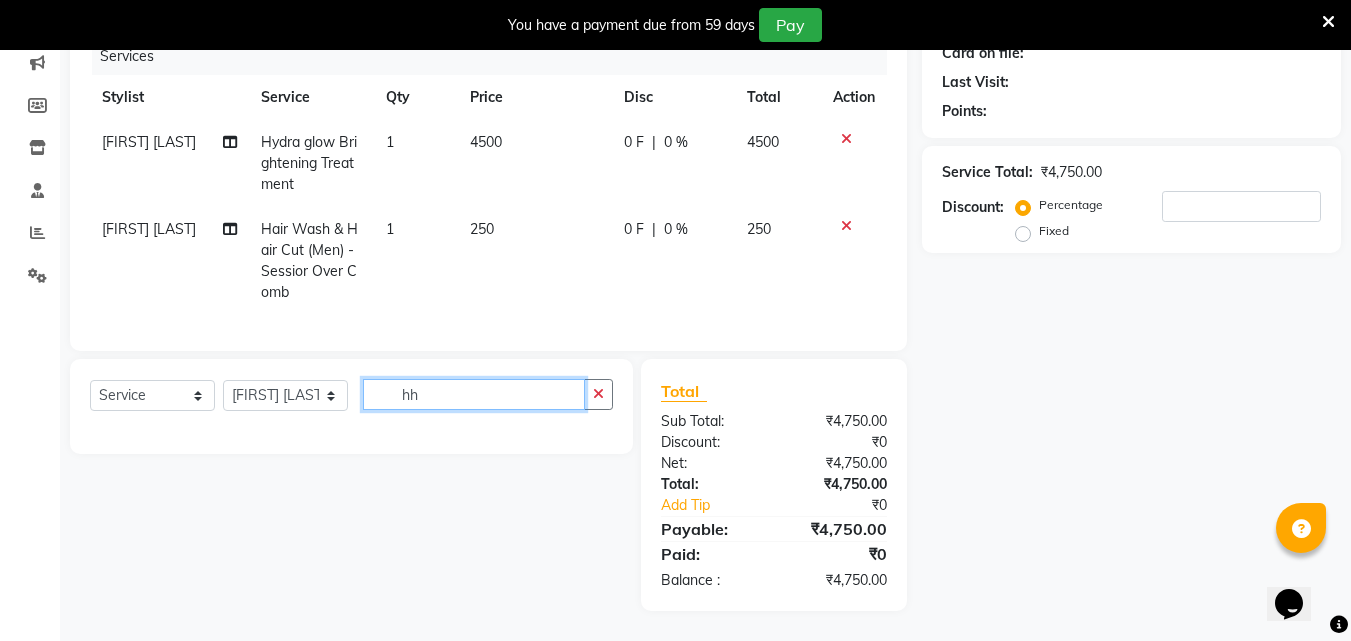 type on "h" 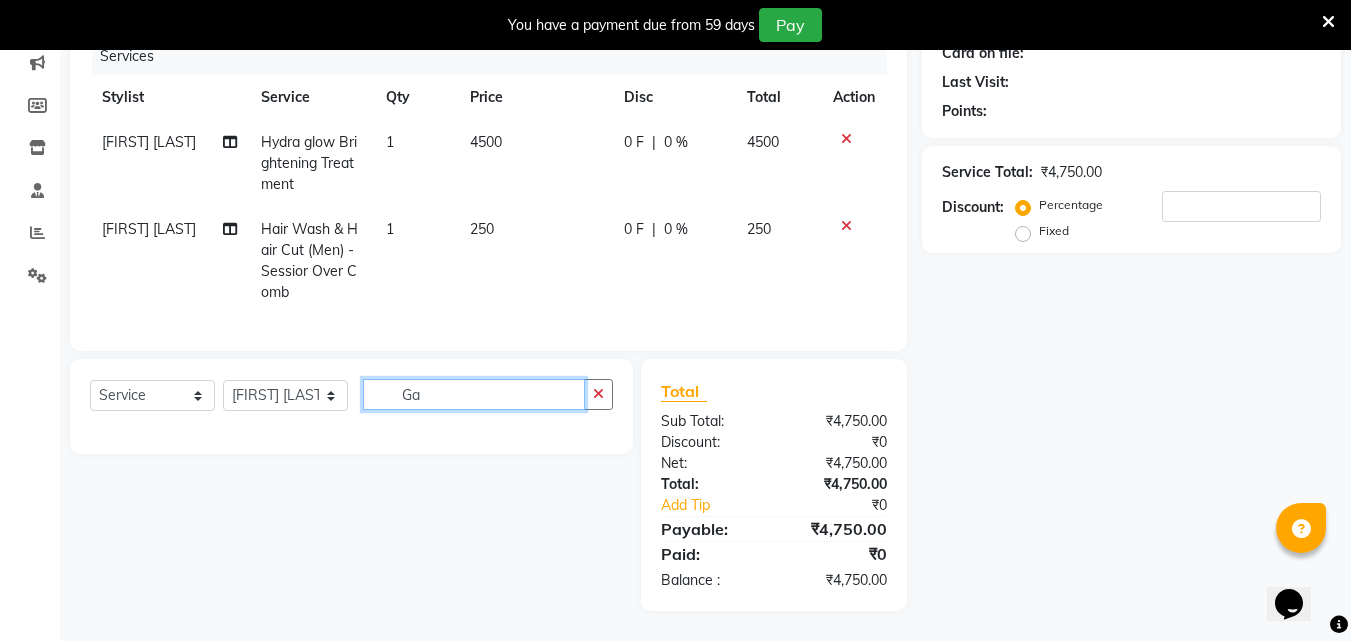 type on "G" 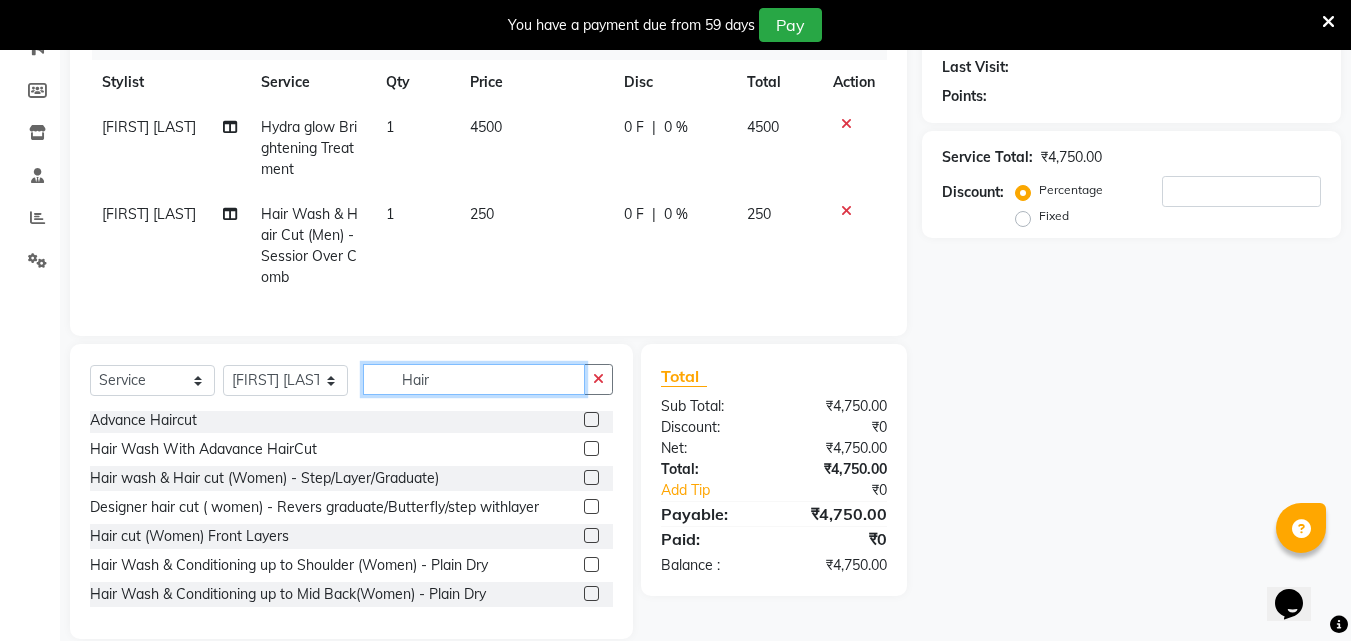 scroll, scrollTop: 319, scrollLeft: 0, axis: vertical 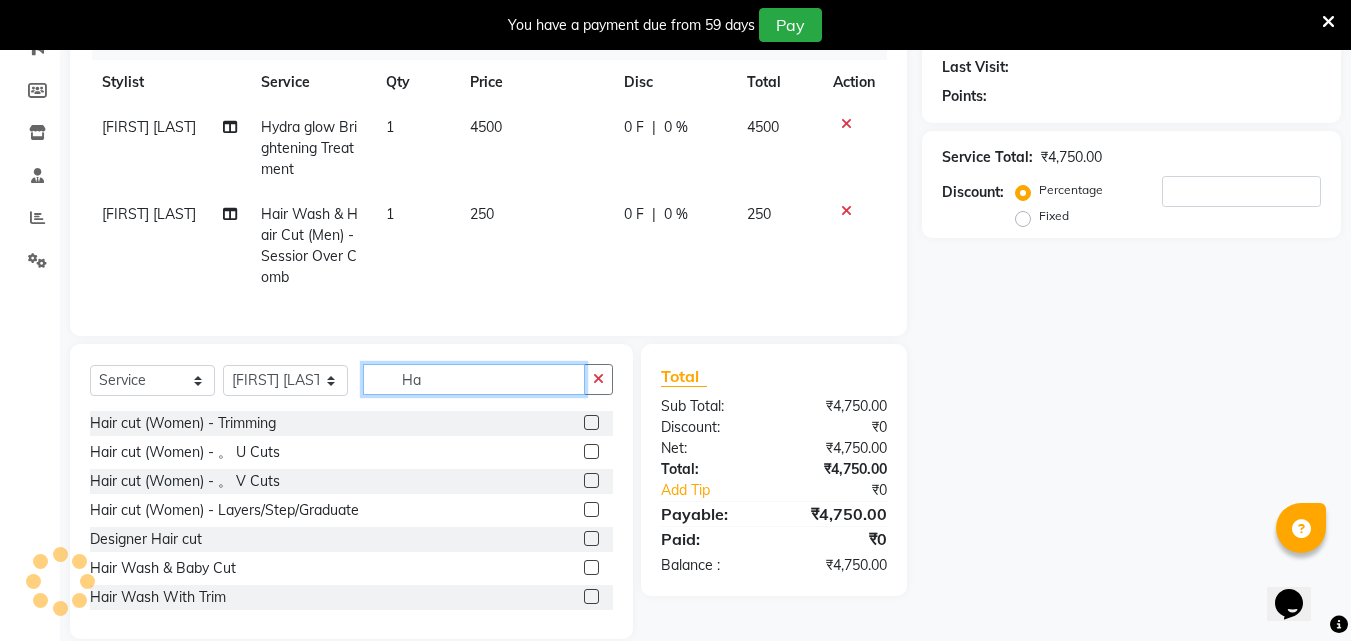 type on "H" 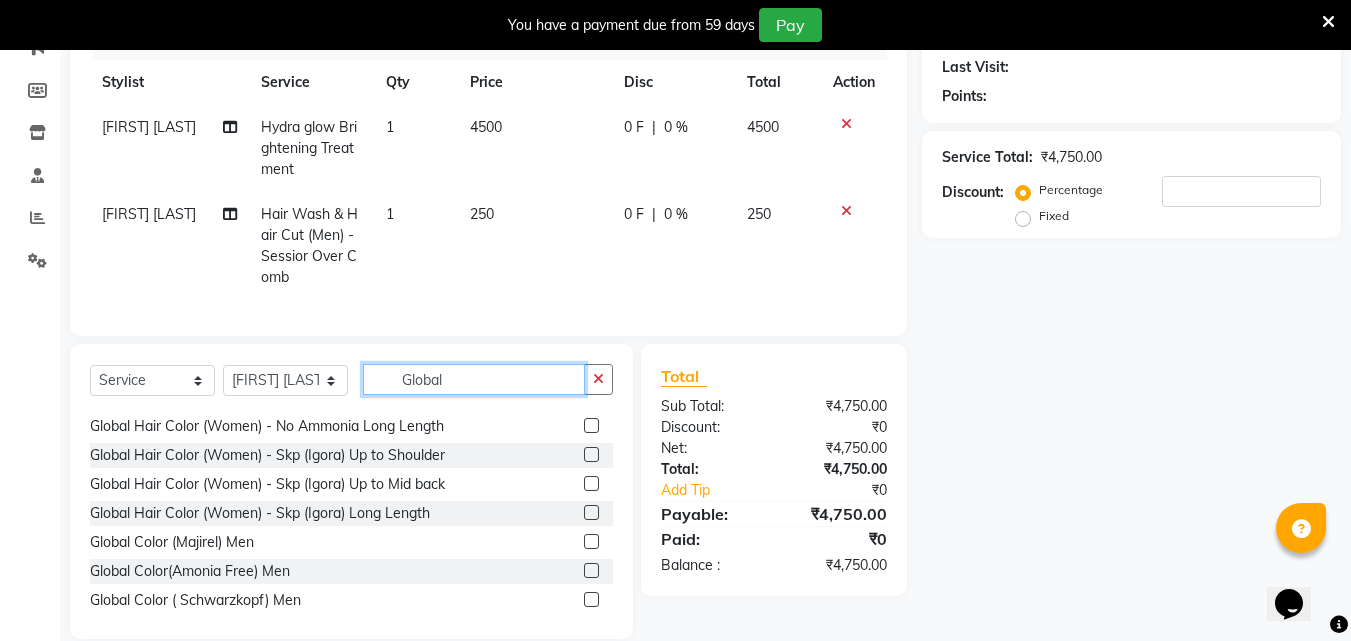 scroll, scrollTop: 148, scrollLeft: 0, axis: vertical 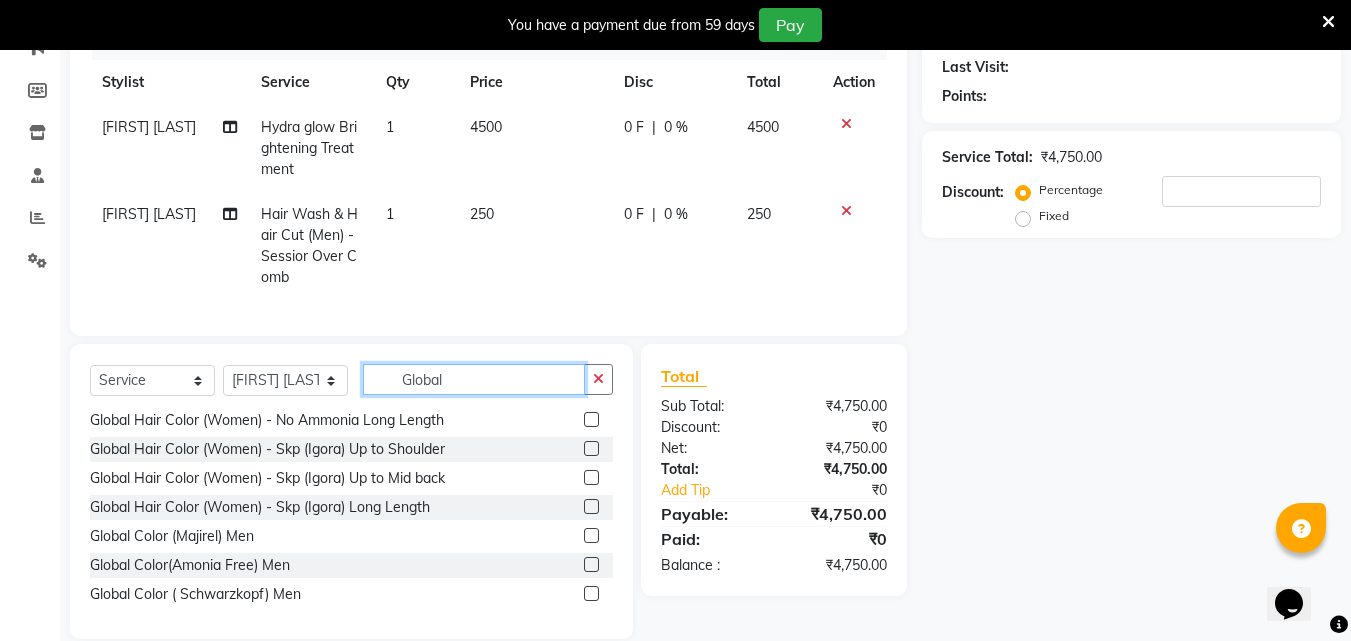 type on "Global" 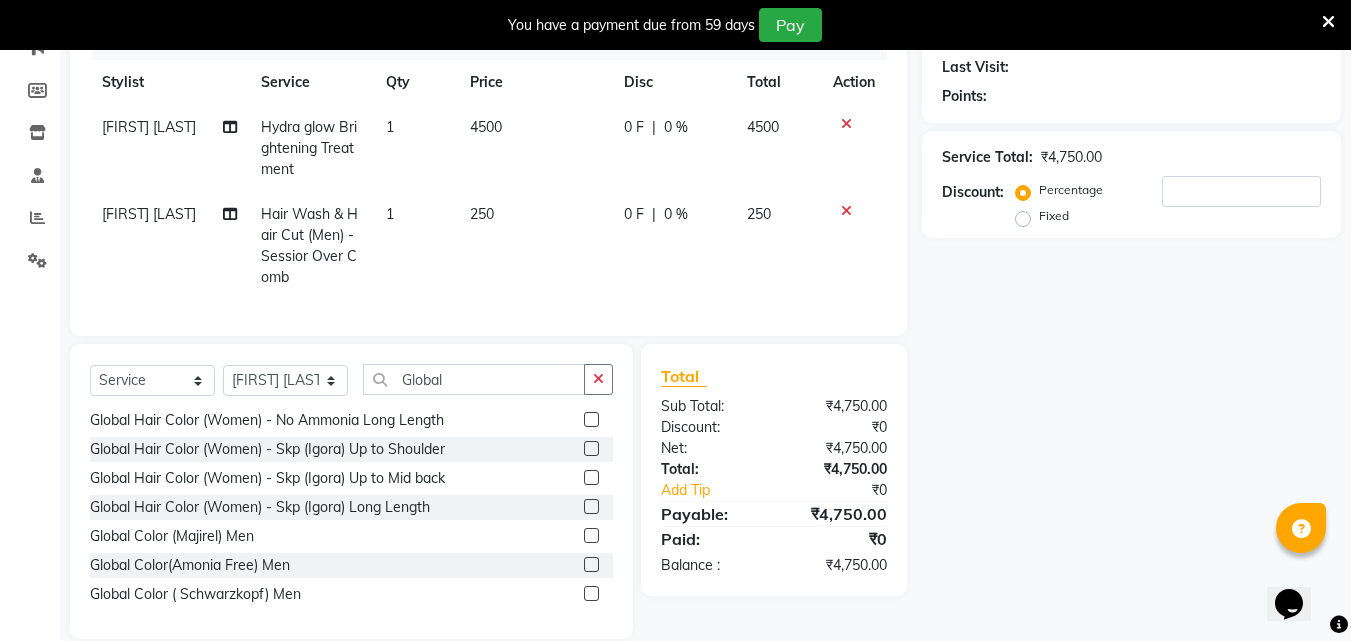 click 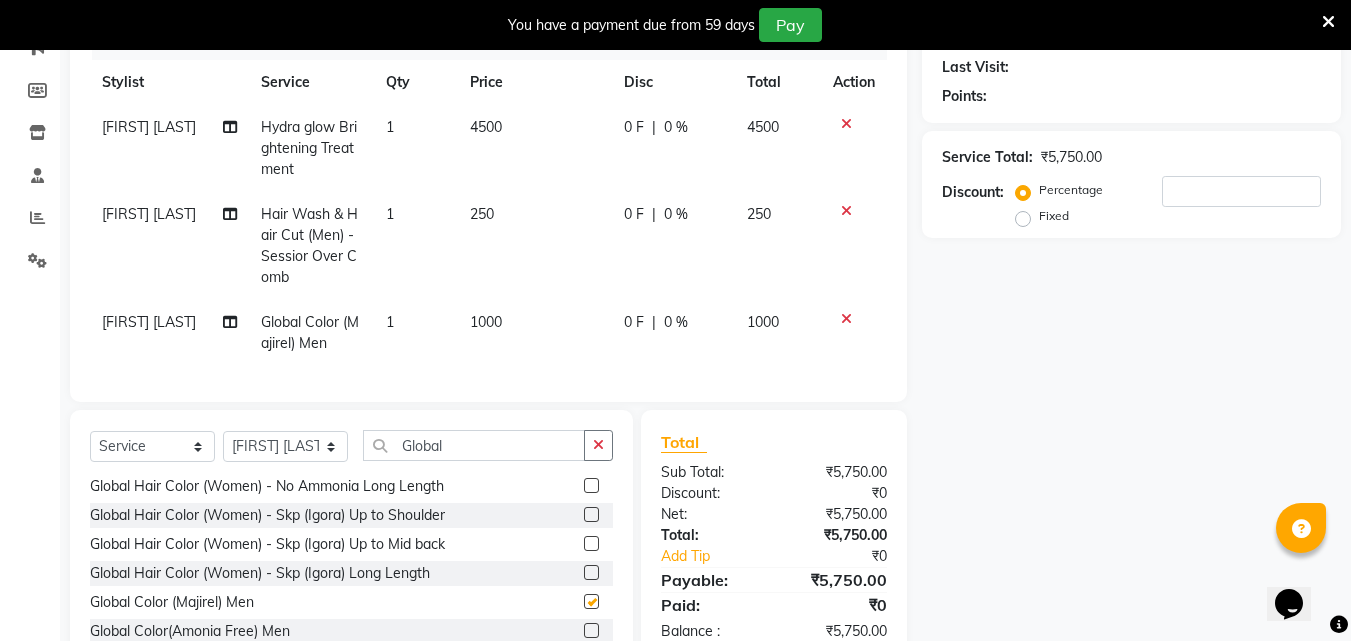 checkbox on "false" 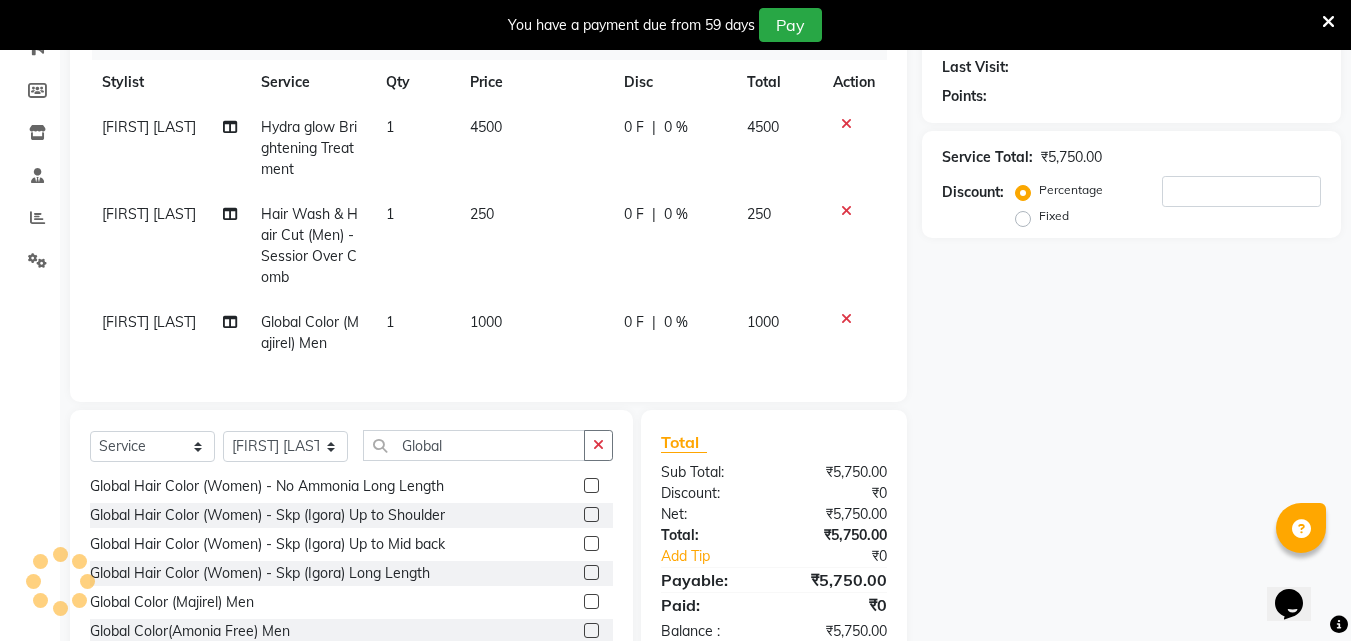 click 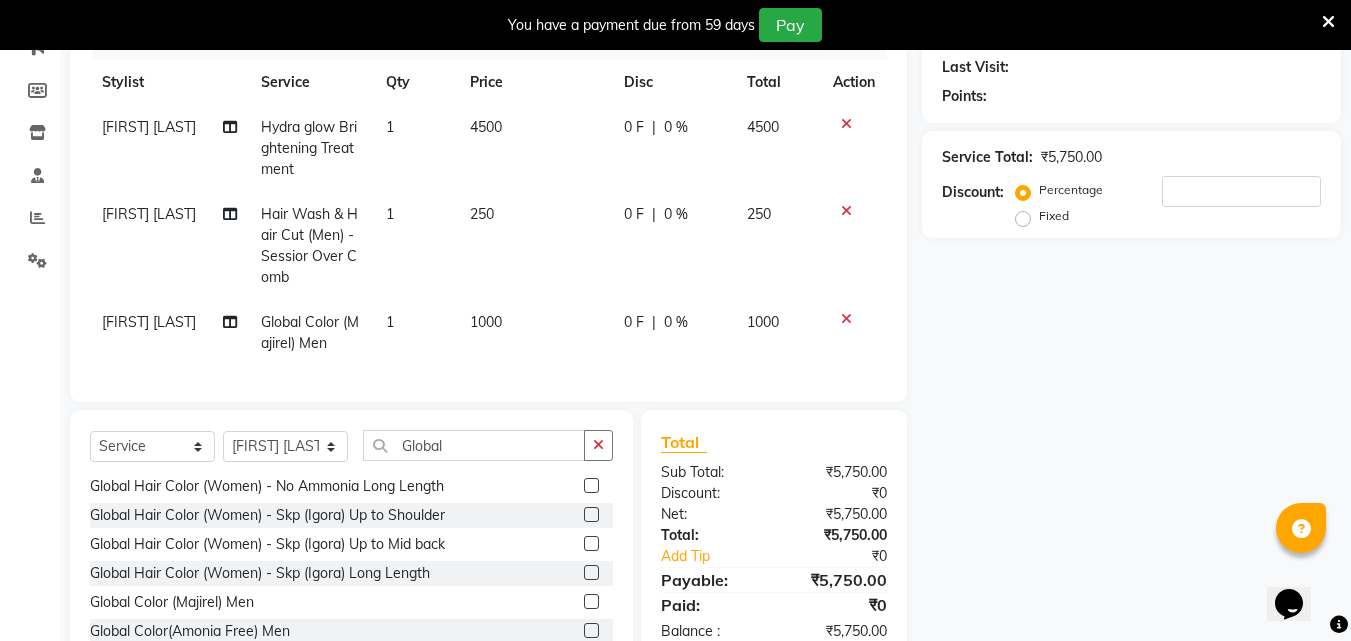 click 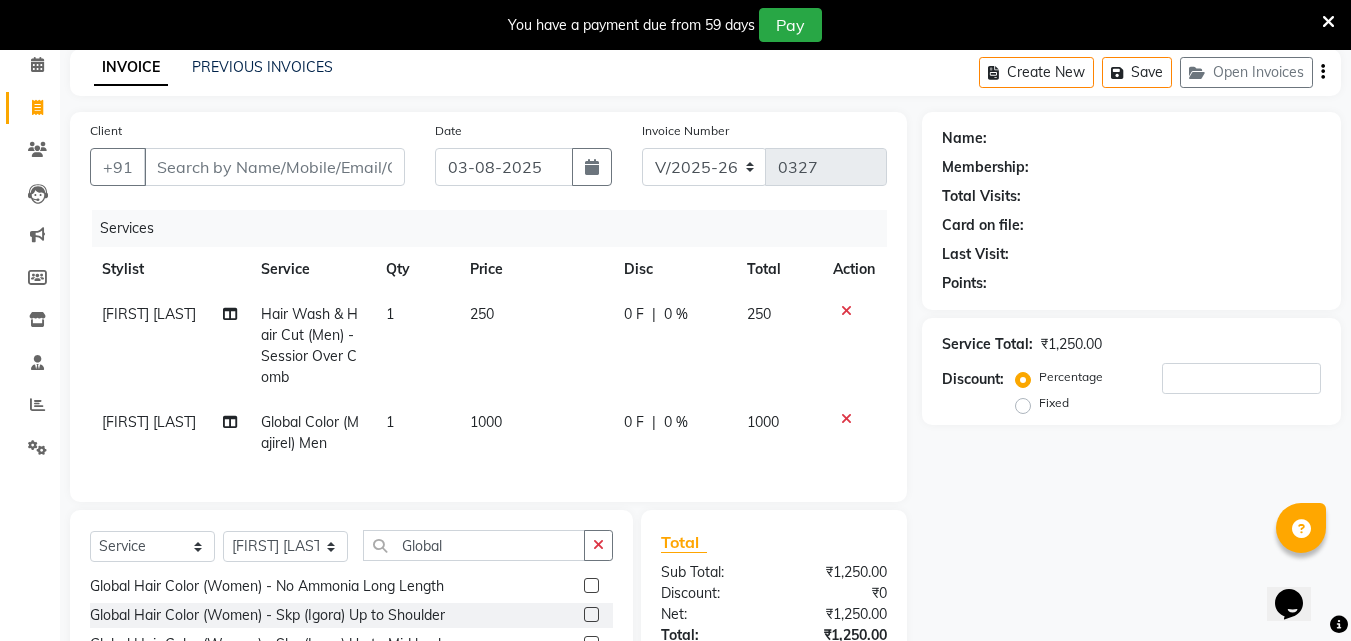 scroll, scrollTop: 89, scrollLeft: 0, axis: vertical 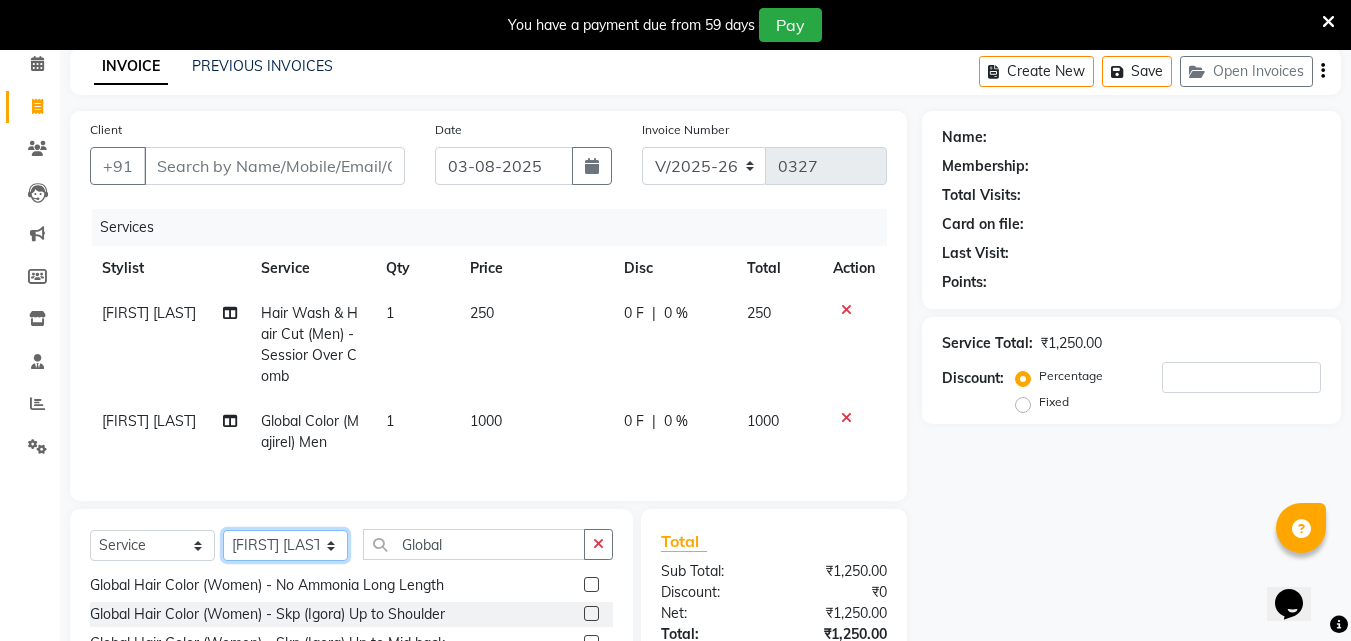 click on "Select Stylist Amol Walke Meghna Meshram Shivani Eknath Khade" 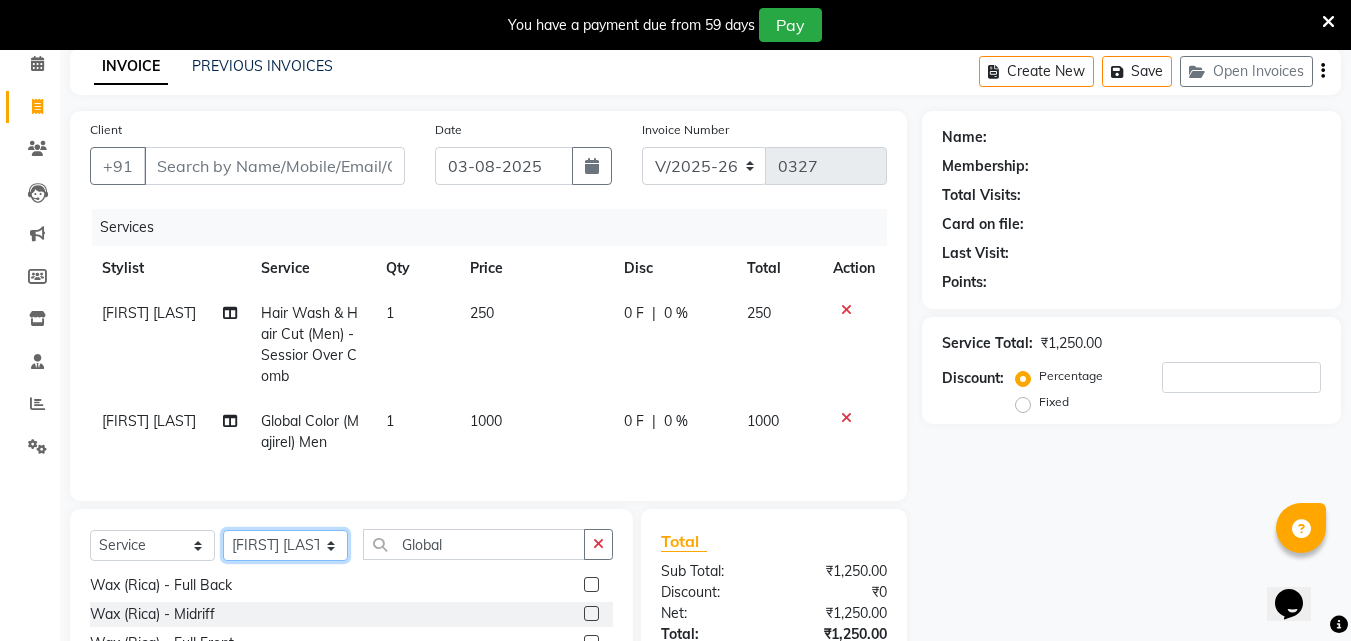 click on "Select Stylist Amol Walke Meghna Meshram Shivani Eknath Khade" 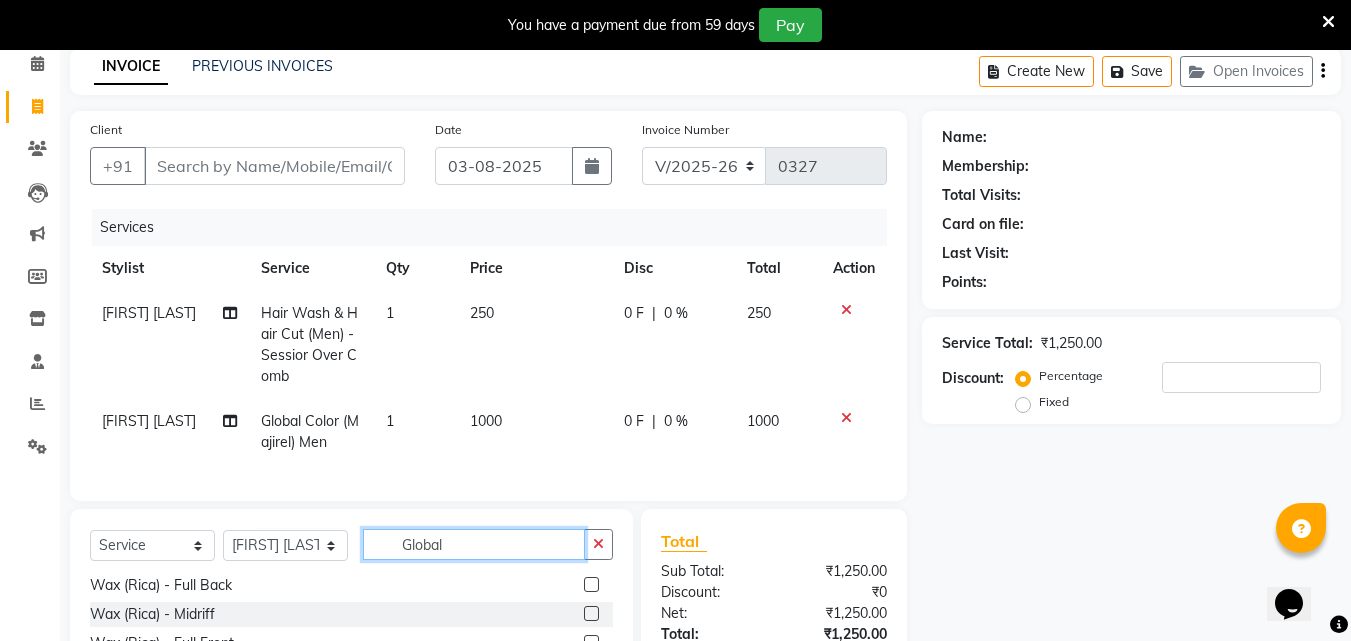click on "Global" 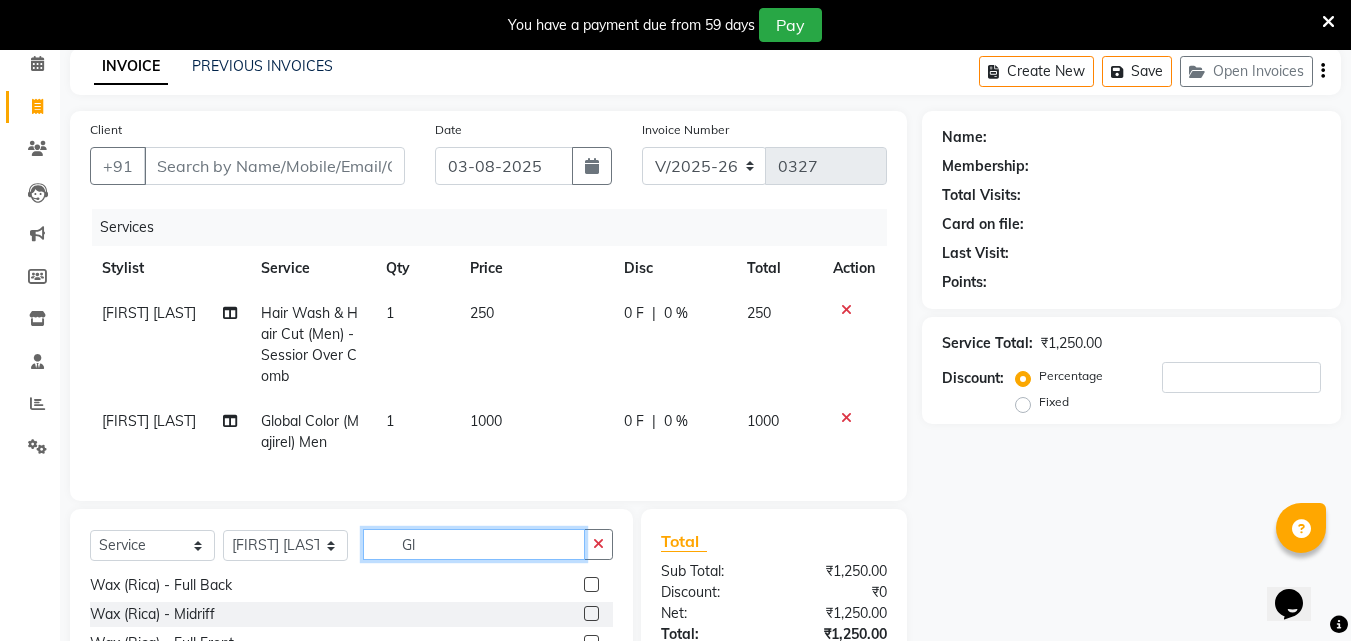 type on "G" 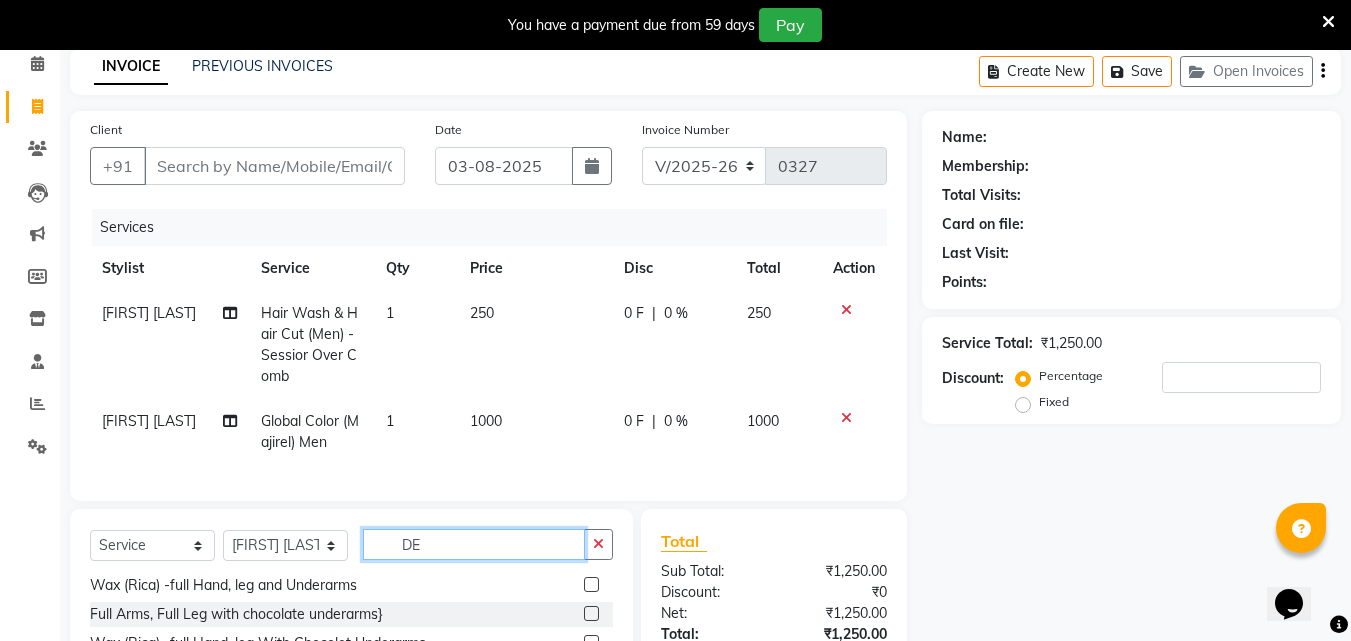 scroll, scrollTop: 0, scrollLeft: 0, axis: both 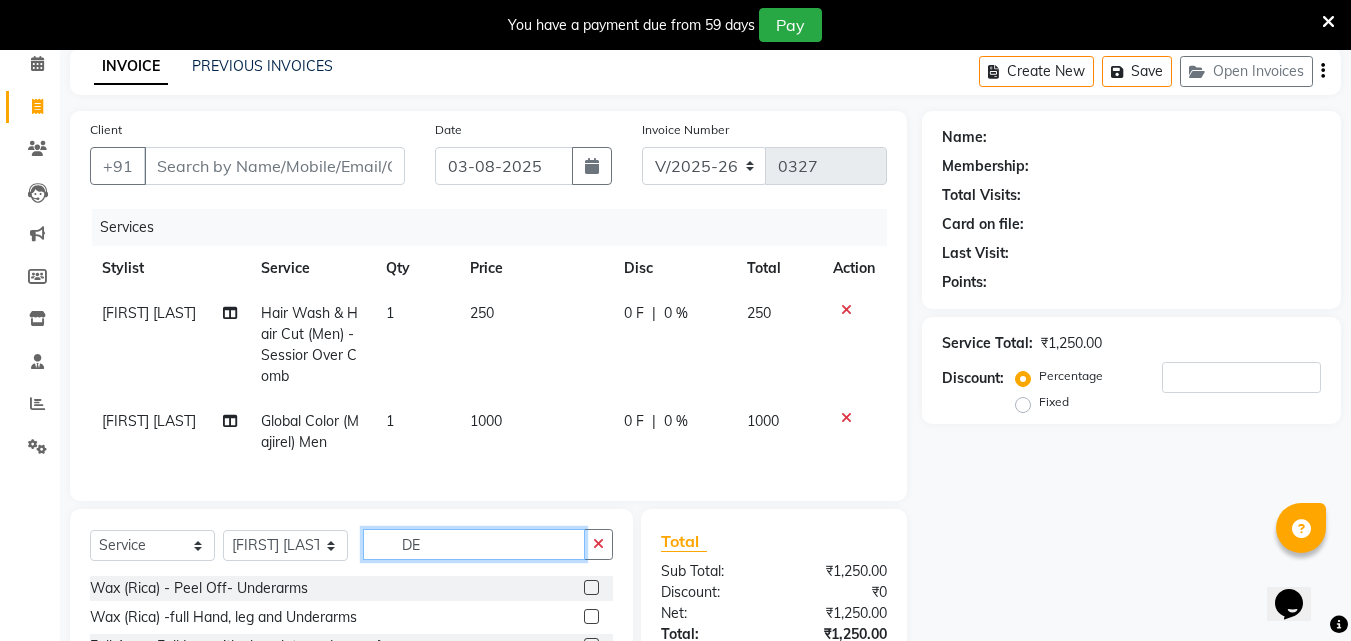 type on "D" 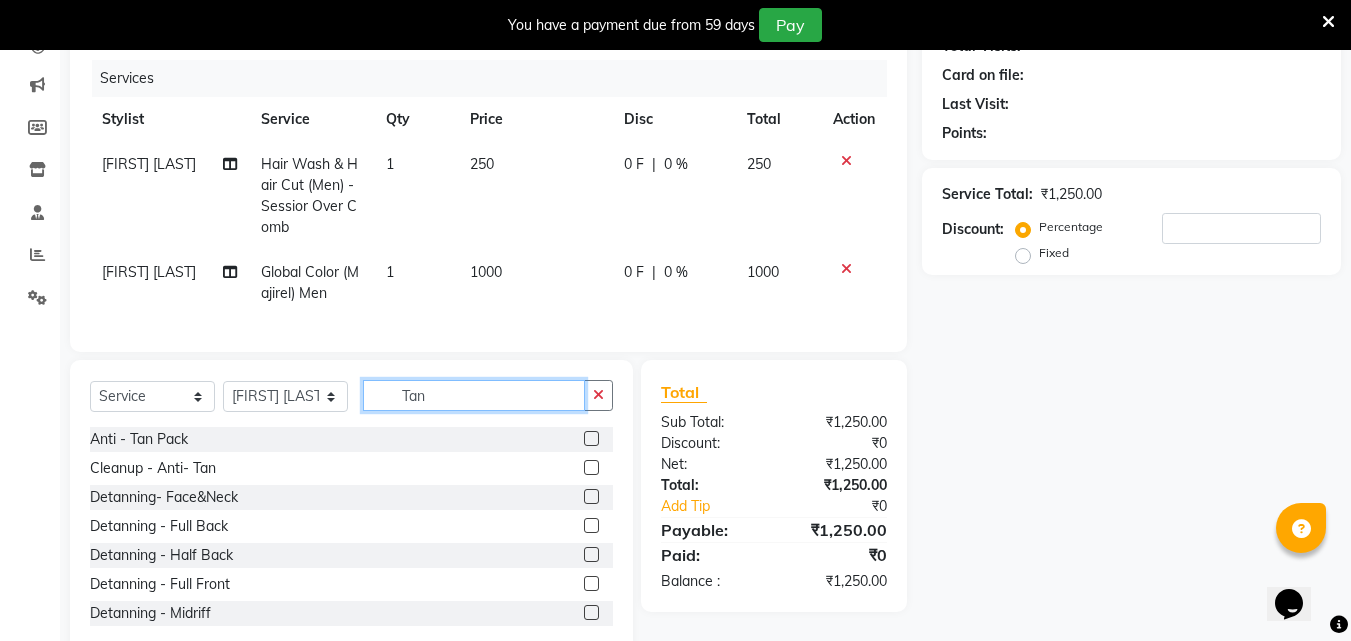 scroll, scrollTop: 241, scrollLeft: 0, axis: vertical 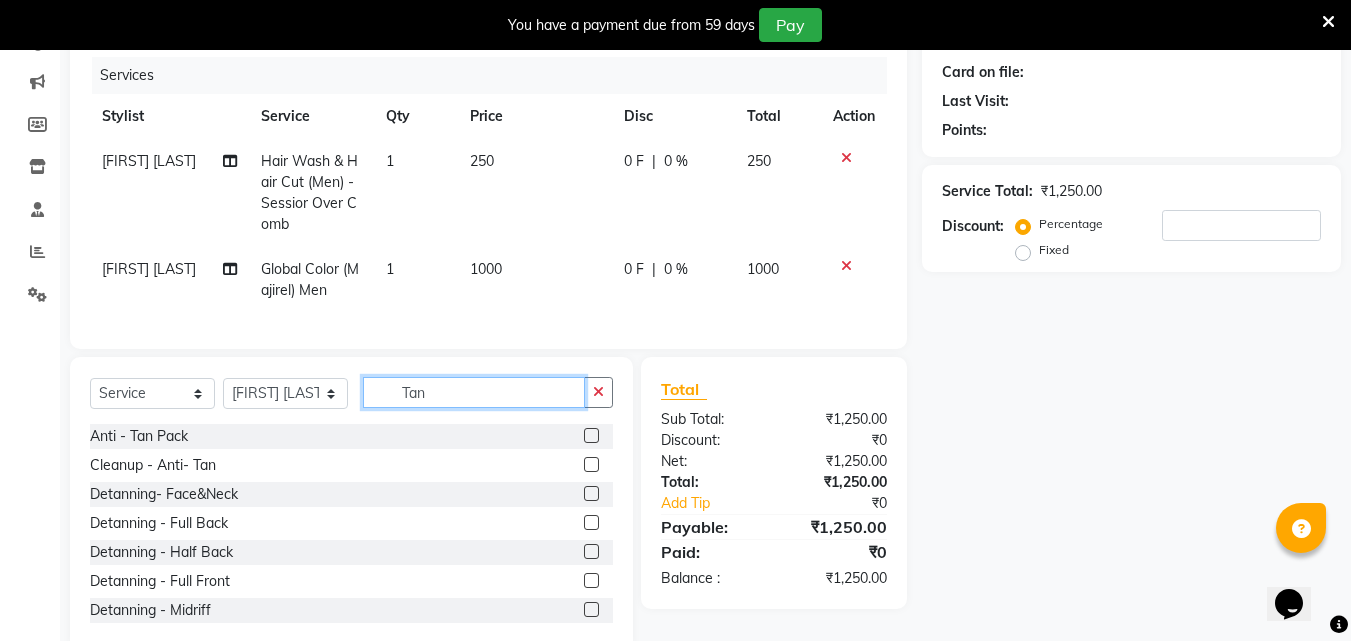 type on "Tan" 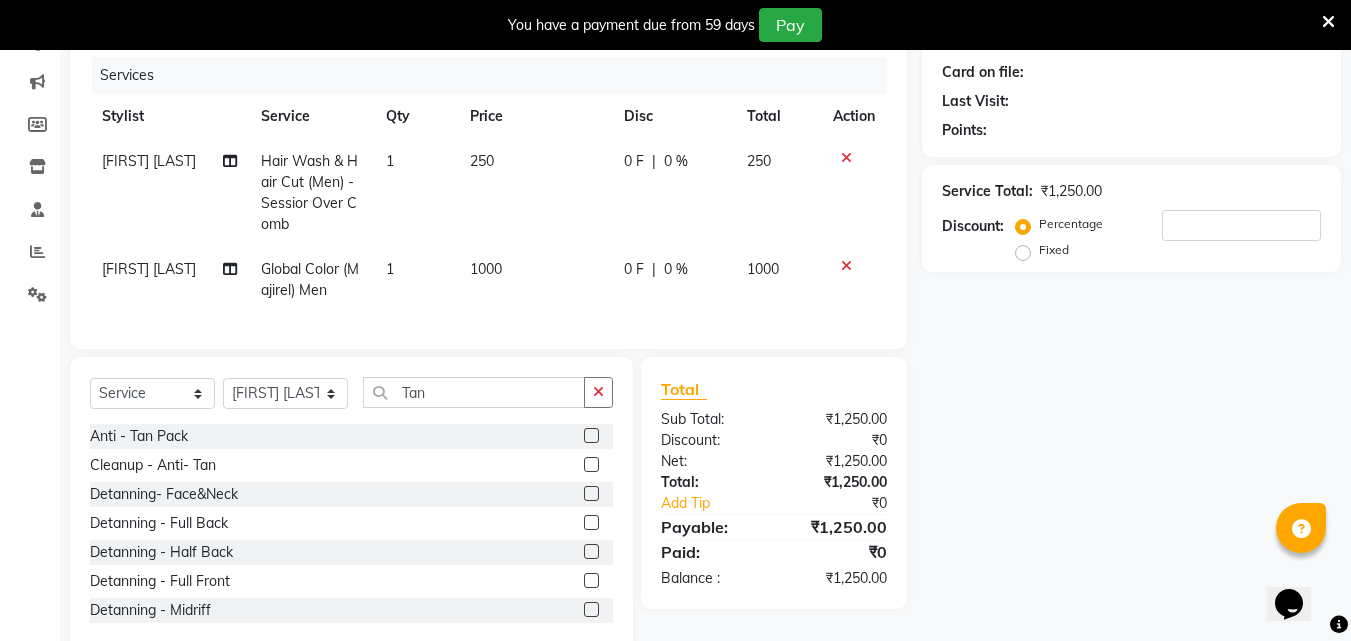 click 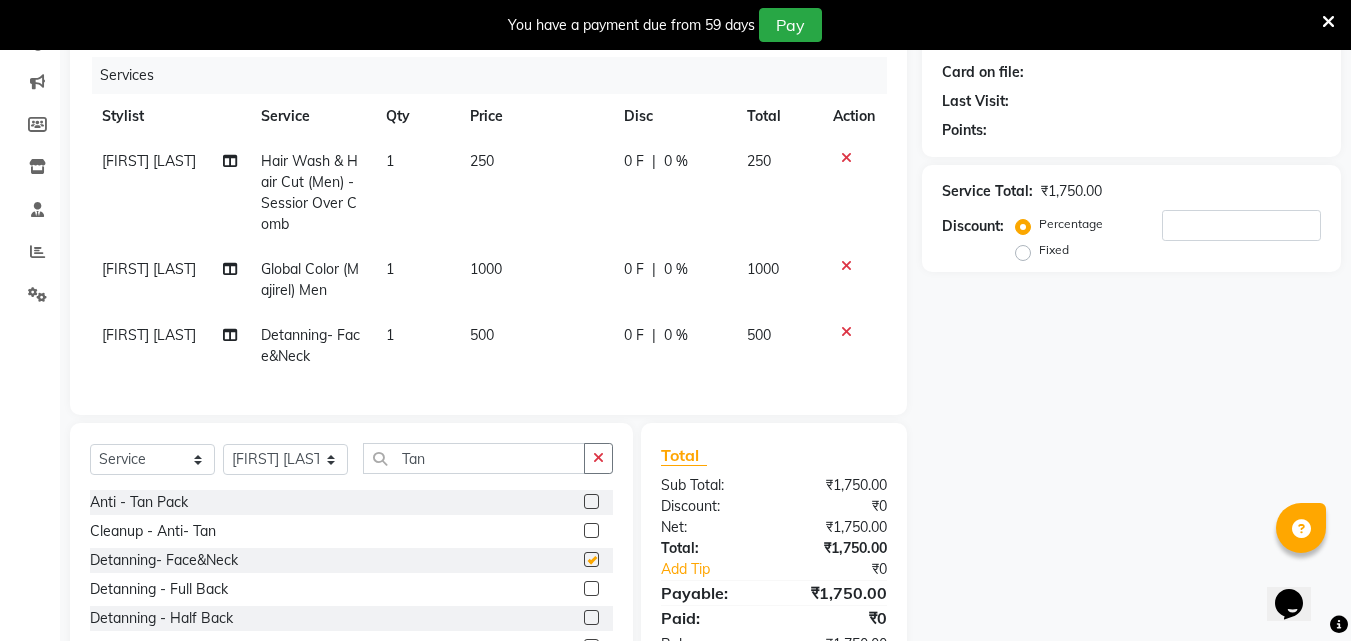 checkbox on "false" 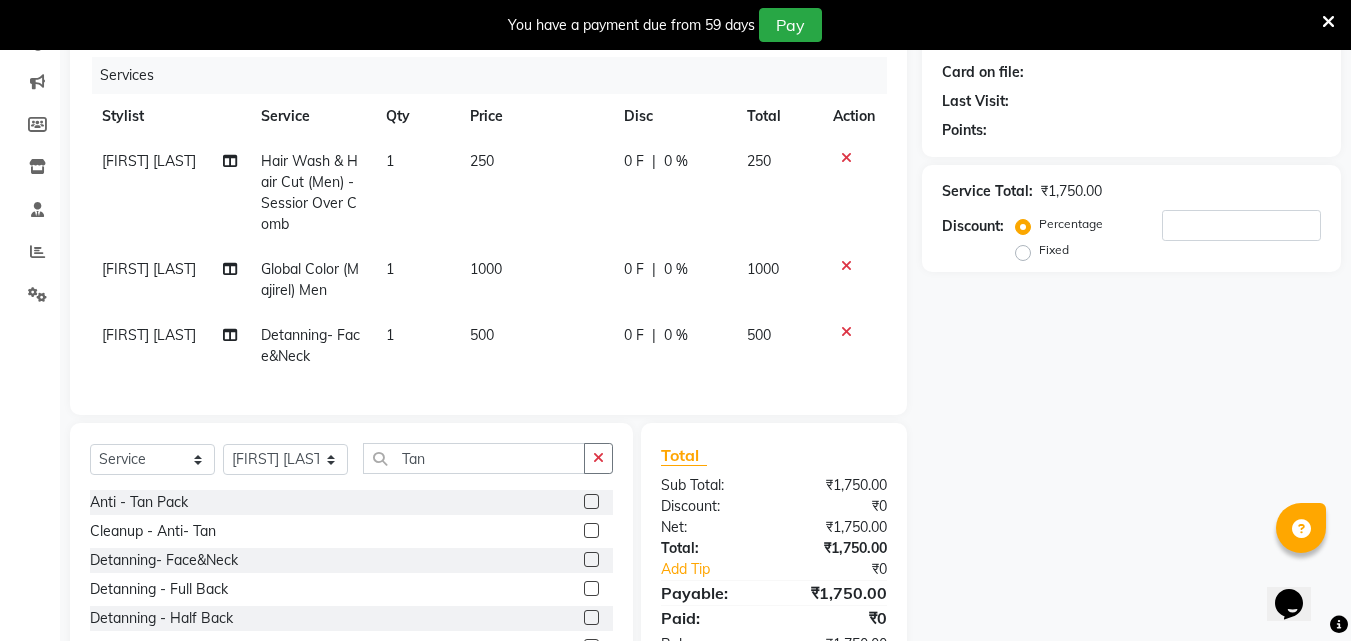 click on "500" 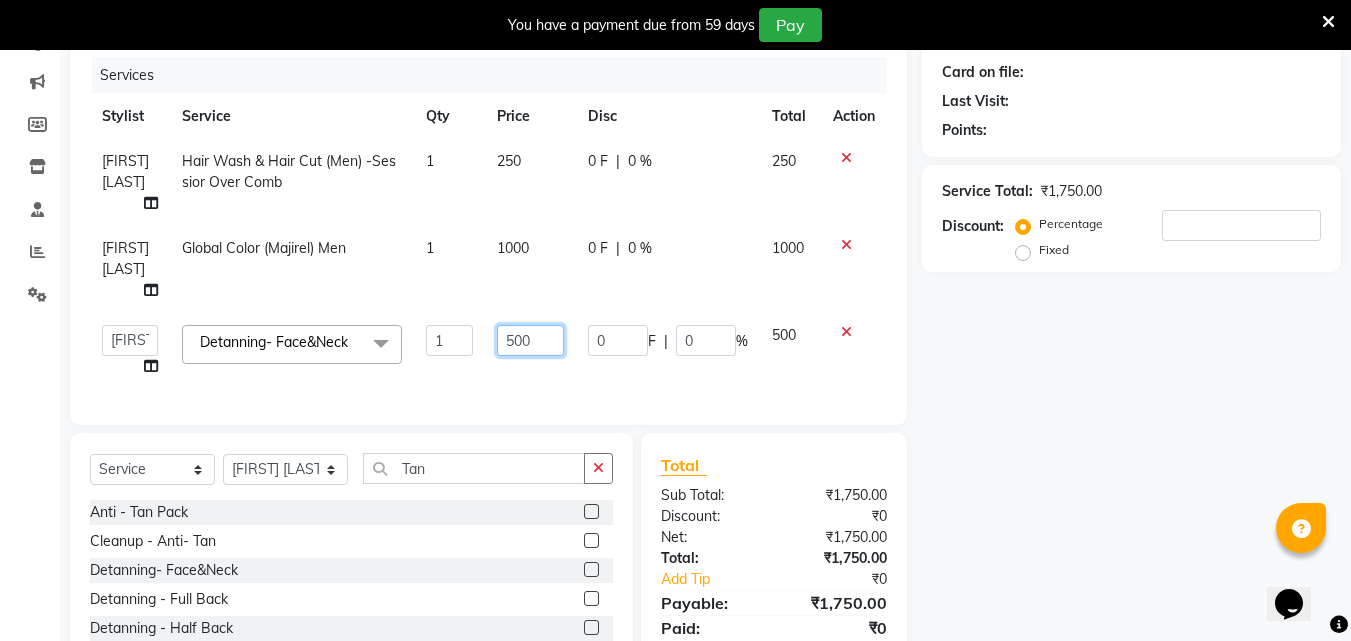 click on "500" 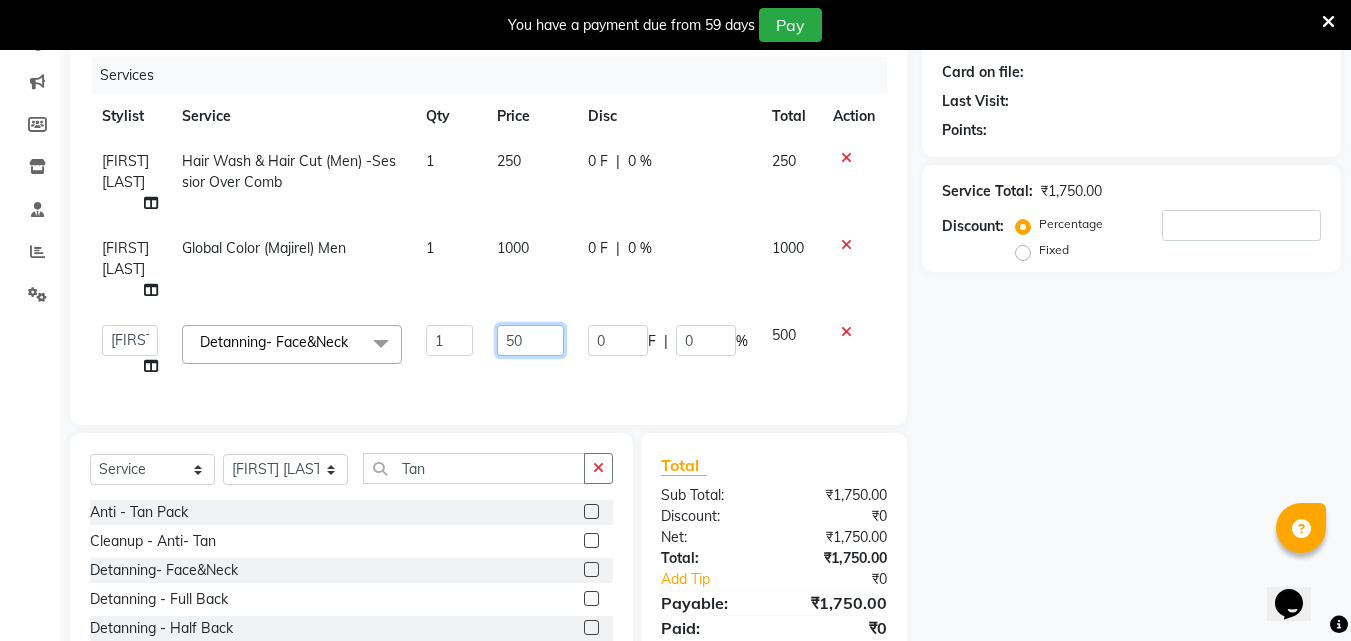 type on "5" 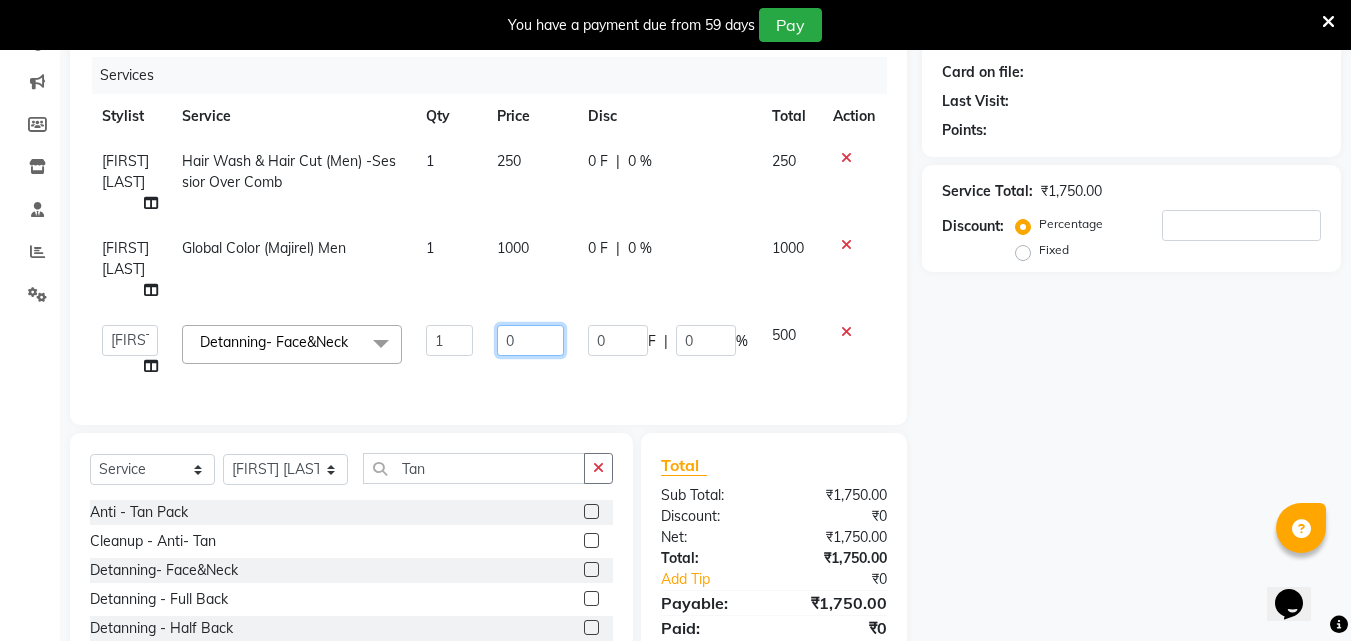 type on "00" 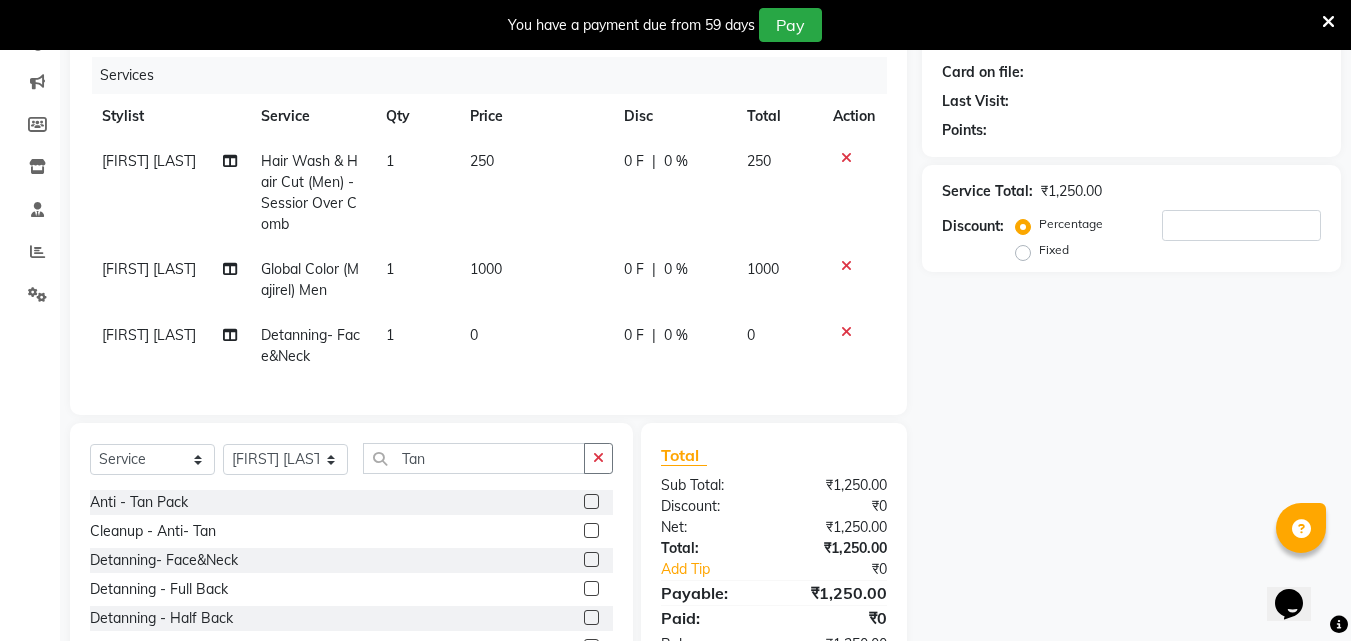 click on "Services Stylist Service Qty Price Disc Total Action Amol Walke Hair Wash & Hair Cut (Men) -Sessior Over Comb 1 250 0 F | 0 % 250 Amol Walke Global Color (Majirel) Men 1 1000 0 F | 0 % 1000 Shivani Eknath Khade Detanning- Face&Neck 1 0 0 F | 0 % 0" 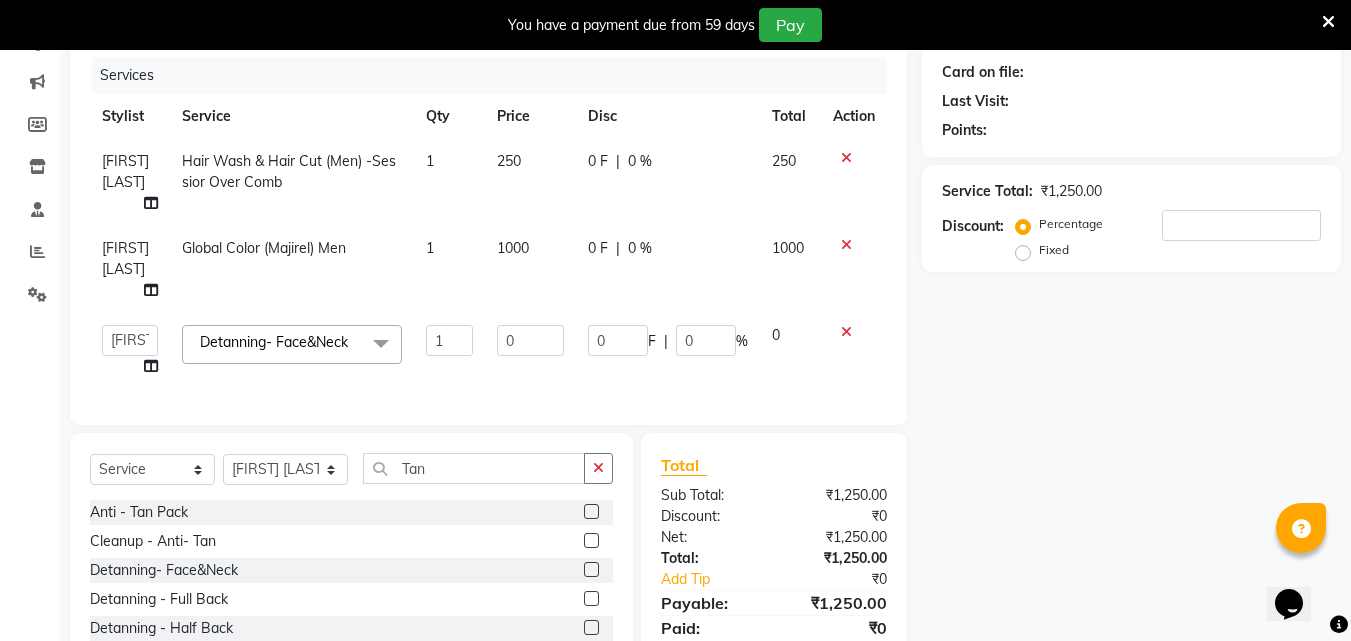 click on "0" 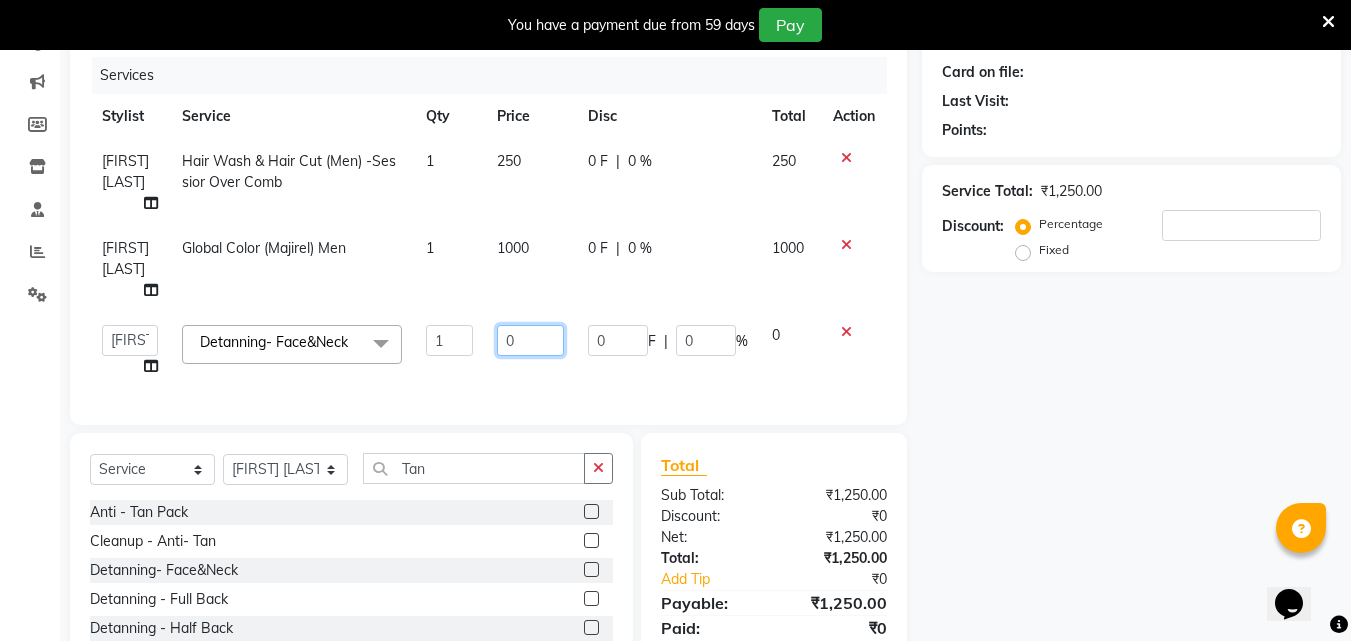 click on "0" 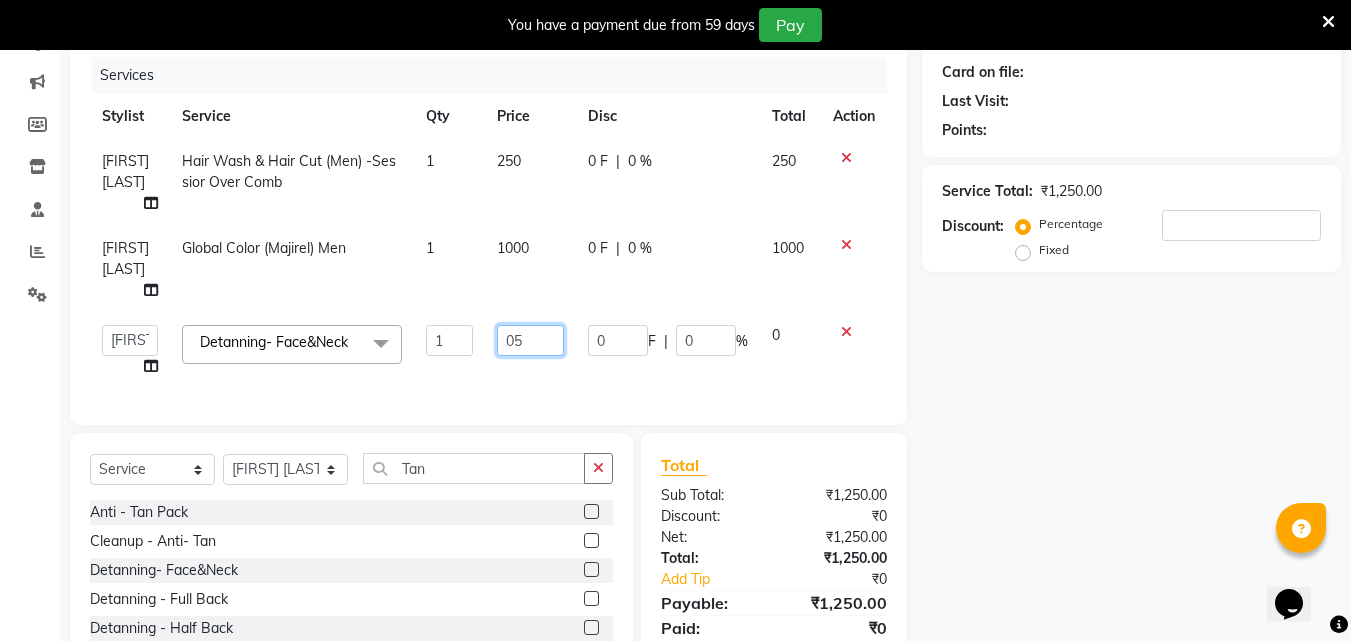 type on "0" 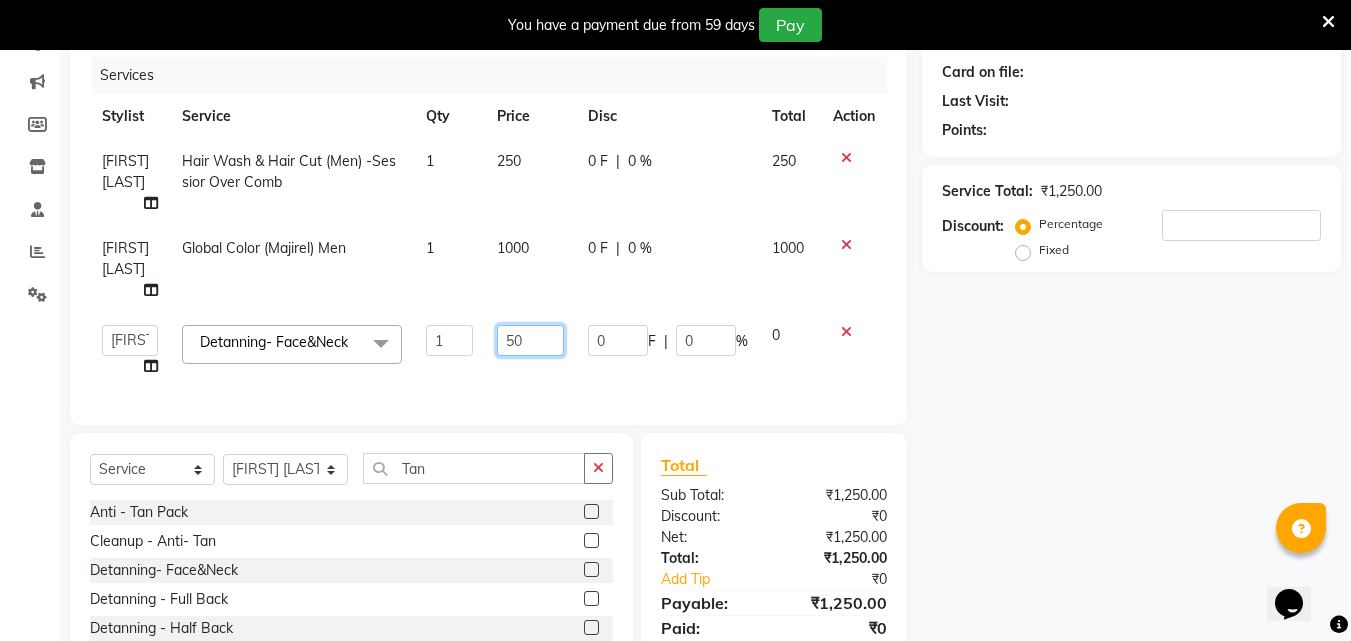 type on "500" 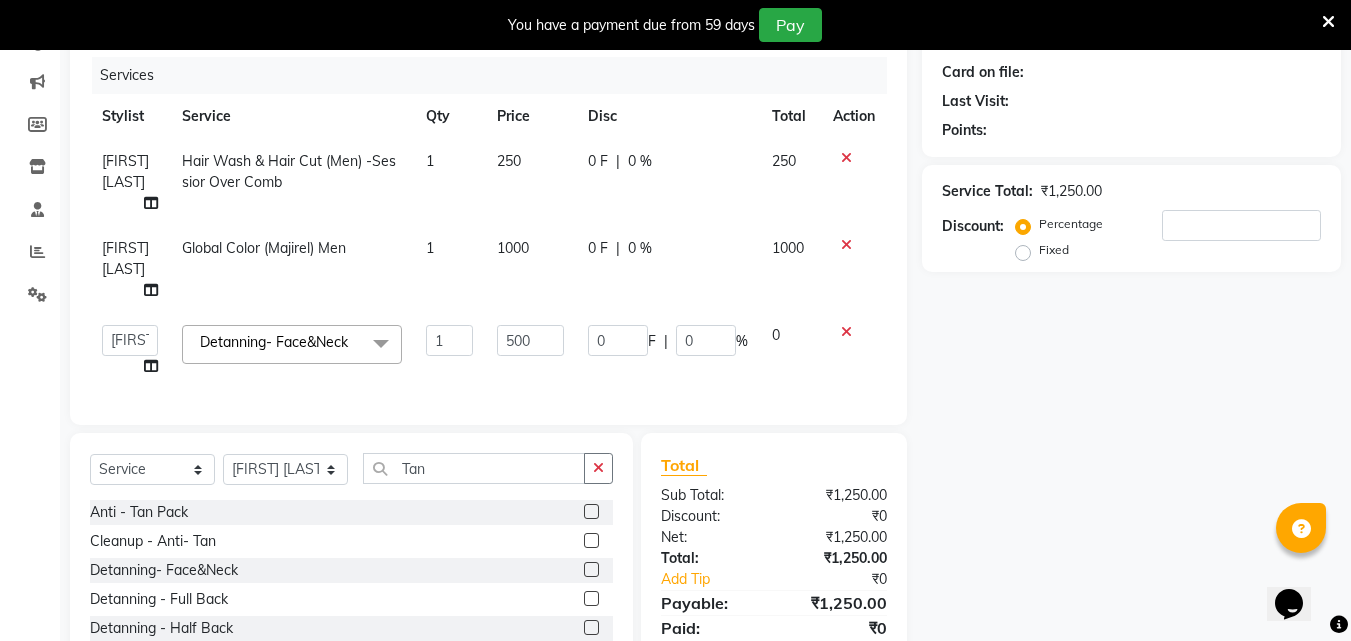 click on "Amol Walke Global Color (Majirel) Men 1 1000 0 F | 0 % 1000" 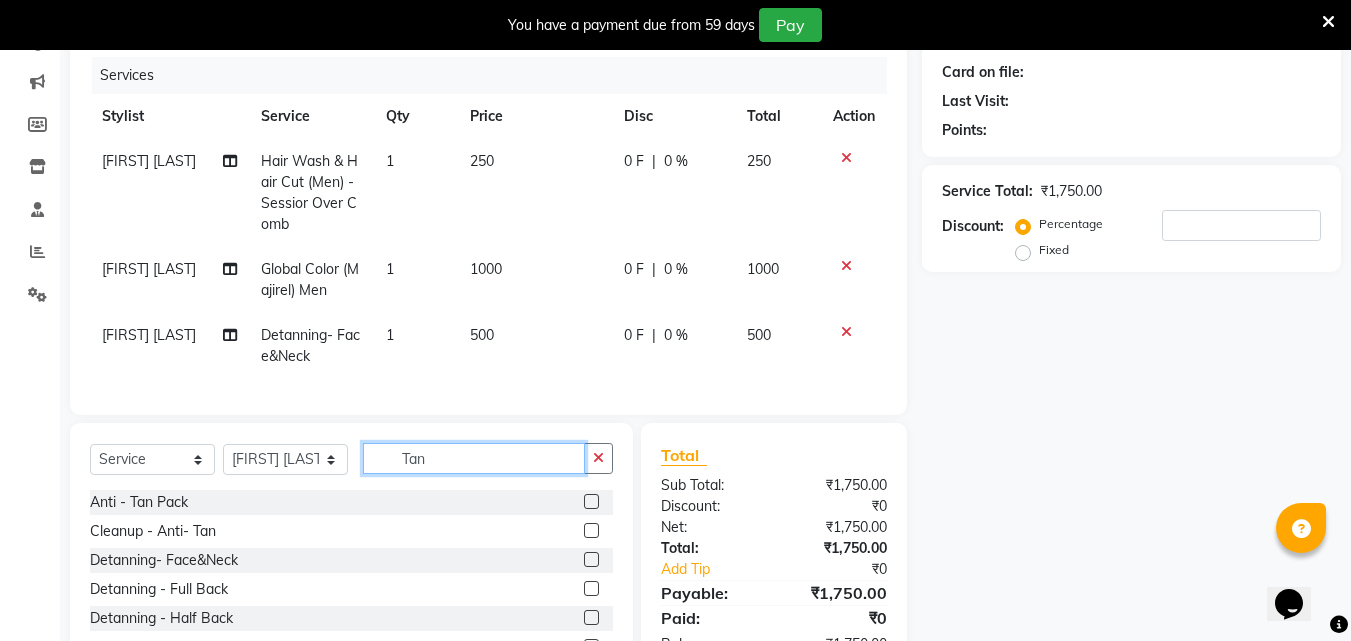 click on "Tan" 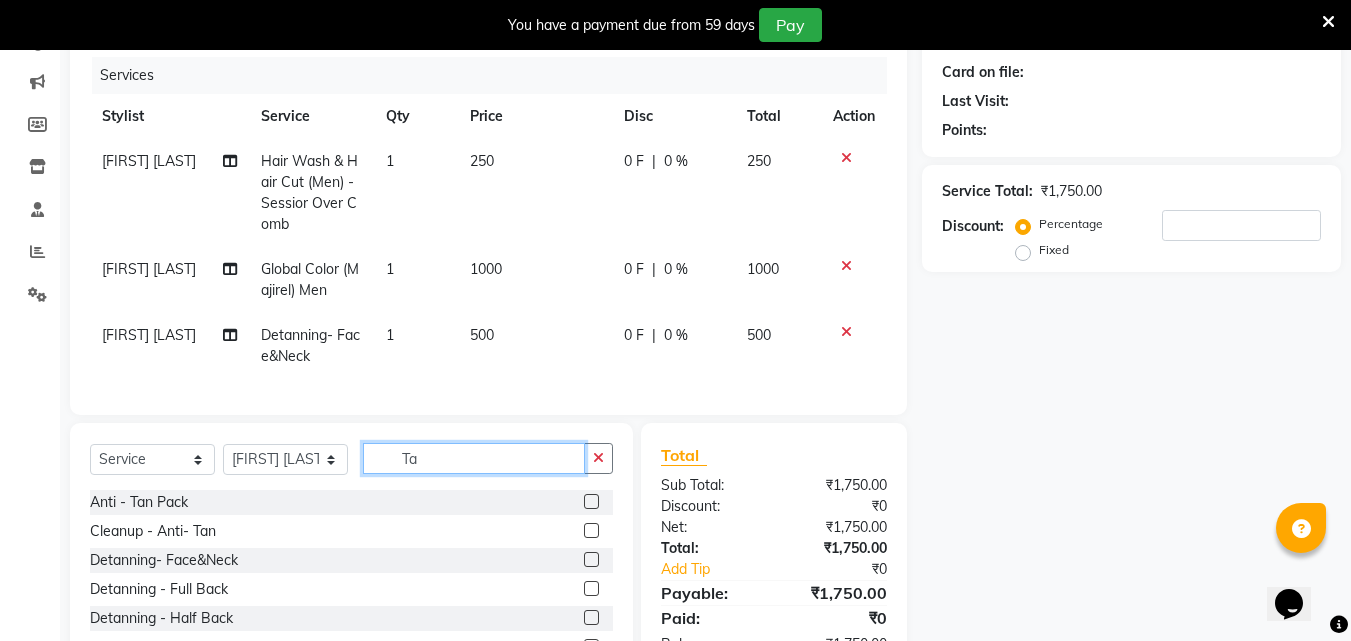 type on "T" 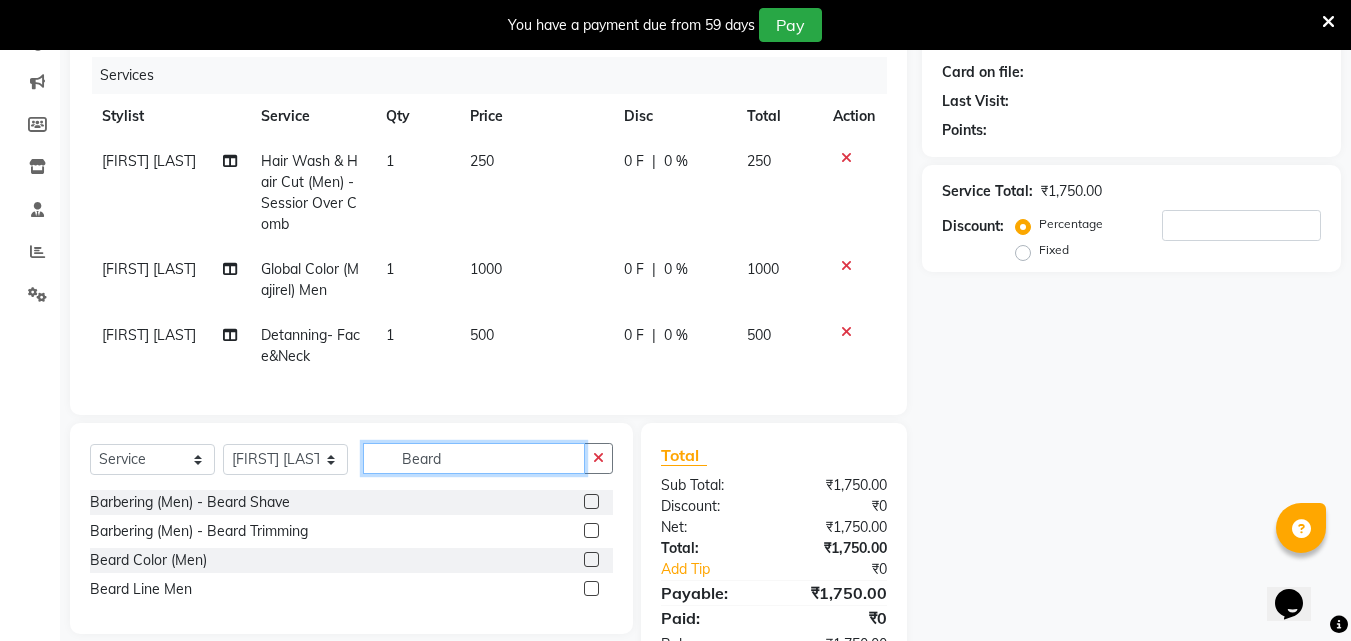 type on "Beard" 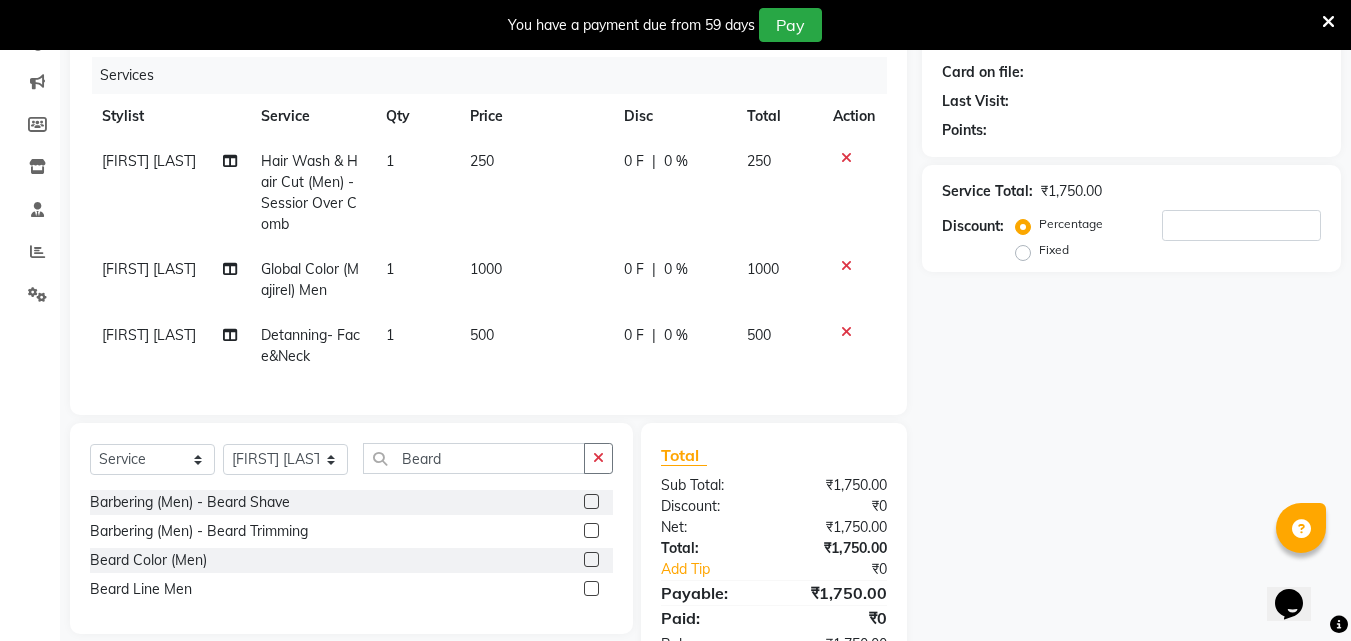 click 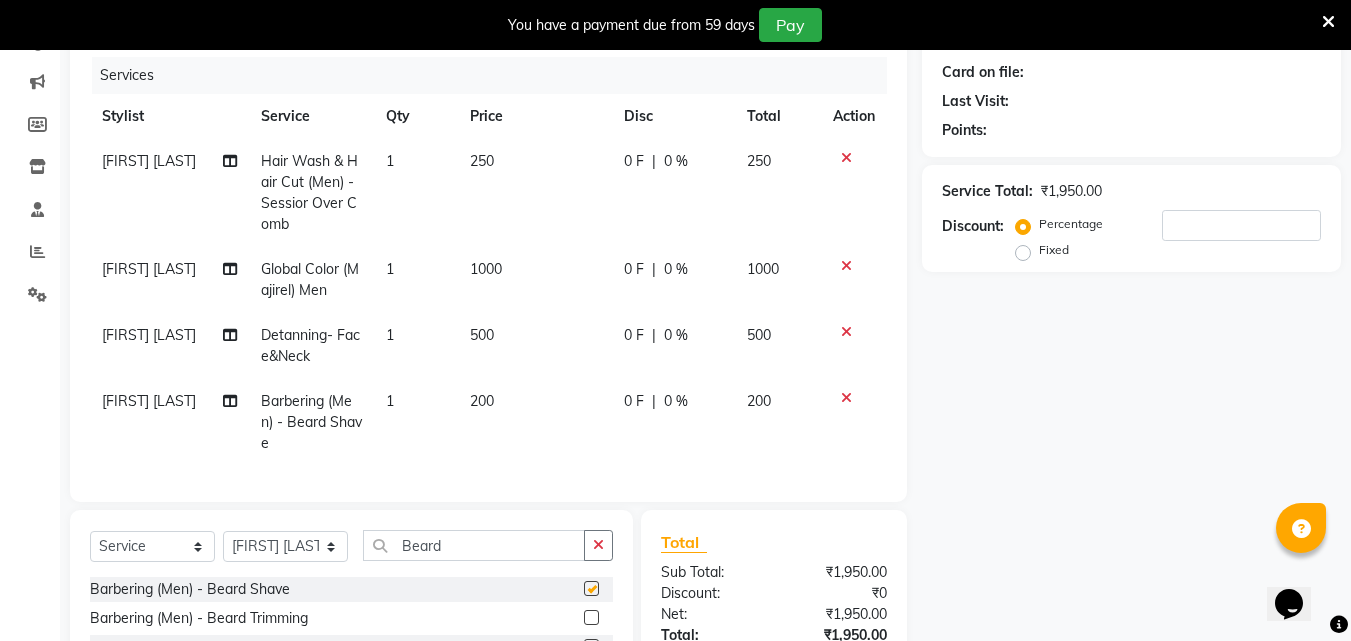 checkbox on "false" 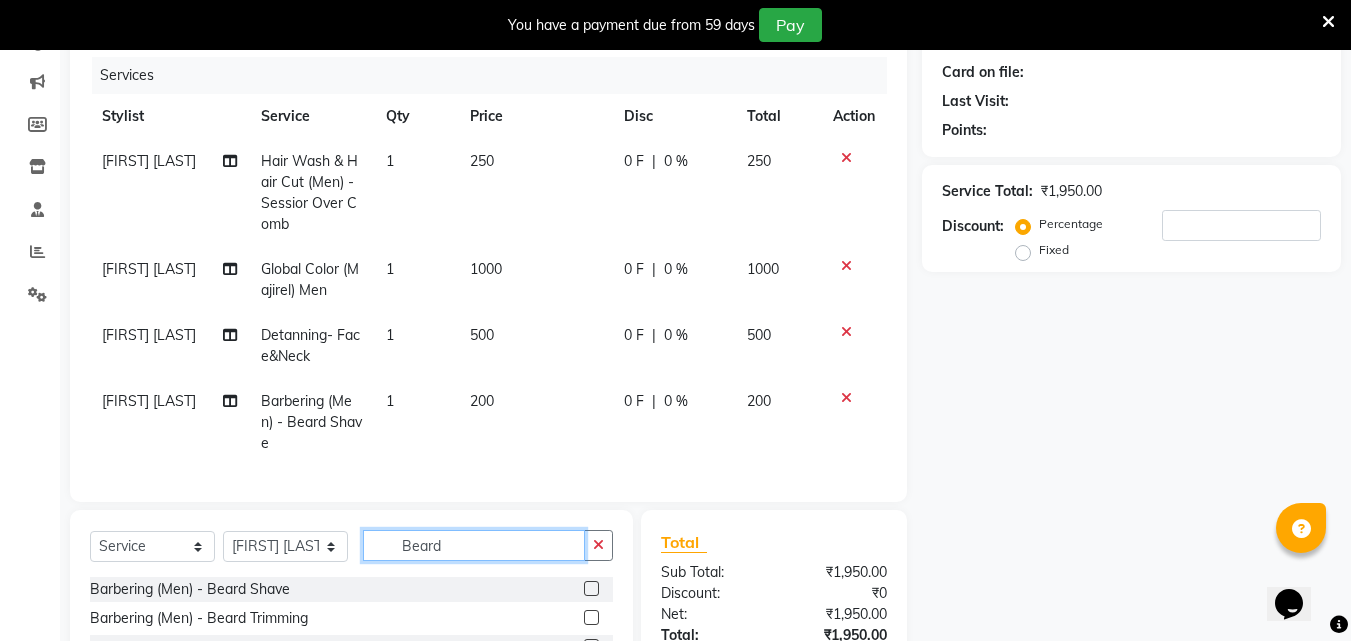 click on "Beard" 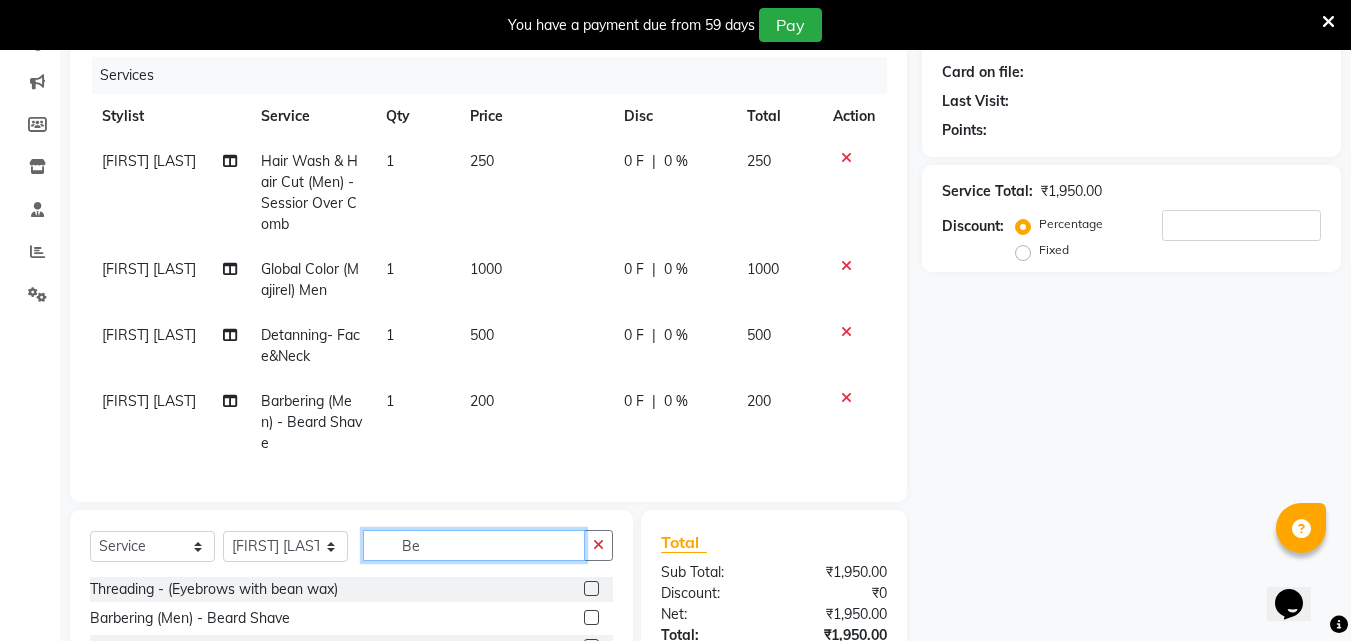 type on "B" 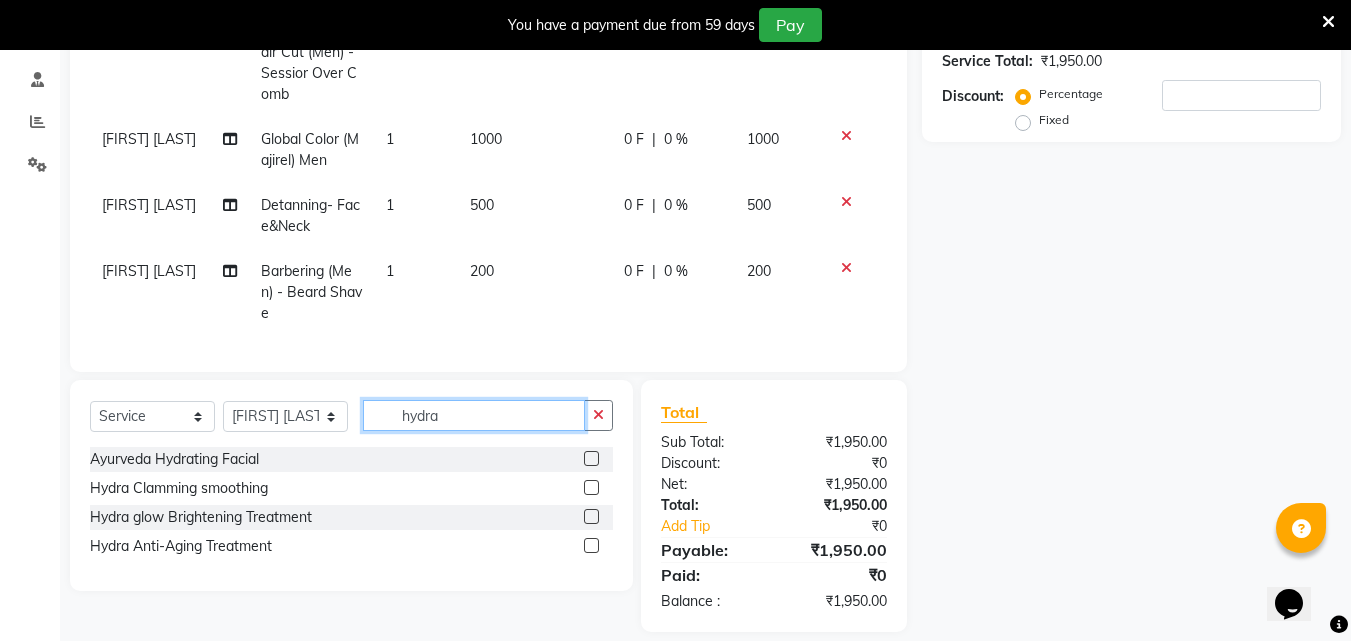 scroll, scrollTop: 407, scrollLeft: 0, axis: vertical 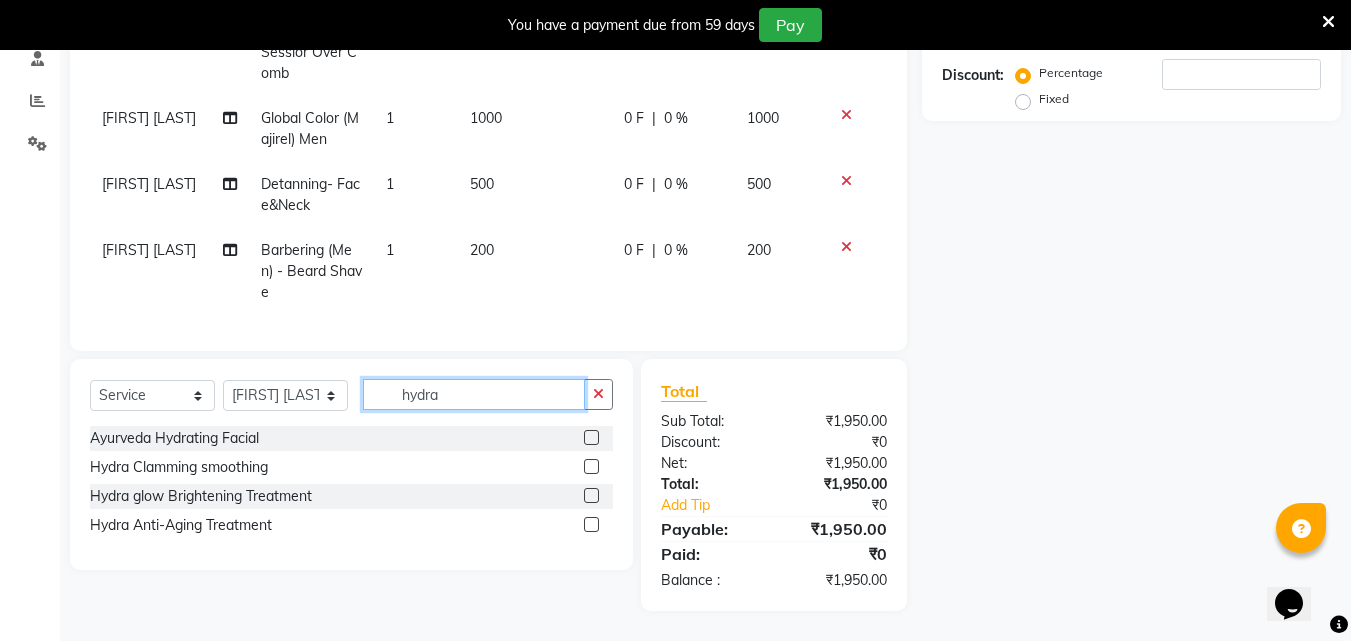type on "hydra" 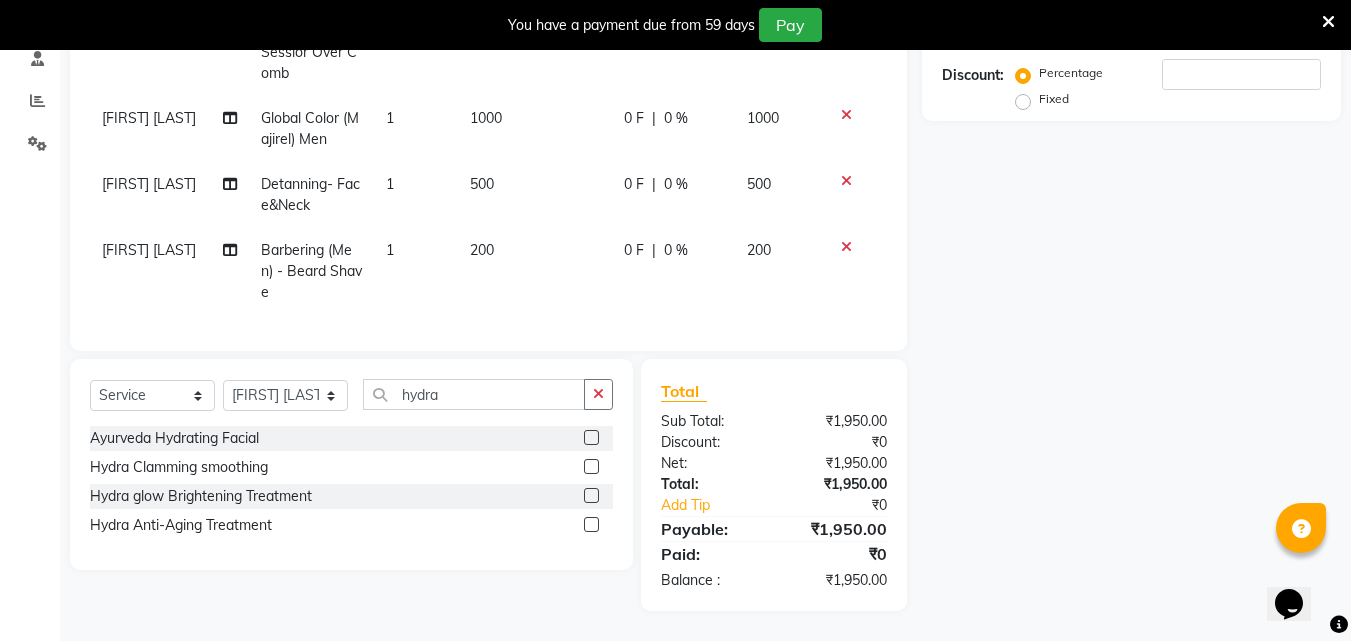 click 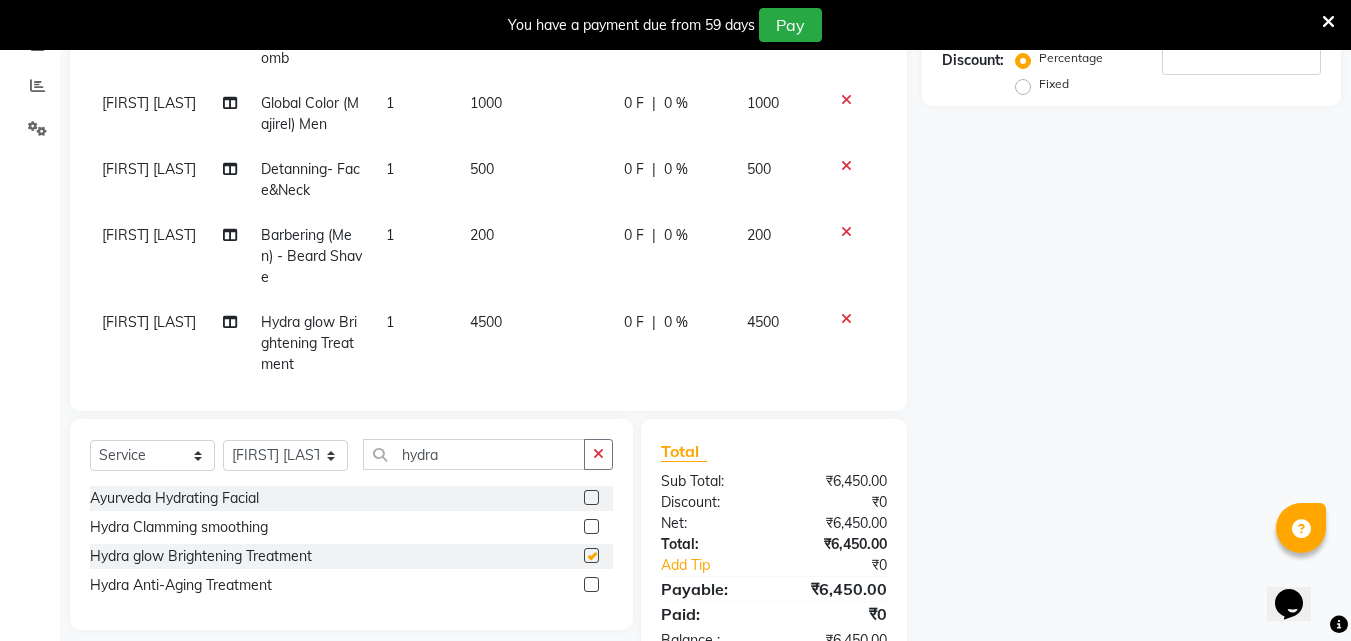 checkbox on "false" 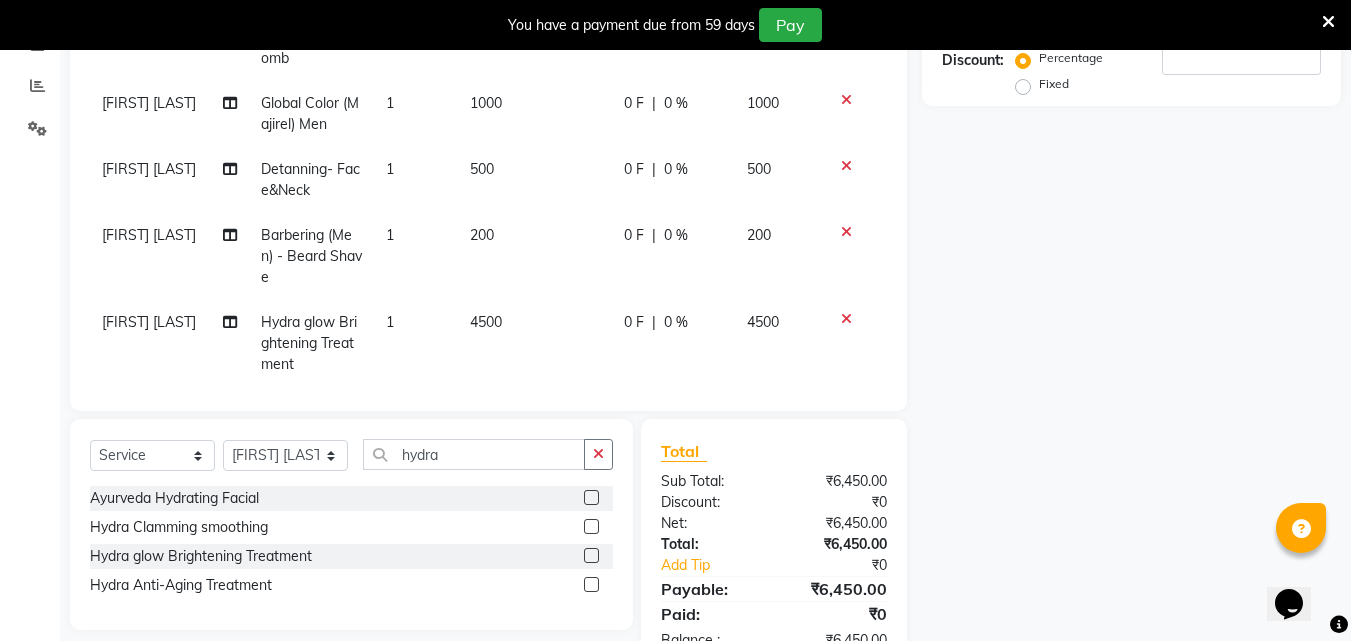 click on "4500" 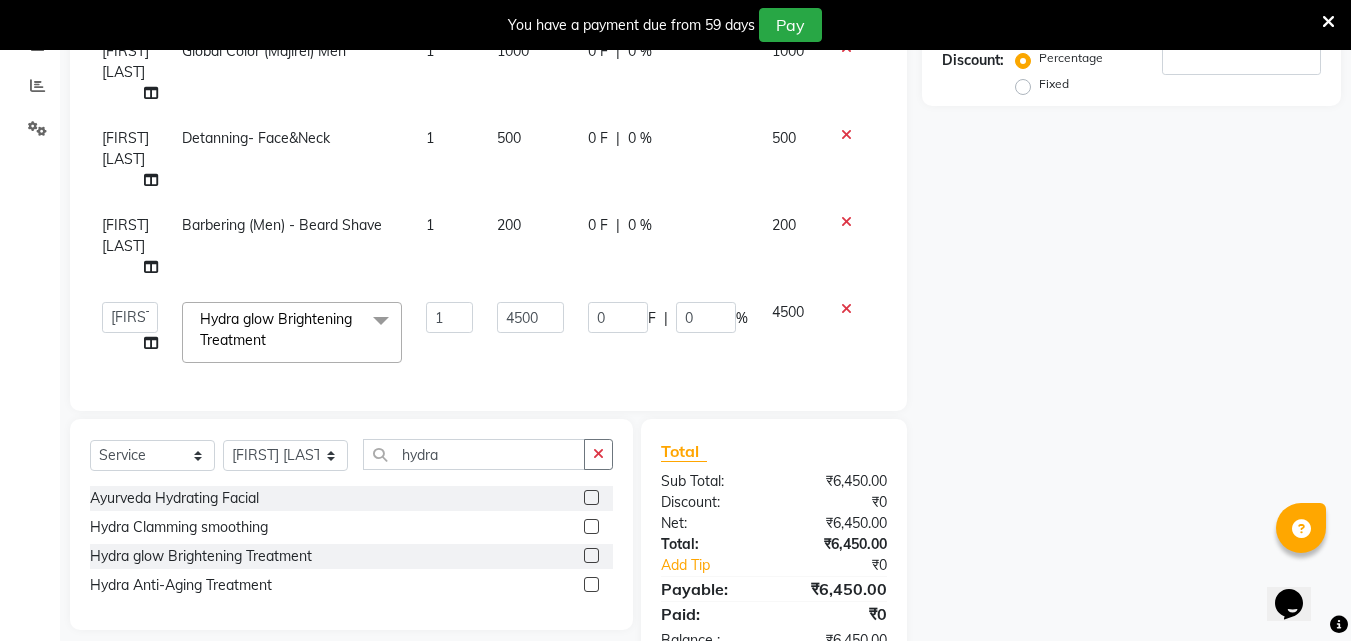 scroll, scrollTop: 52, scrollLeft: 0, axis: vertical 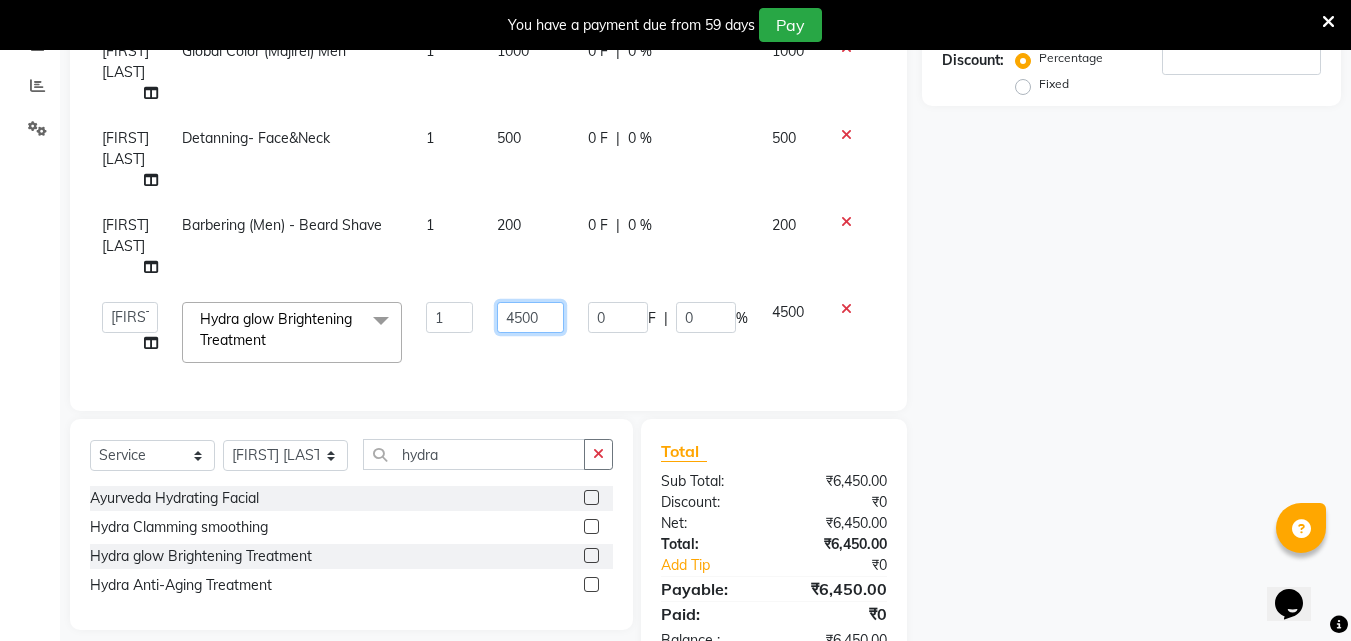 click on "4500" 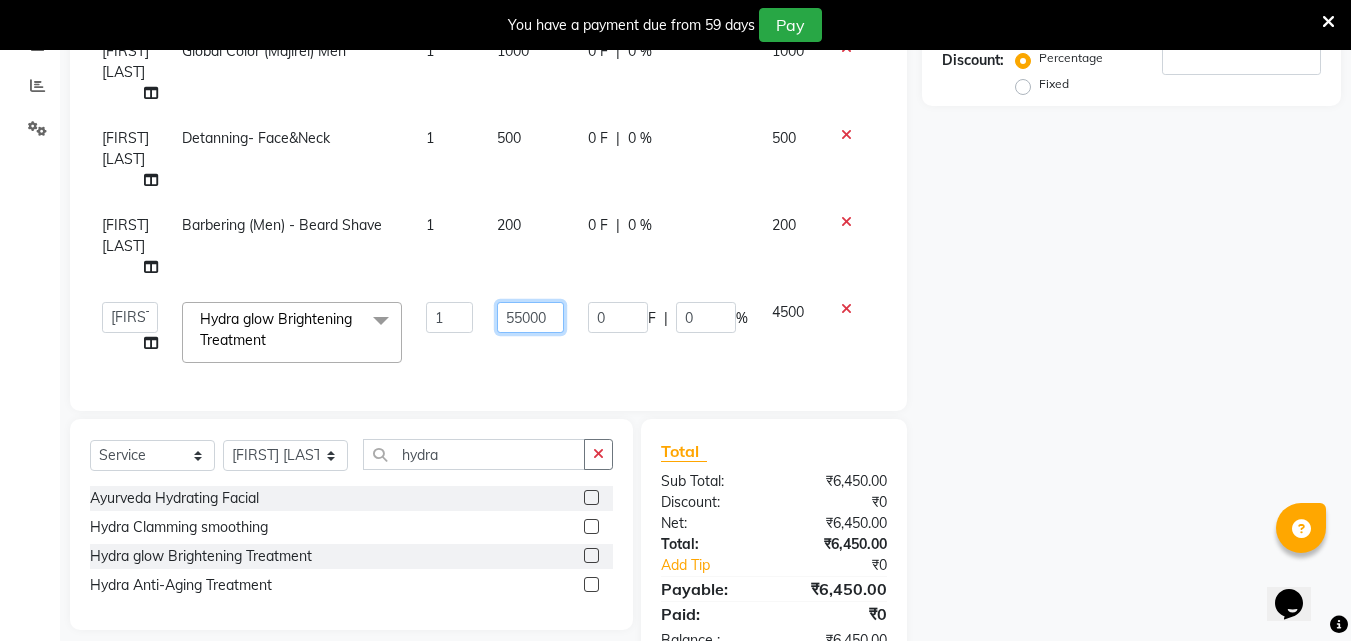 type on "5500" 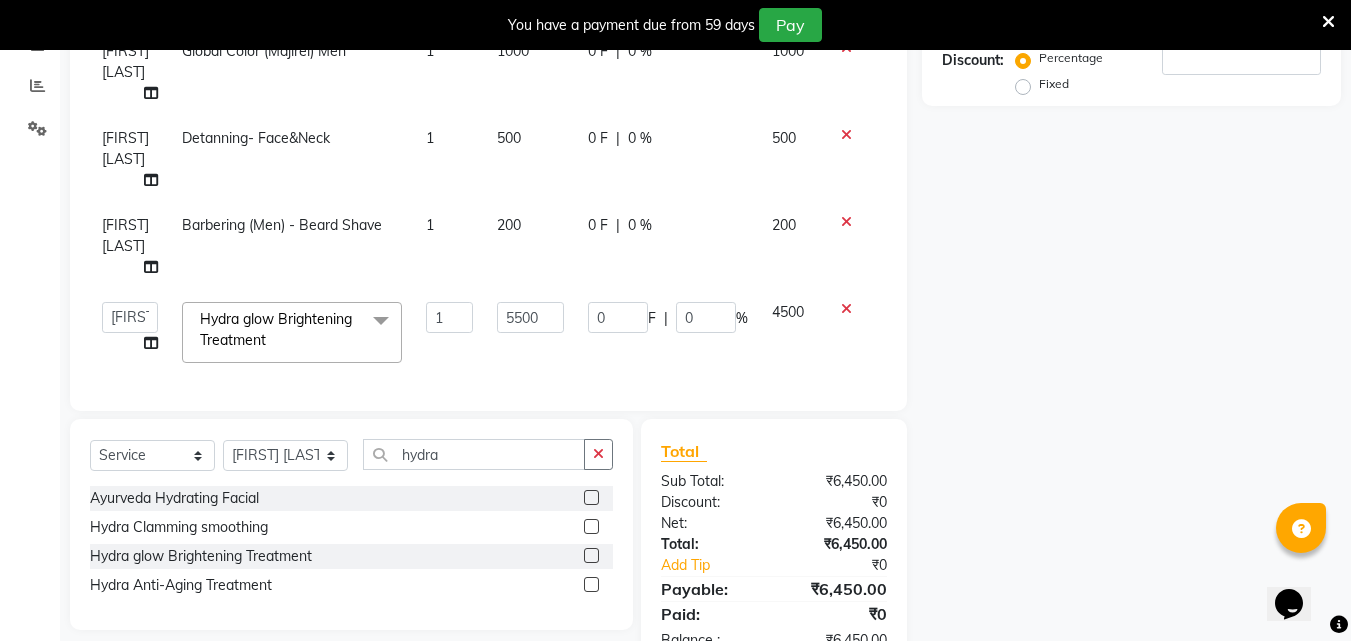 scroll, scrollTop: 27, scrollLeft: 0, axis: vertical 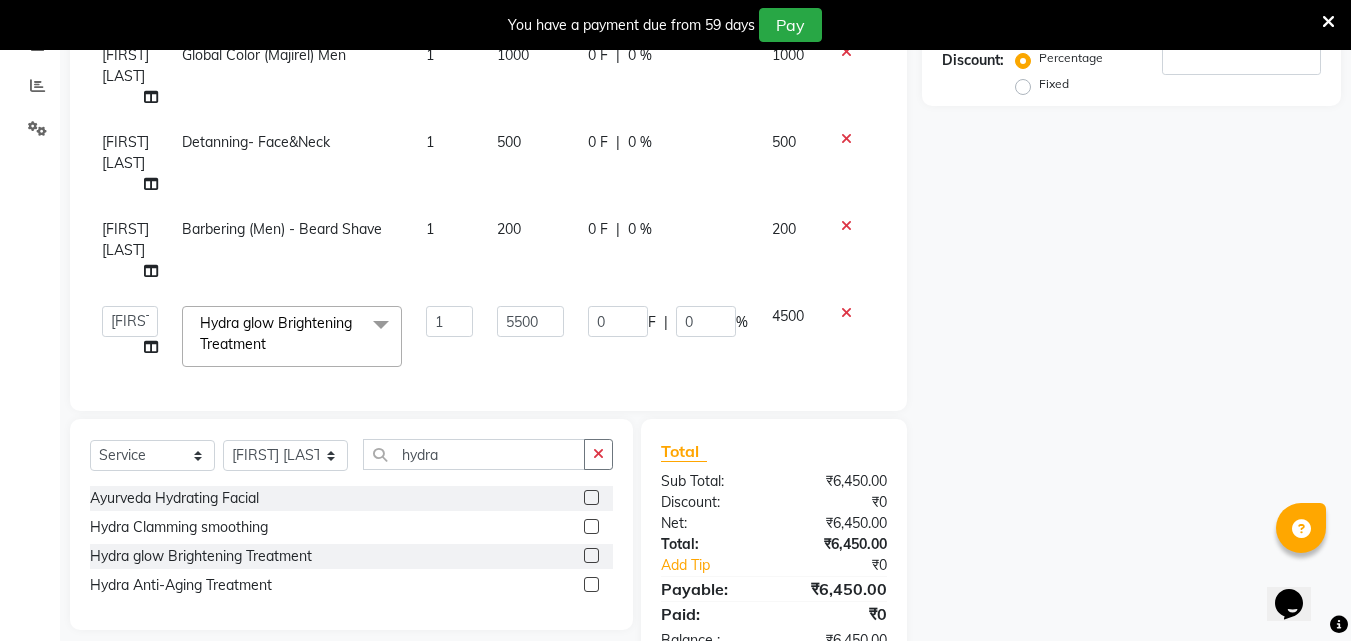 click on "Amol Walke Hair Wash & Hair Cut (Men) -Sessior Over Comb 1 250 0 F | 0 % 250 Amol Walke Global Color (Majirel) Men 1 1000 0 F | 0 % 1000 Shivani Eknath Khade Detanning- Face&Neck 1 500 0 F | 0 % 500 Shivani Eknath Khade Barbering  (Men)  -  Beard Shave 1 200 0 F | 0 % 200  Amol Walke   Meghna Meshram   Shivani Eknath Khade  Hydra glow Brightening Treatment   x Wax (Rica)  -  Hand Wax Wax (Rica)  -  Full Hands With Arms Wax (Rica)  -  Half Legs Wax (Rica)  -  Full Legs Wax (Rica)  -  Half Back Wax (Rica)  -  Full Back Wax (Rica)  -  Midriff Wax (Rica)  -  Full Front Wax (Rica) - Peel Off- Underarms Wax (Rica) -full Hand, leg and Underarms  Wax (Rica) - Full Body  Full Body Full Arms, Full Leg with chocolate underarms} Wax (Rica) -full Hand, leg With Chocolet Underarms  Wax (Rica) -Blouse line Wax (Rica) -Buttocks  Wax Full Leg(Men) Color Applivation Or Wash Baby Shower Makeup Threading   -  Eyebrows Threading   -  Upper Lips Threading   -  Lower Lips Threading   -  Chin Threading   -  Forehead Anti - Tan Pack" 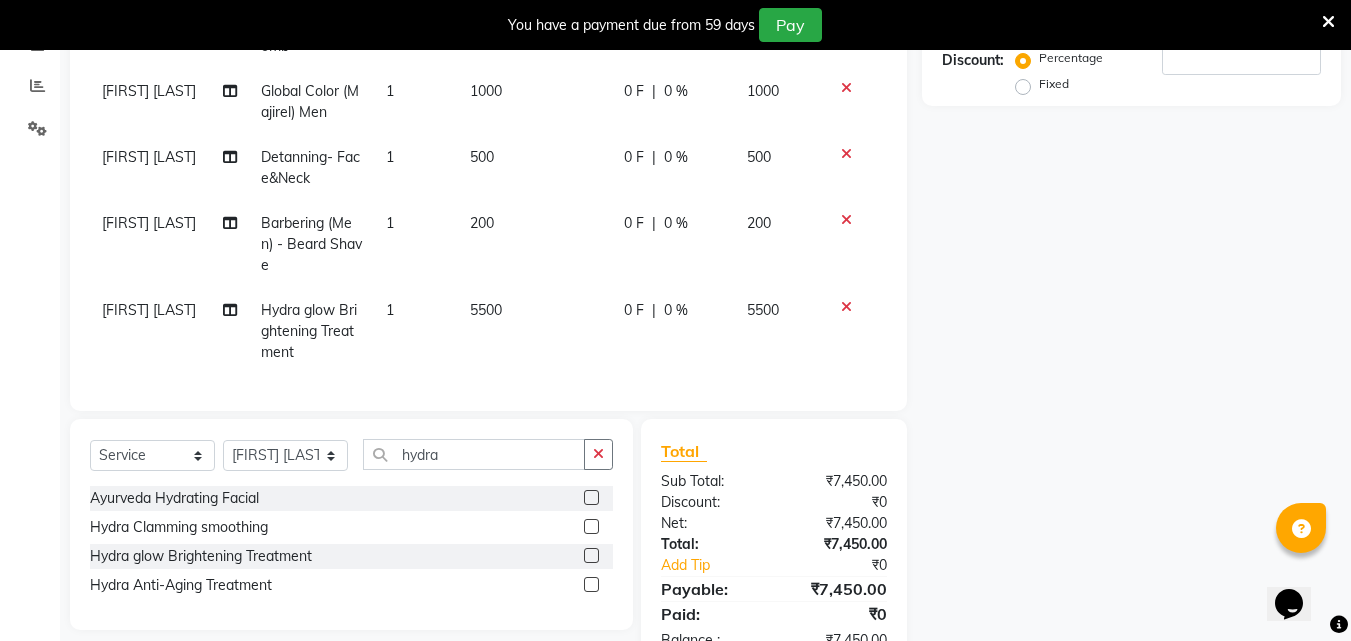 click on "0 %" 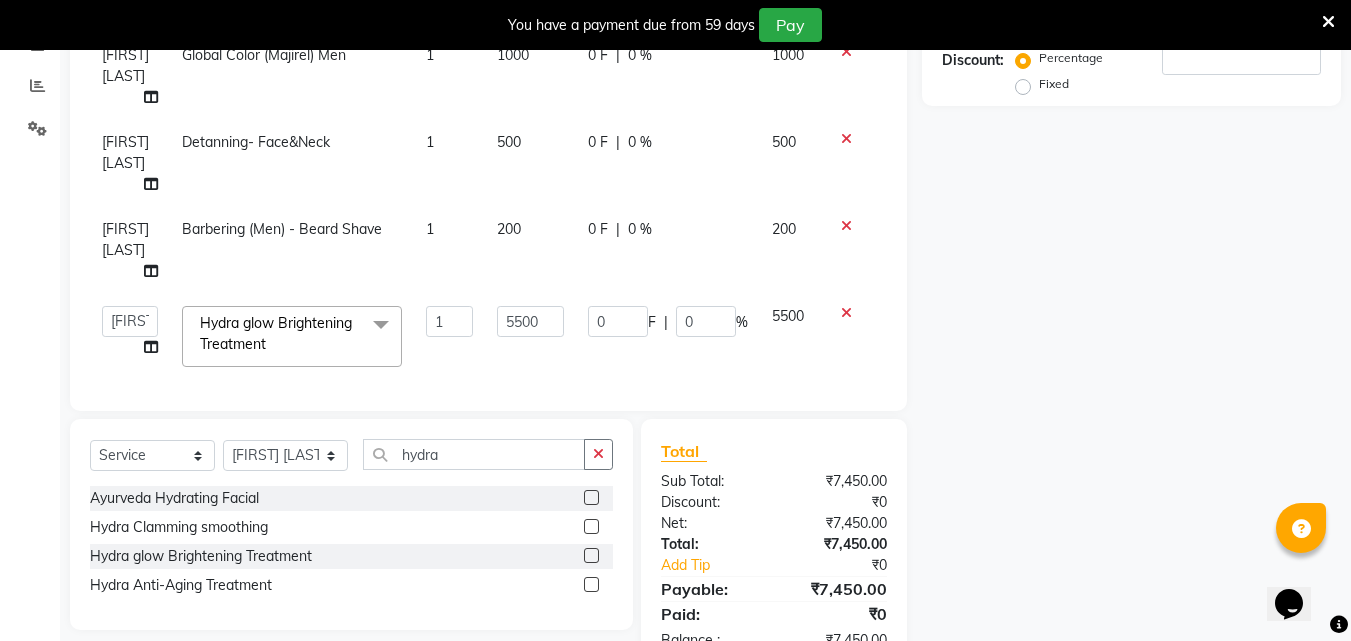 scroll, scrollTop: 52, scrollLeft: 0, axis: vertical 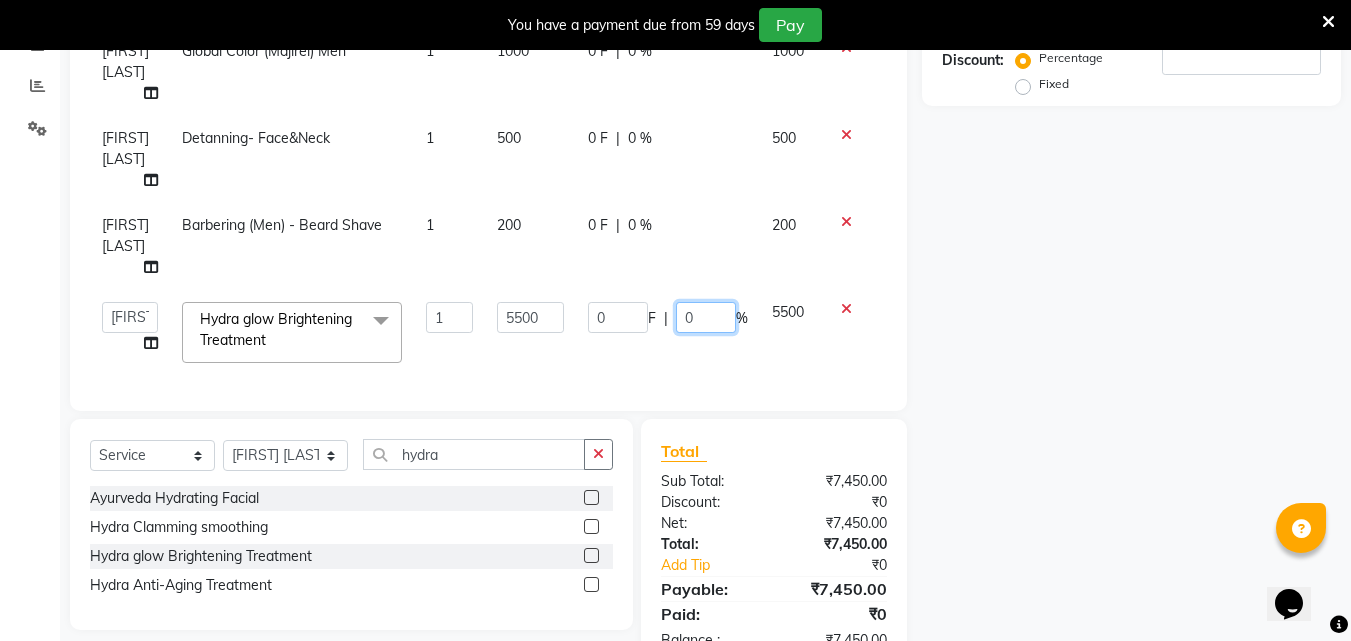 click on "0" 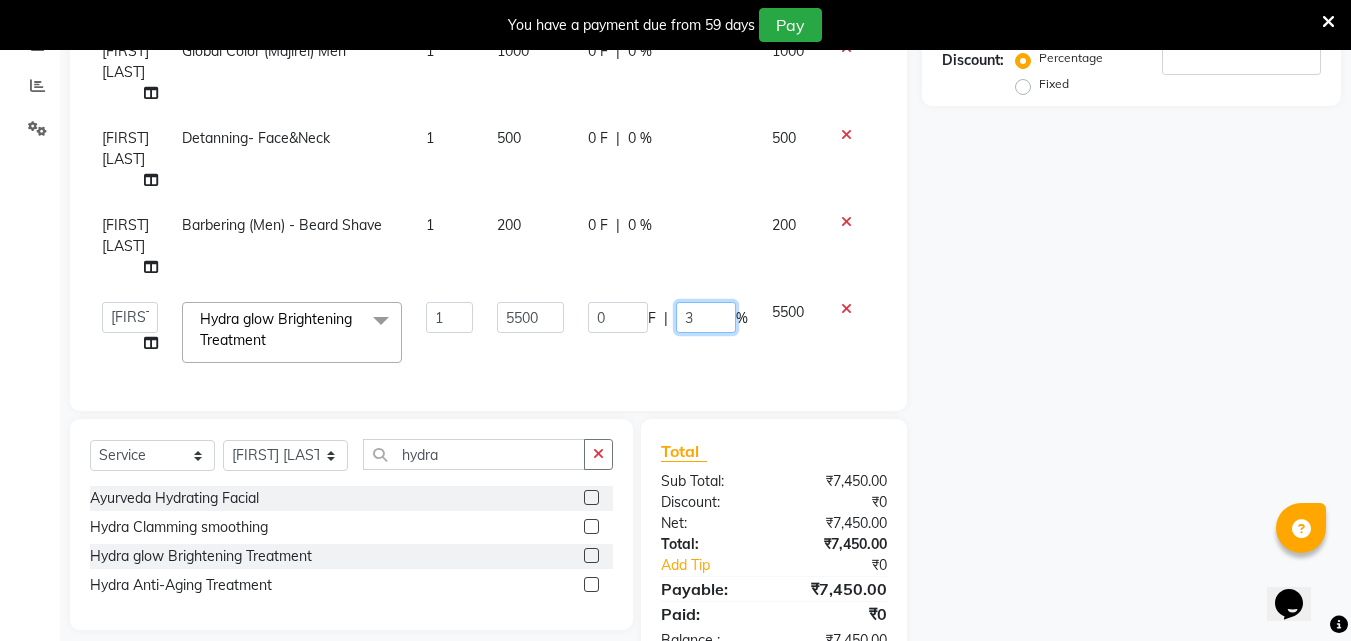type on "35" 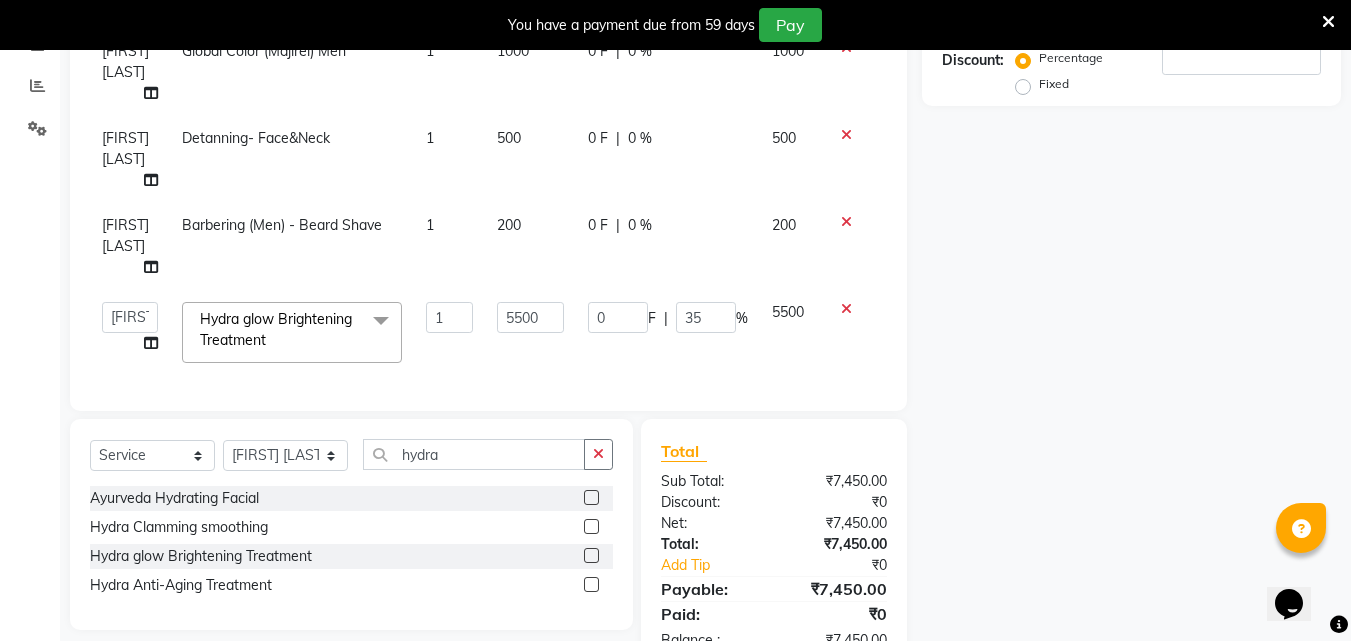 scroll, scrollTop: 27, scrollLeft: 0, axis: vertical 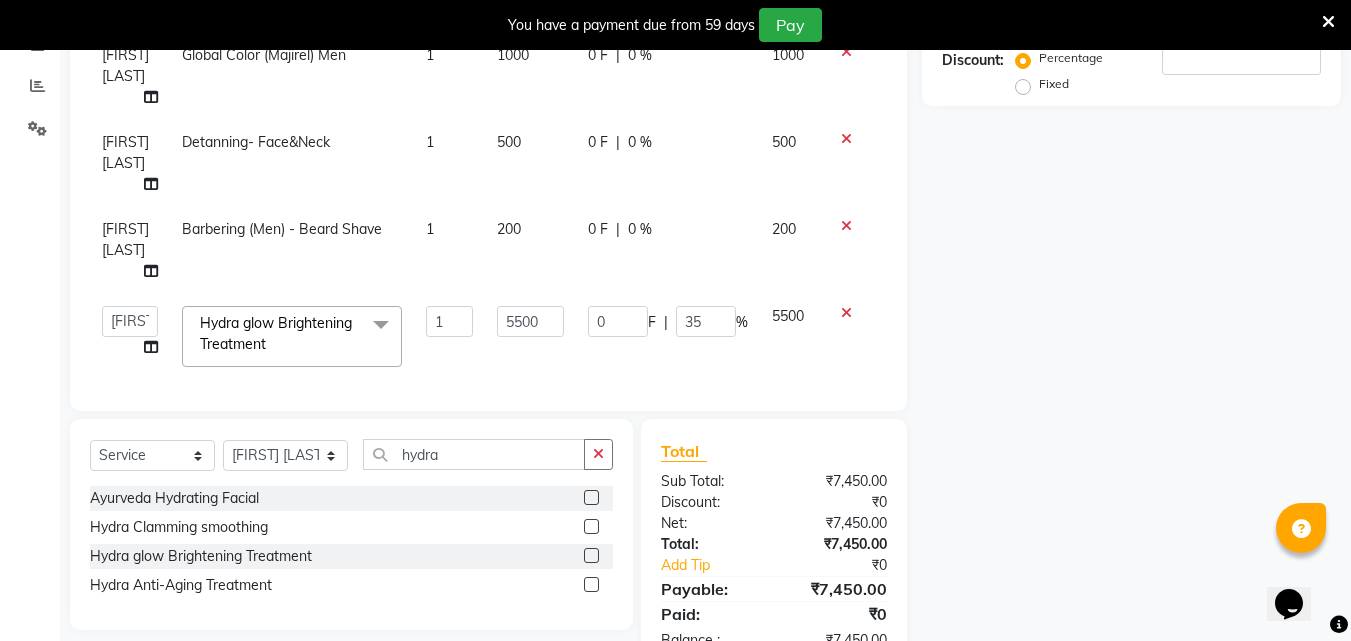 click on "Amol Walke Hair Wash & Hair Cut (Men) -Sessior Over Comb 1 250 0 F | 0 % 250 Amol Walke Global Color (Majirel) Men 1 1000 0 F | 0 % 1000 Shivani Eknath Khade Detanning- Face&Neck 1 500 0 F | 0 % 500 Shivani Eknath Khade Barbering  (Men)  -  Beard Shave 1 200 0 F | 0 % 200  Amol Walke   Meghna Meshram   Shivani Eknath Khade  Hydra glow Brightening Treatment   x Wax (Rica)  -  Hand Wax Wax (Rica)  -  Full Hands With Arms Wax (Rica)  -  Half Legs Wax (Rica)  -  Full Legs Wax (Rica)  -  Half Back Wax (Rica)  -  Full Back Wax (Rica)  -  Midriff Wax (Rica)  -  Full Front Wax (Rica) - Peel Off- Underarms Wax (Rica) -full Hand, leg and Underarms  Wax (Rica) - Full Body  Full Body Full Arms, Full Leg with chocolate underarms} Wax (Rica) -full Hand, leg With Chocolet Underarms  Wax (Rica) -Blouse line Wax (Rica) -Buttocks  Wax Full Leg(Men) Color Applivation Or Wash Baby Shower Makeup Threading   -  Eyebrows Threading   -  Upper Lips Threading   -  Lower Lips Threading   -  Chin Threading   -  Forehead Anti - Tan Pack" 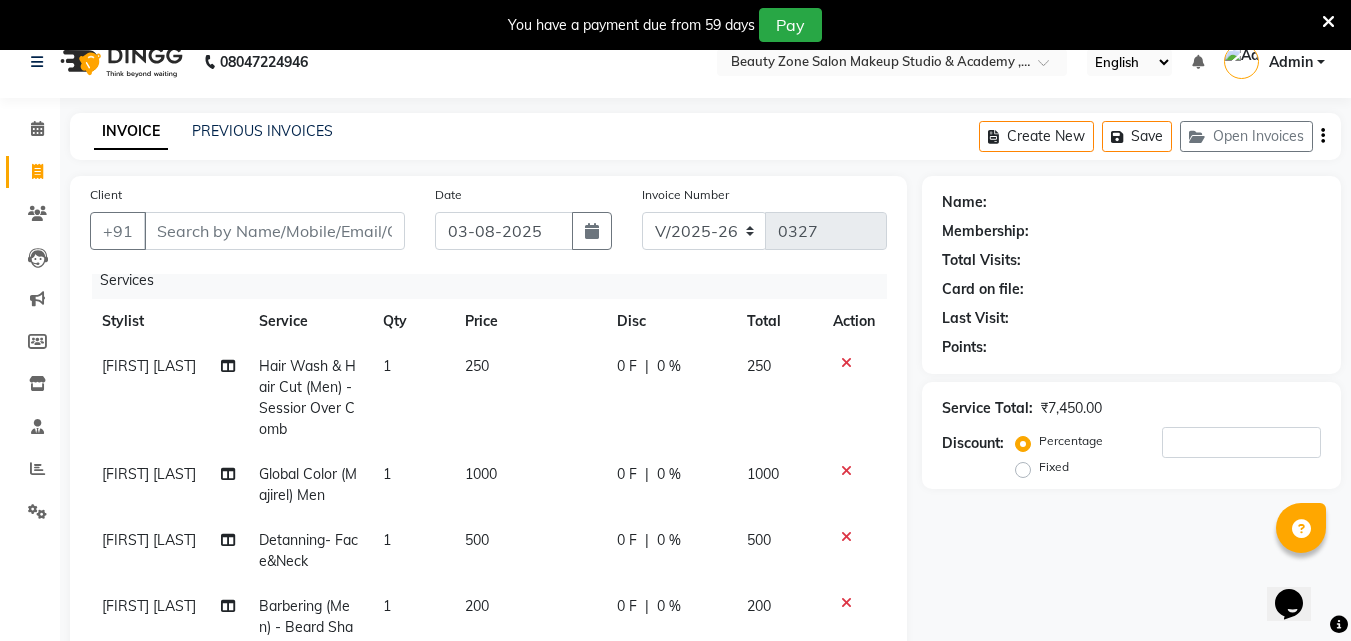 scroll, scrollTop: 22, scrollLeft: 0, axis: vertical 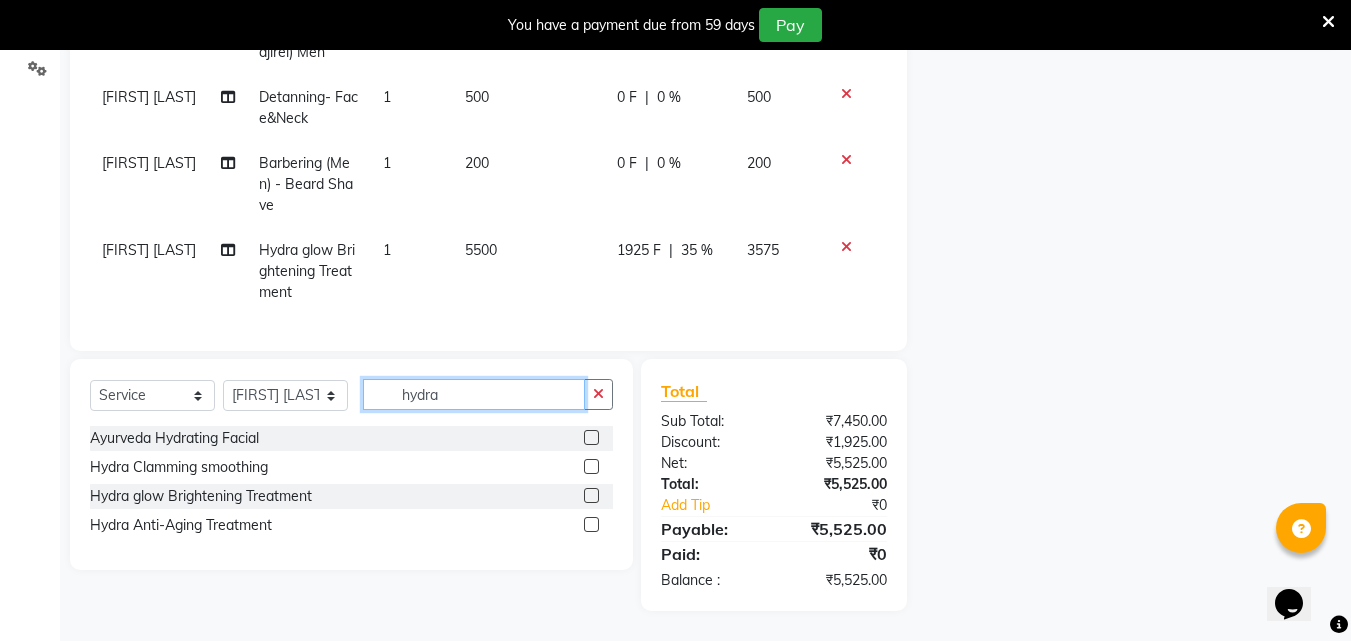 click on "hydra" 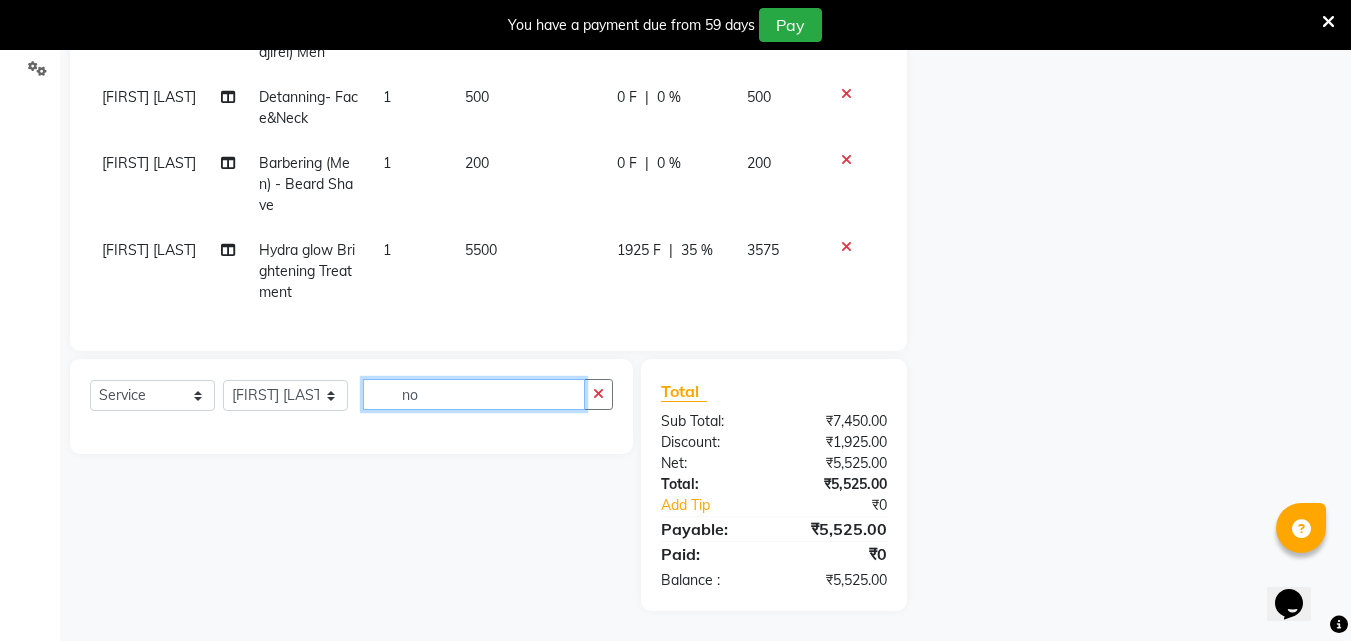 type on "n" 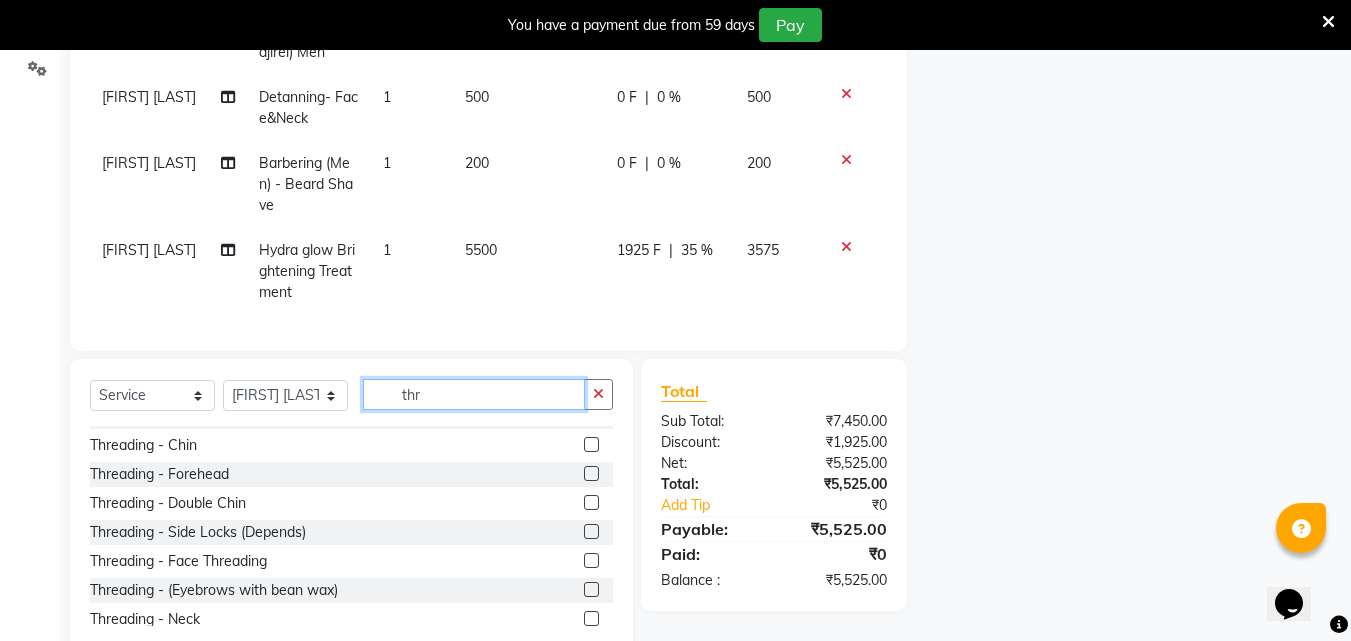 scroll, scrollTop: 0, scrollLeft: 0, axis: both 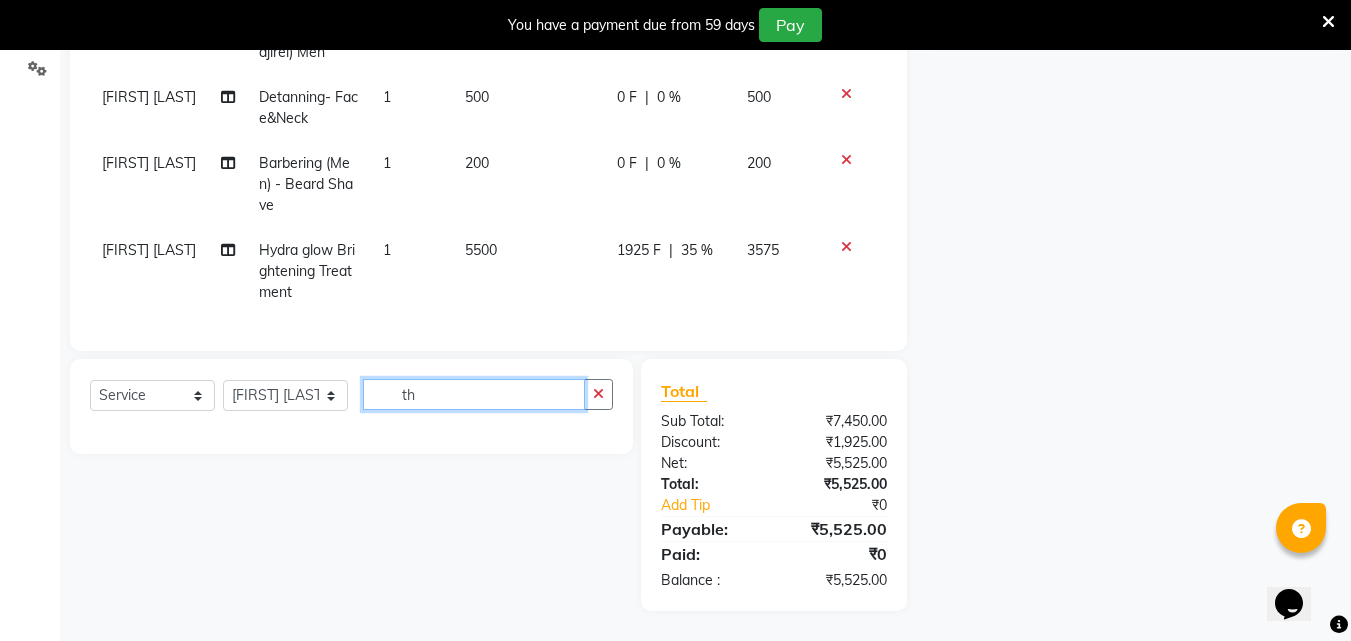 type on "t" 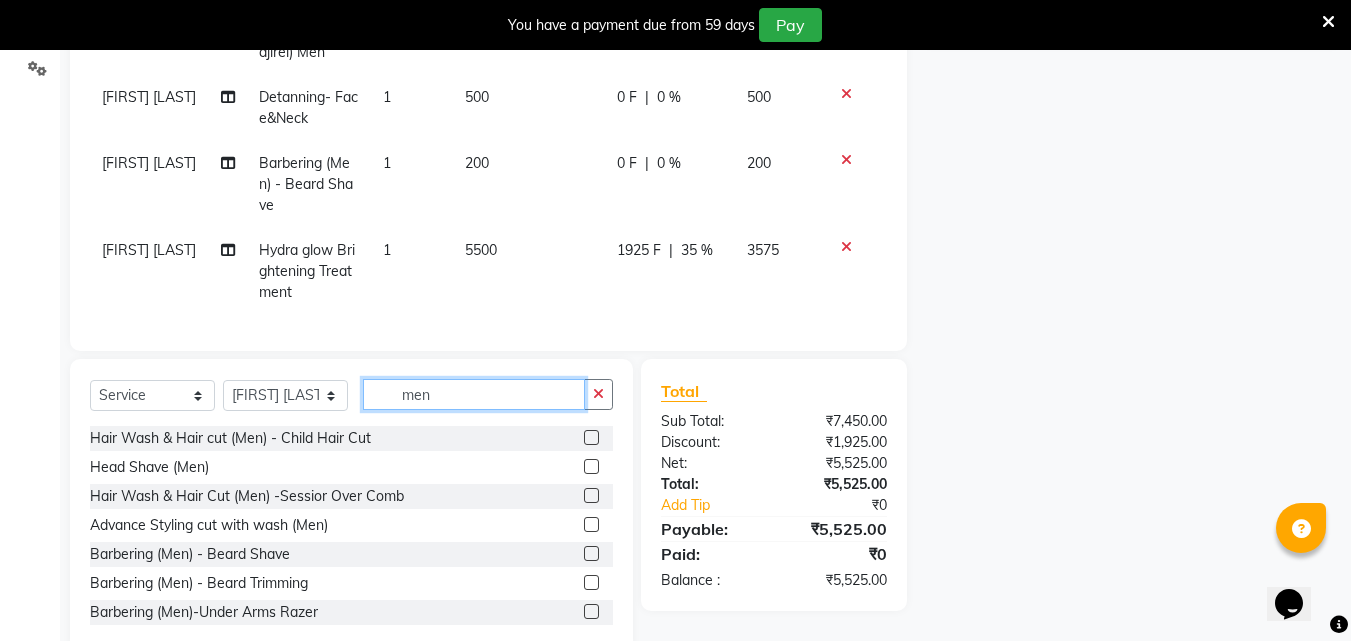 scroll, scrollTop: 1250, scrollLeft: 0, axis: vertical 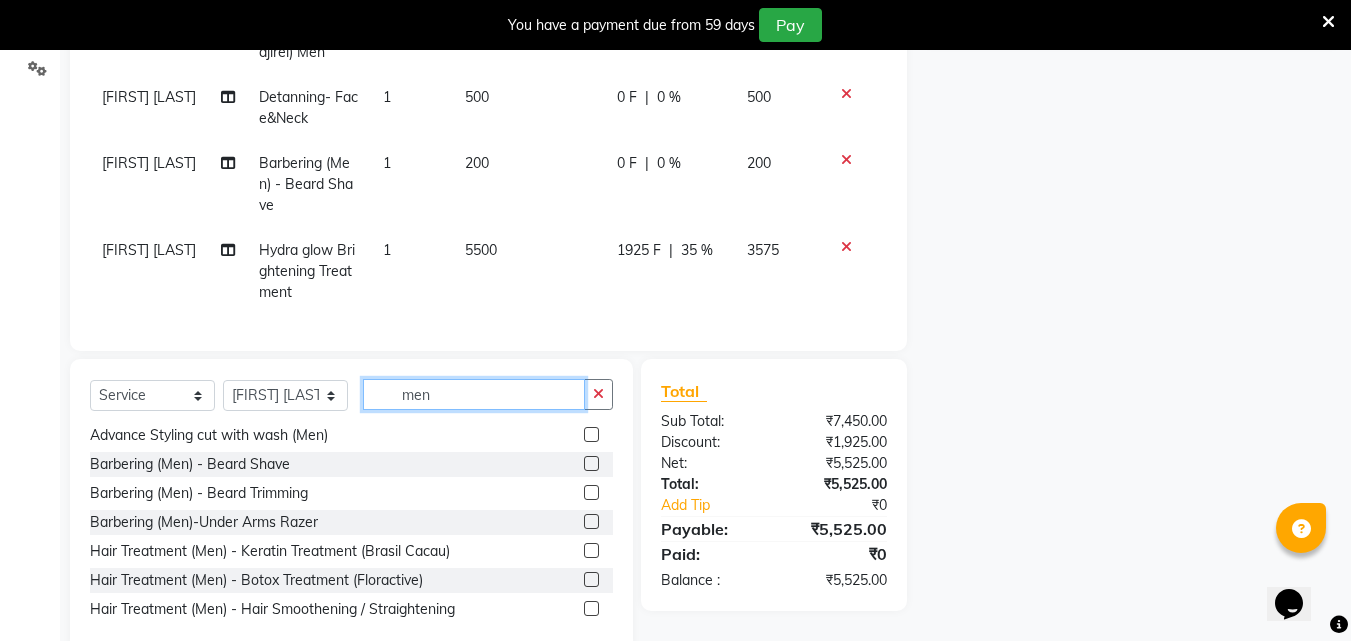 click on "men" 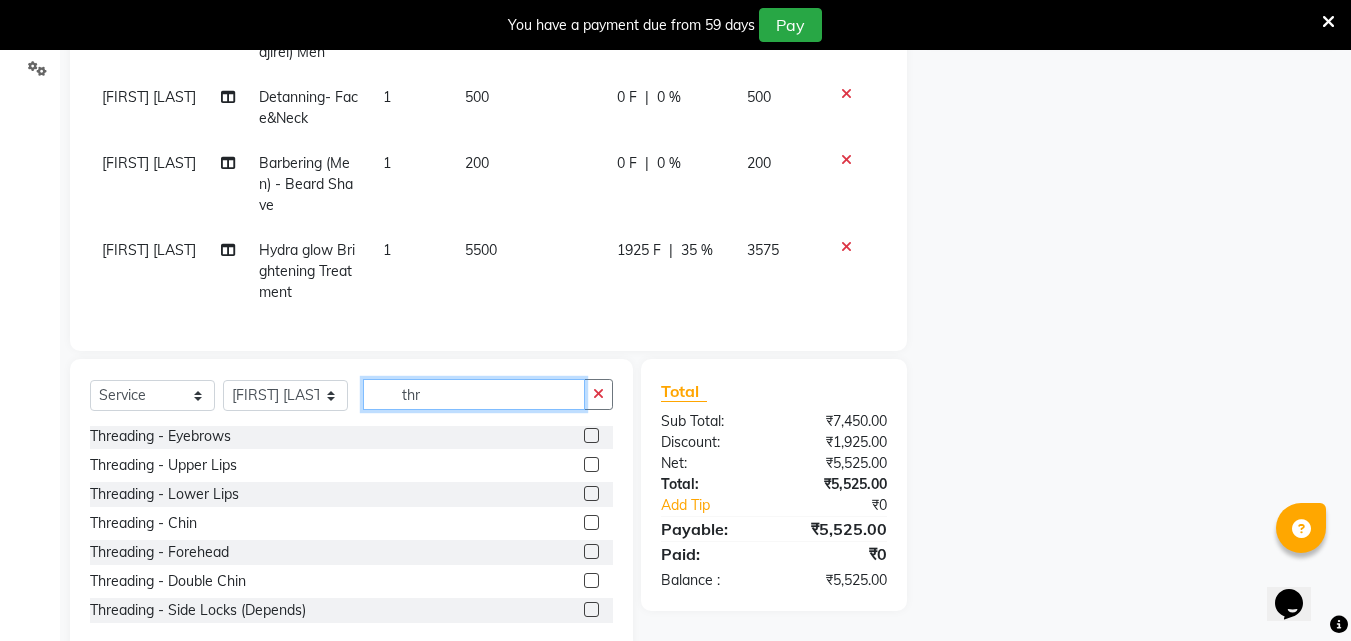 scroll, scrollTop: 0, scrollLeft: 0, axis: both 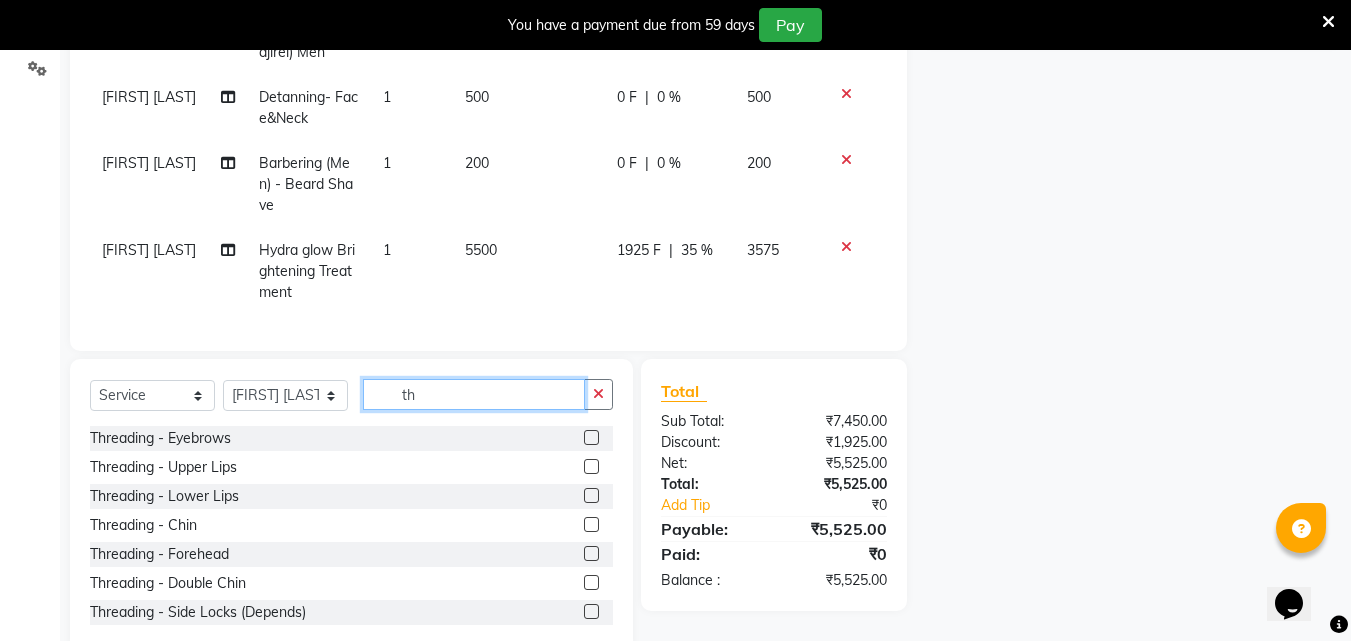 type on "t" 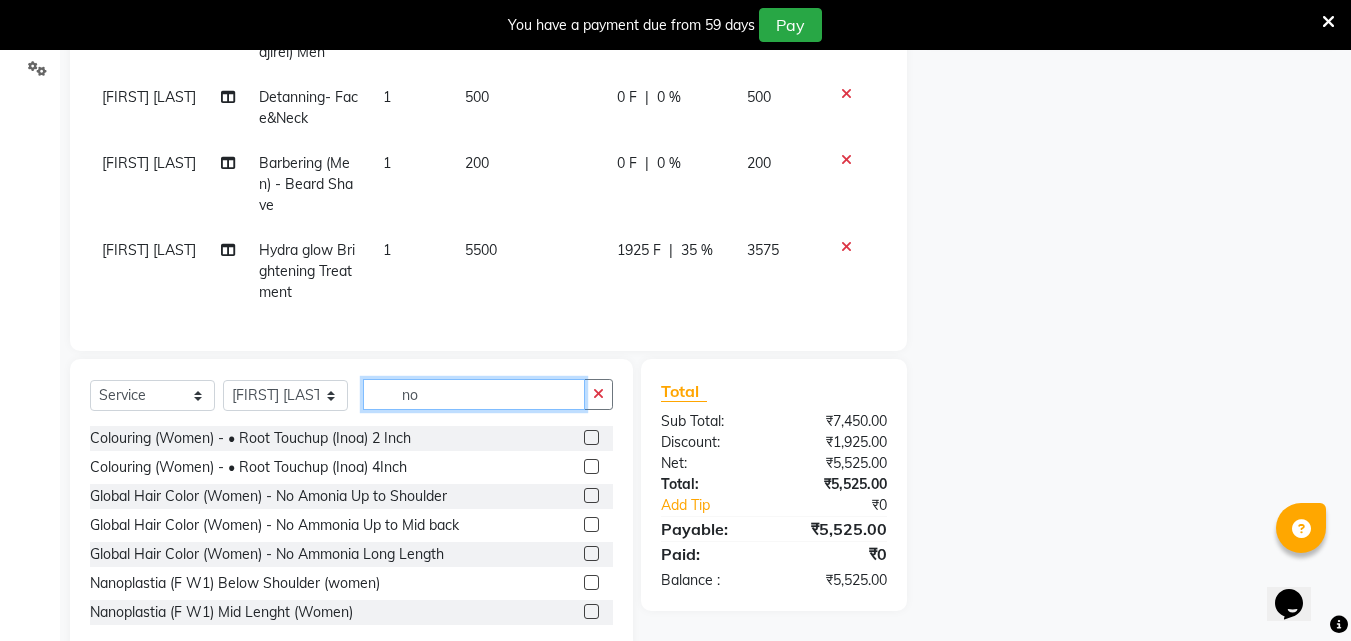 type on "n" 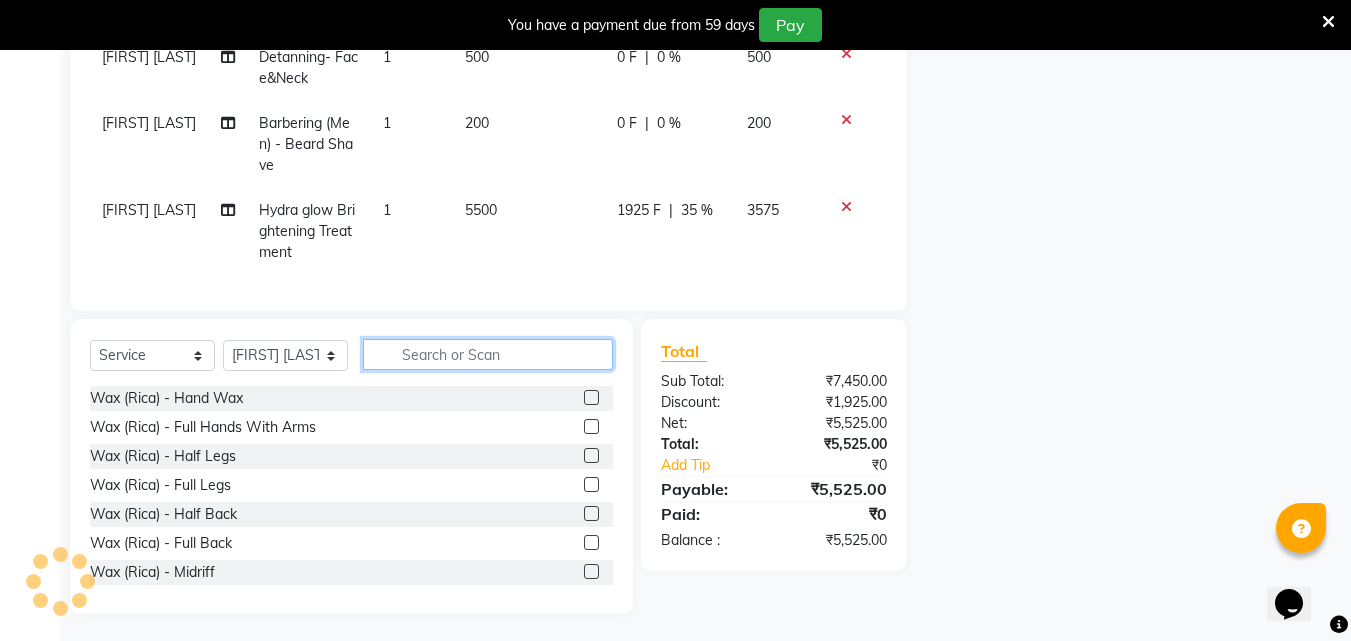 scroll, scrollTop: 510, scrollLeft: 0, axis: vertical 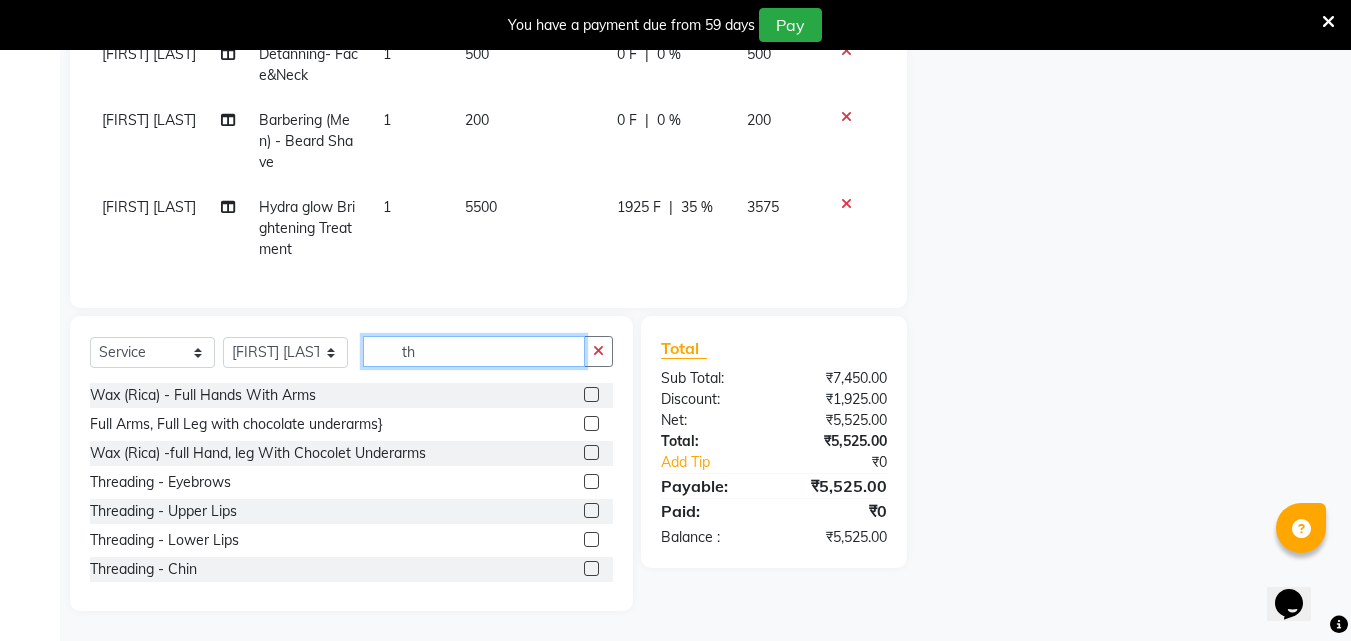 type on "th" 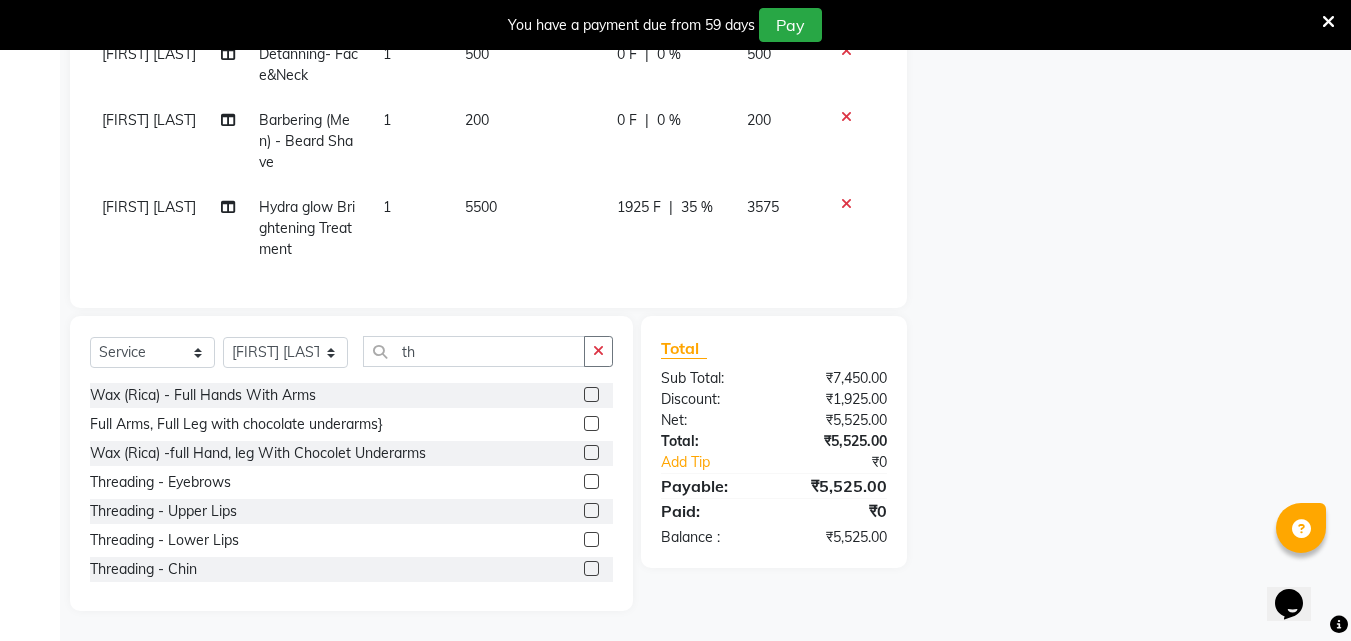 click 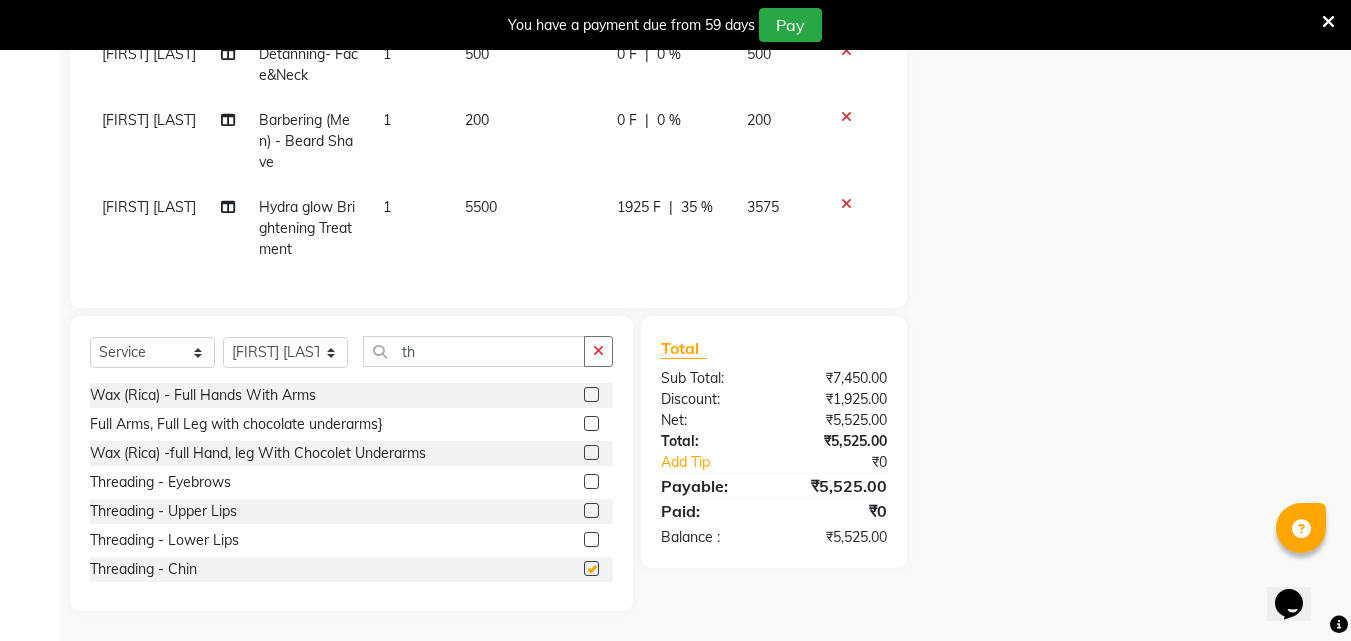 scroll, scrollTop: 52, scrollLeft: 0, axis: vertical 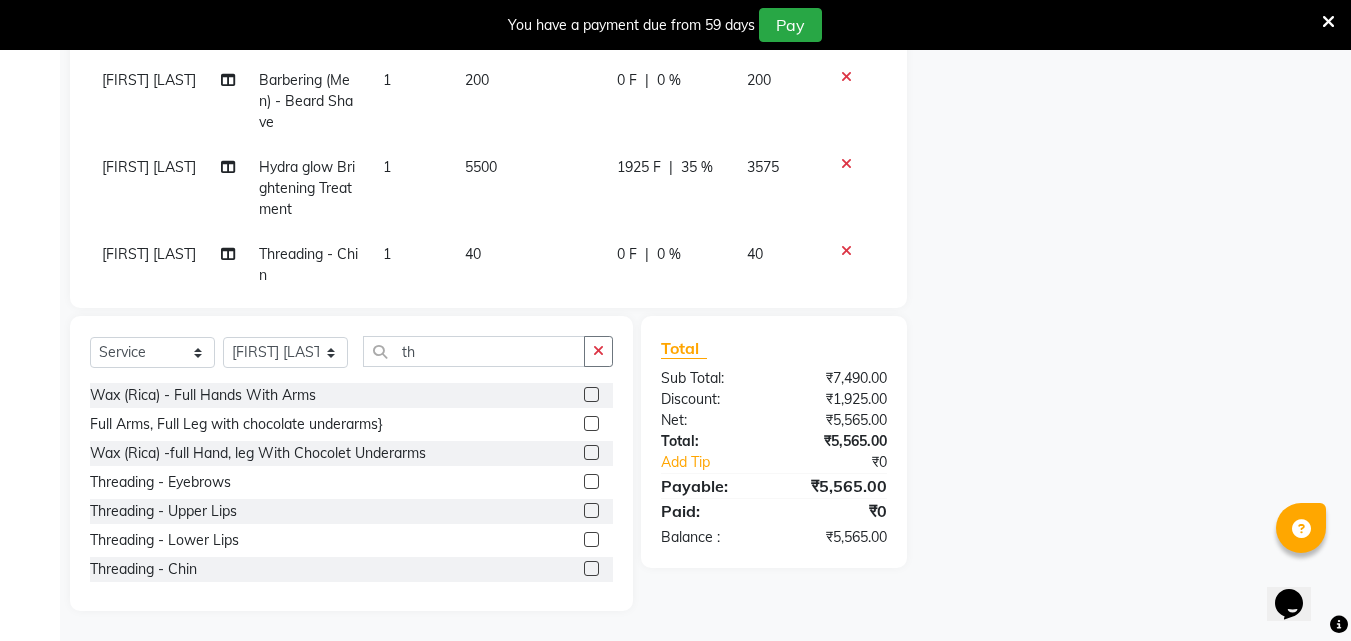 checkbox on "false" 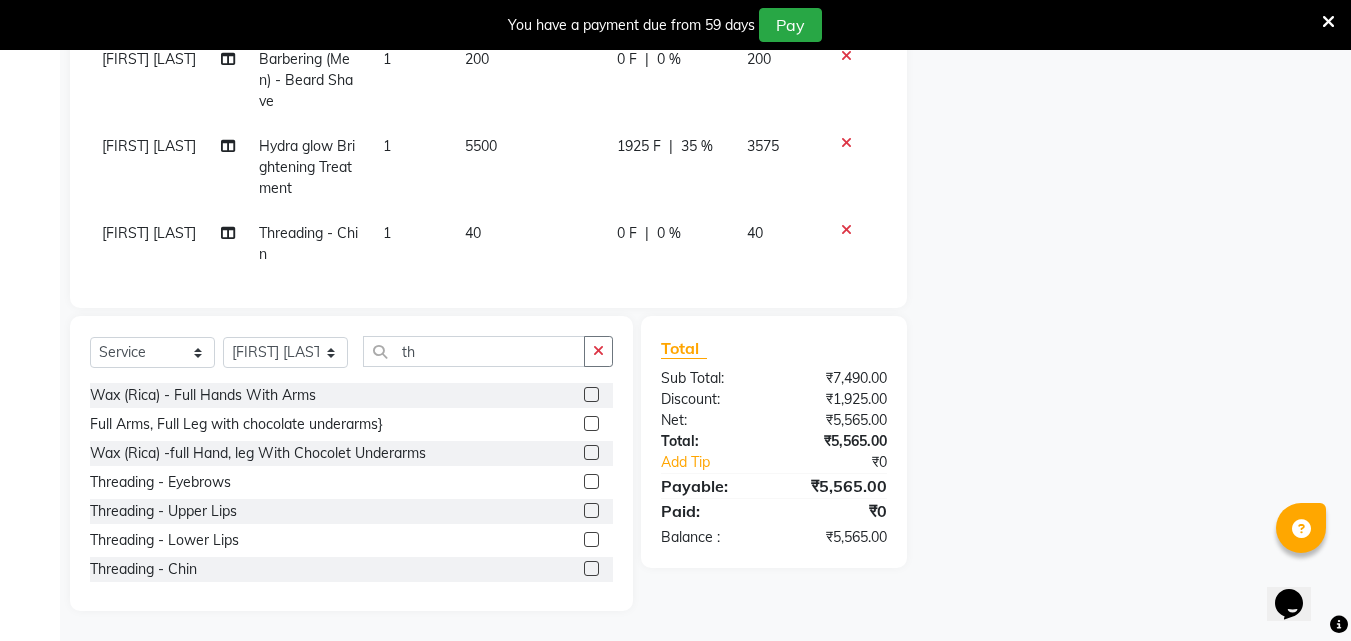scroll, scrollTop: 93, scrollLeft: 0, axis: vertical 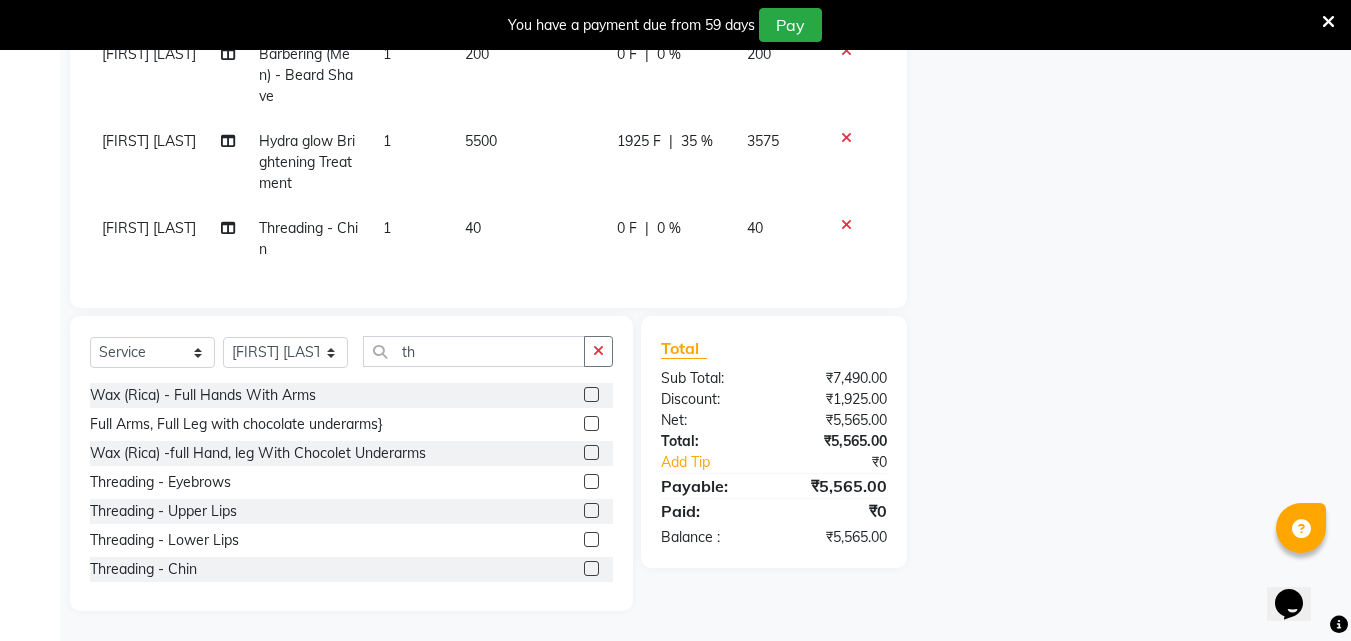 click 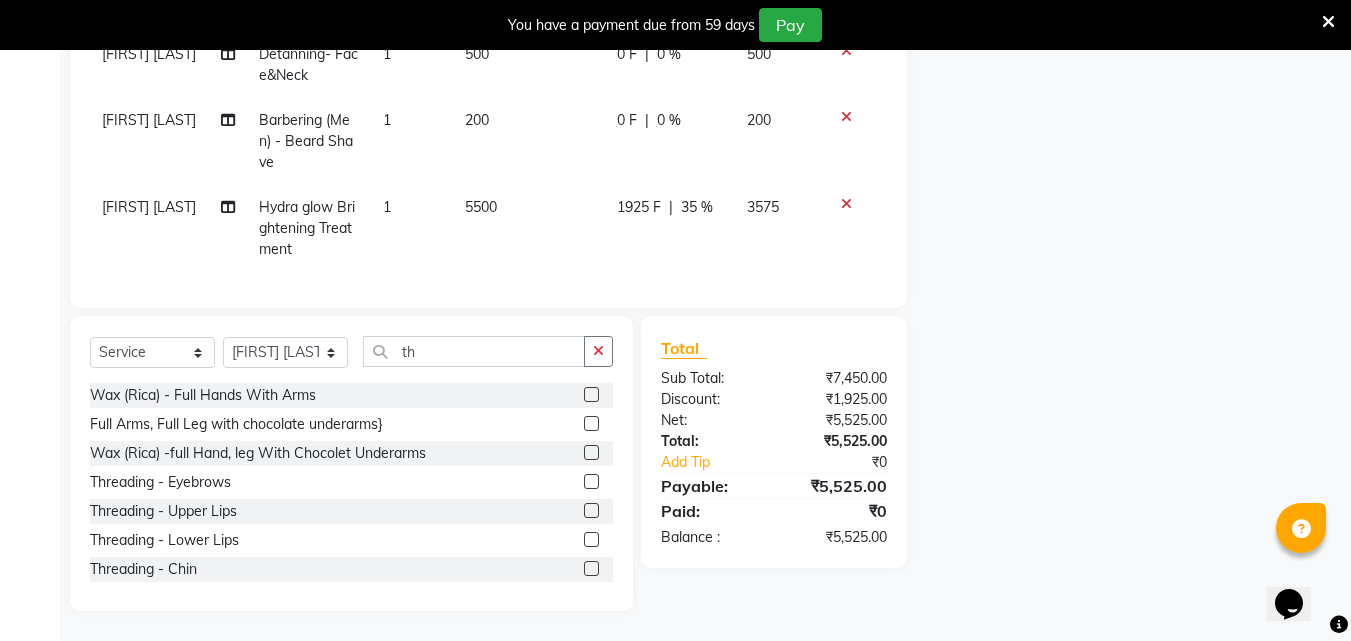 click 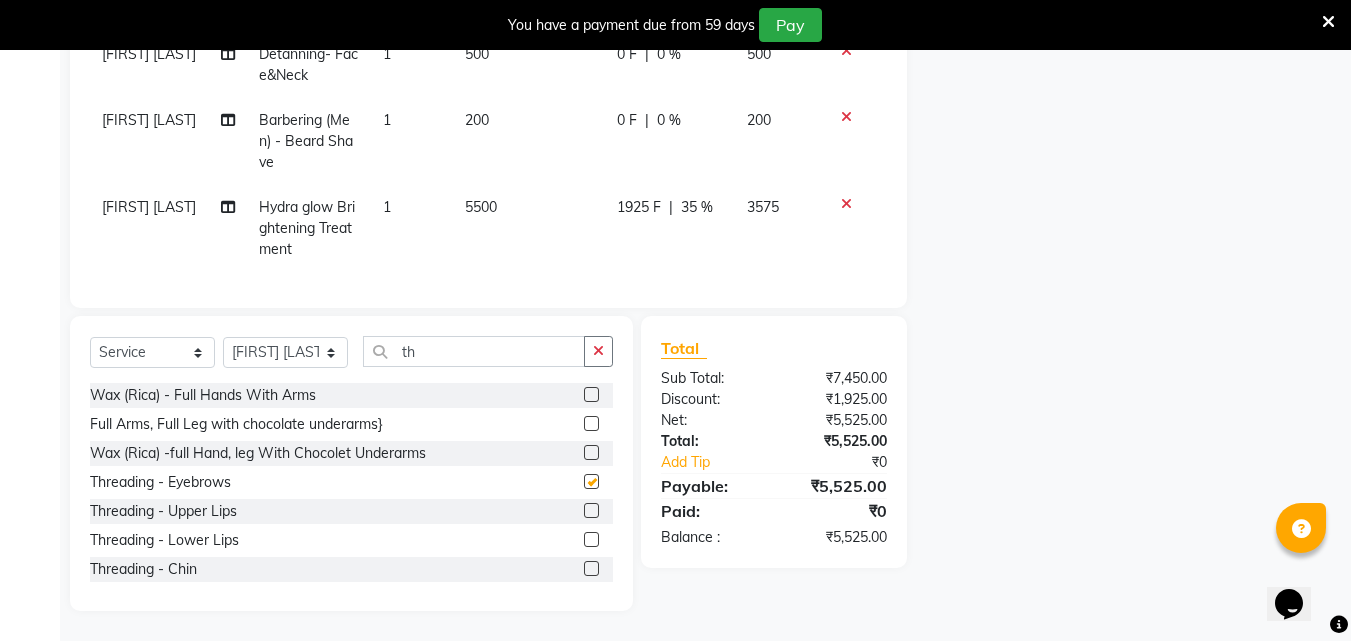 scroll, scrollTop: 93, scrollLeft: 0, axis: vertical 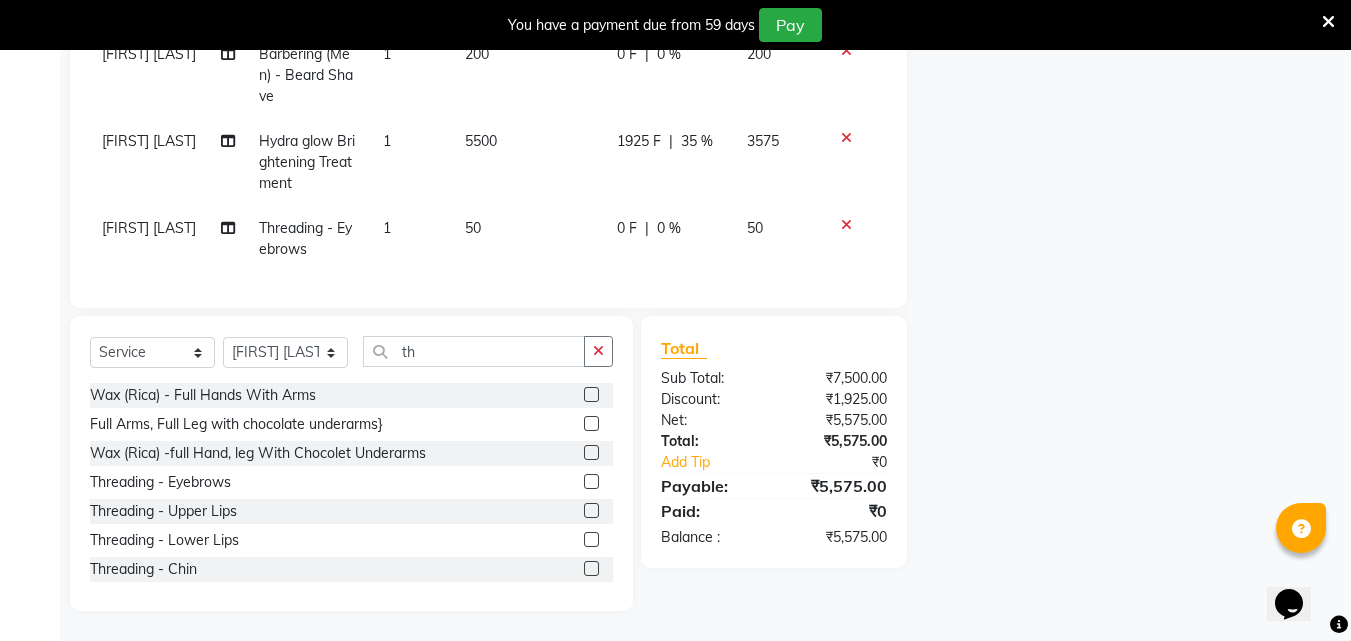 checkbox on "false" 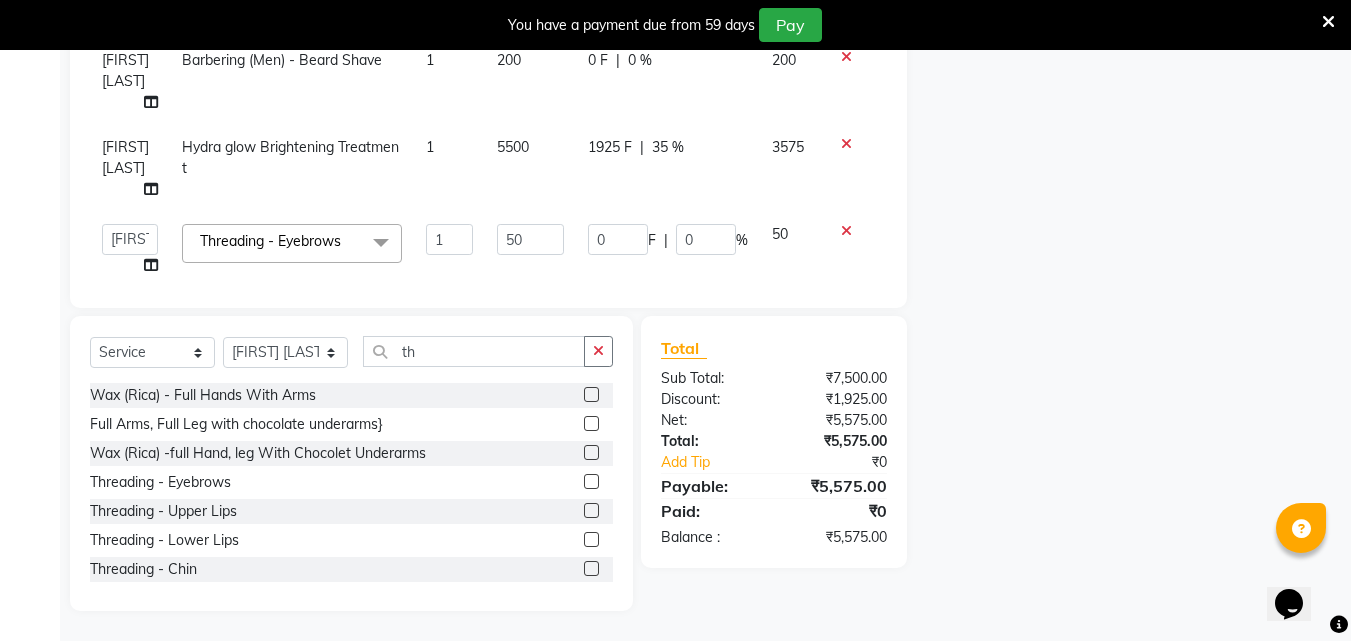 scroll, scrollTop: 182, scrollLeft: 0, axis: vertical 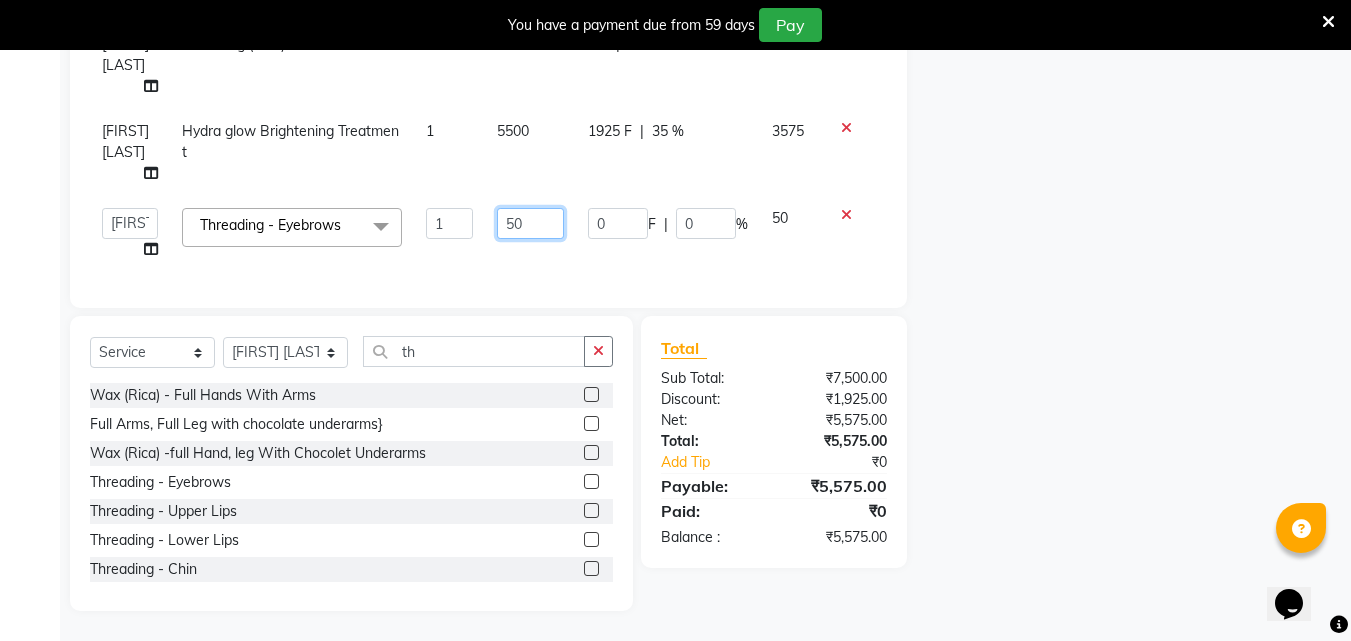 click on "50" 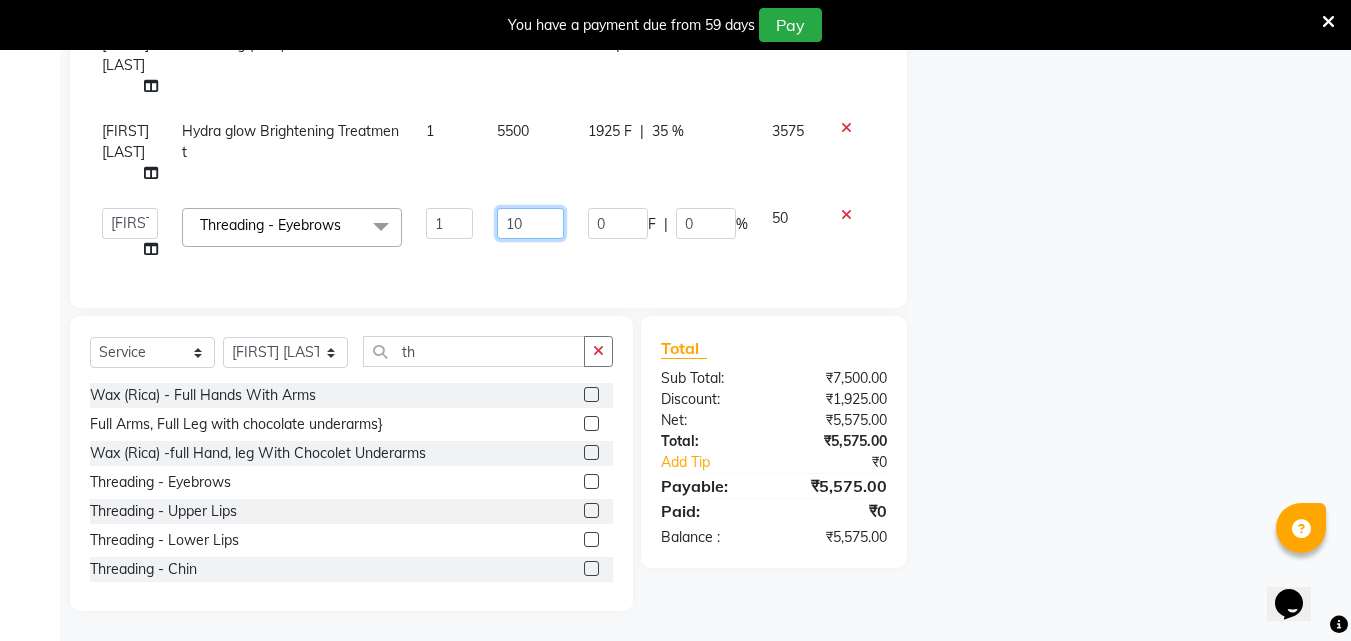 type on "100" 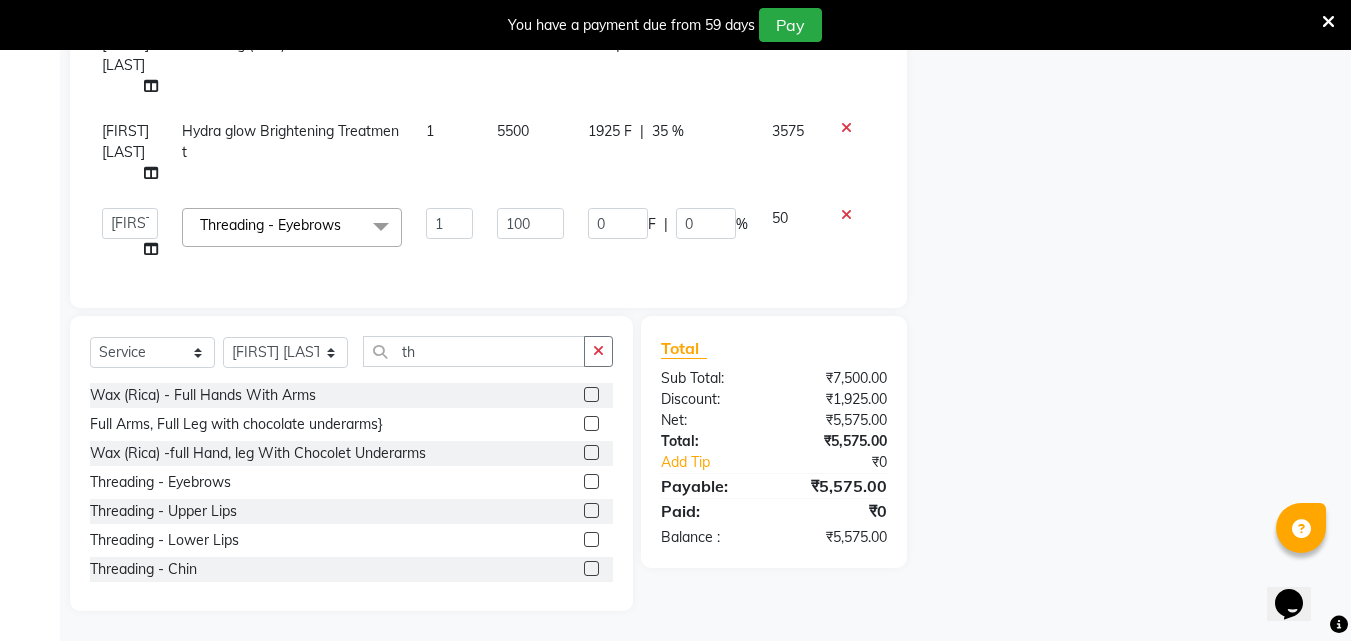 scroll, scrollTop: 93, scrollLeft: 0, axis: vertical 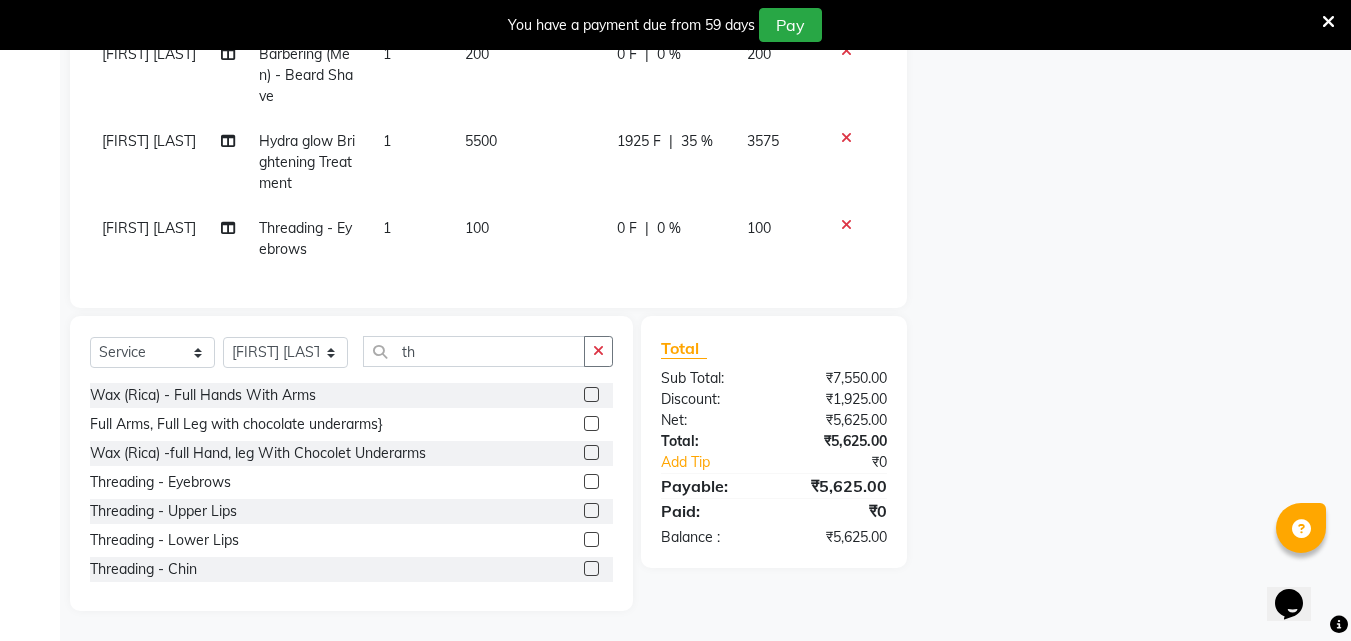 click on "0 F" 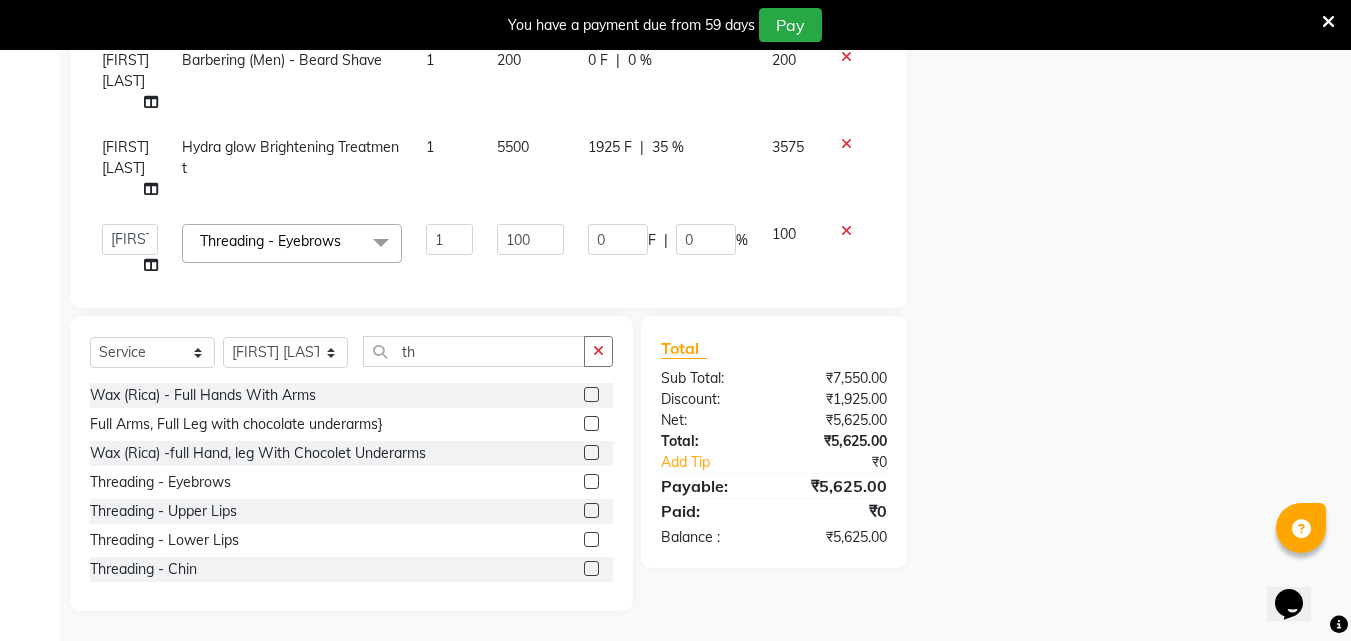 scroll, scrollTop: 182, scrollLeft: 0, axis: vertical 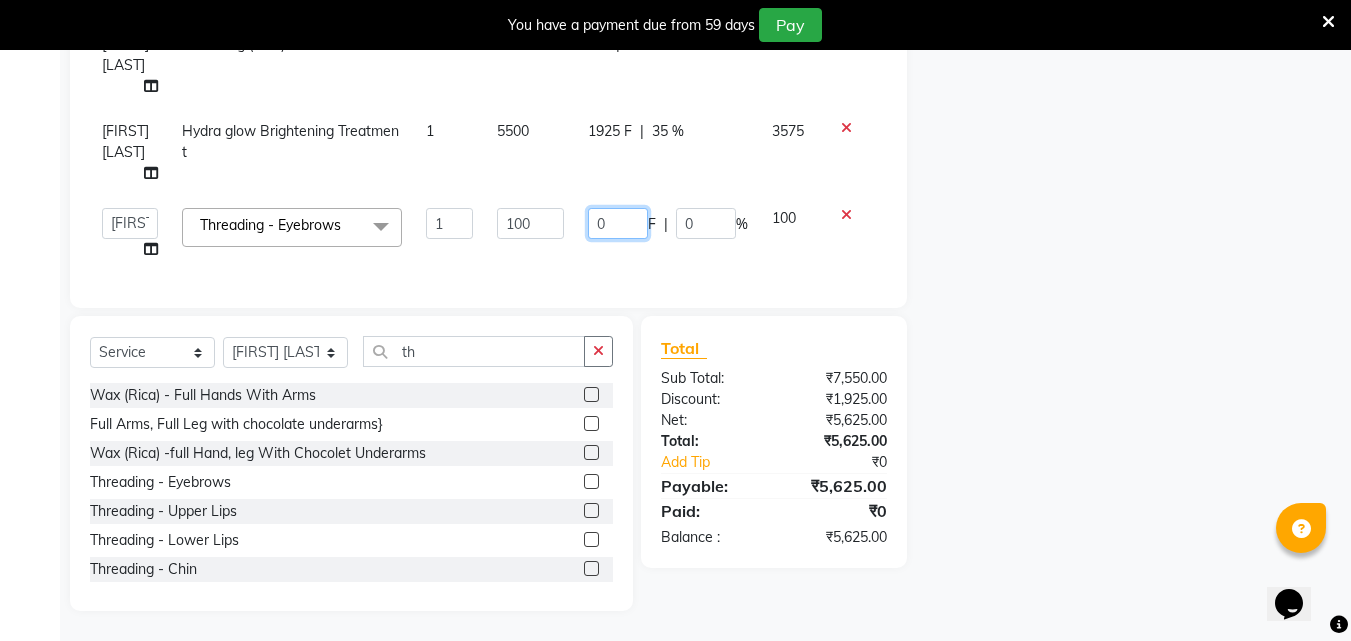 click on "0" 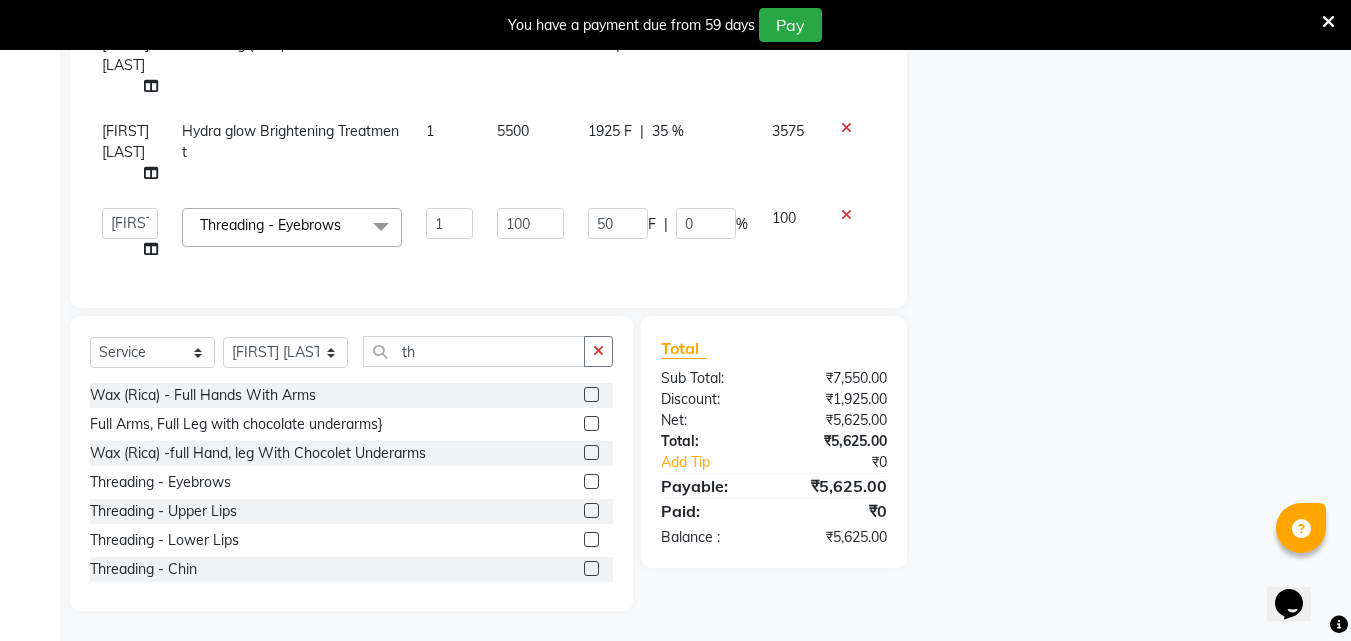 scroll, scrollTop: 93, scrollLeft: 0, axis: vertical 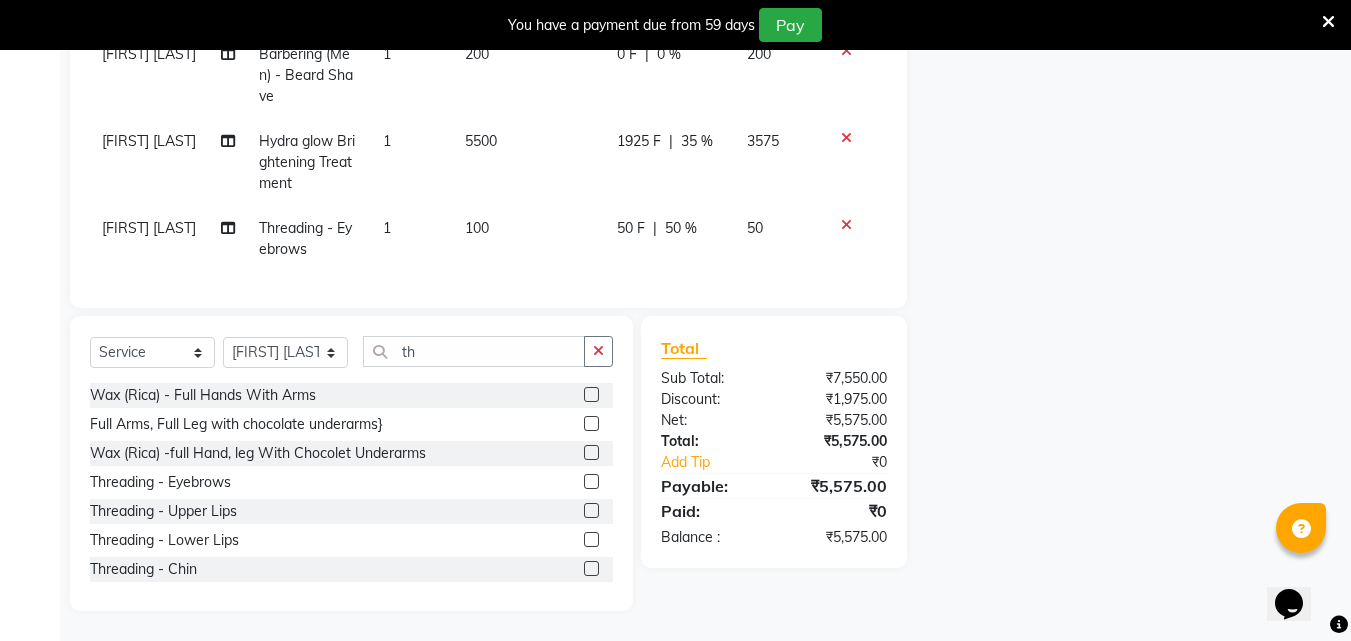 click on "Name: Membership: Total Visits: Card on file: Last Visit:  Points:  Service Total:  ₹7,550.00  Discount:  Percentage   Fixed" 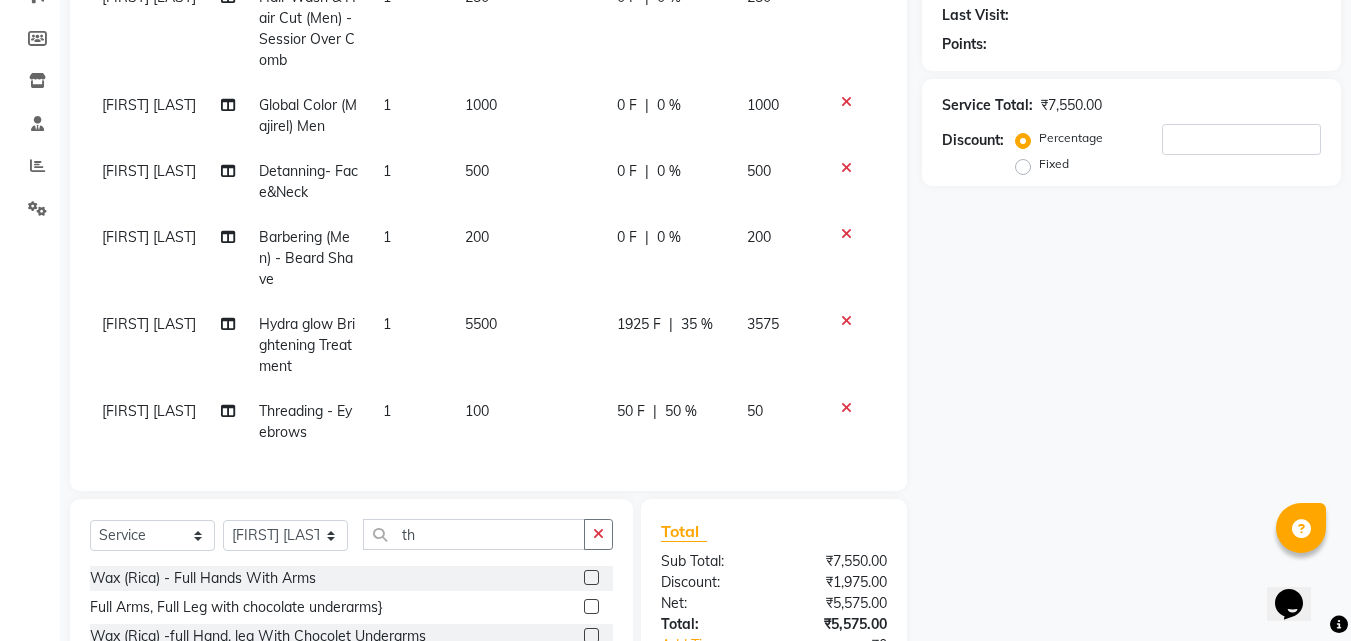 scroll, scrollTop: 260, scrollLeft: 0, axis: vertical 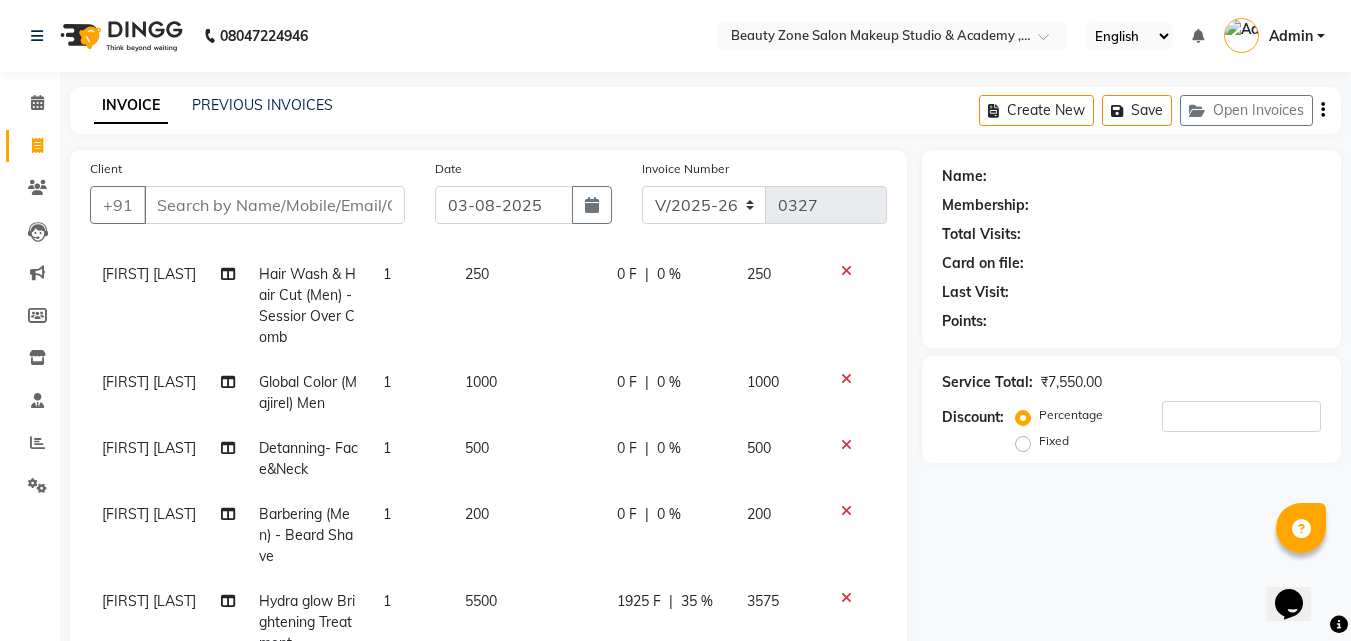 click 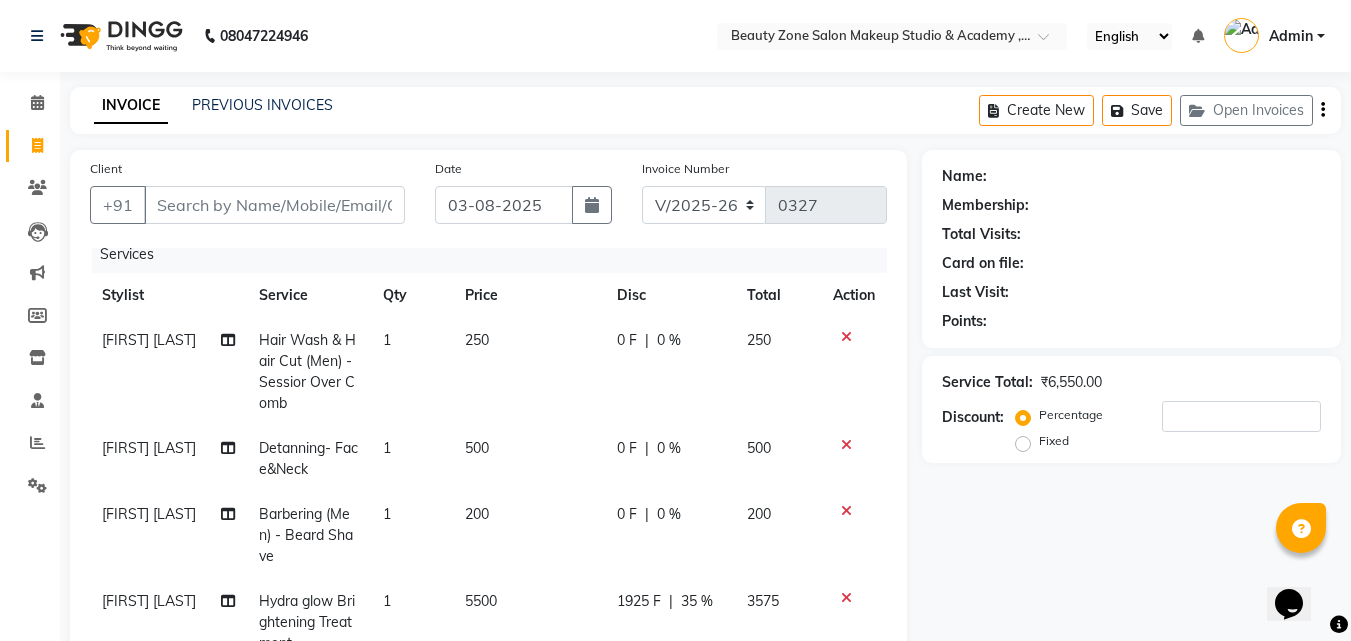 scroll, scrollTop: 27, scrollLeft: 0, axis: vertical 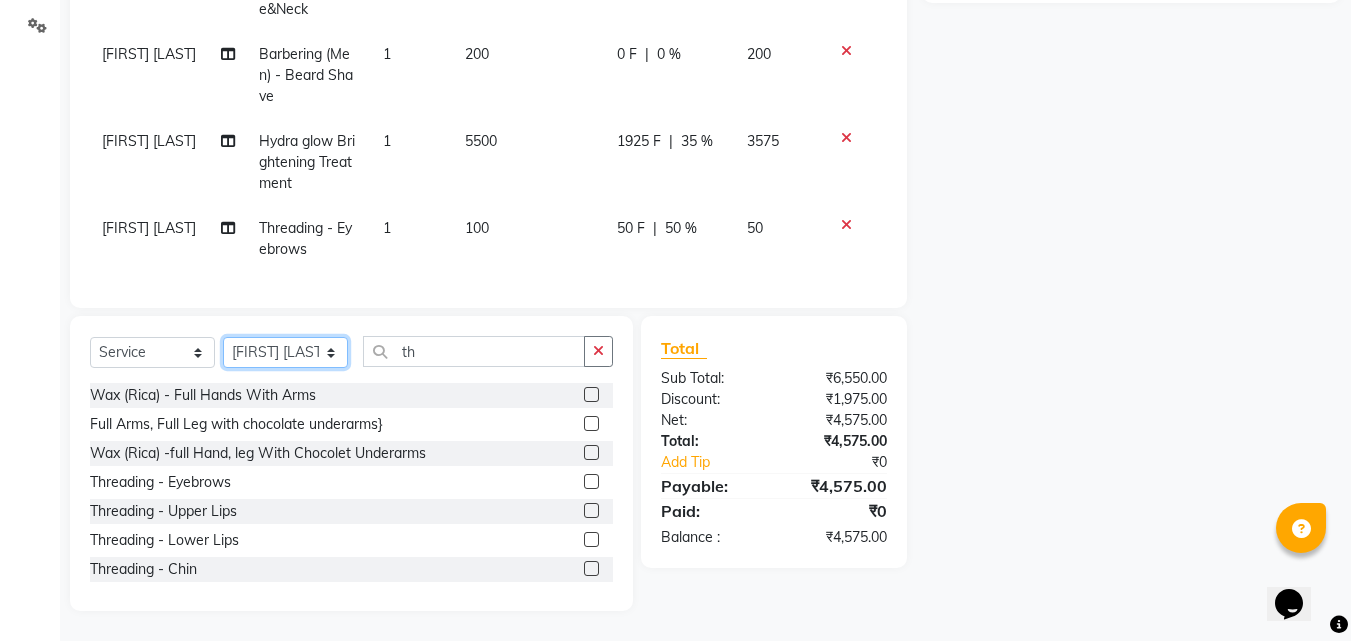 click on "Select Stylist Amol Walke Meghna Meshram Shivani Eknath Khade" 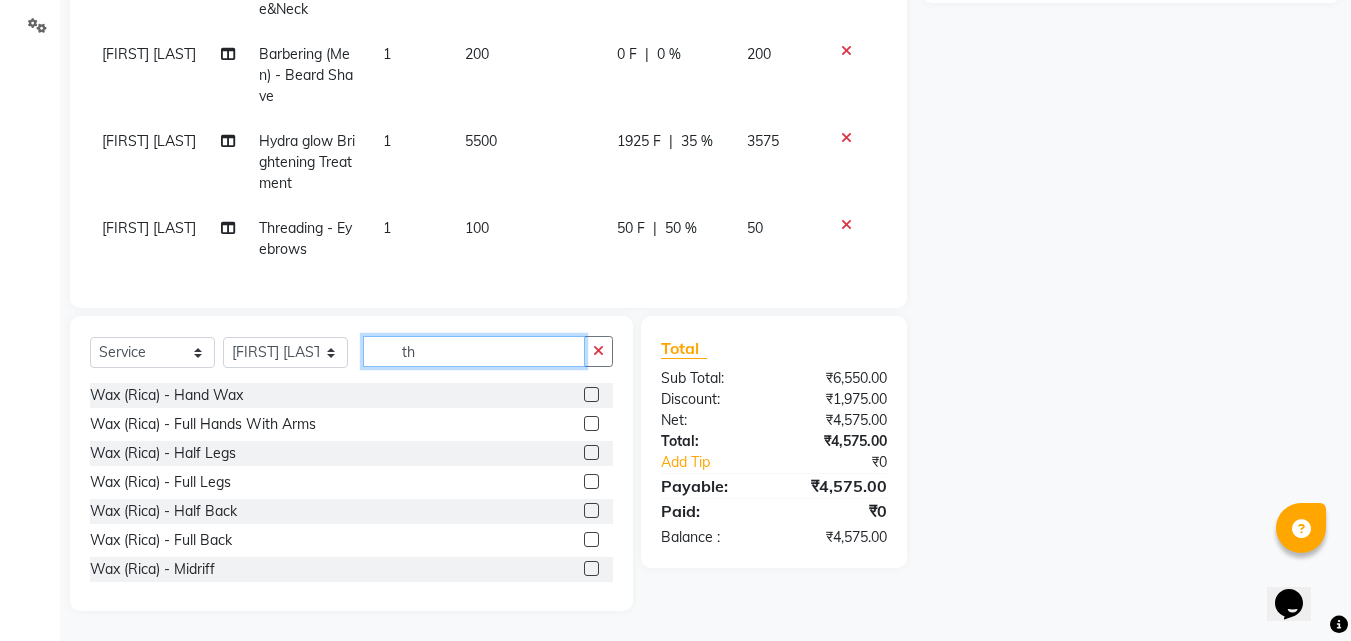 click on "th" 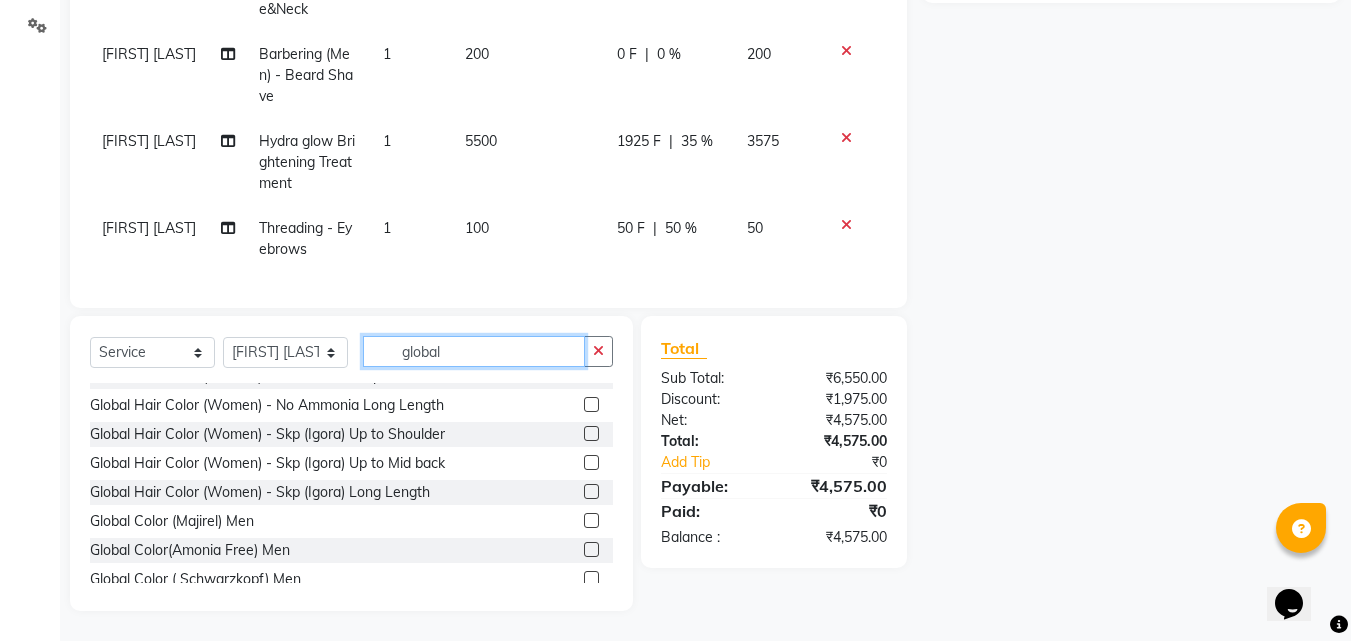 scroll, scrollTop: 148, scrollLeft: 0, axis: vertical 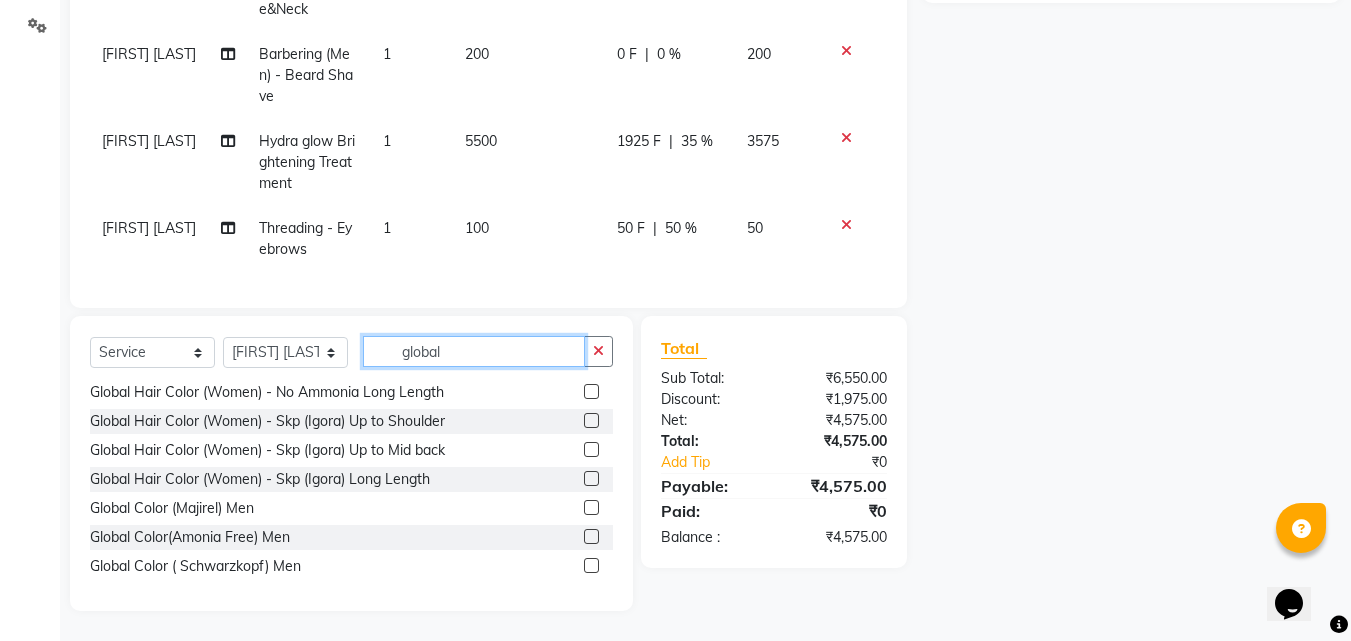 type on "global" 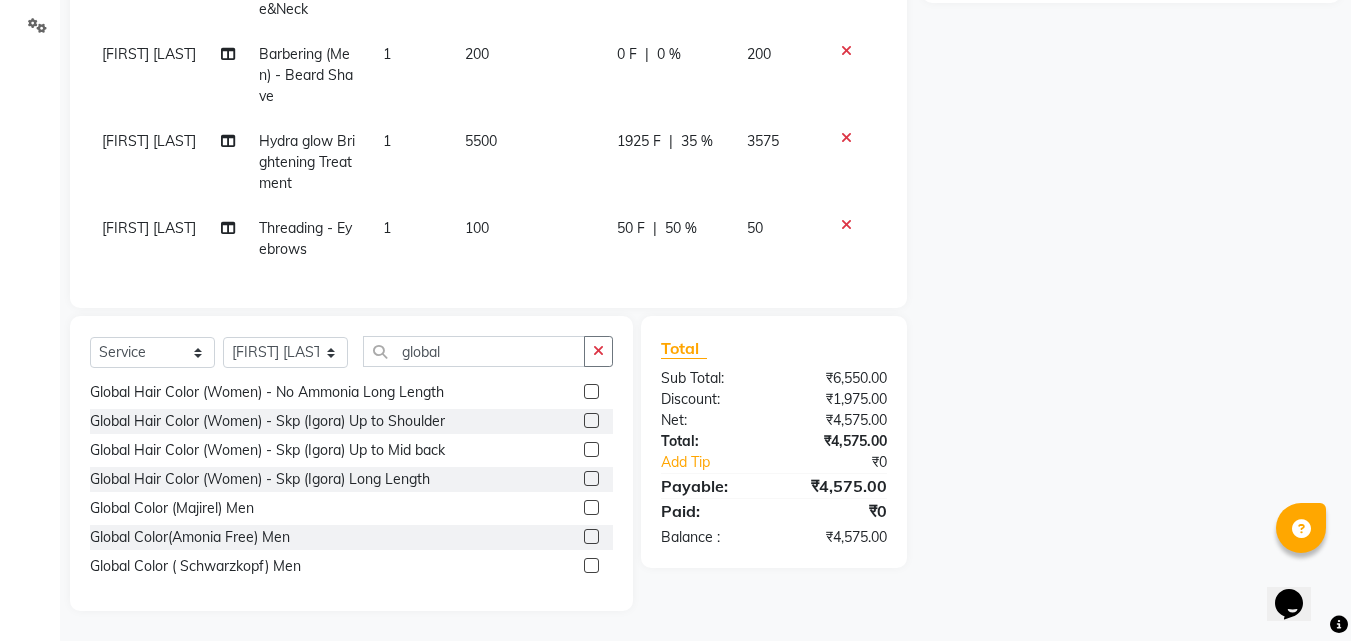 click 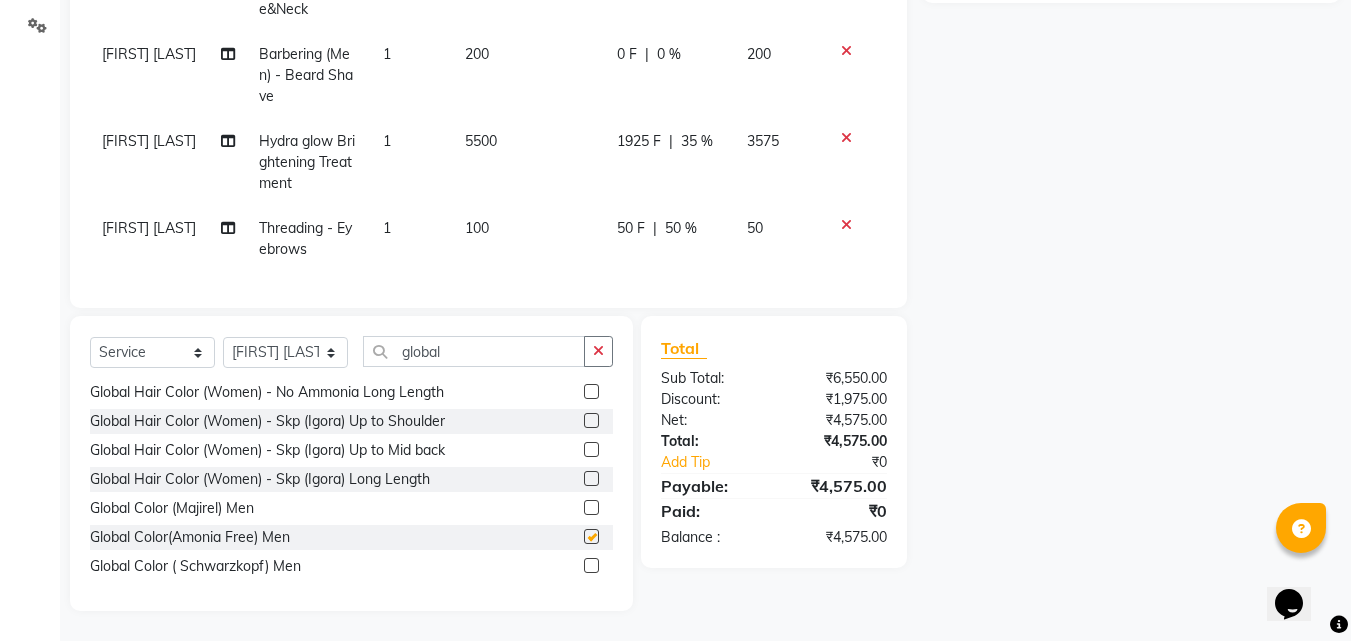 scroll, scrollTop: 93, scrollLeft: 0, axis: vertical 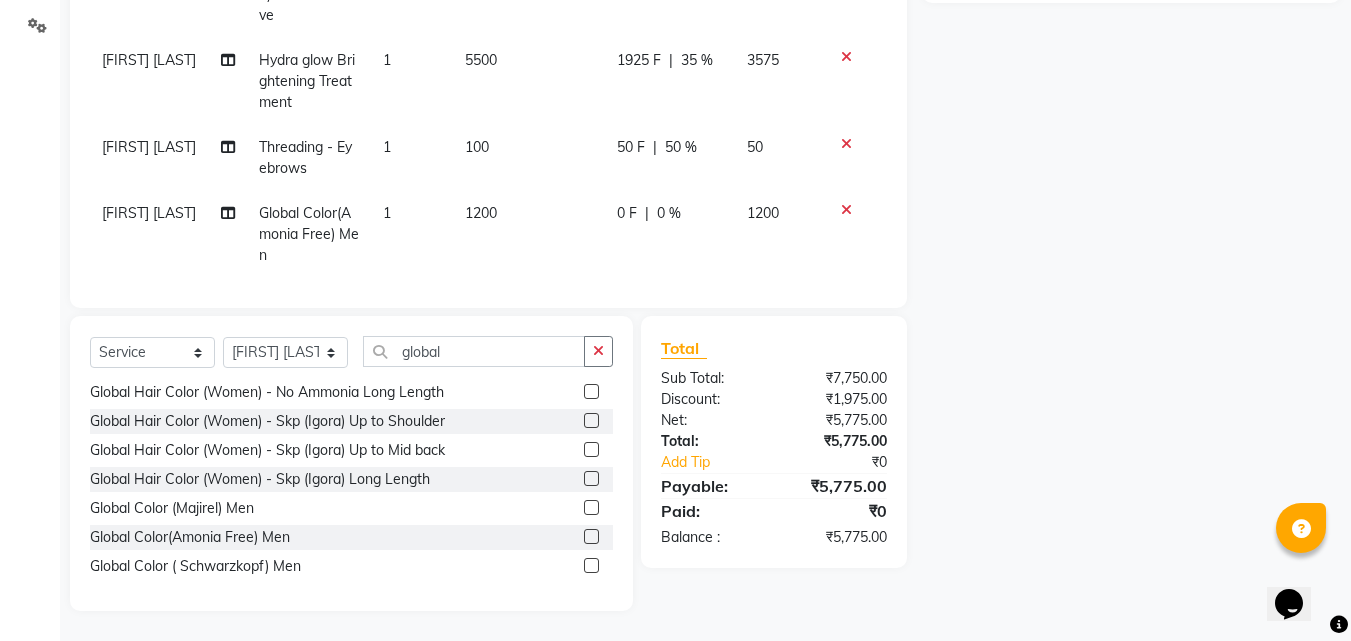 checkbox on "false" 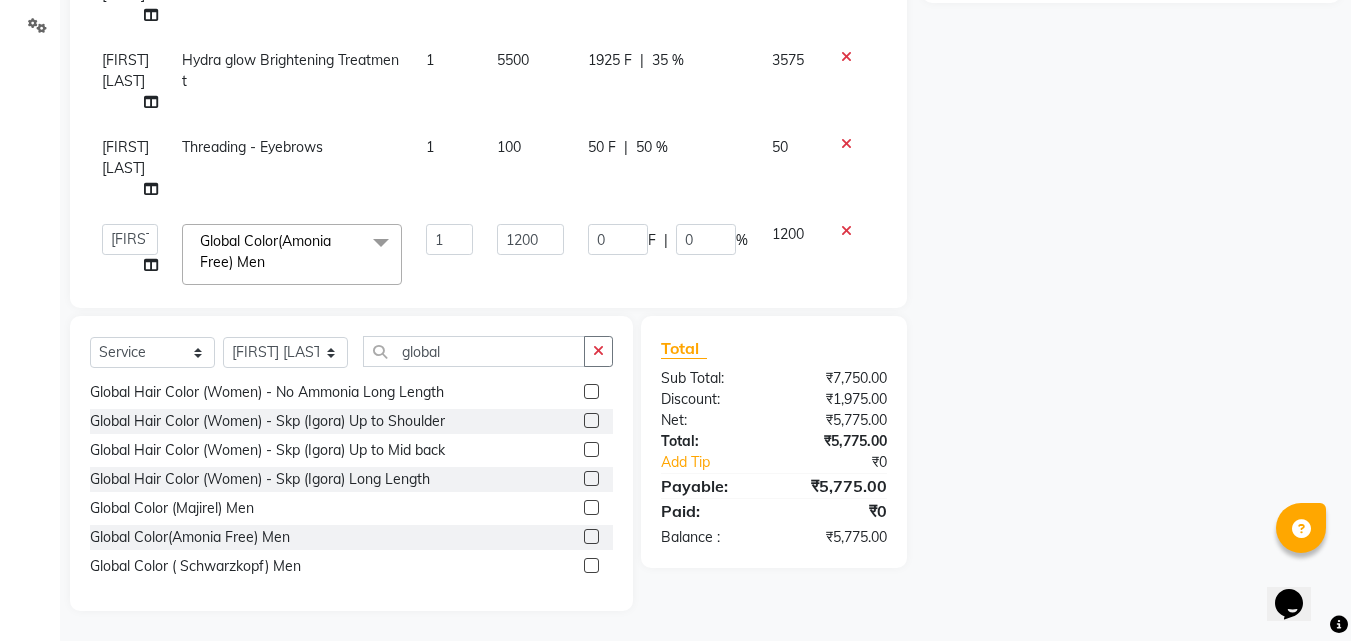 scroll, scrollTop: 217, scrollLeft: 0, axis: vertical 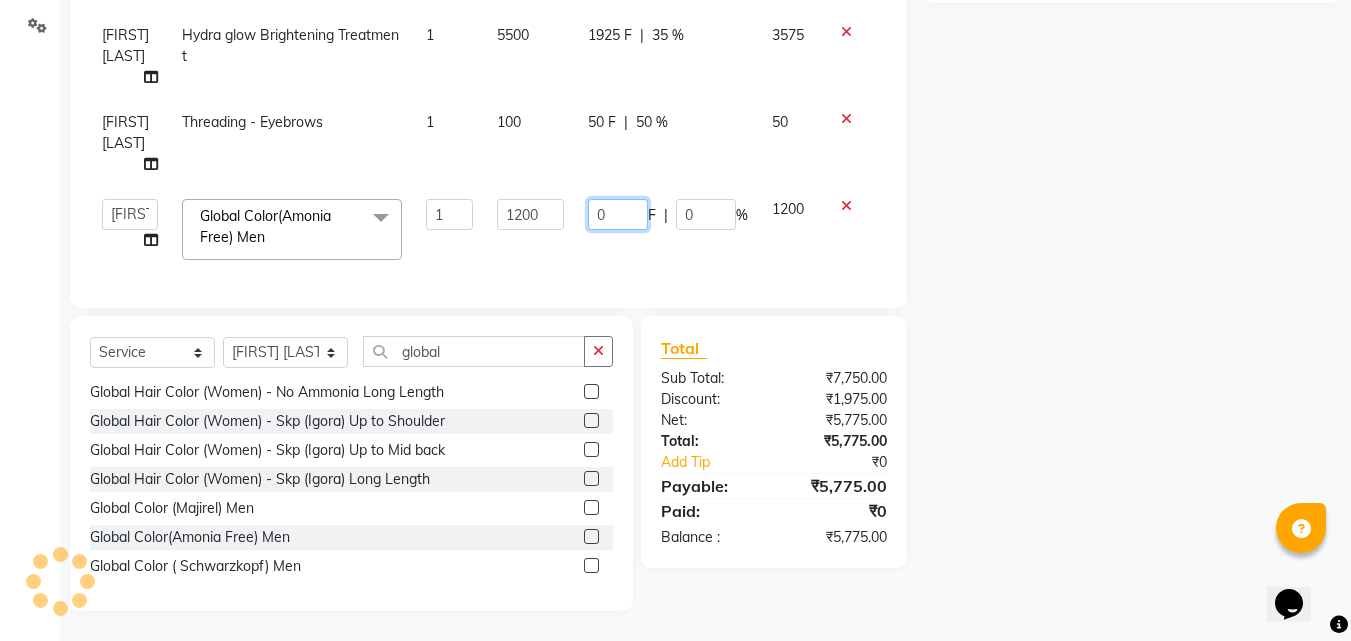 click on "0" 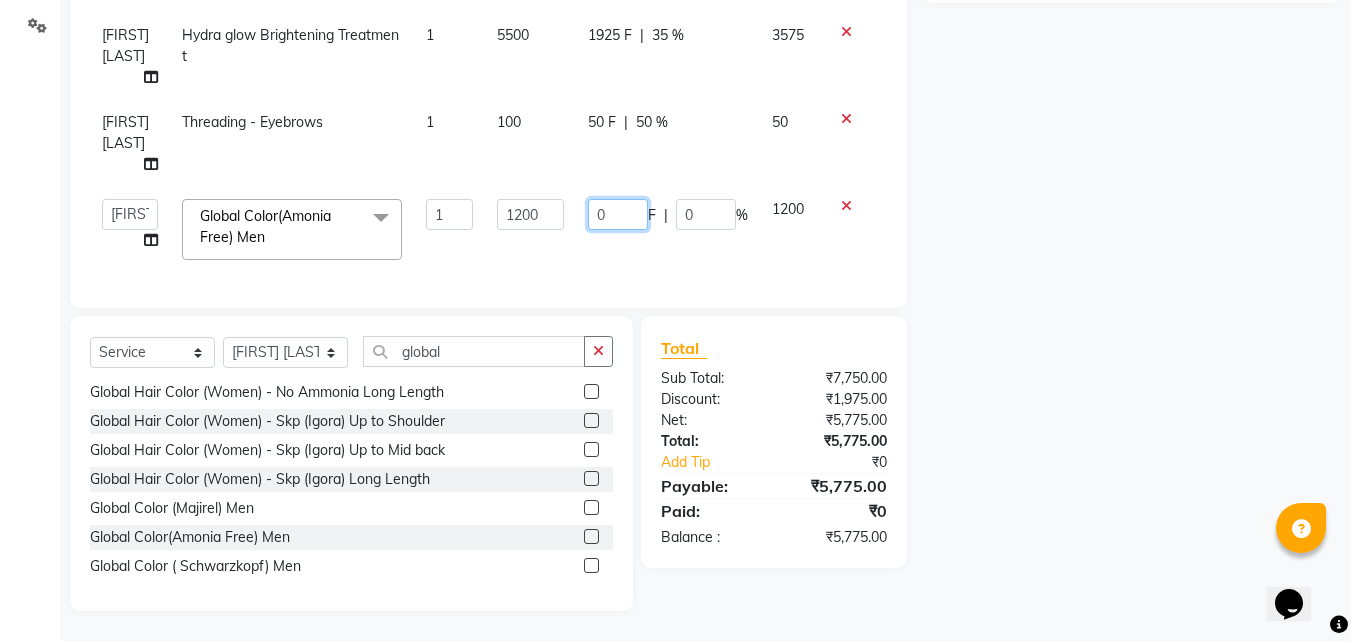 click on "0" 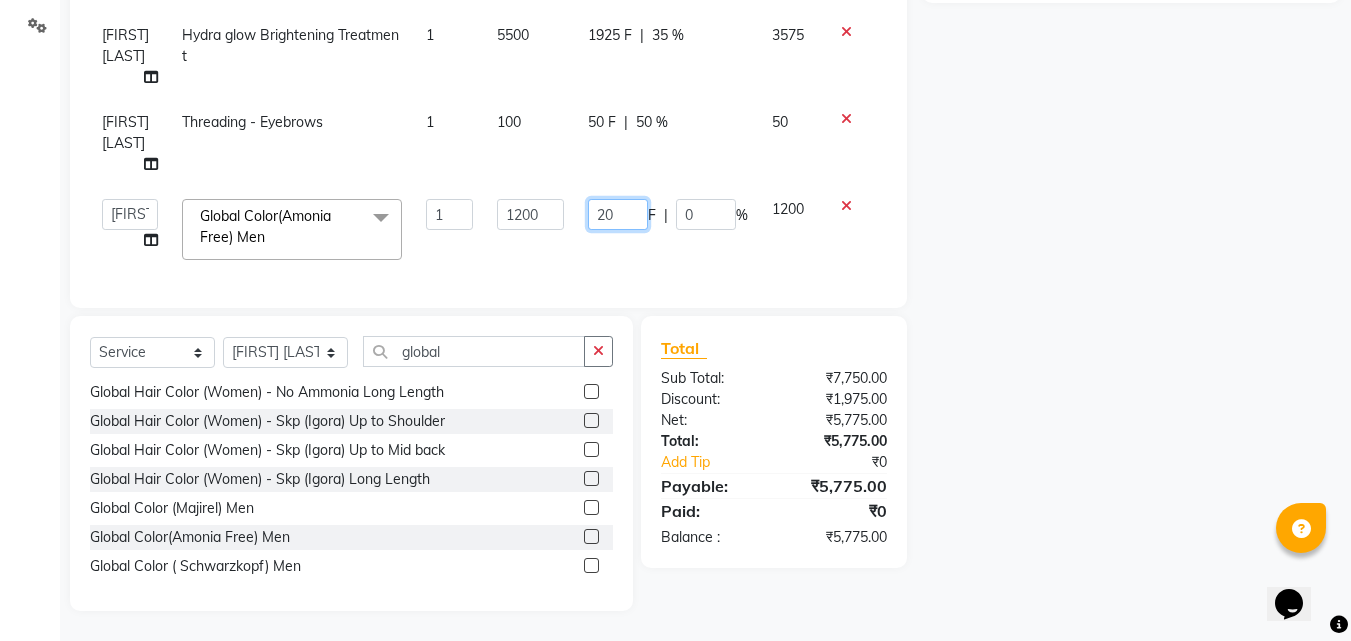 type on "200" 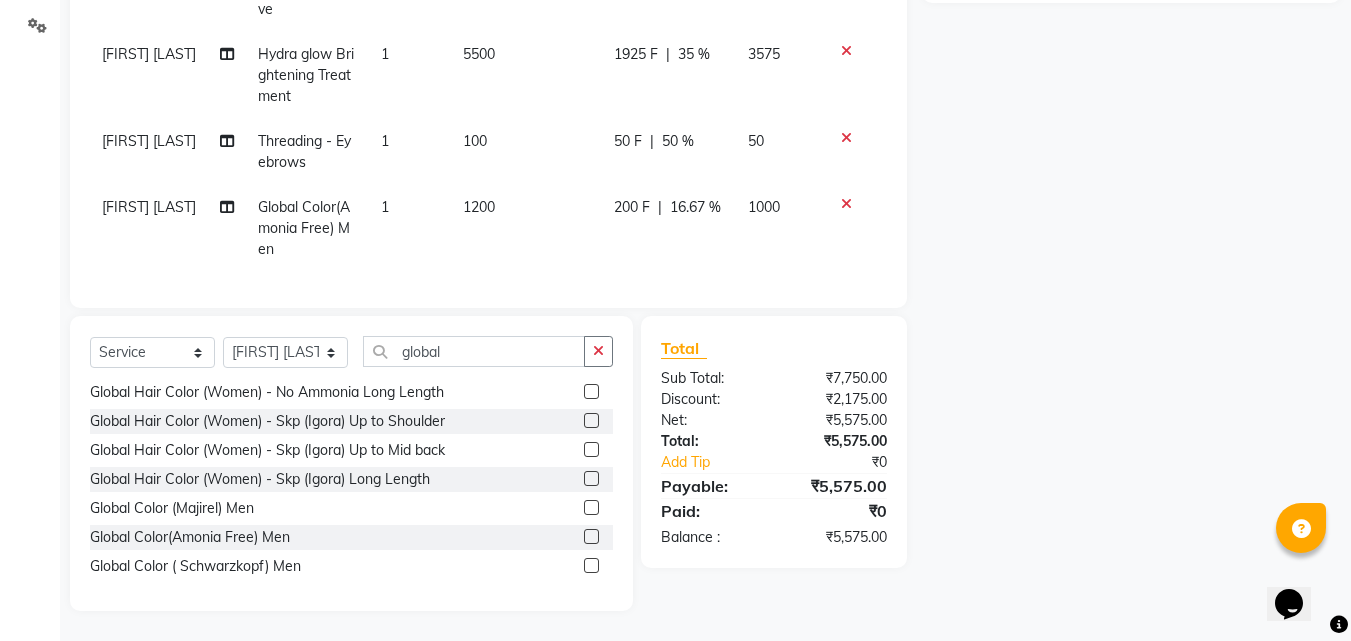 scroll, scrollTop: 114, scrollLeft: 0, axis: vertical 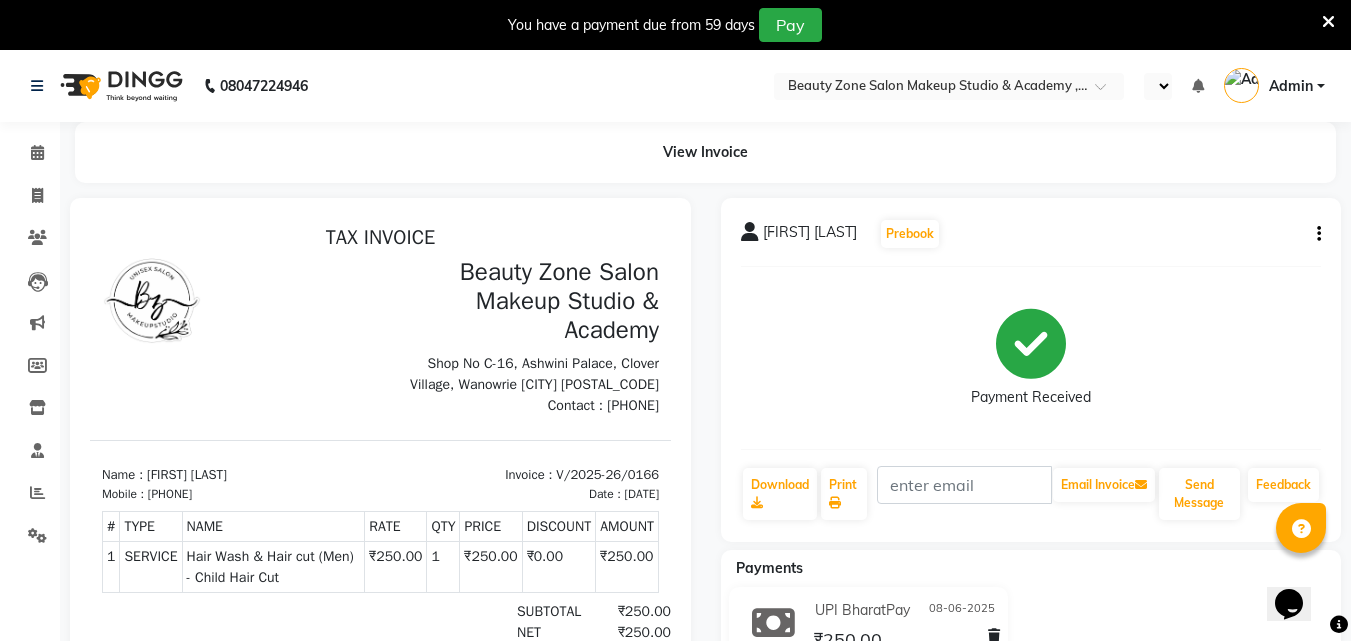select on "en" 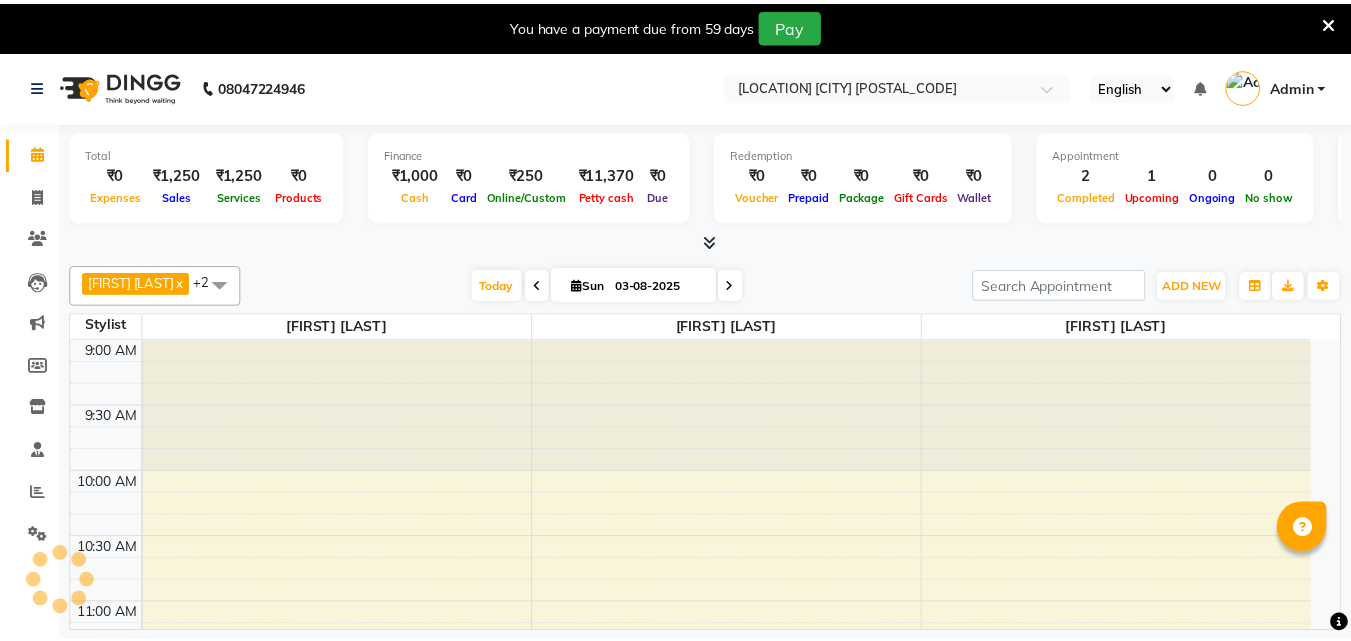 scroll, scrollTop: 0, scrollLeft: 0, axis: both 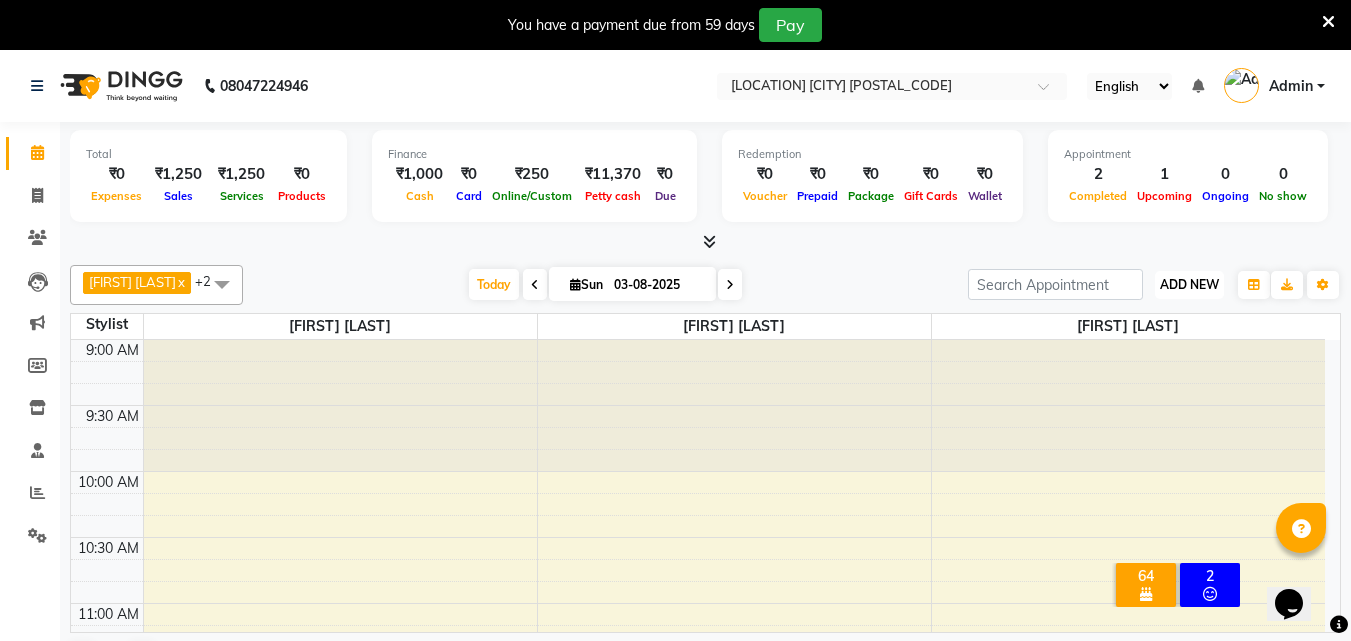 click on "ADD NEW" at bounding box center (1189, 284) 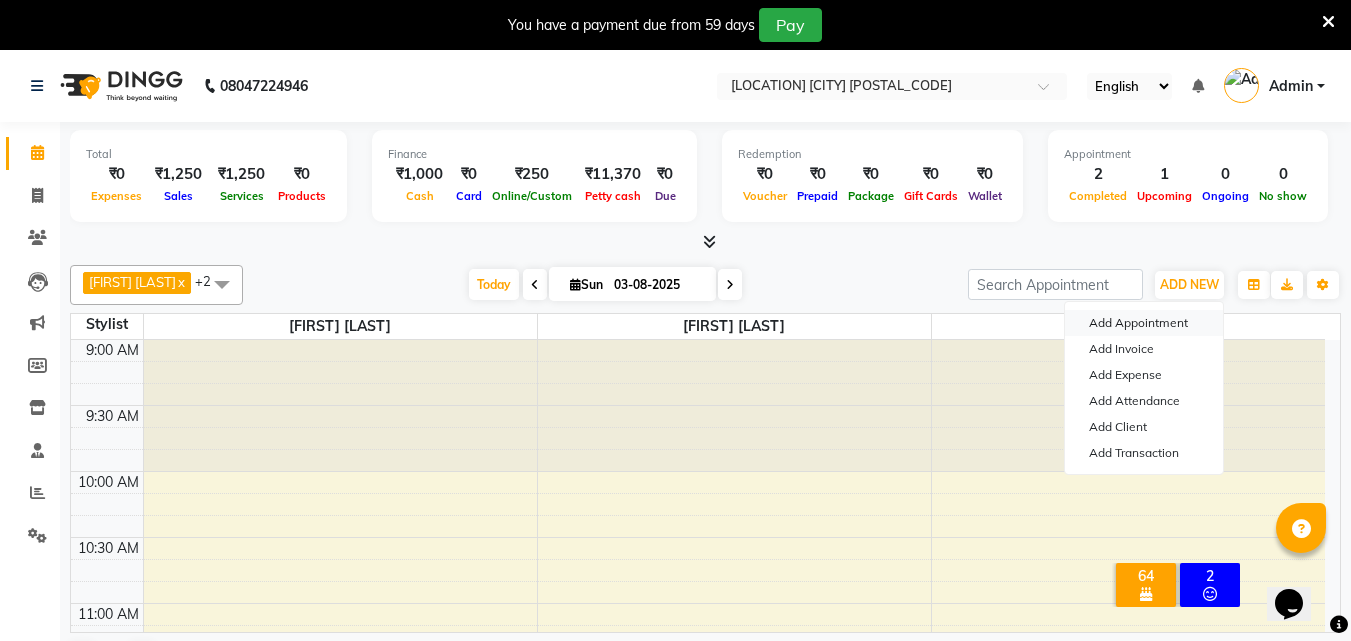 click on "Add Appointment" at bounding box center (1144, 323) 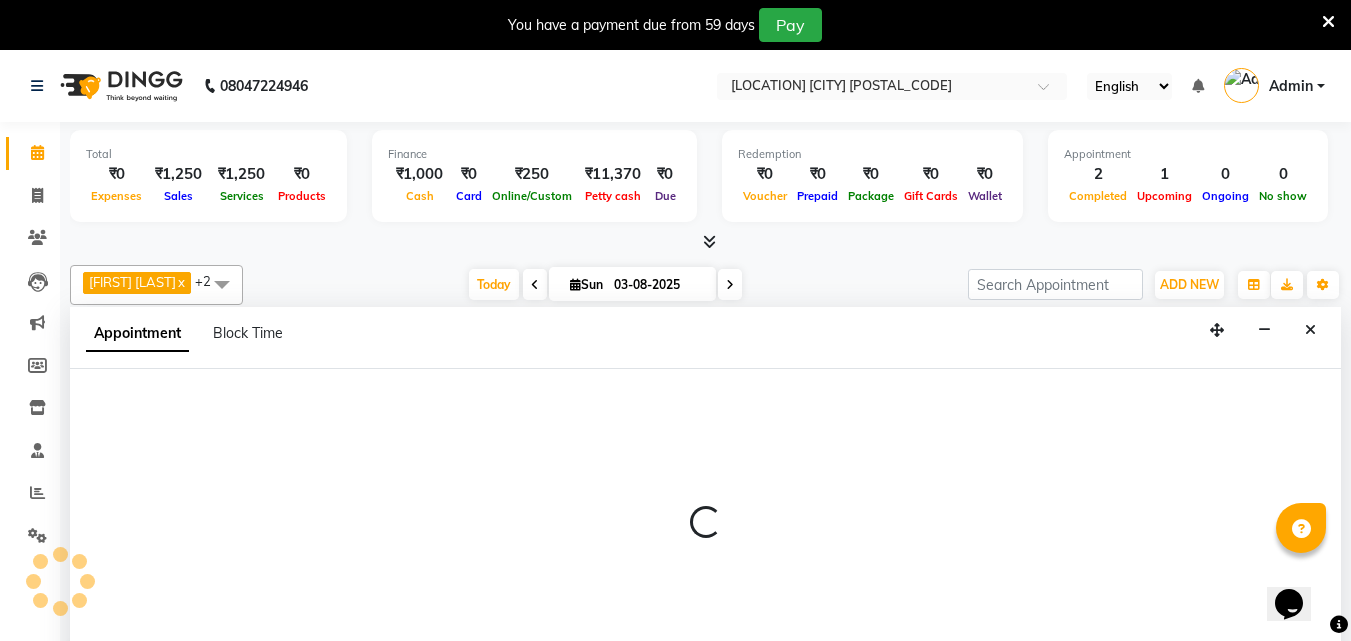 scroll, scrollTop: 2, scrollLeft: 0, axis: vertical 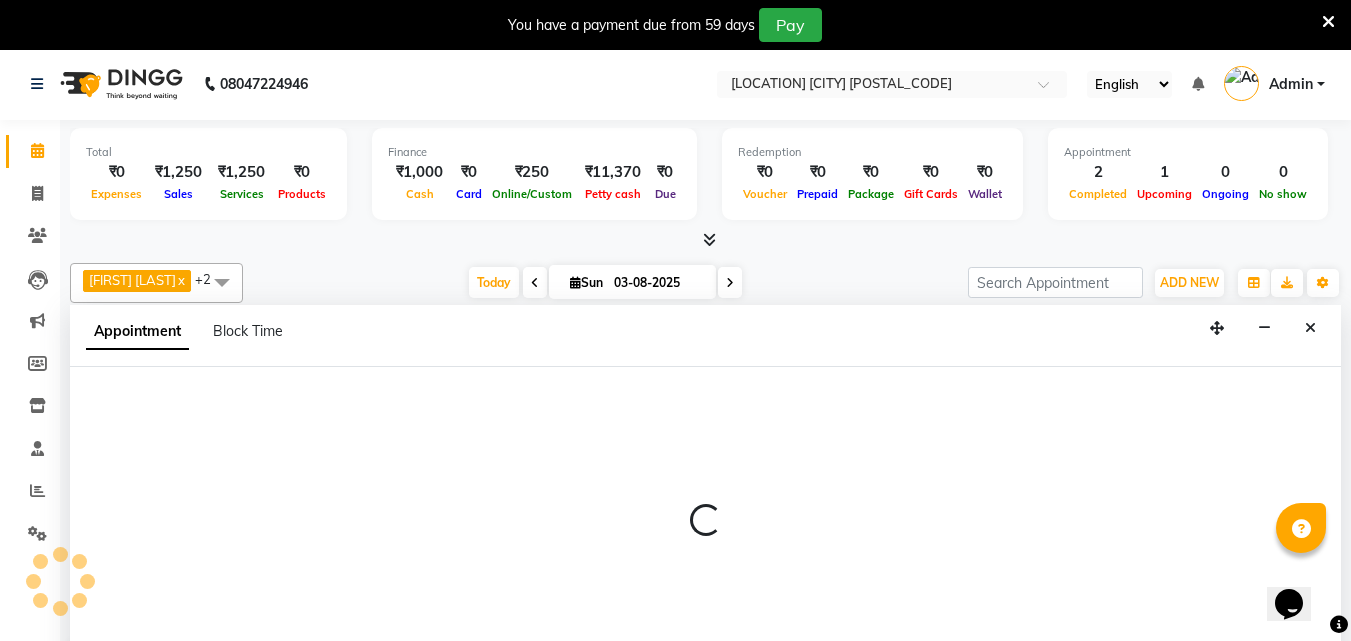 select on "600" 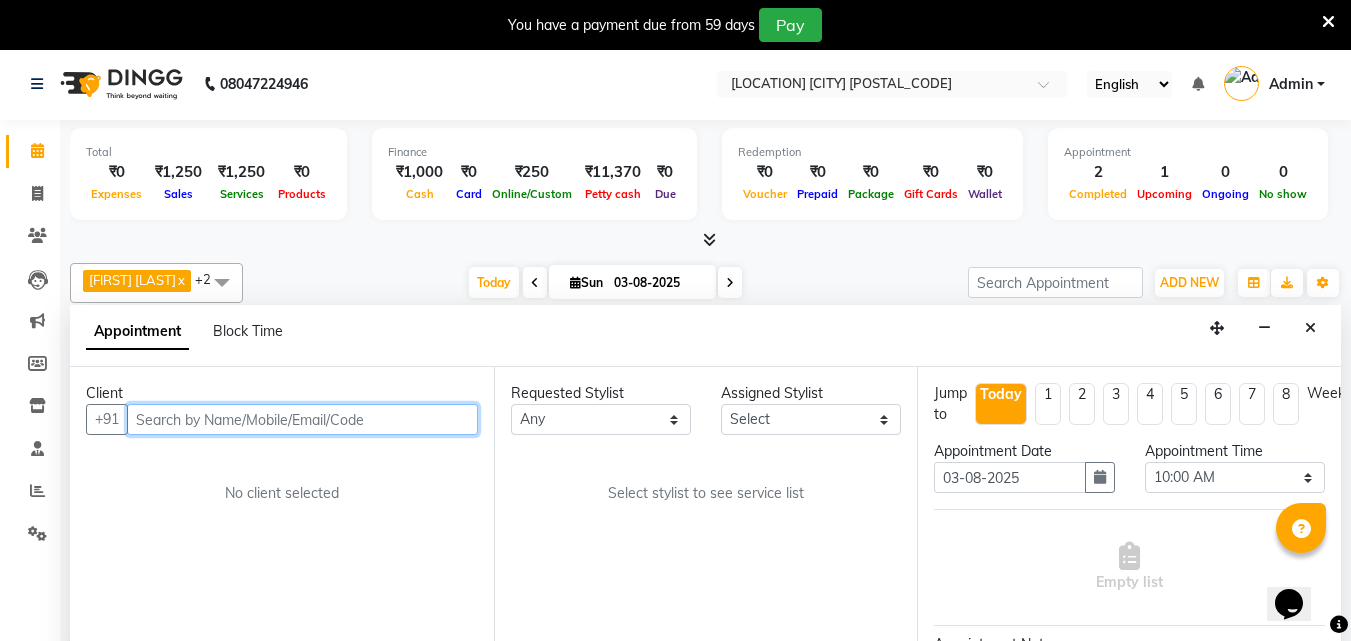 click at bounding box center (302, 419) 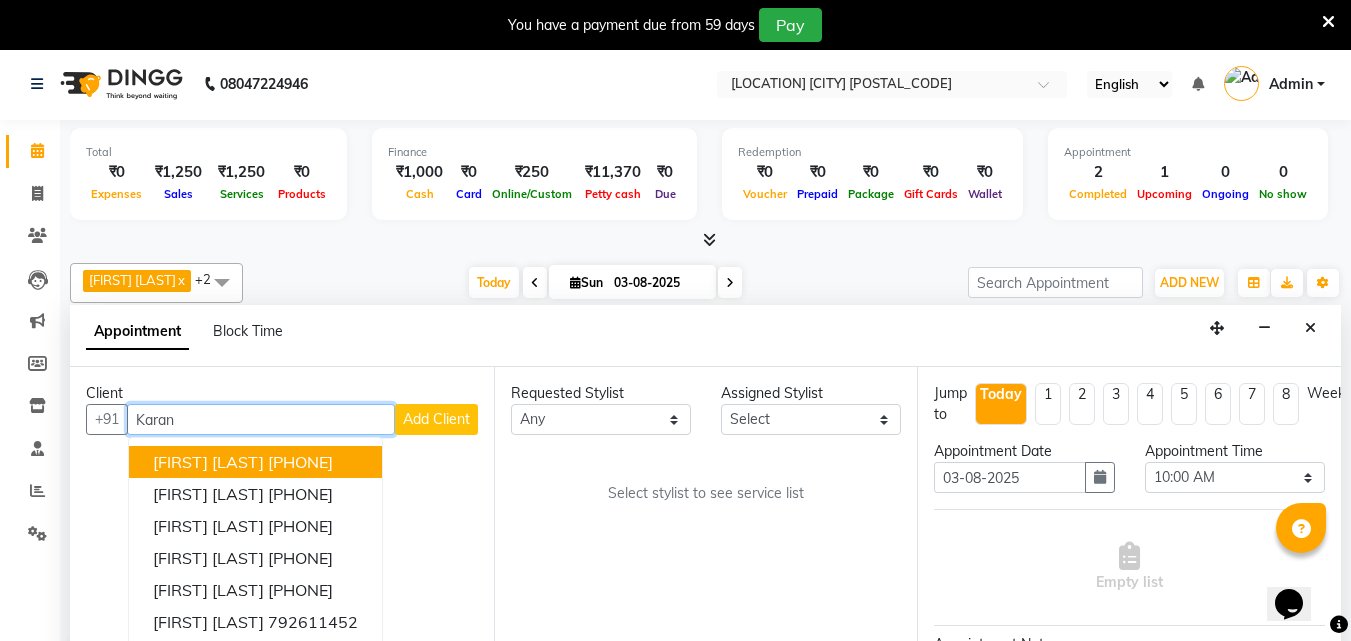 click on "[PHONE]" at bounding box center [300, 462] 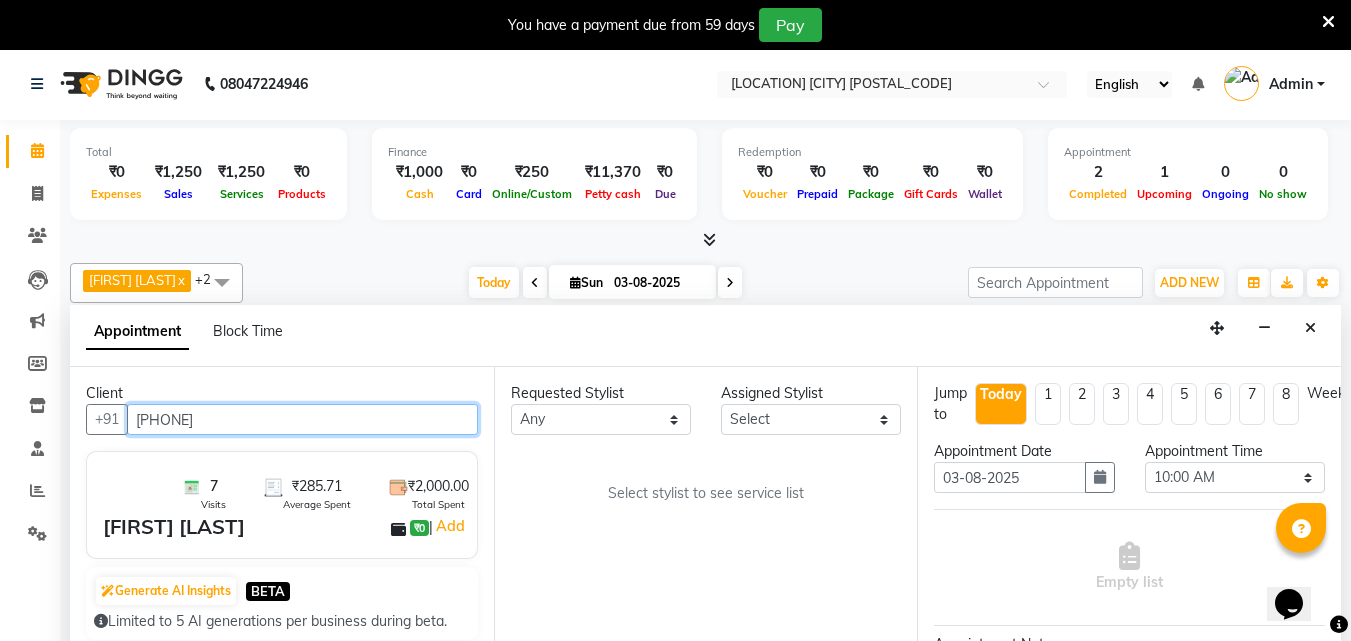 type on "[PHONE]" 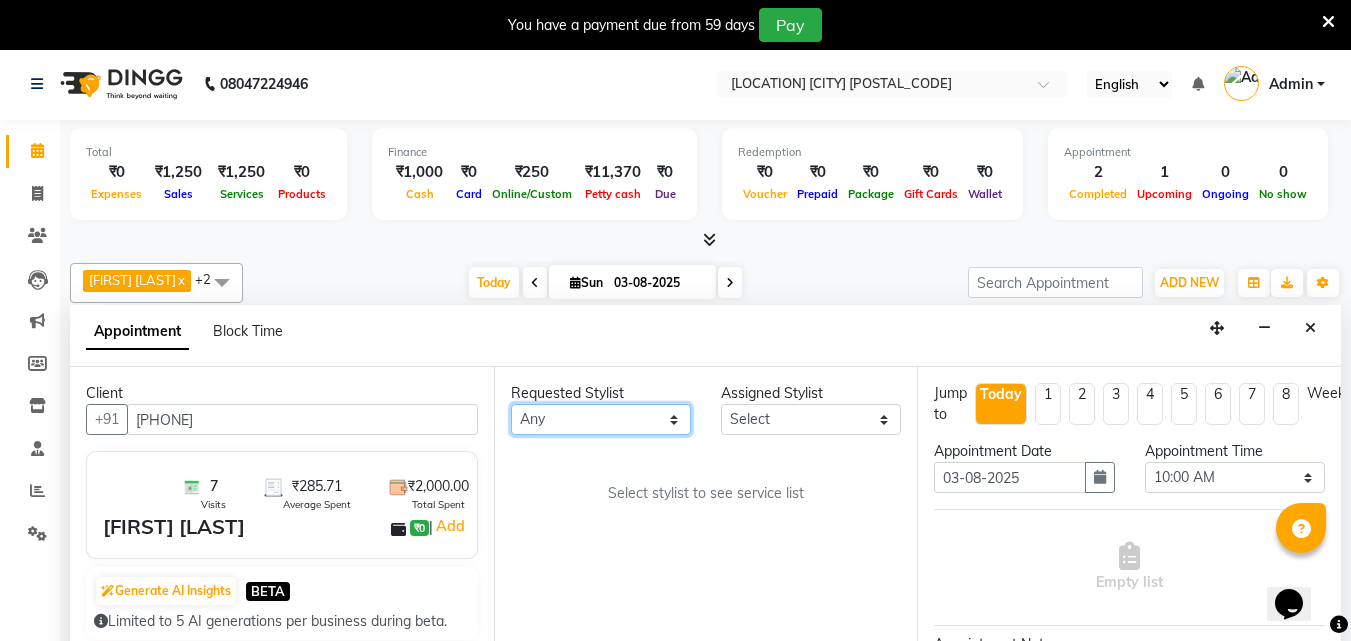 click on "Any [FIRST] [LAST], [FIRST] [LAST], [FIRST] [LAST]" at bounding box center (601, 419) 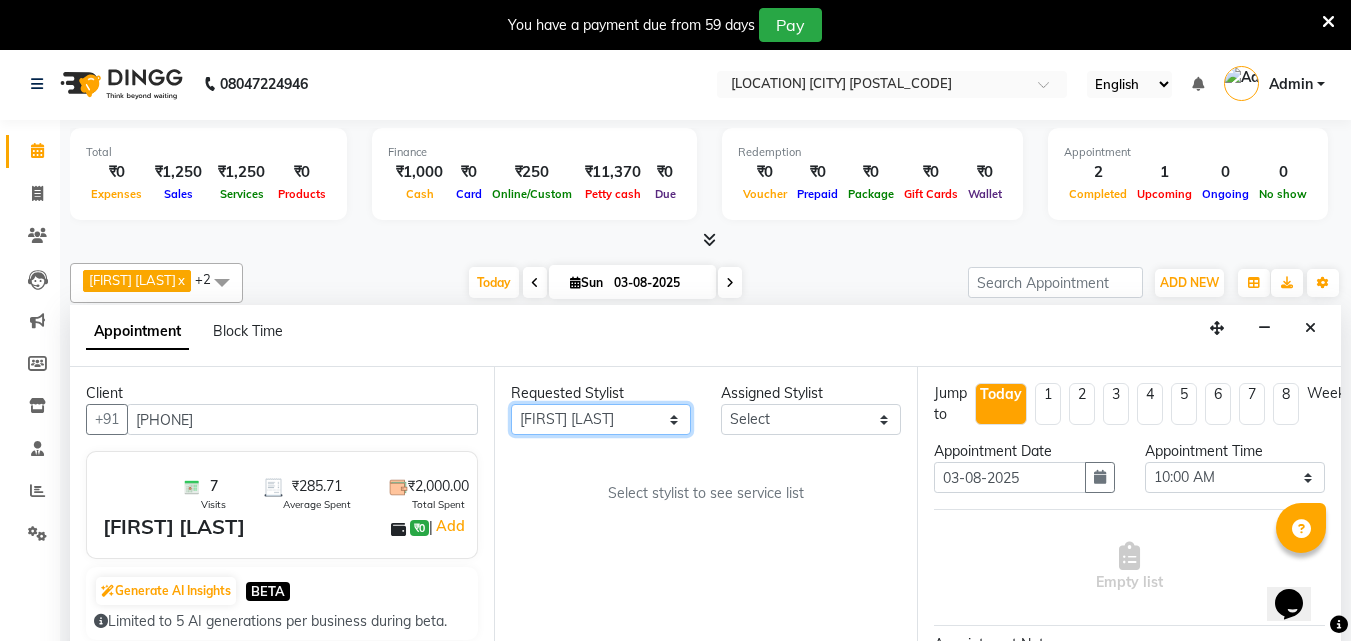 click on "Any [FIRST] [LAST], [FIRST] [LAST], [FIRST] [LAST]" at bounding box center (601, 419) 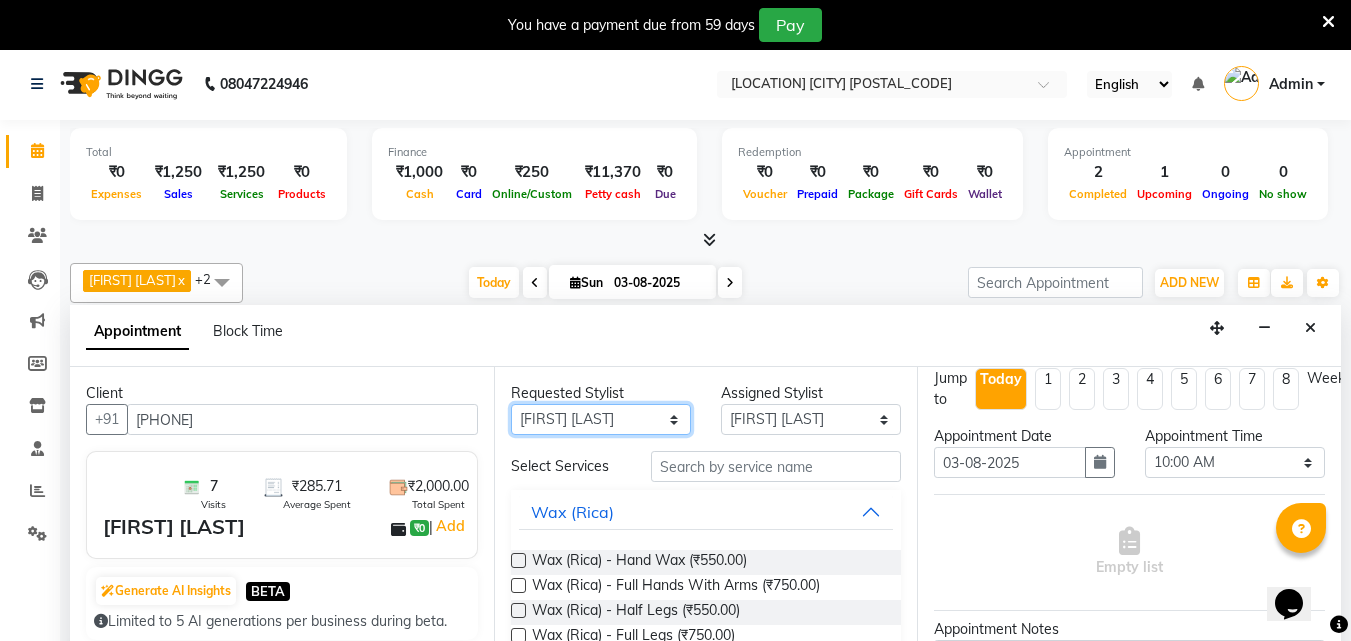 scroll, scrollTop: 13, scrollLeft: 0, axis: vertical 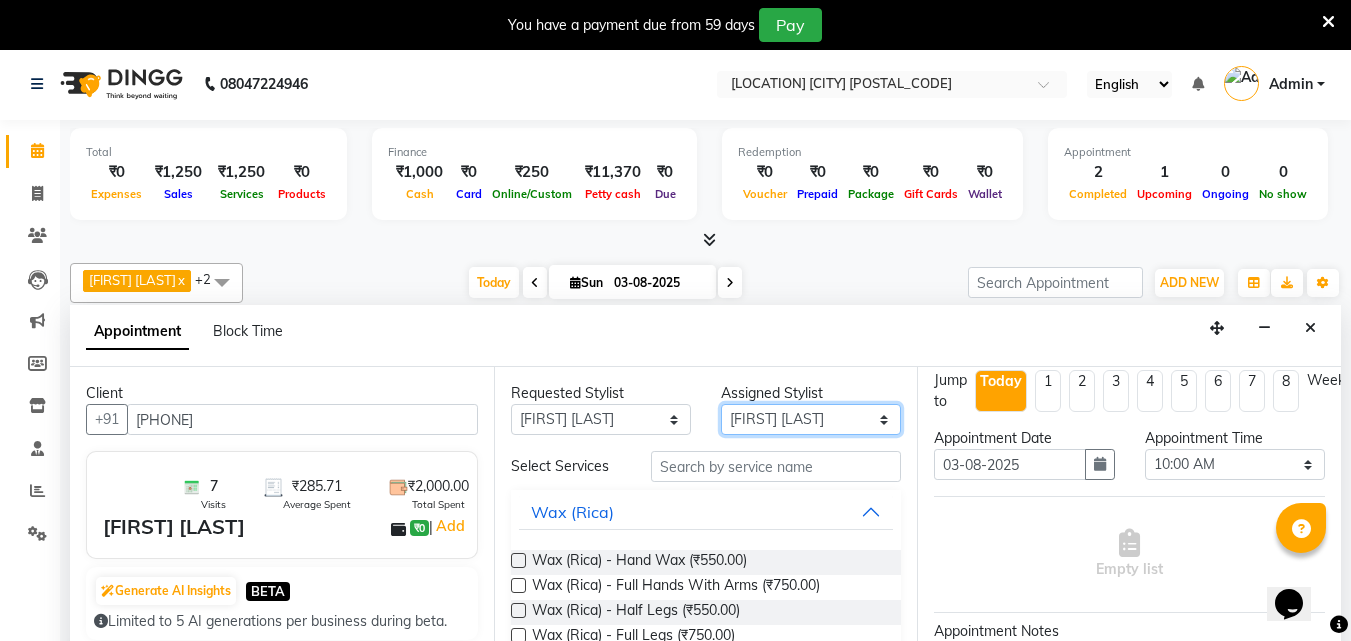 click on "Select [FIRST] [LAST], [FIRST] [LAST], [FIRST] [LAST]" at bounding box center (811, 419) 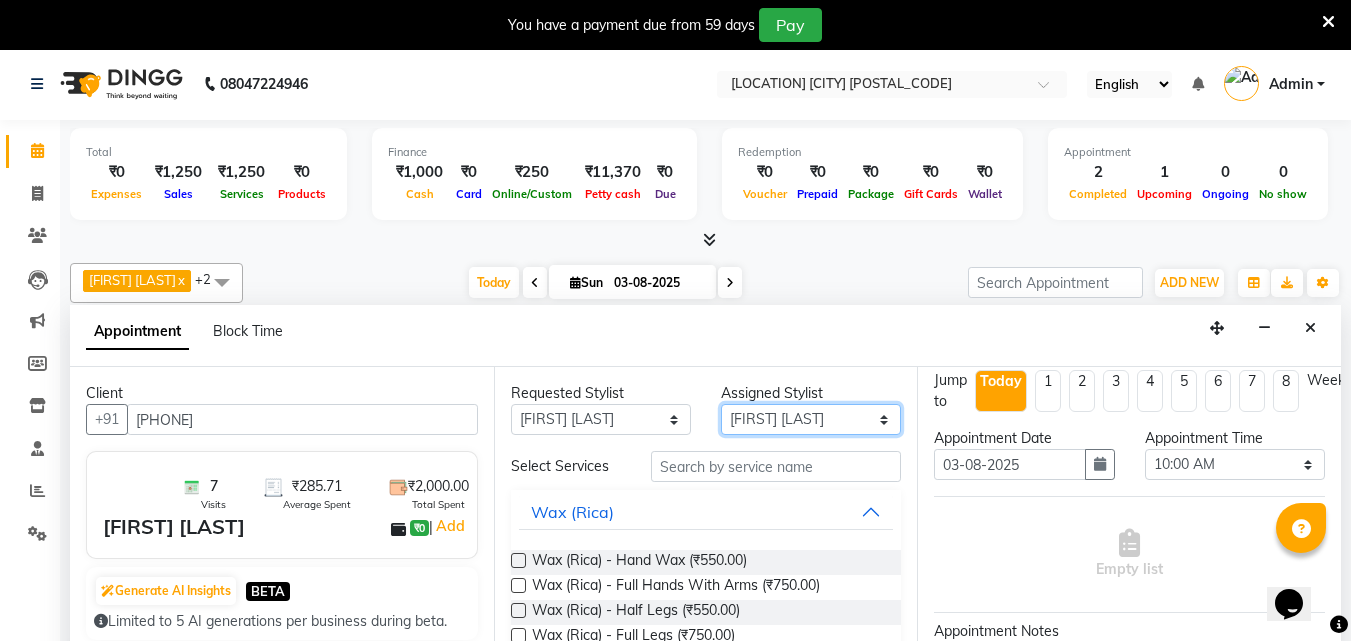 click on "Select [FIRST] [LAST], [FIRST] [LAST], [FIRST] [LAST]" at bounding box center [811, 419] 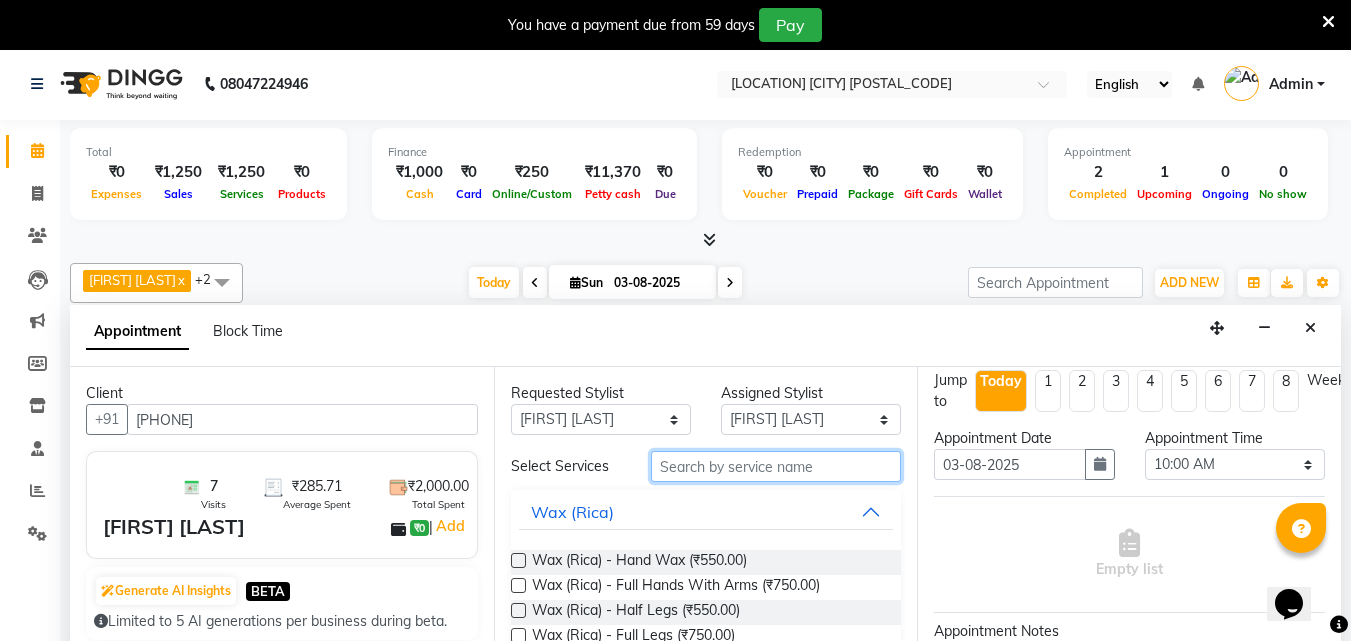 click at bounding box center (776, 466) 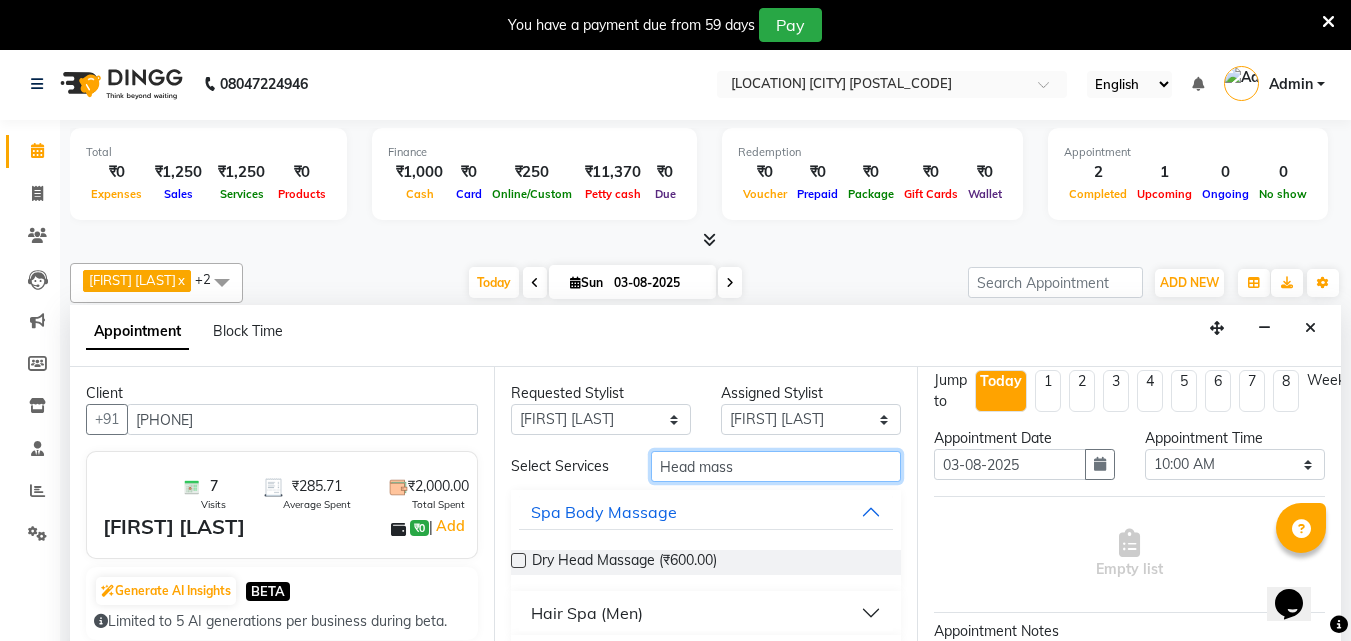 type on "Head mass" 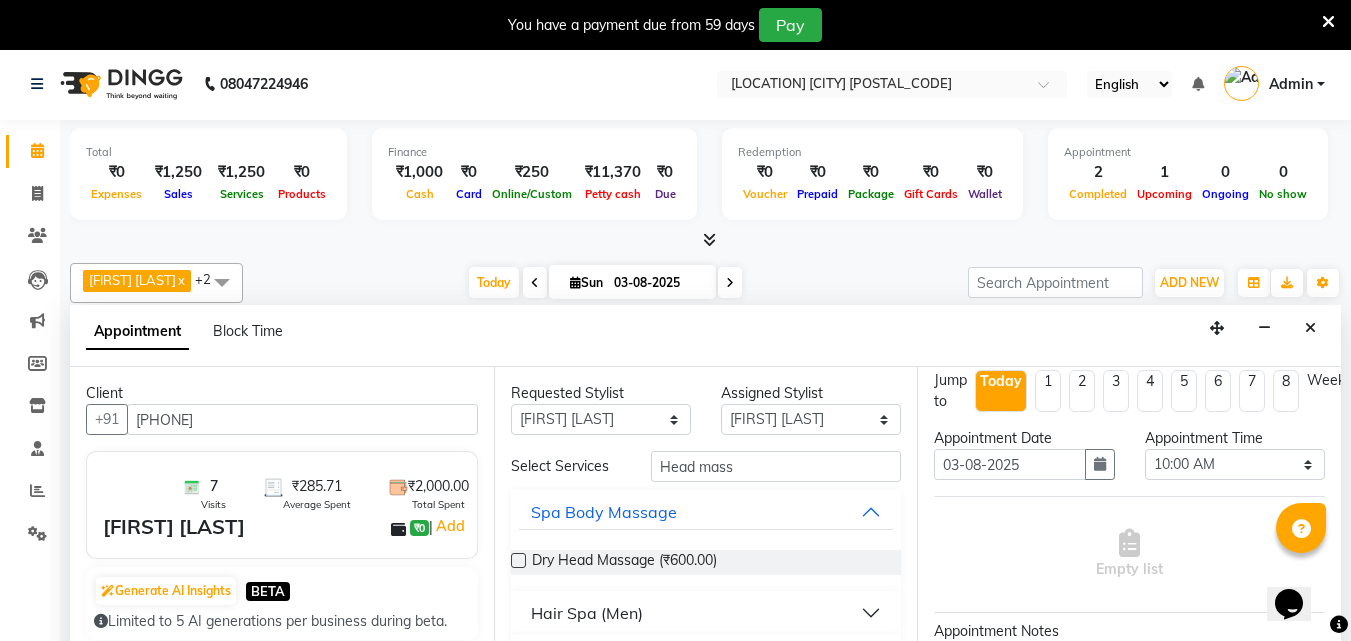 click on "Hair Spa   (Men)" at bounding box center [706, 613] 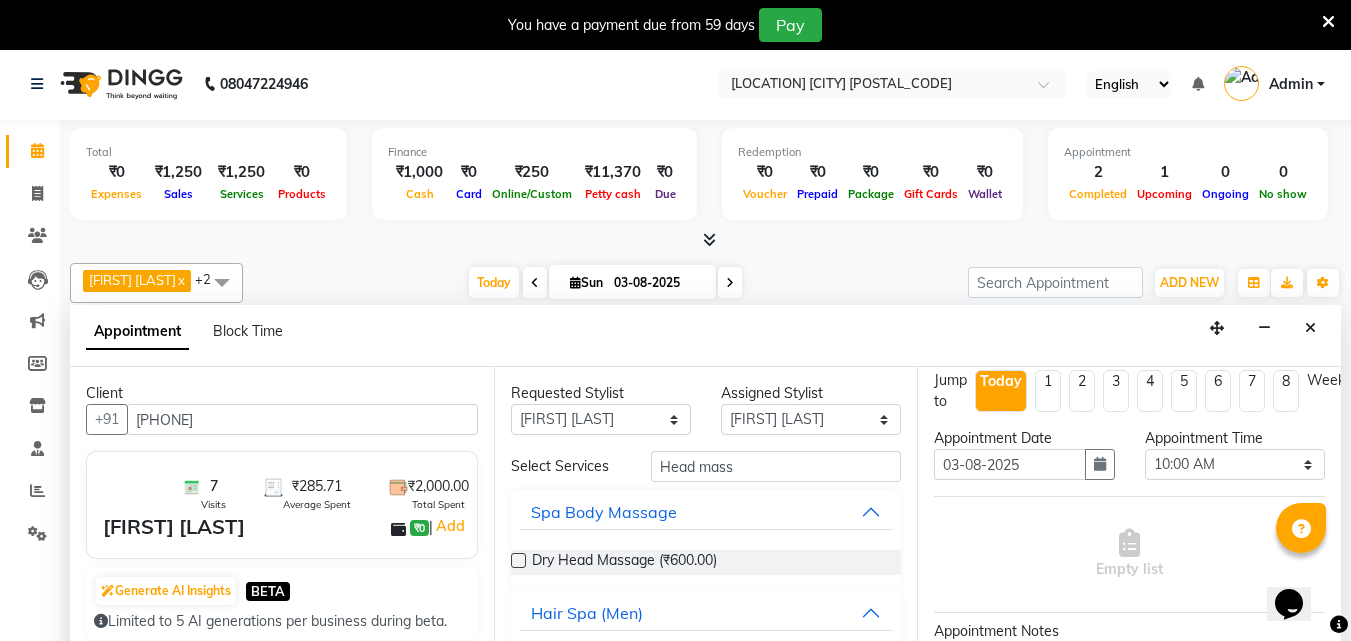 click at bounding box center [518, 560] 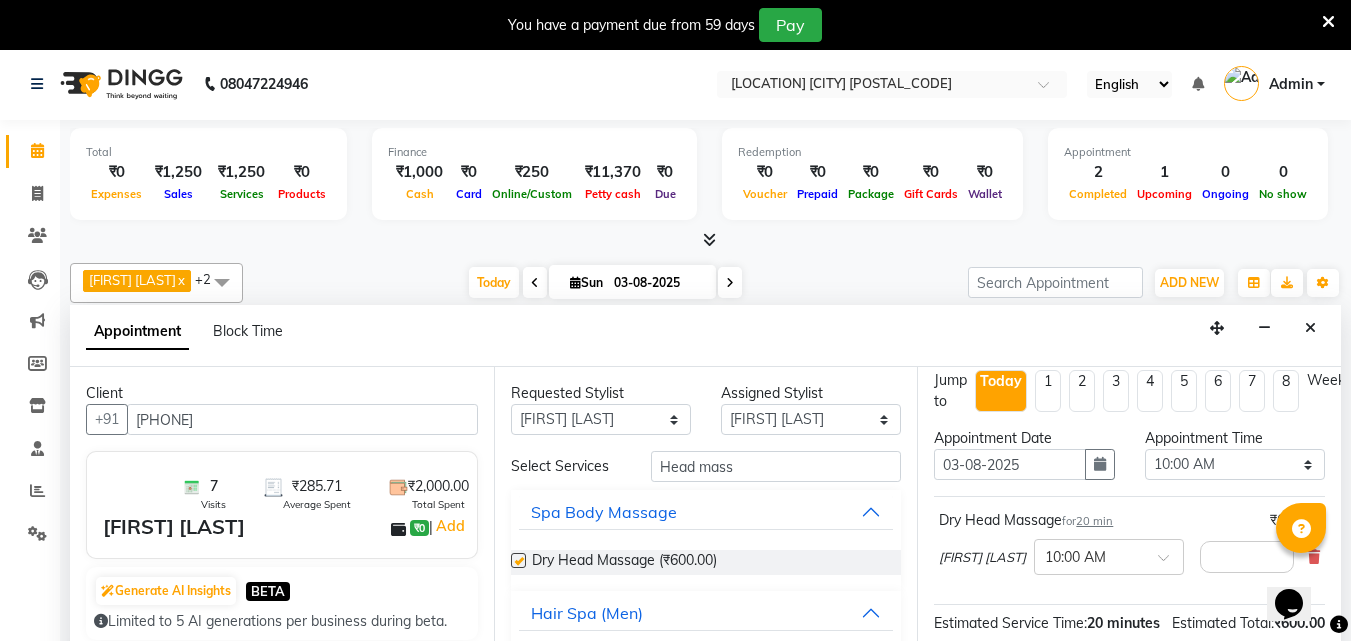 checkbox on "false" 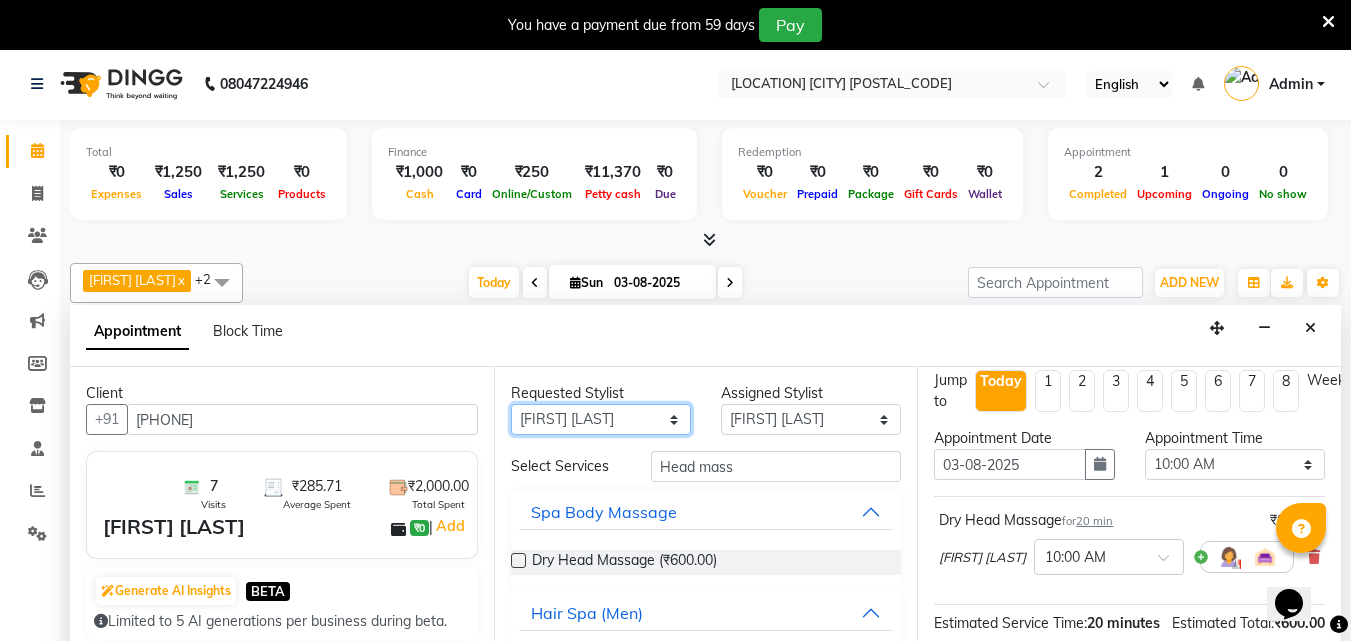 click on "Any [FIRST] [LAST], [FIRST] [LAST], [FIRST] [LAST]" at bounding box center (601, 419) 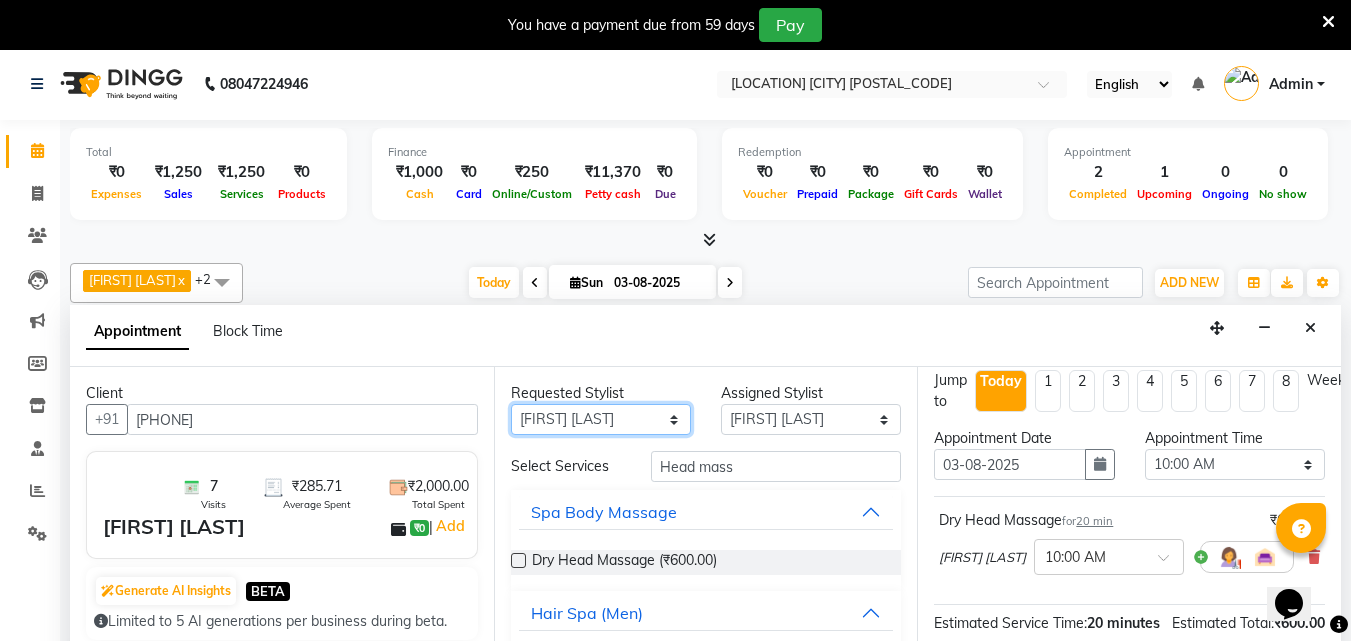 select on "83666" 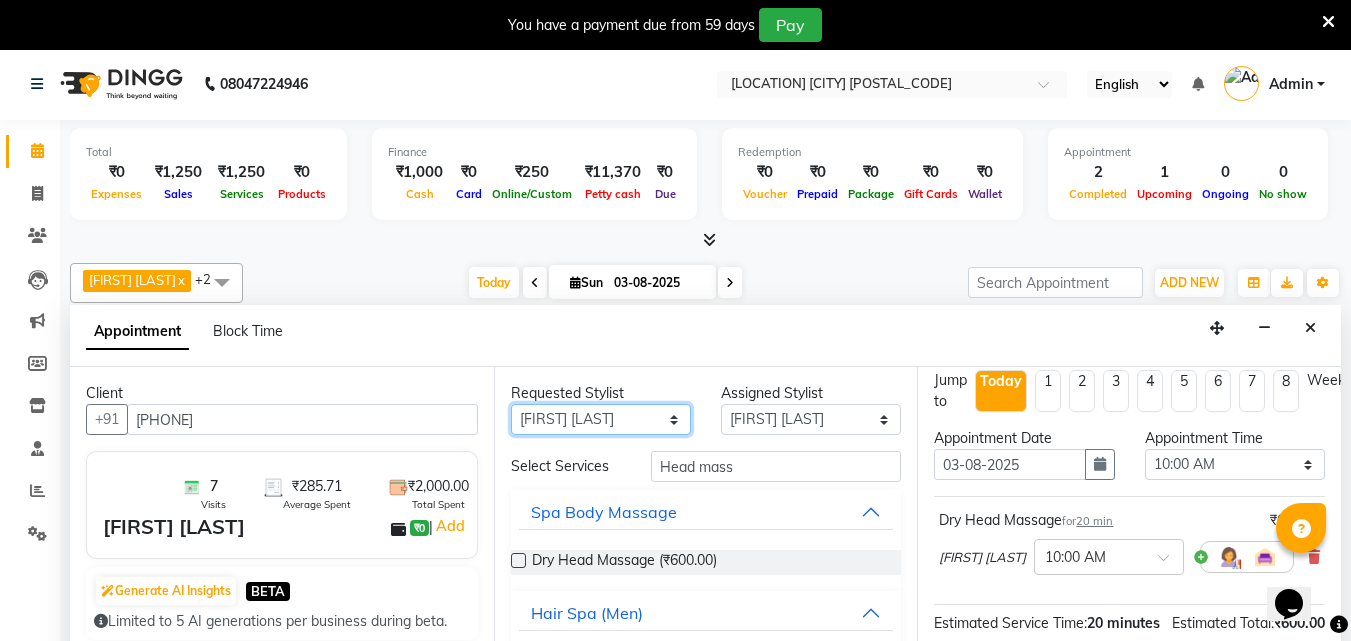 click on "Any [FIRST] [LAST], [FIRST] [LAST], [FIRST] [LAST]" at bounding box center (601, 419) 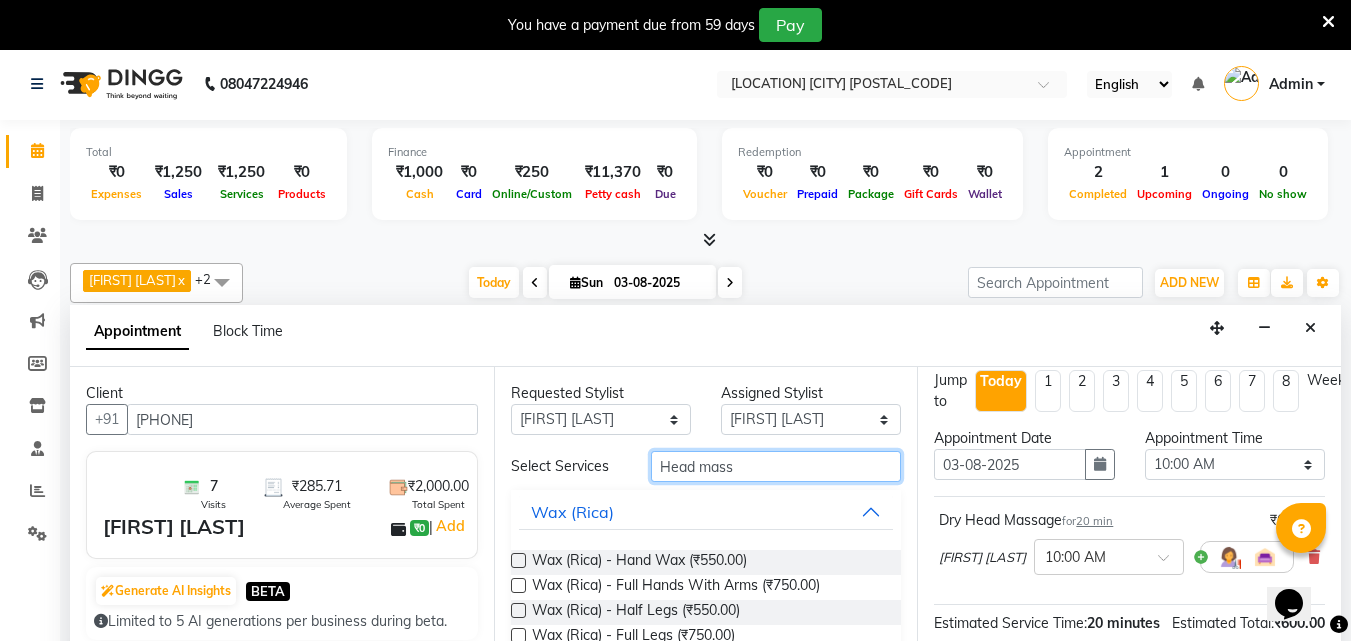 click on "Head mass" at bounding box center (776, 466) 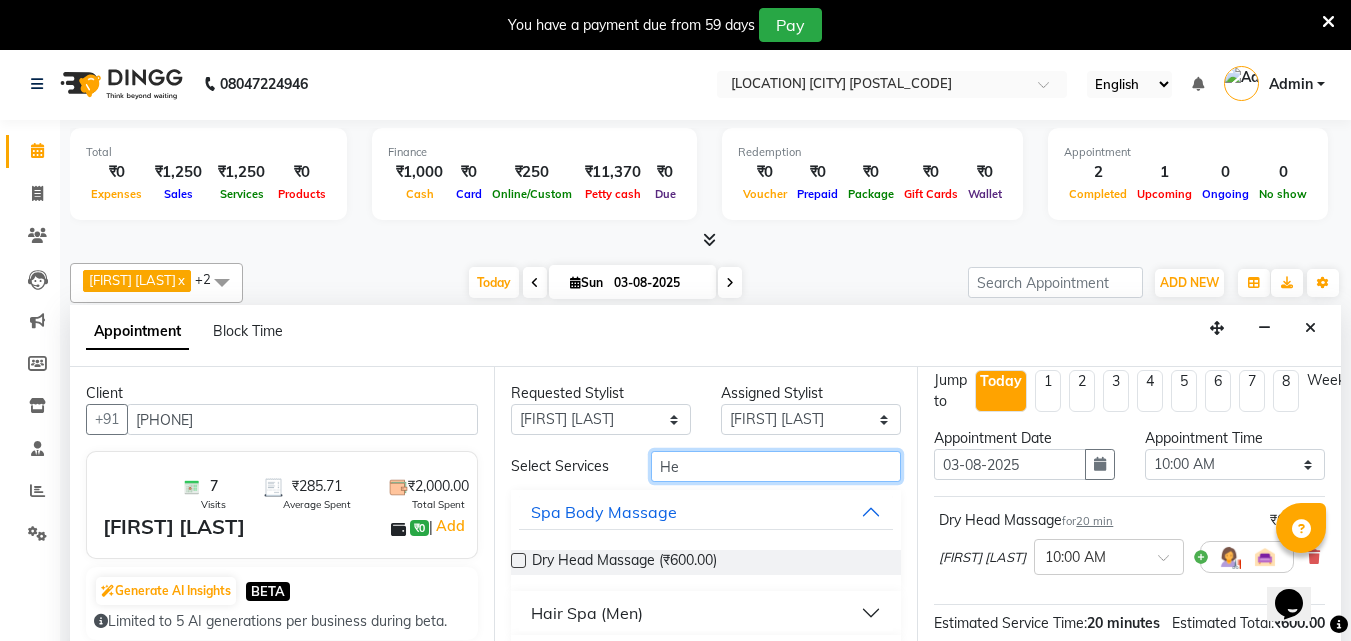 type on "H" 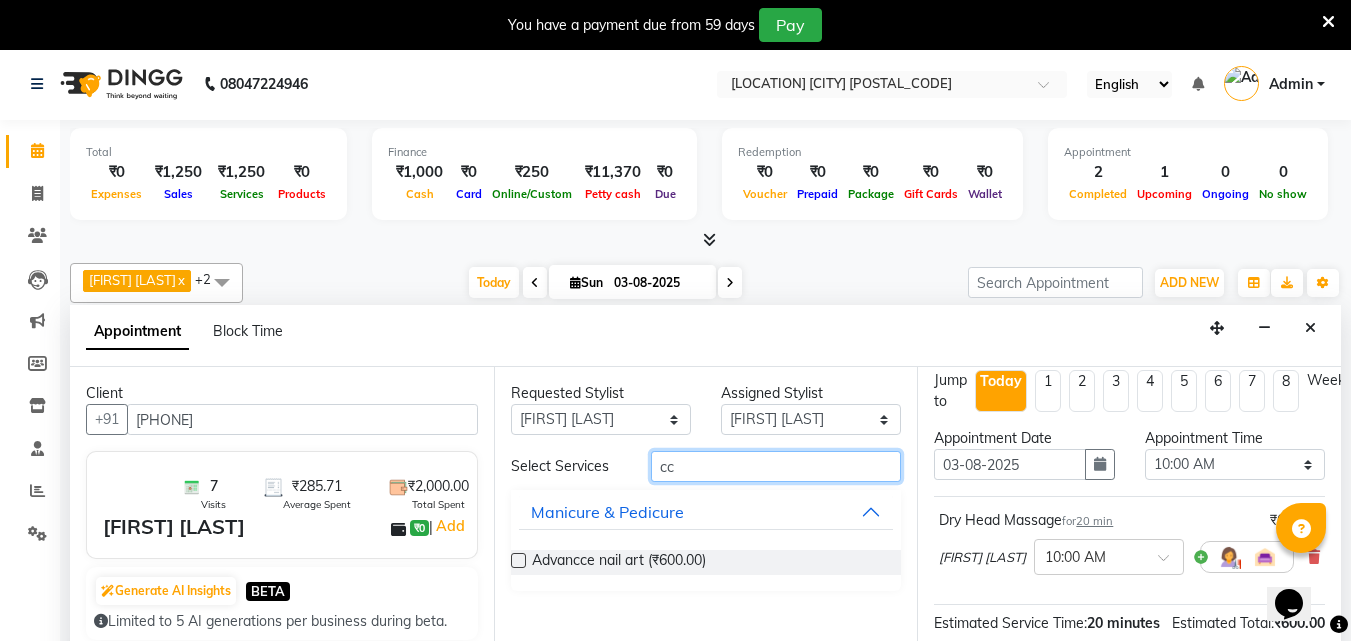 type on "c" 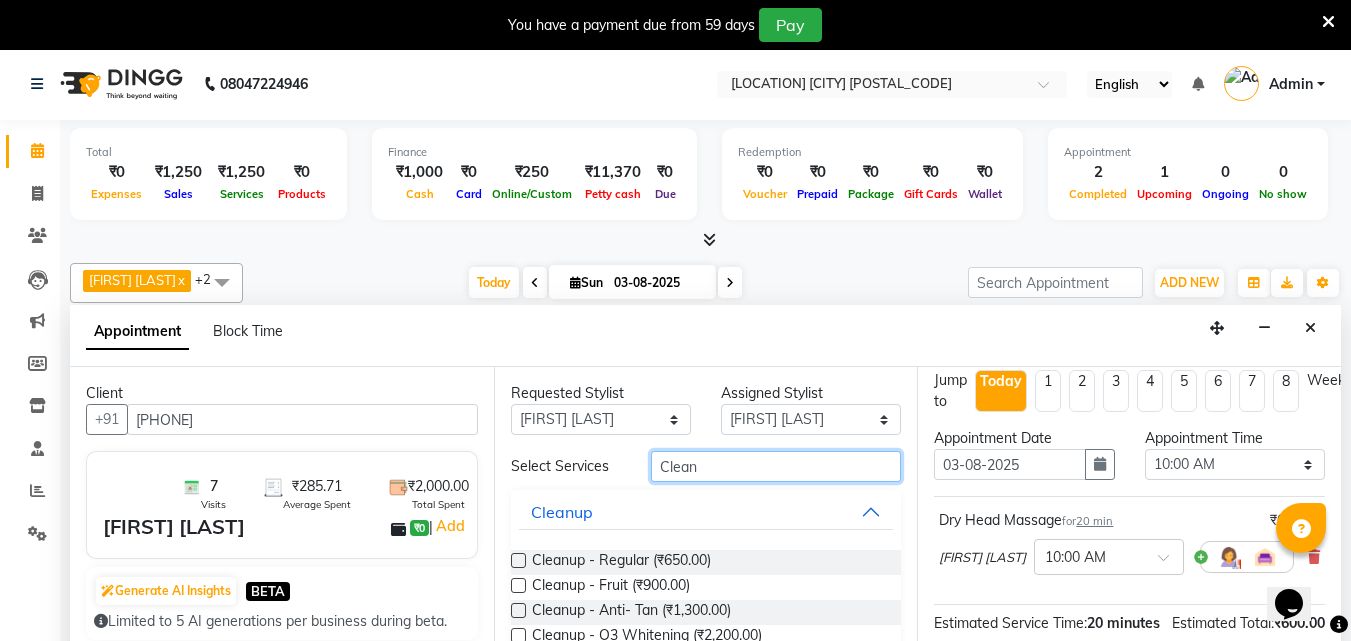 type on "Clean" 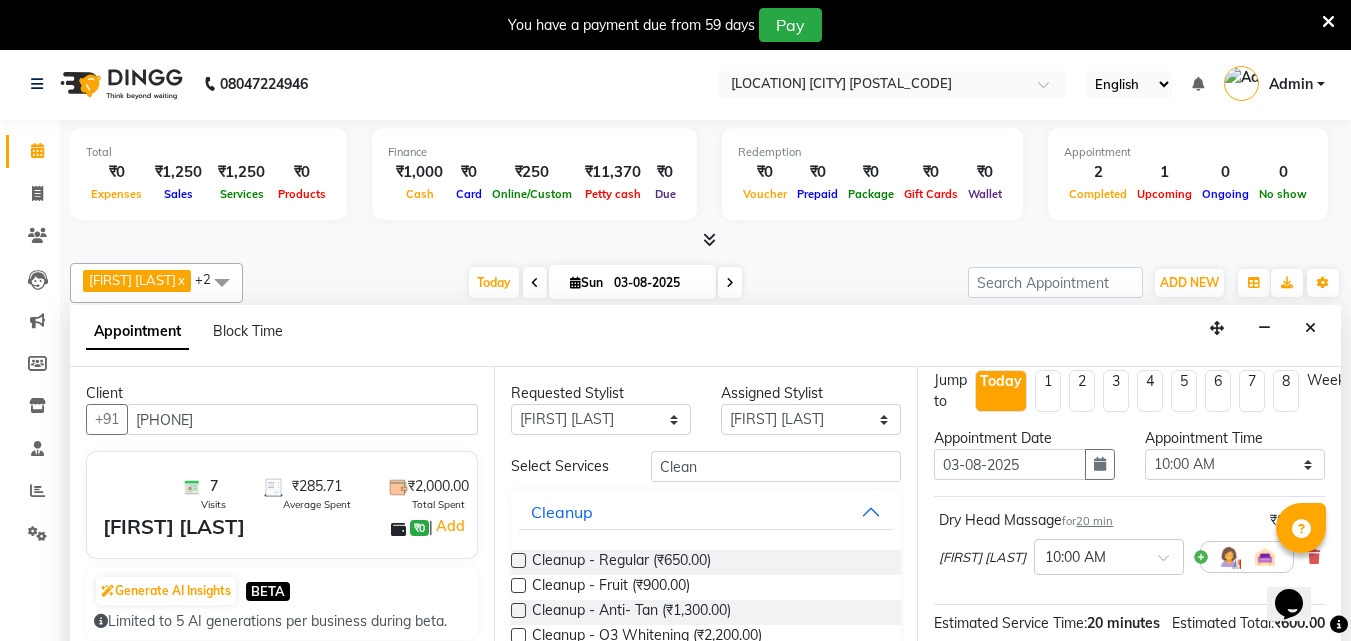 click at bounding box center [518, 560] 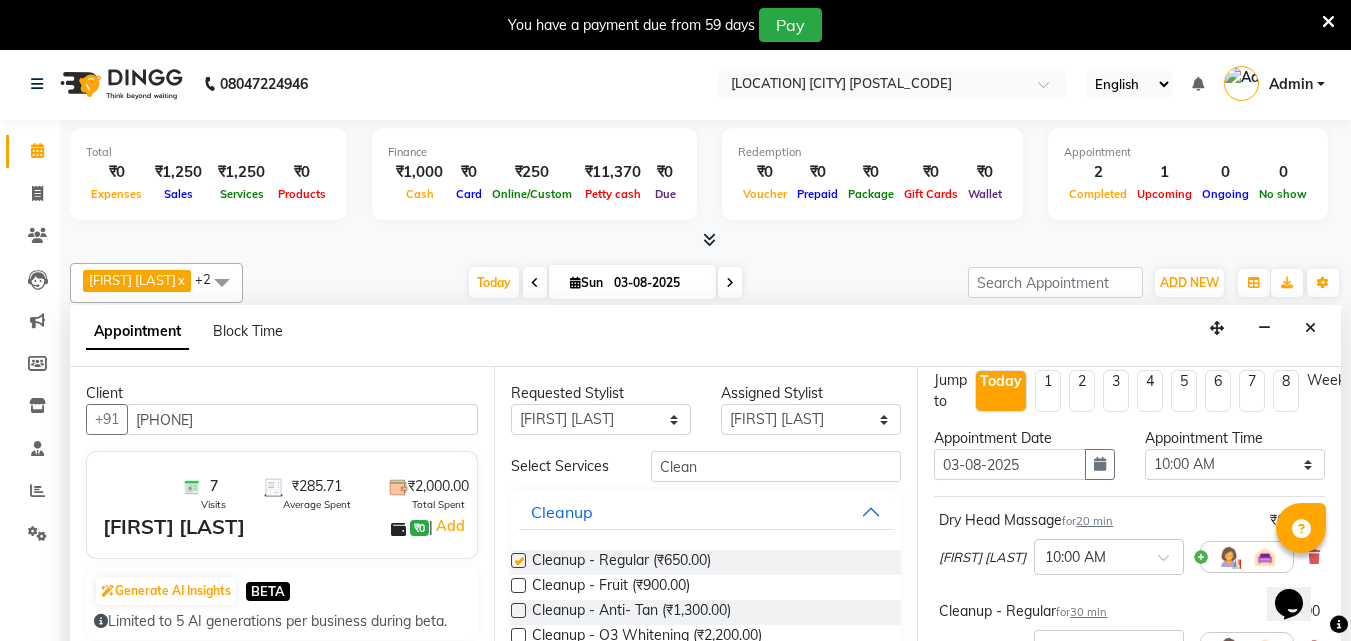 checkbox on "false" 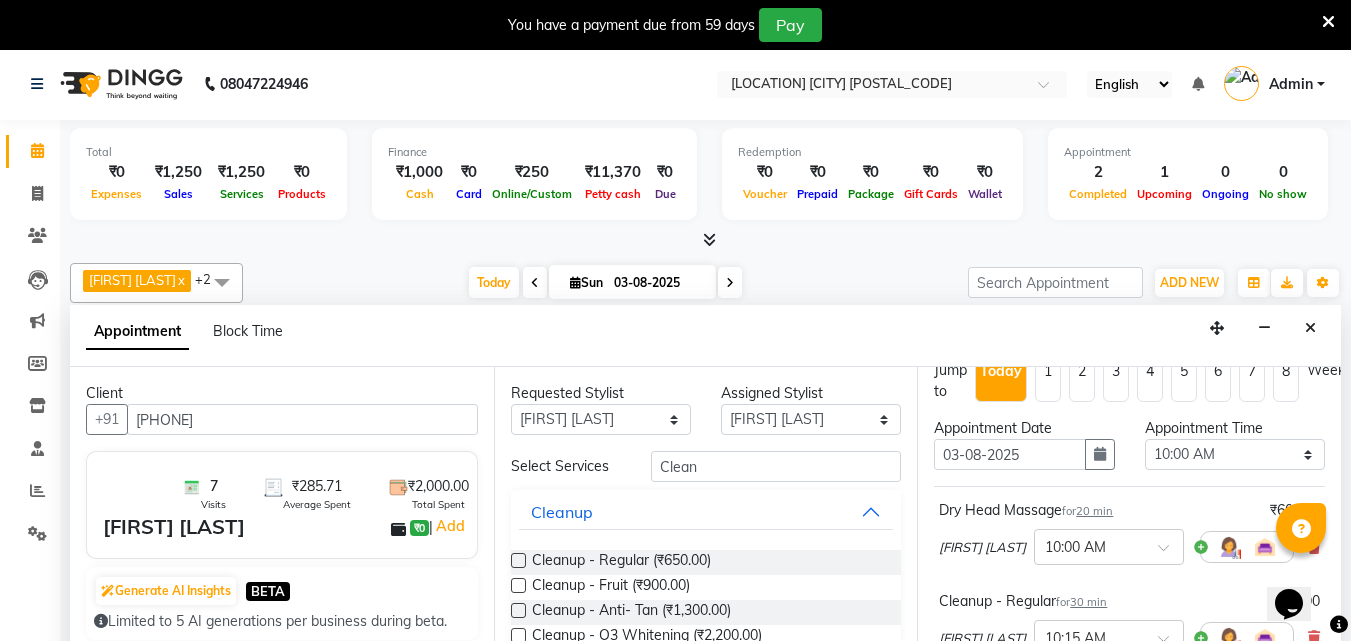 scroll, scrollTop: 25, scrollLeft: 0, axis: vertical 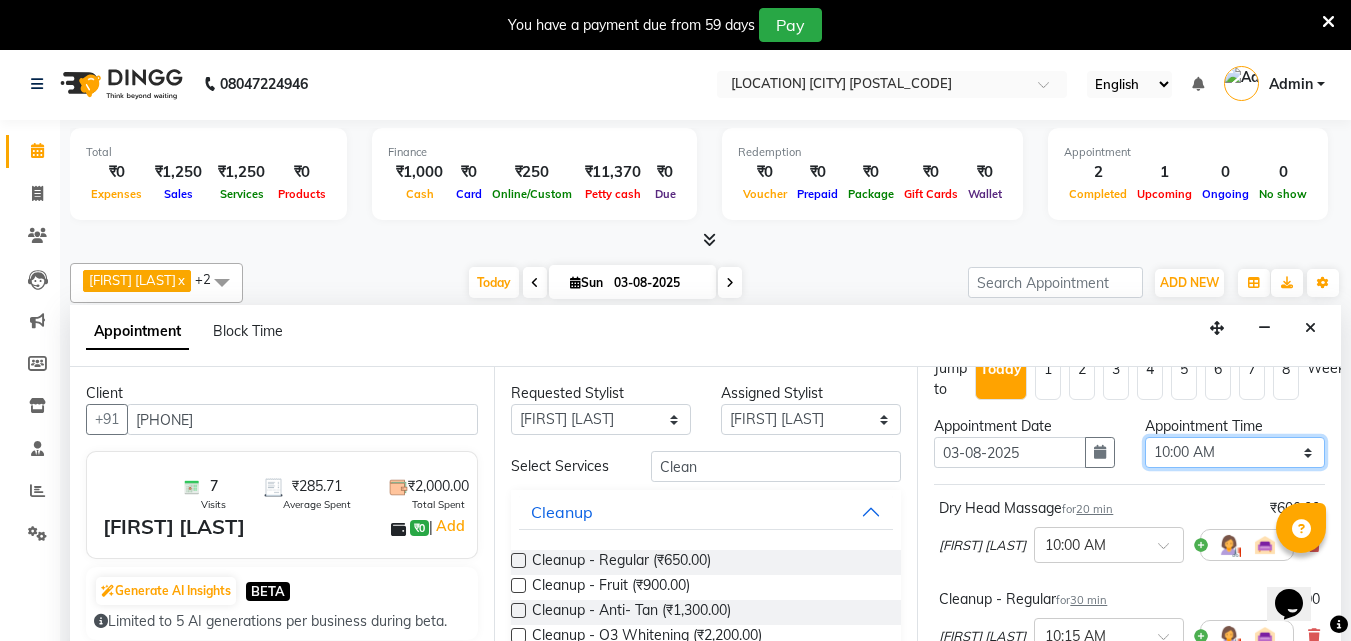 click on "Select 10:00 AM 10:15 AM 10:30 AM 10:45 AM 11:00 AM 11:15 AM 11:30 AM 11:45 AM 12:00 PM 12:15 PM 12:30 PM 12:45 PM 01:00 PM 01:15 PM 01:30 PM 01:45 PM 02:00 PM 02:15 PM 02:30 PM 02:45 PM 03:00 PM 03:15 PM 03:30 PM 03:45 PM 04:00 PM 04:15 PM 04:30 PM 04:45 PM 05:00 PM 05:15 PM 05:30 PM 05:45 PM 06:00 PM 06:15 PM 06:30 PM 06:45 PM 07:00 PM 07:15 PM 07:30 PM 07:45 PM 08:00 PM 08:15 PM 08:30 PM 08:45 PM 09:00 PM 09:15 PM 09:30 PM 09:45 PM 10:00 PM" at bounding box center [1235, 452] 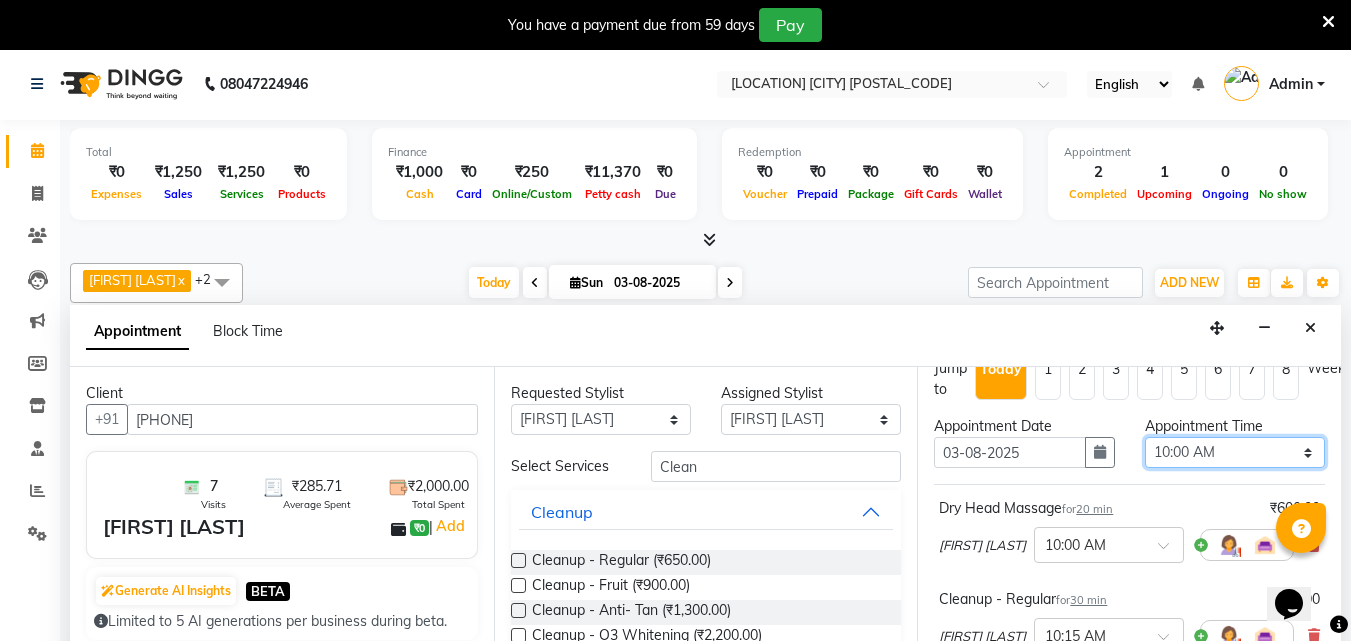 select on "1140" 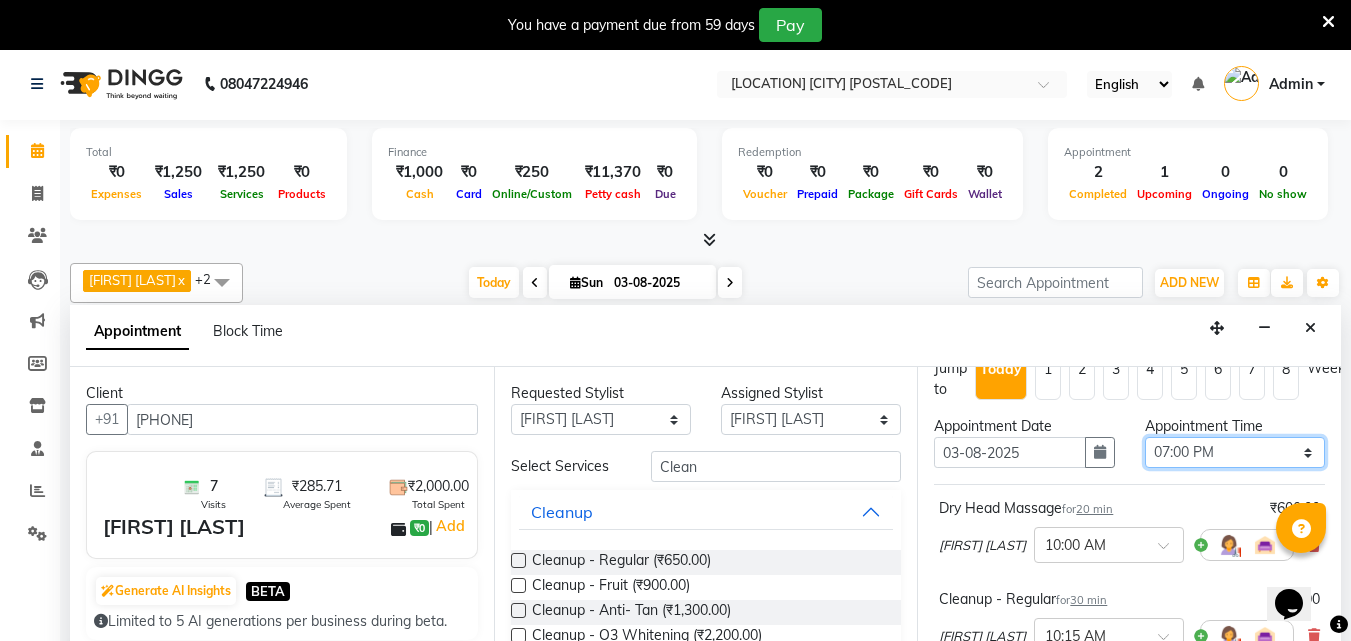 click on "Select 10:00 AM 10:15 AM 10:30 AM 10:45 AM 11:00 AM 11:15 AM 11:30 AM 11:45 AM 12:00 PM 12:15 PM 12:30 PM 12:45 PM 01:00 PM 01:15 PM 01:30 PM 01:45 PM 02:00 PM 02:15 PM 02:30 PM 02:45 PM 03:00 PM 03:15 PM 03:30 PM 03:45 PM 04:00 PM 04:15 PM 04:30 PM 04:45 PM 05:00 PM 05:15 PM 05:30 PM 05:45 PM 06:00 PM 06:15 PM 06:30 PM 06:45 PM 07:00 PM 07:15 PM 07:30 PM 07:45 PM 08:00 PM 08:15 PM 08:30 PM 08:45 PM 09:00 PM 09:15 PM 09:30 PM 09:45 PM 10:00 PM" at bounding box center [1235, 452] 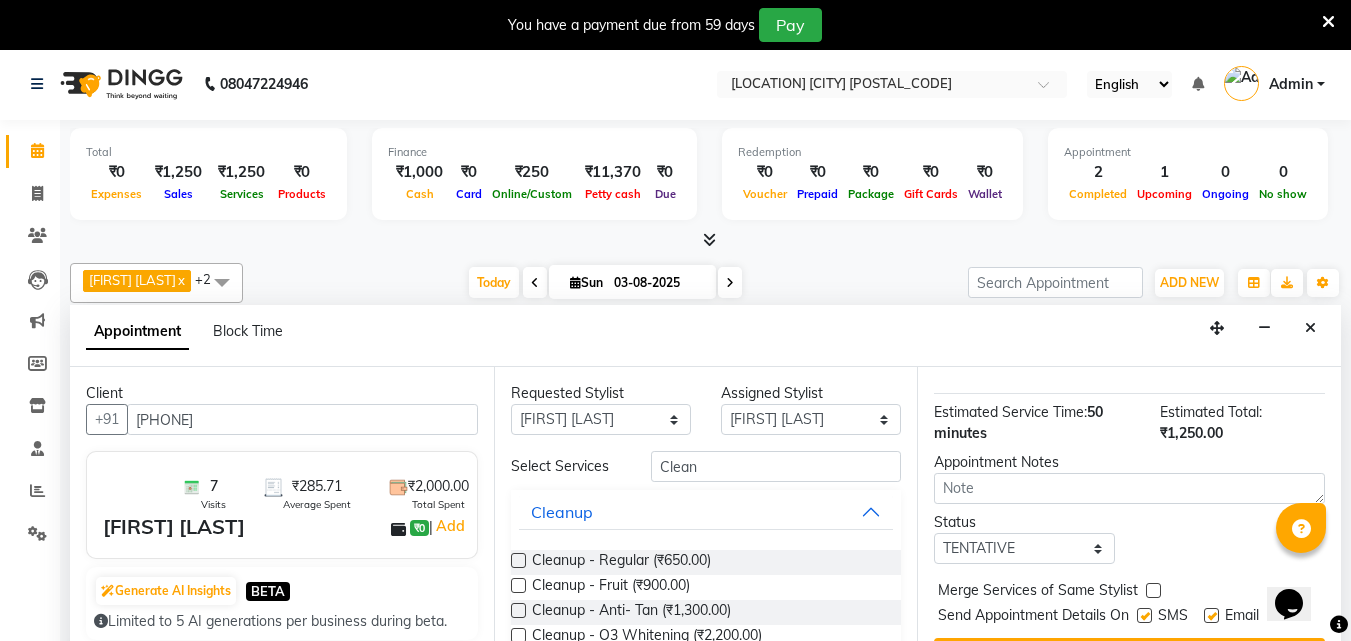 scroll, scrollTop: 353, scrollLeft: 0, axis: vertical 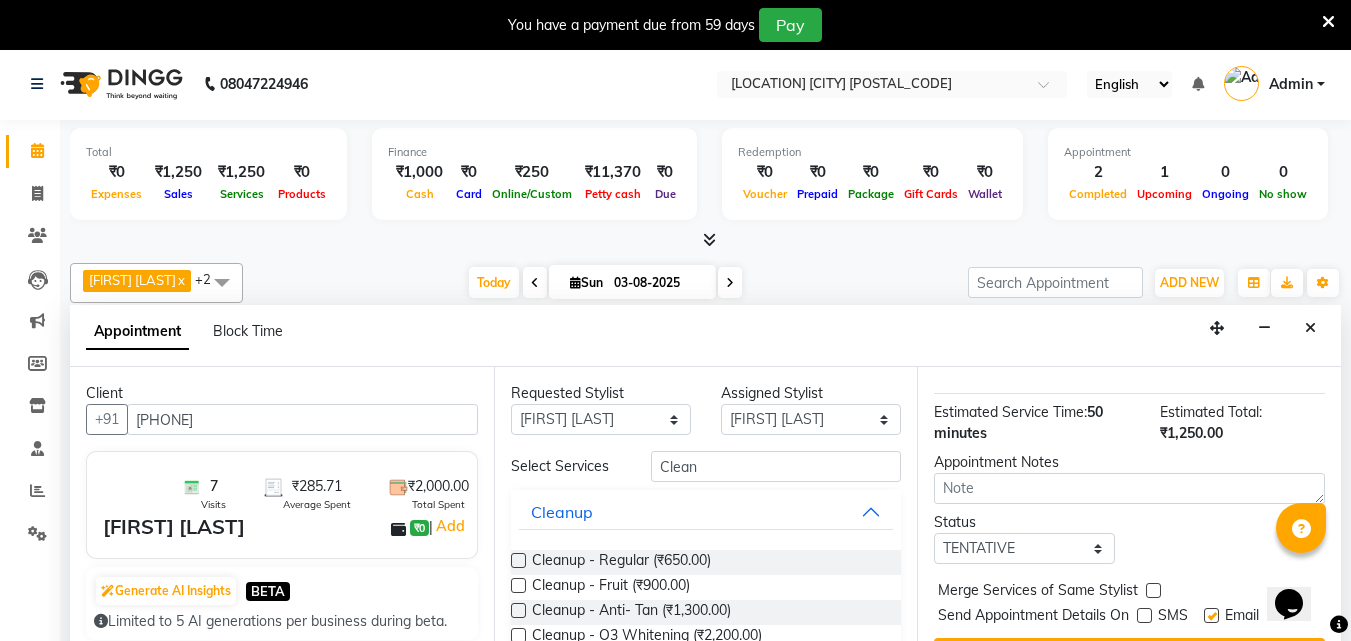 click at bounding box center (1211, 615) 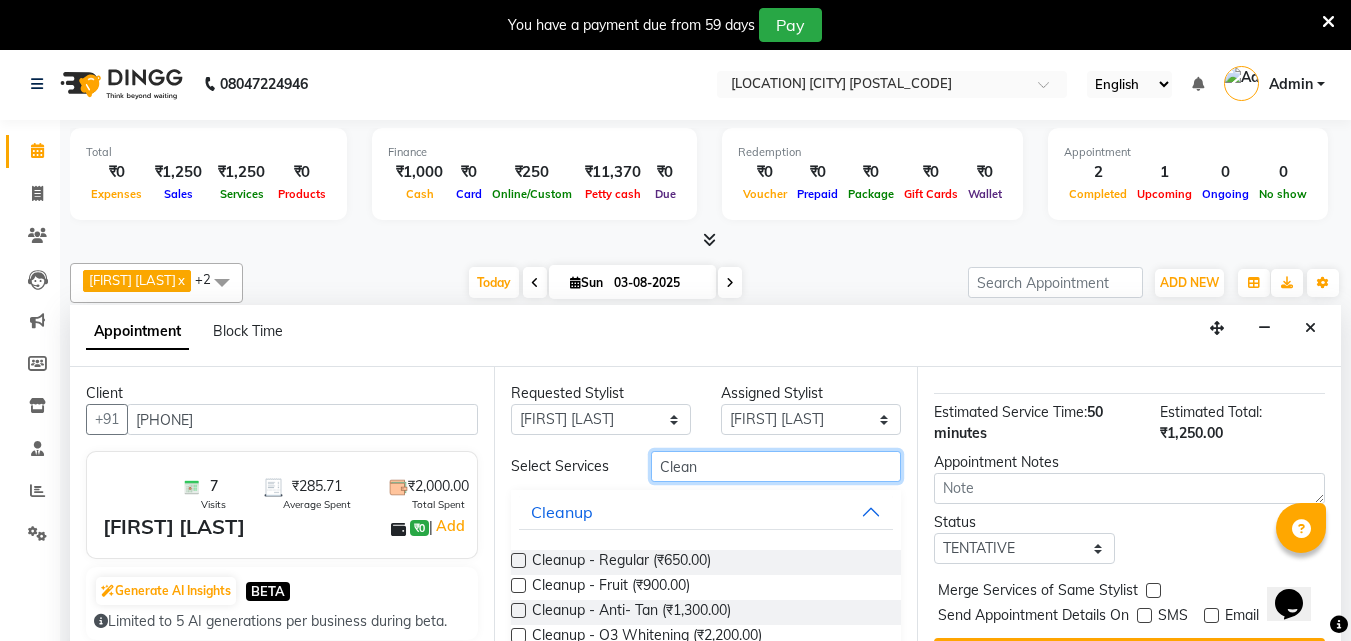 click on "Clean" at bounding box center (776, 466) 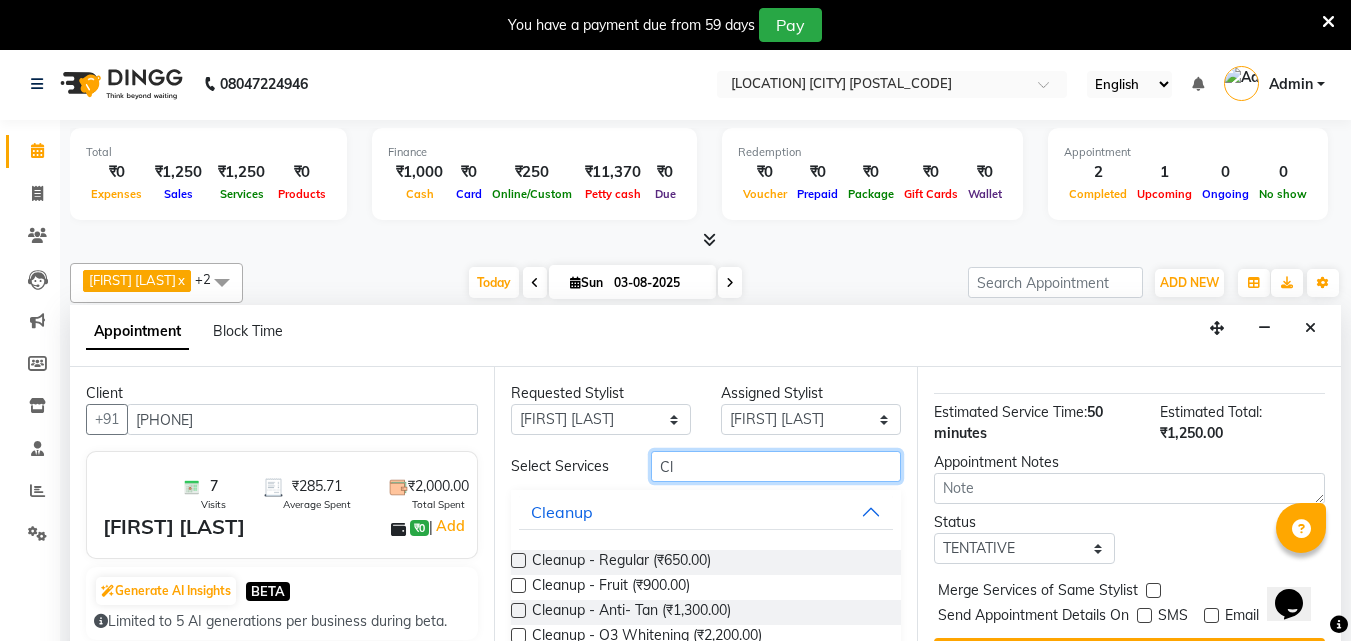 type on "C" 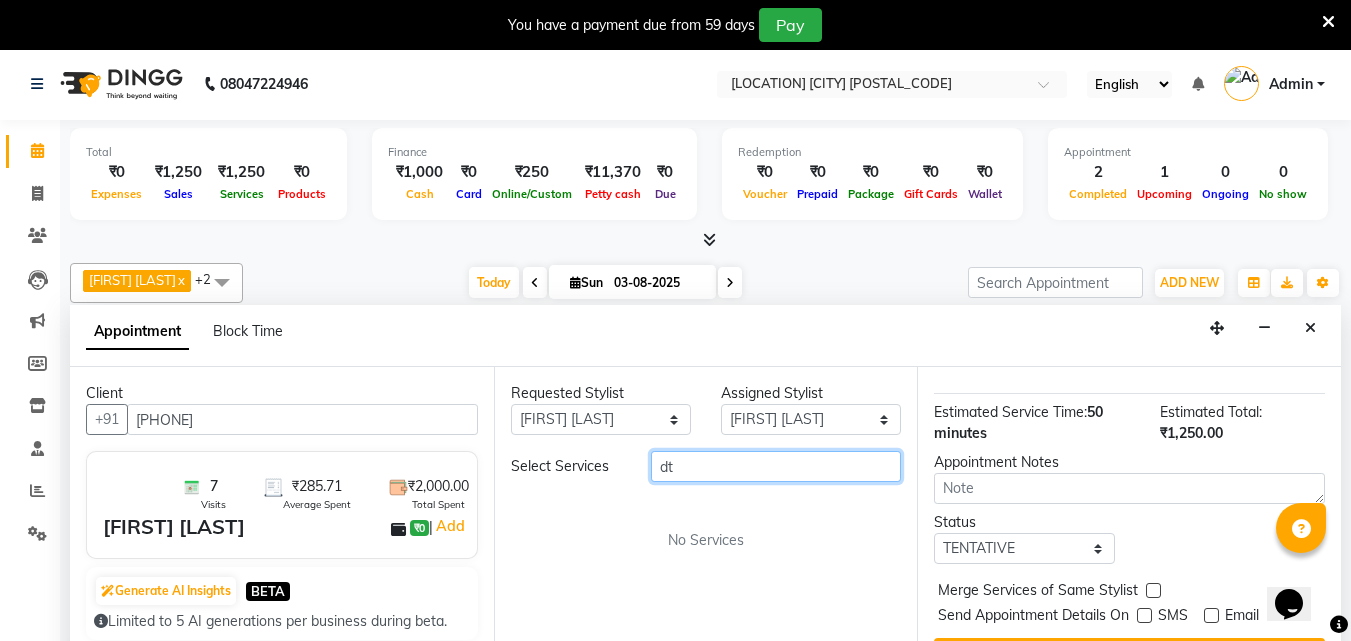 type on "d" 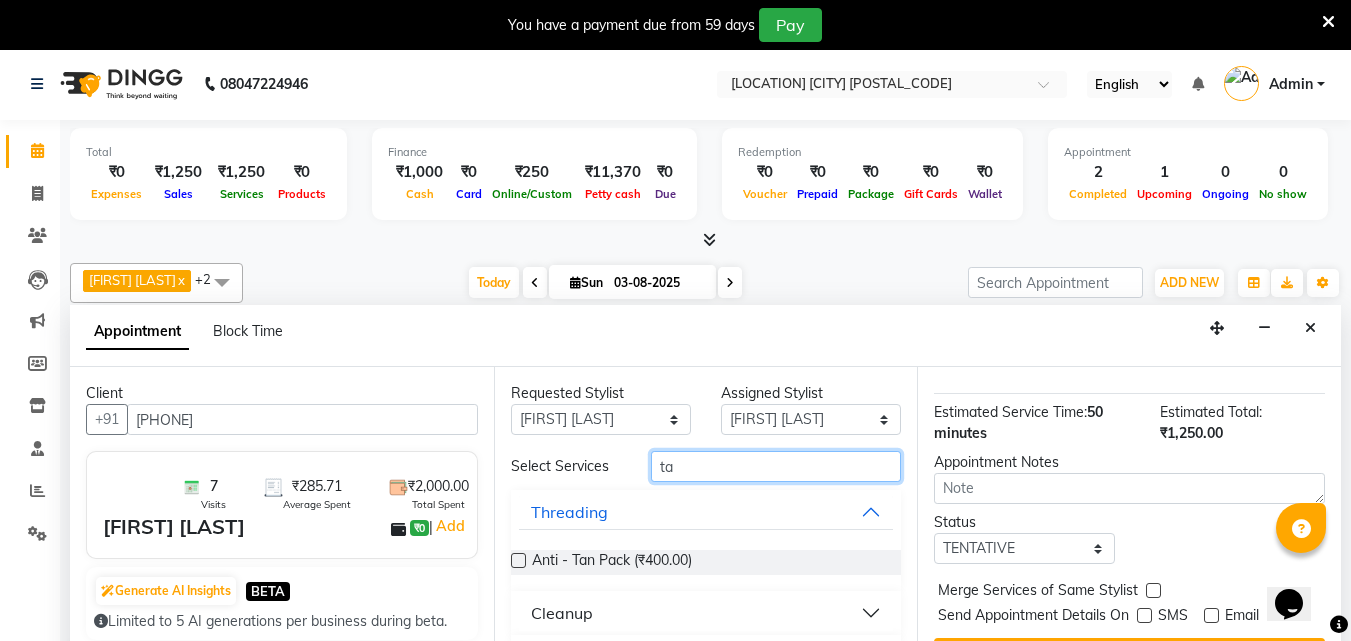 type on "t" 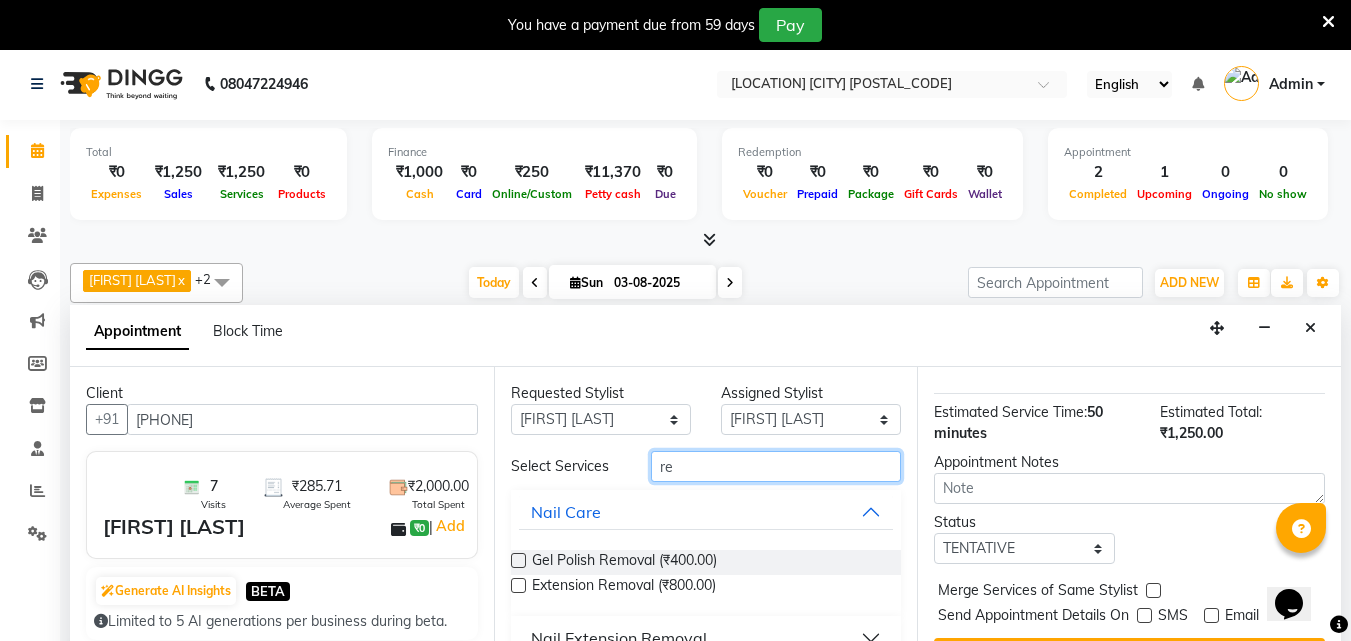 type on "r" 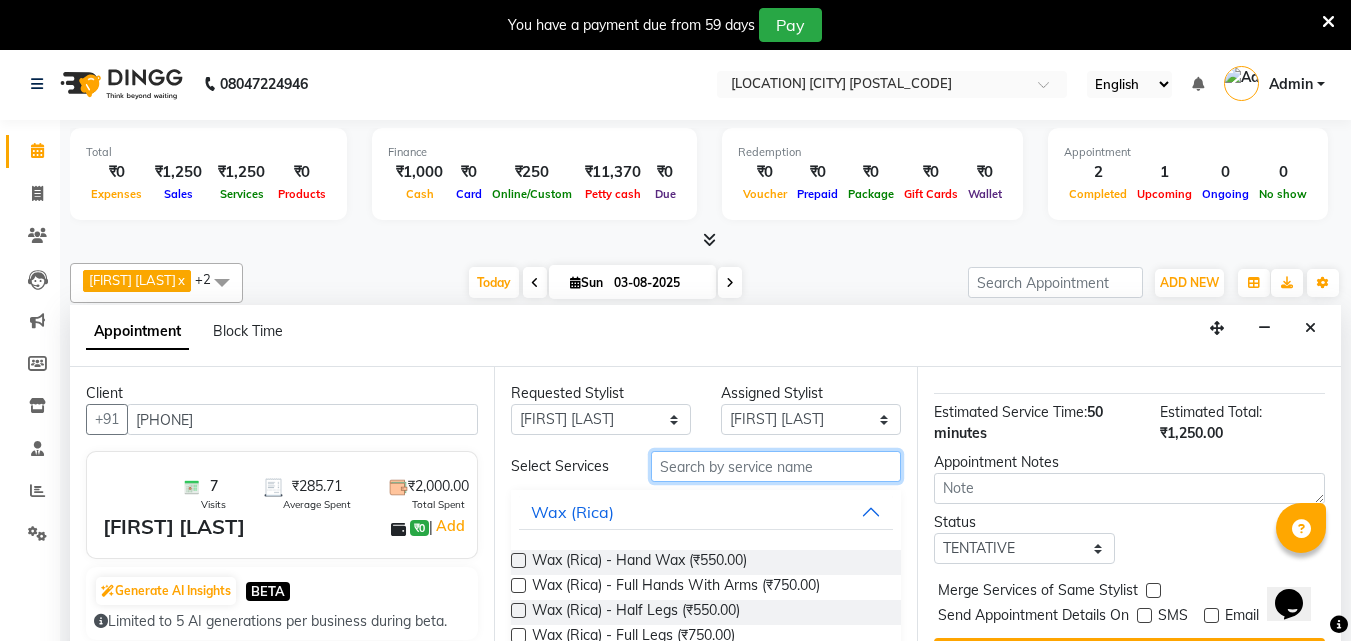 scroll, scrollTop: 51, scrollLeft: 0, axis: vertical 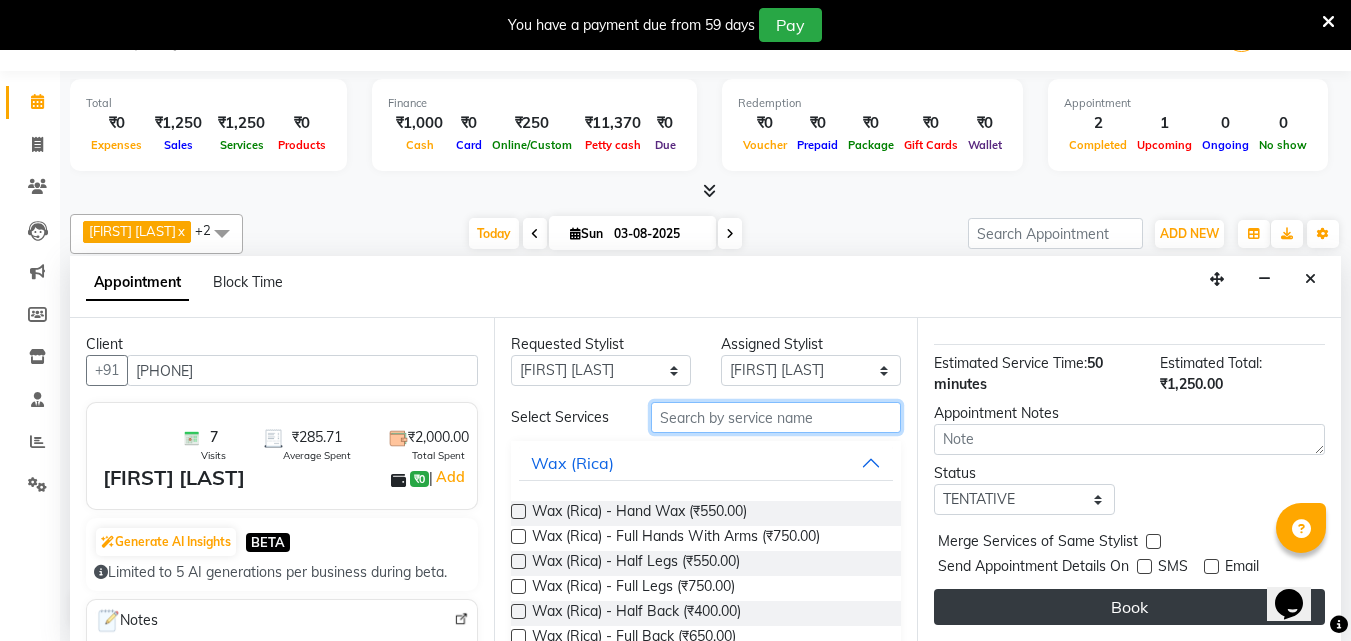 type 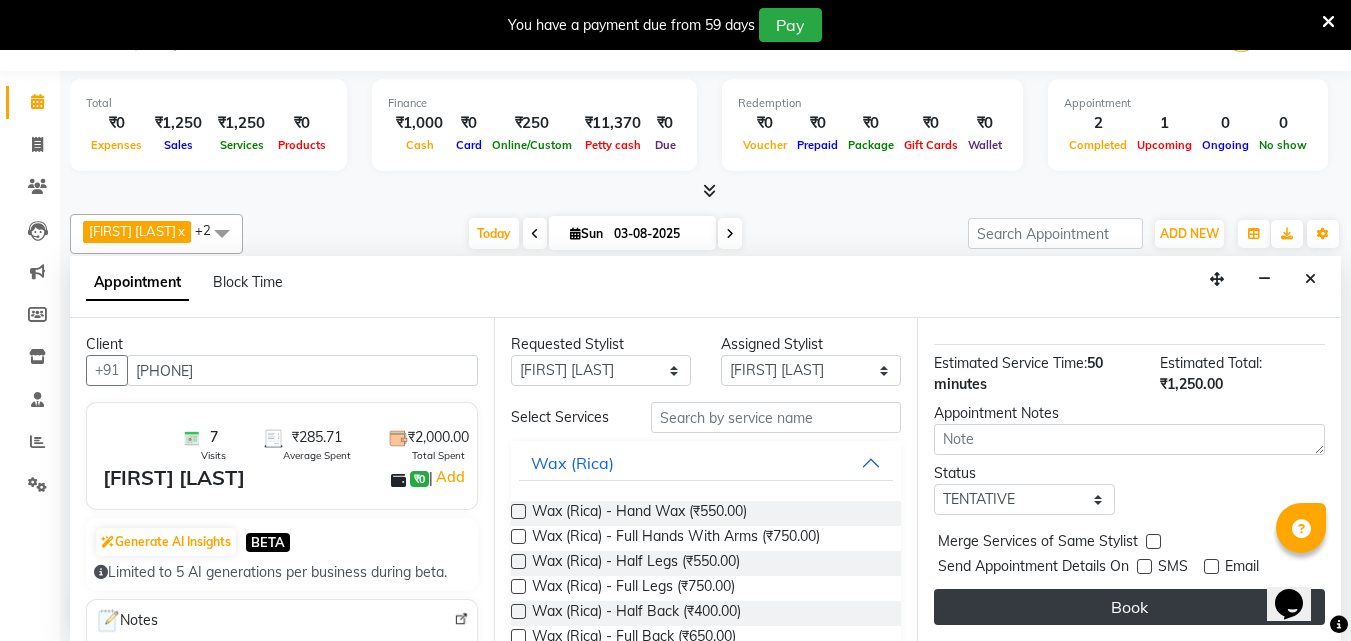 click on "Book" at bounding box center [1129, 607] 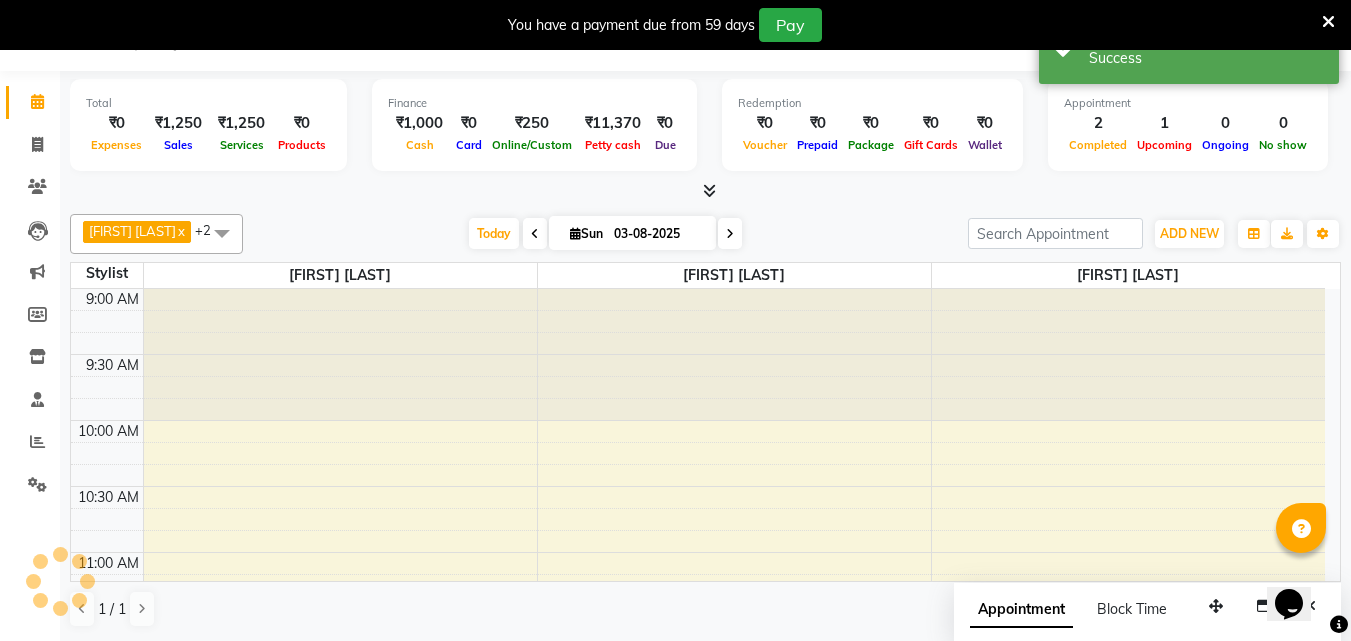 scroll, scrollTop: 0, scrollLeft: 0, axis: both 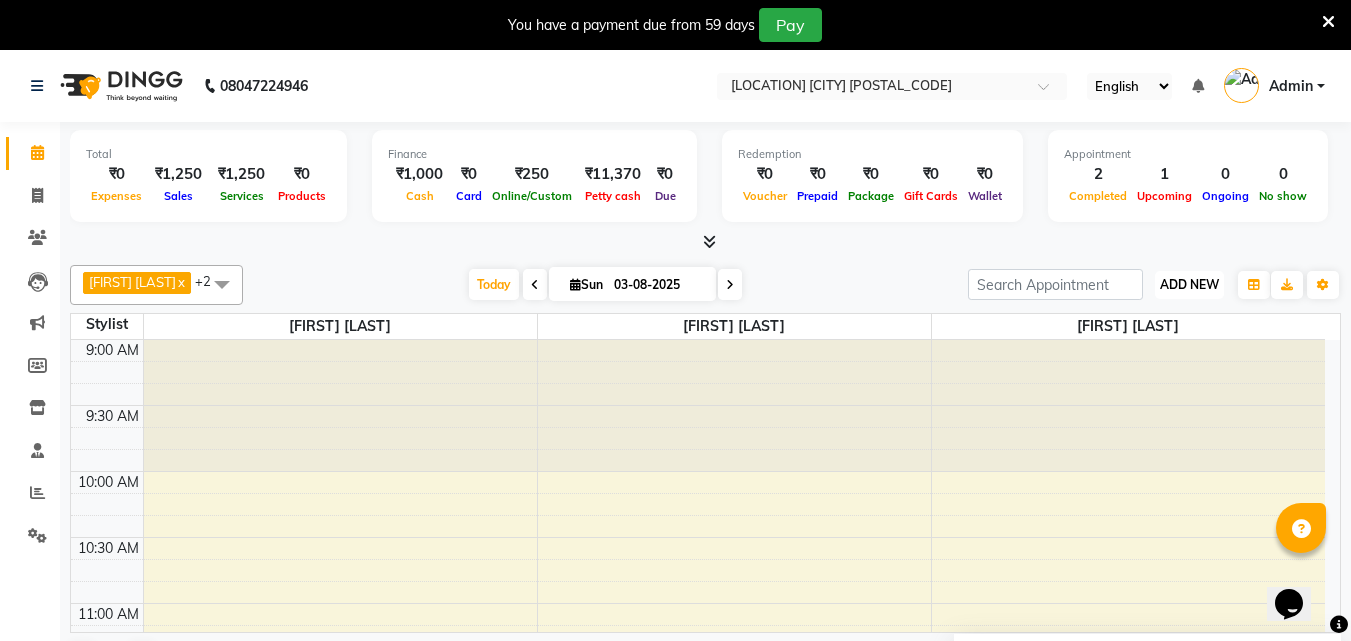 click on "ADD NEW" at bounding box center (1189, 284) 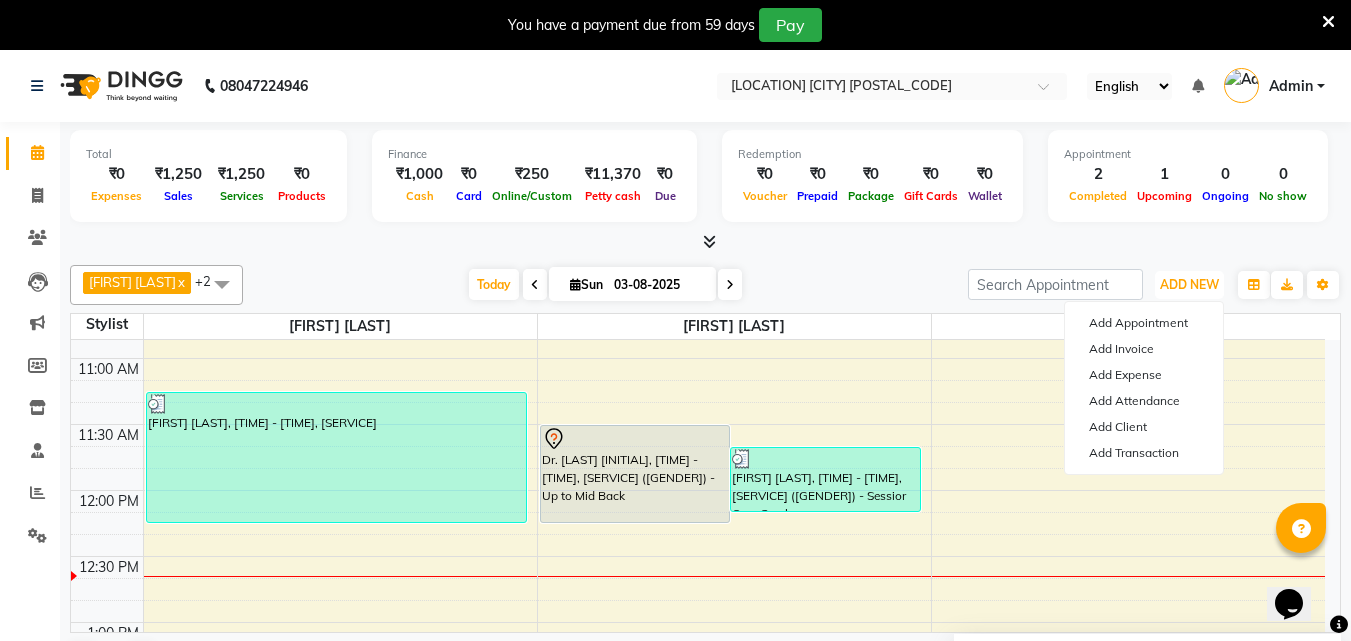 scroll, scrollTop: 252, scrollLeft: 0, axis: vertical 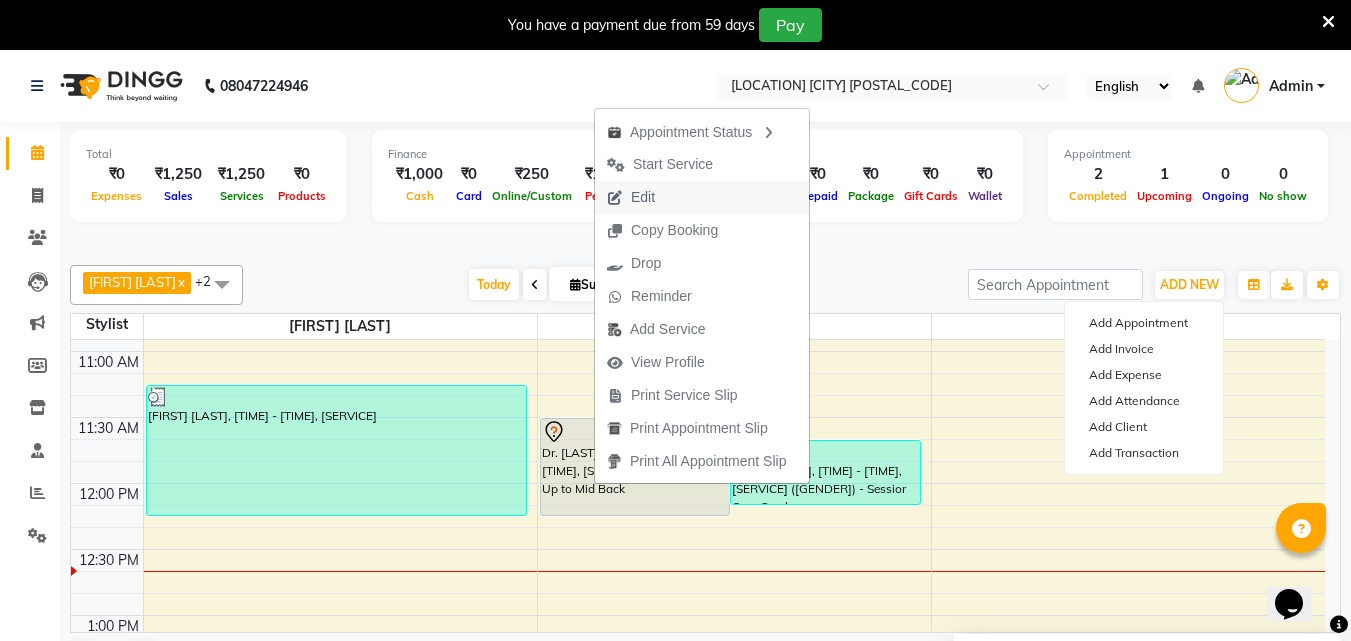 click on "Edit" at bounding box center [702, 197] 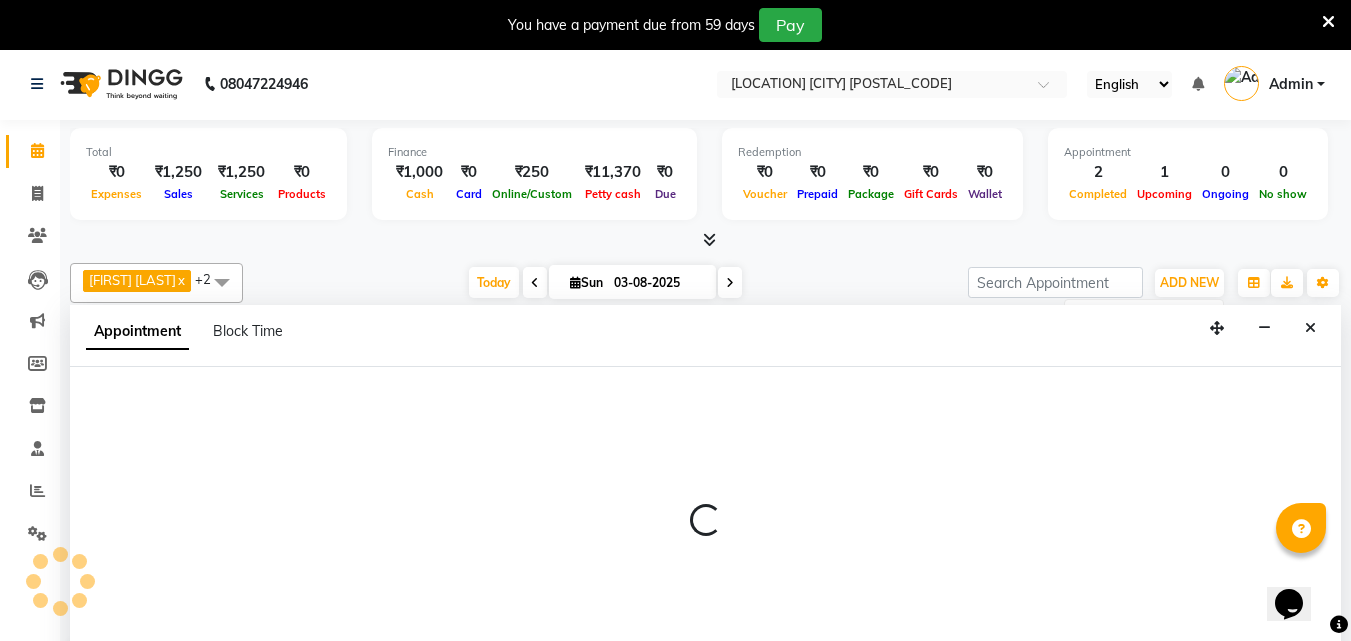 scroll, scrollTop: 51, scrollLeft: 0, axis: vertical 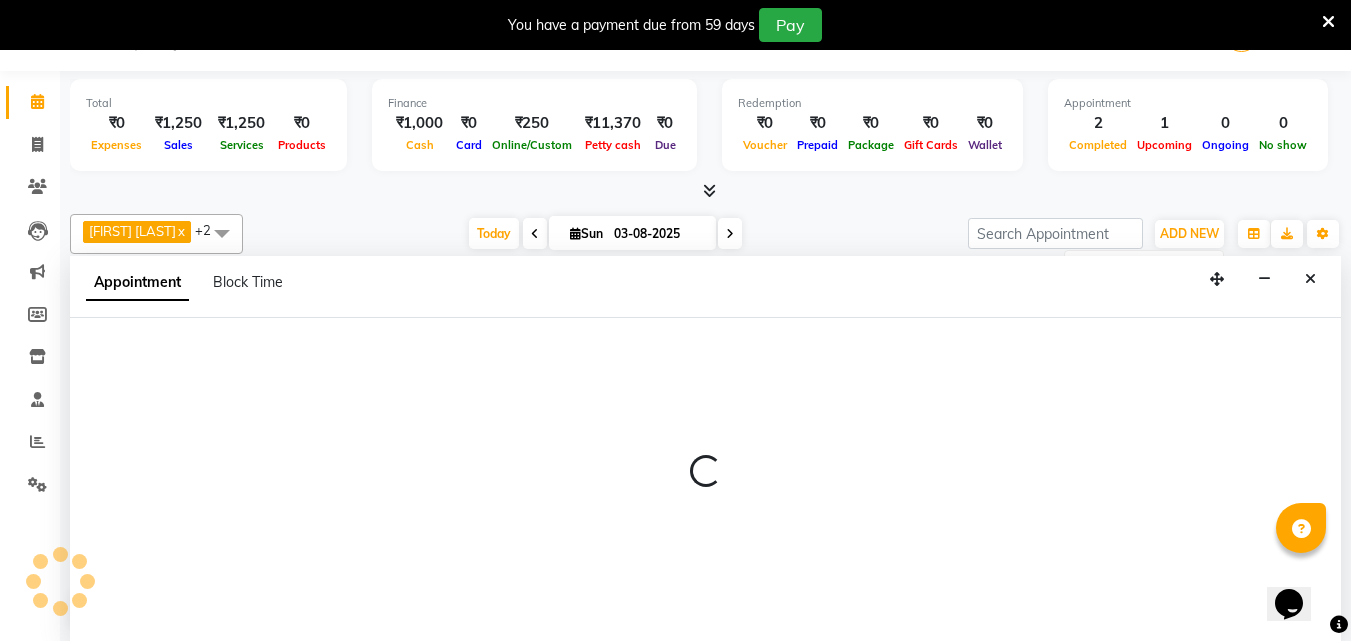 select on "tentative" 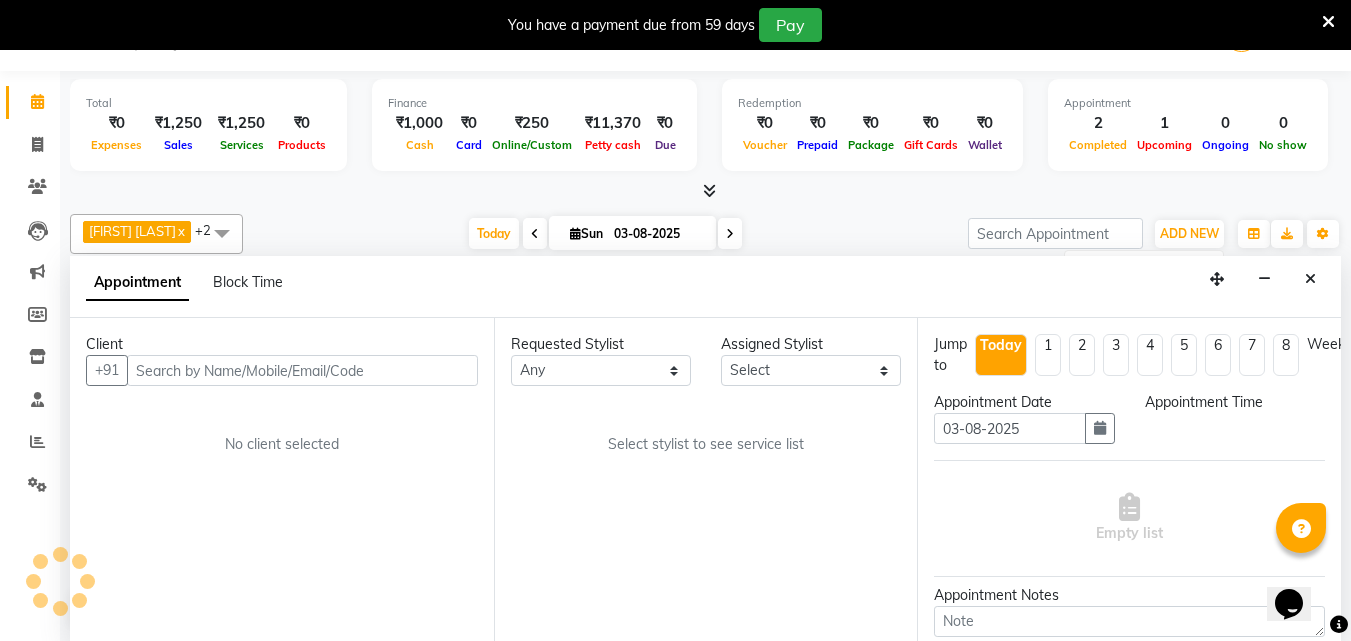 scroll, scrollTop: 0, scrollLeft: 0, axis: both 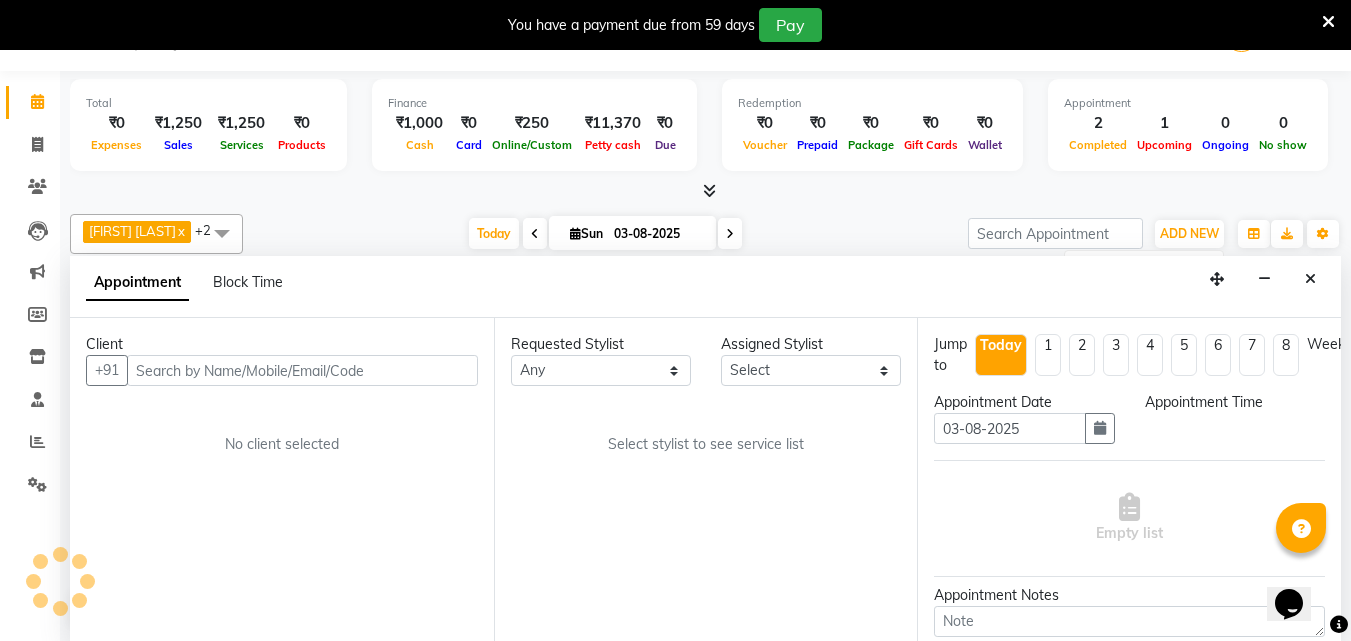 select on "72183" 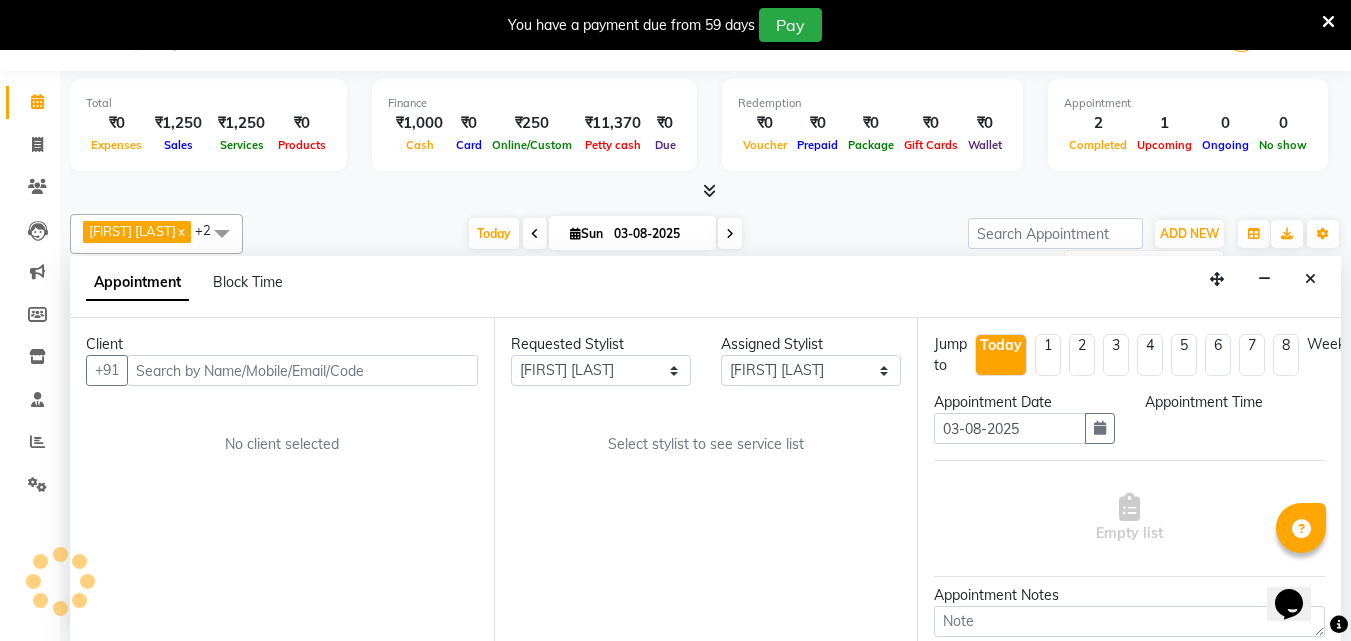 select on "690" 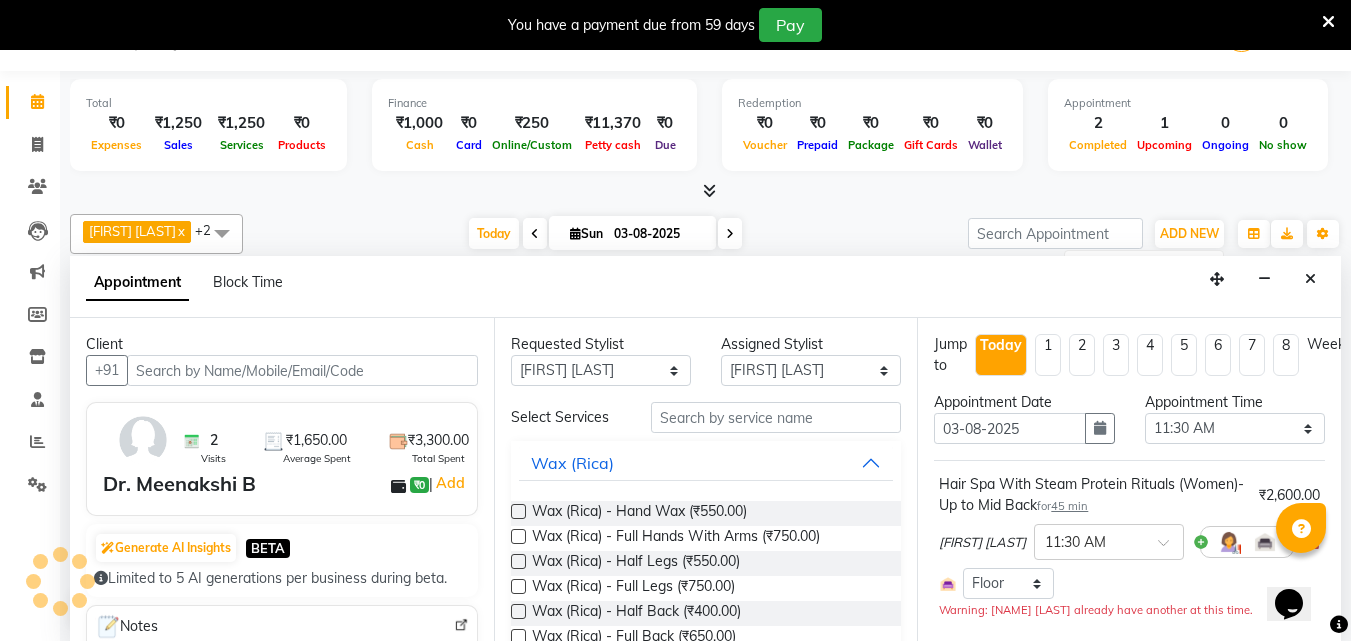 scroll, scrollTop: 397, scrollLeft: 0, axis: vertical 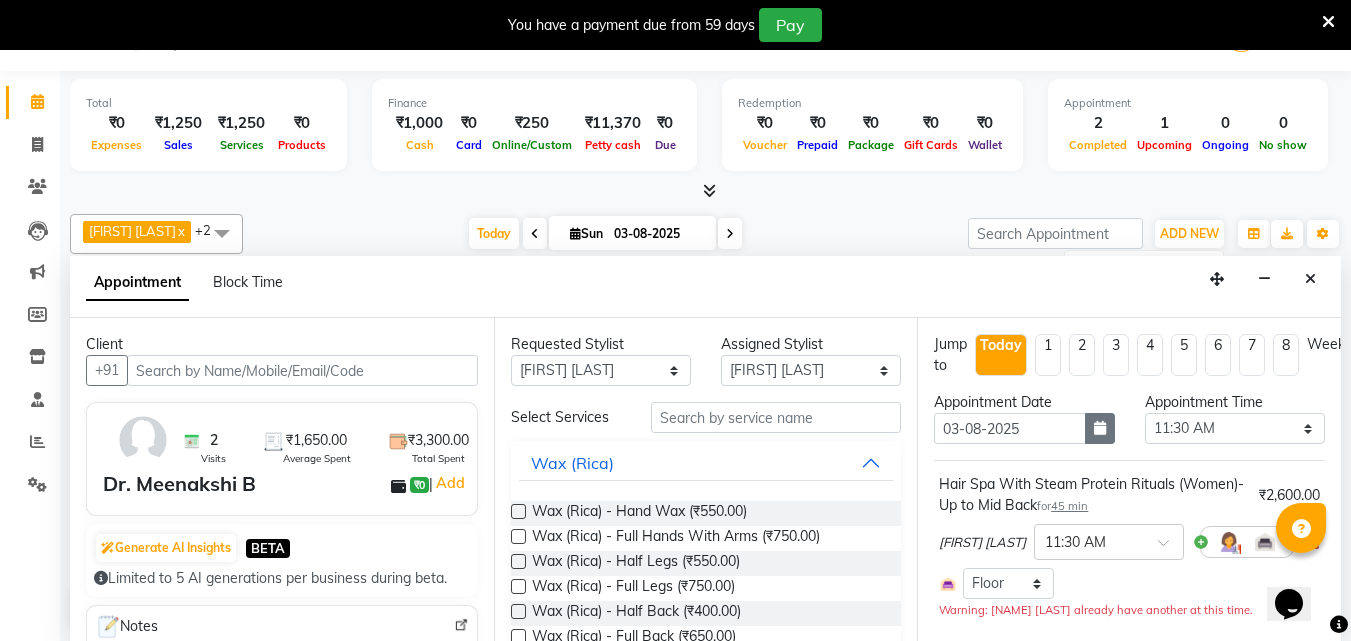 click at bounding box center (1100, 428) 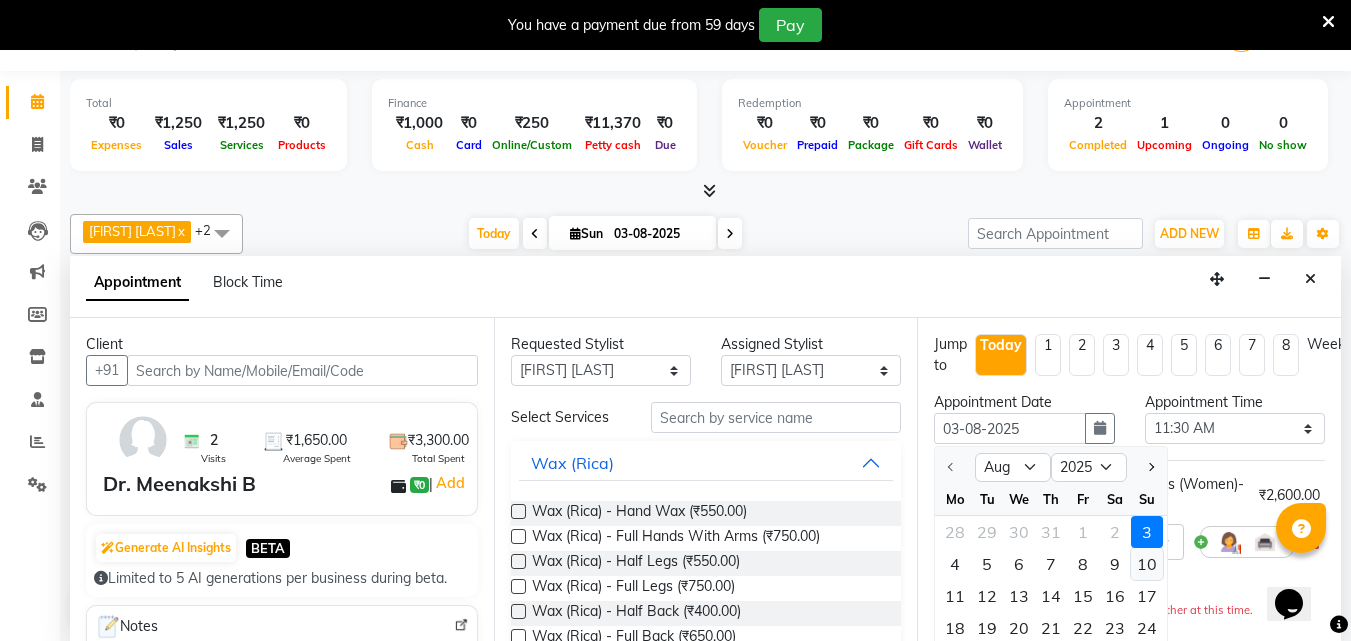 click on "10" at bounding box center (1147, 564) 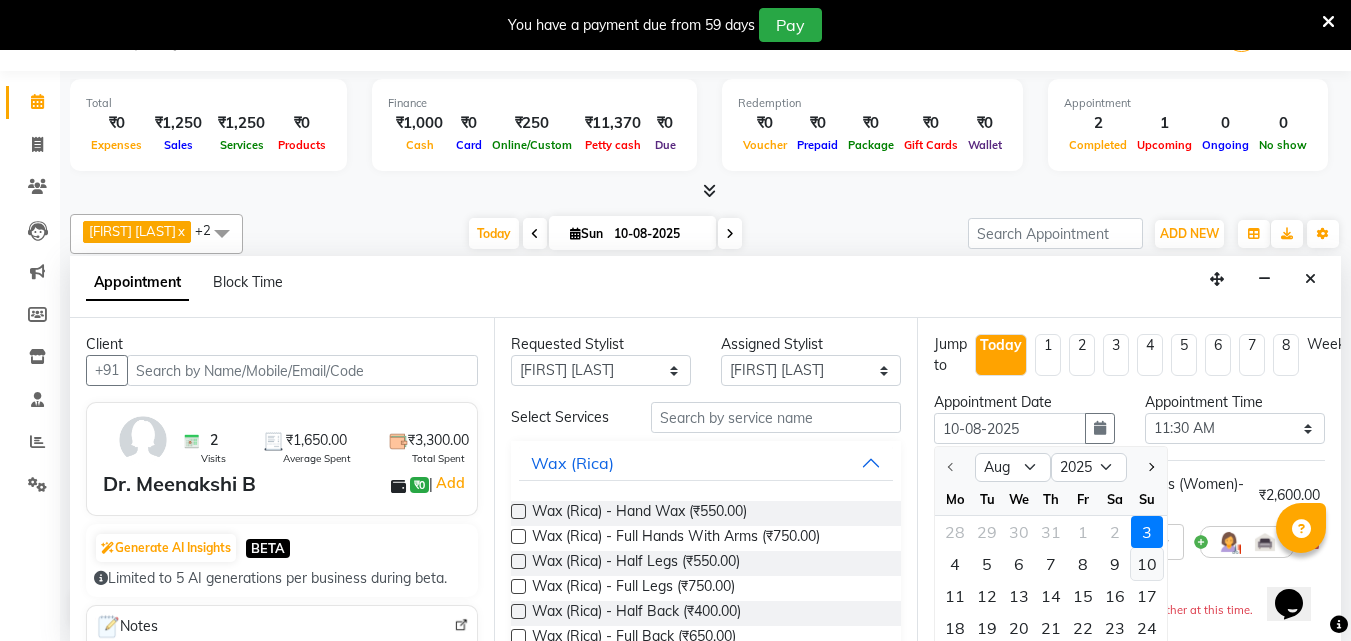 select on "690" 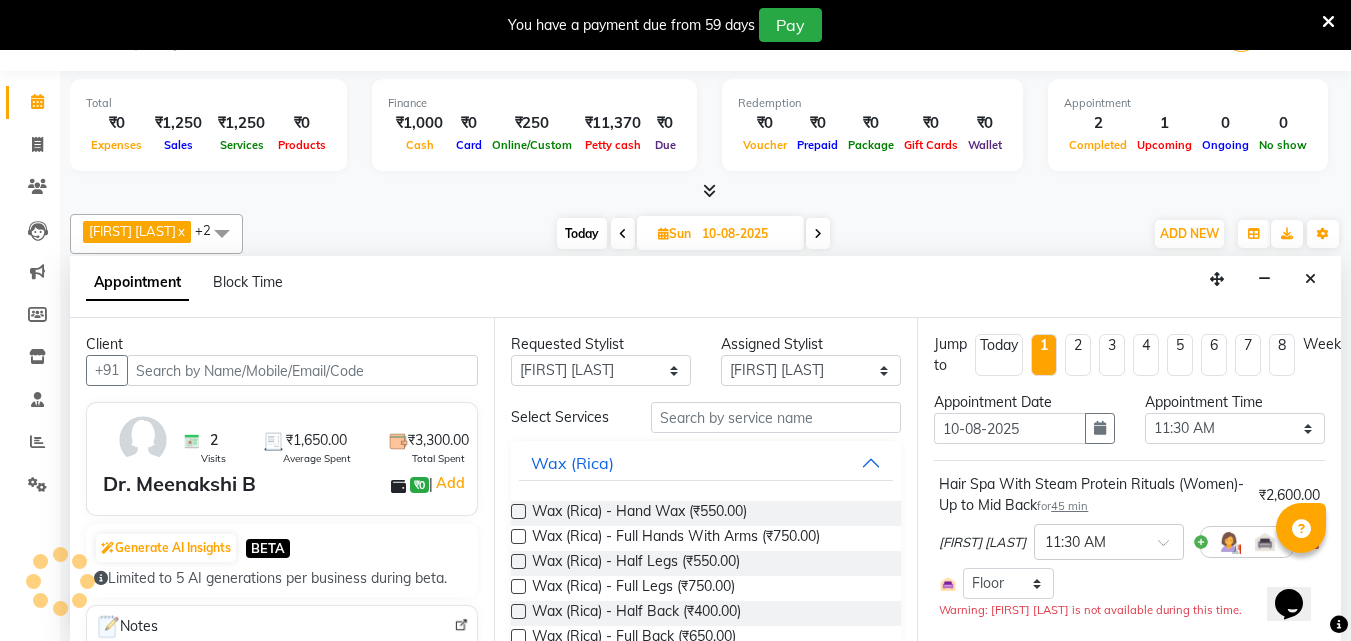 scroll, scrollTop: 397, scrollLeft: 0, axis: vertical 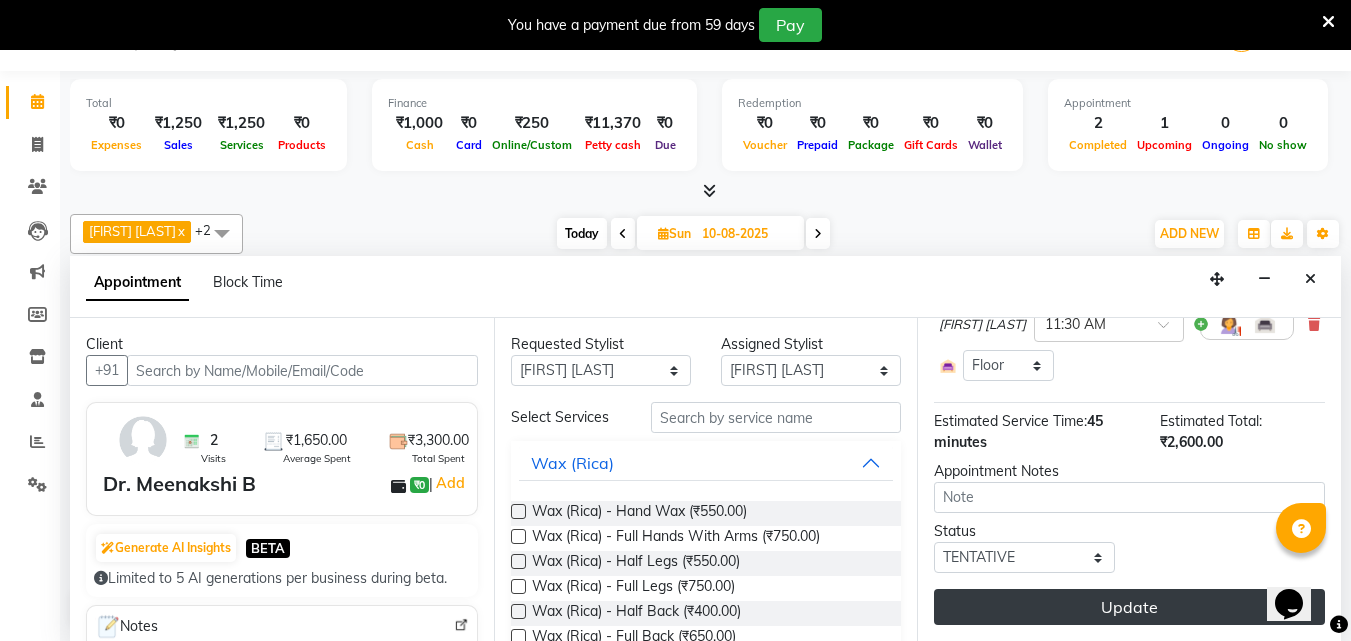 click on "Update" at bounding box center [1129, 607] 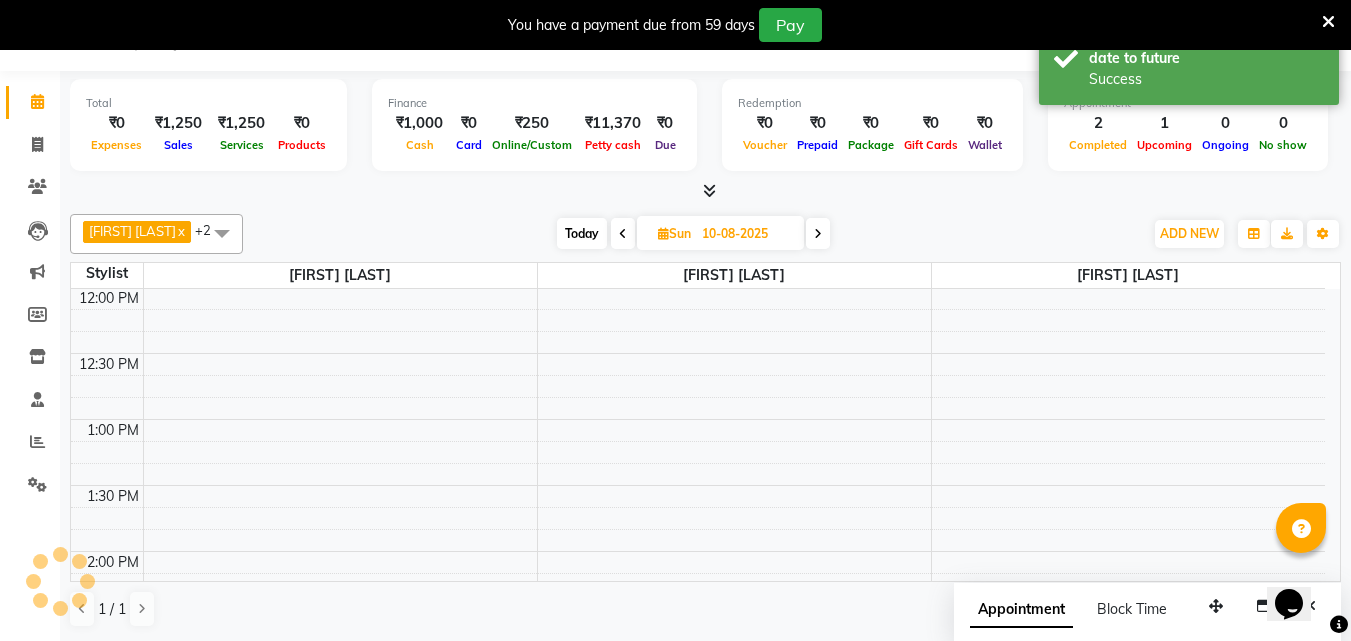 scroll, scrollTop: 0, scrollLeft: 0, axis: both 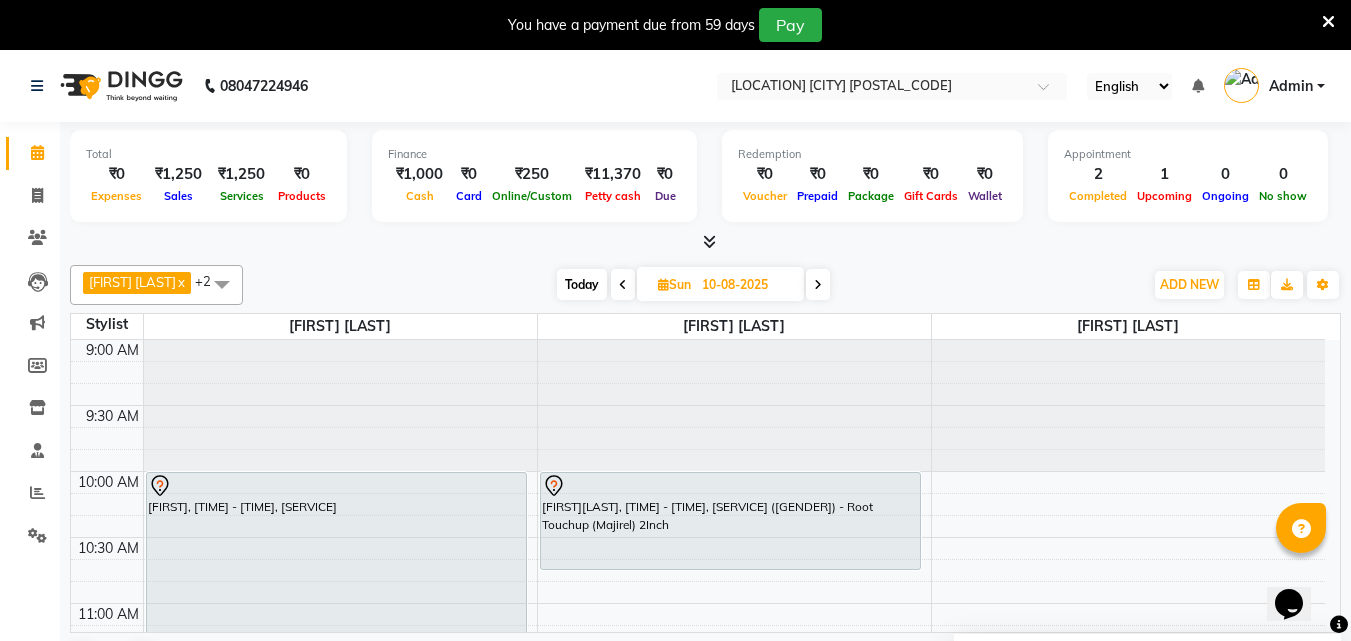click at bounding box center (663, 284) 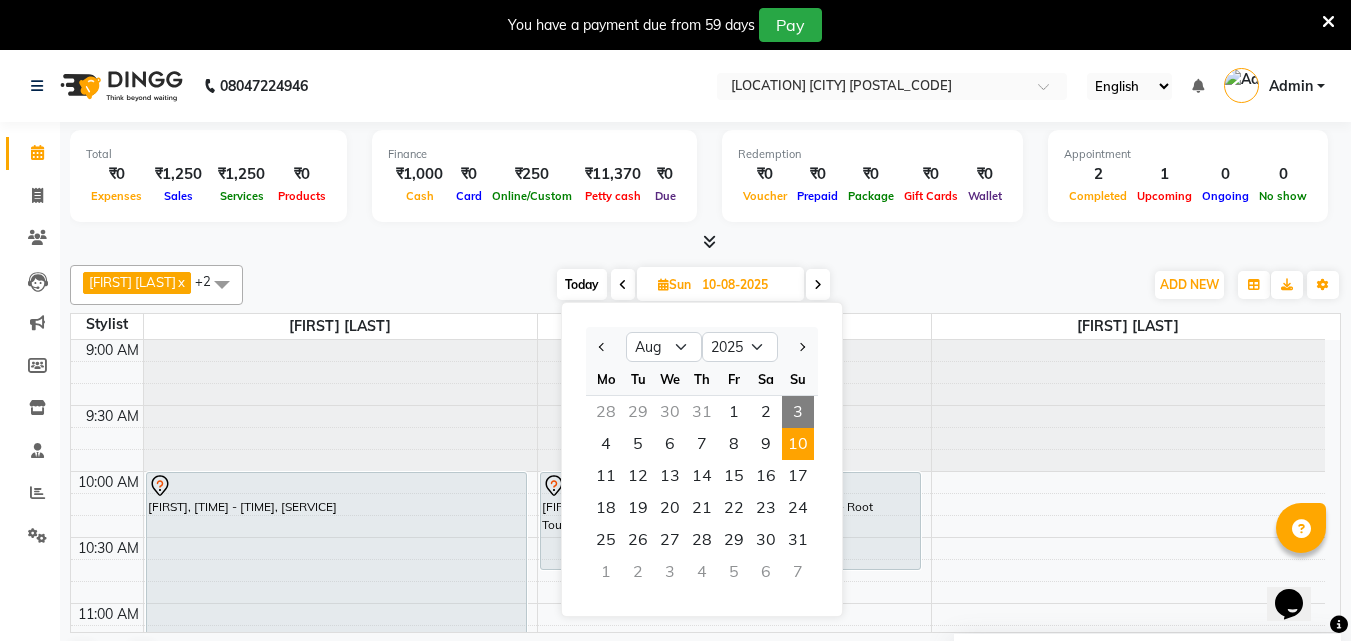 click on "Today" at bounding box center (582, 284) 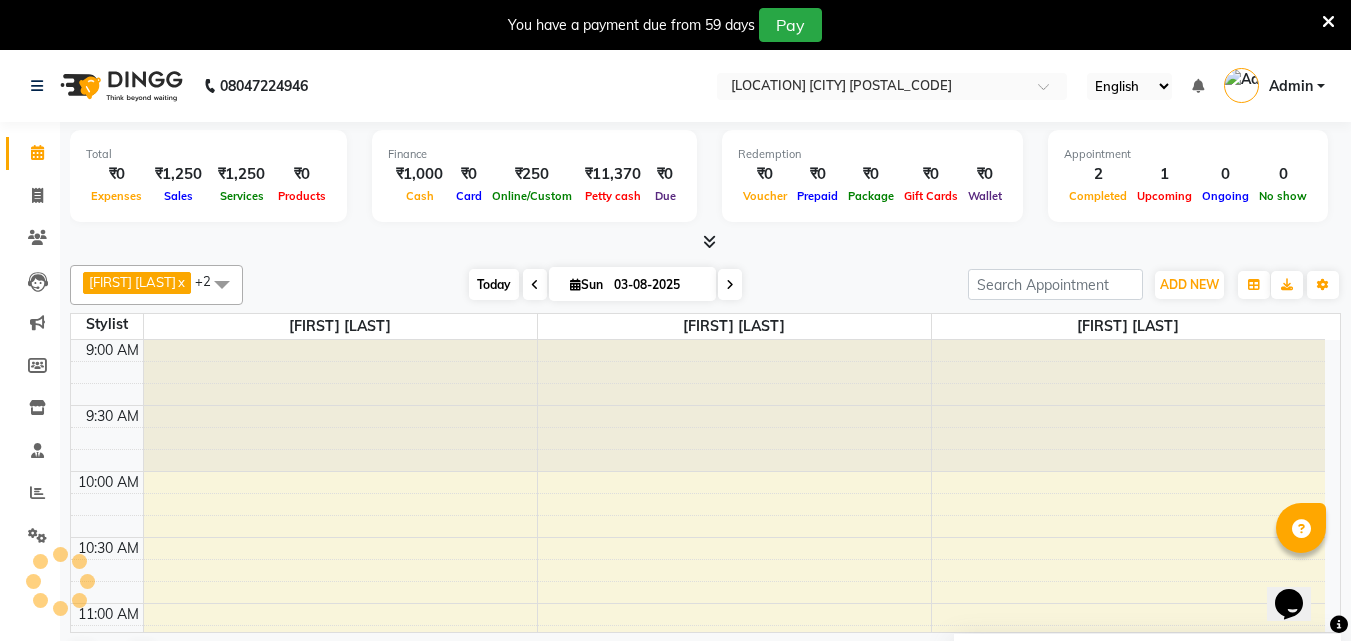 scroll, scrollTop: 397, scrollLeft: 0, axis: vertical 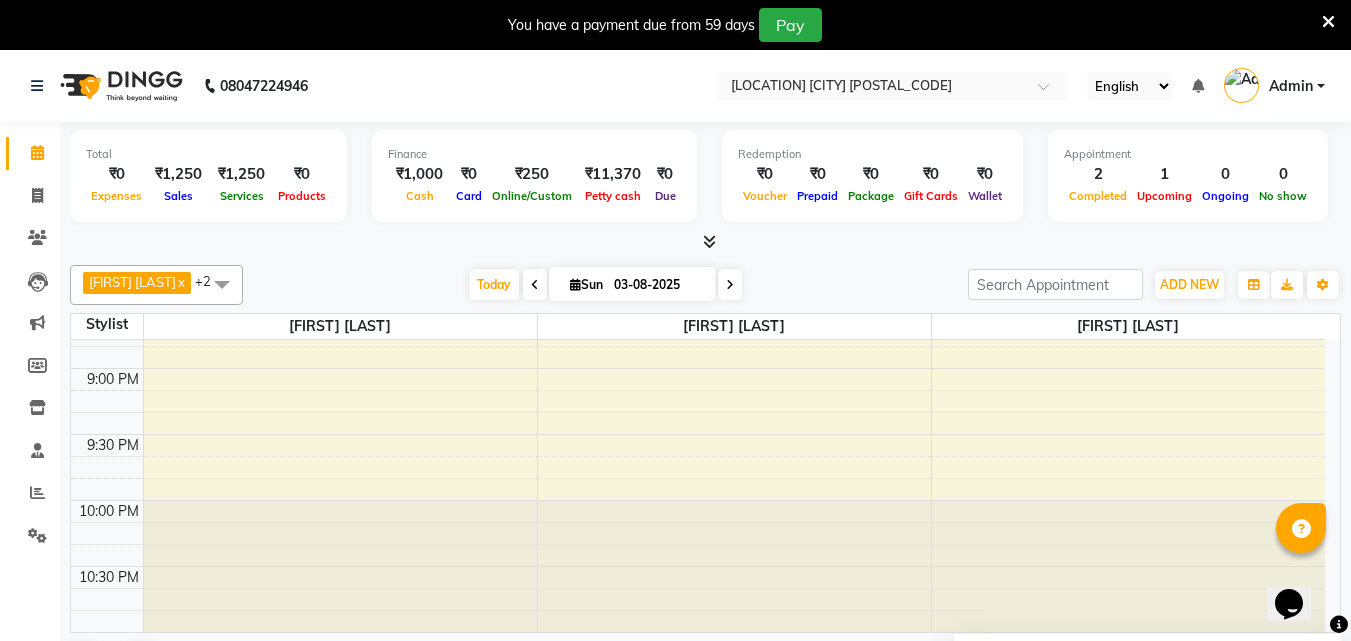 drag, startPoint x: 1334, startPoint y: 426, endPoint x: 56, endPoint y: 28, distance: 1338.5396 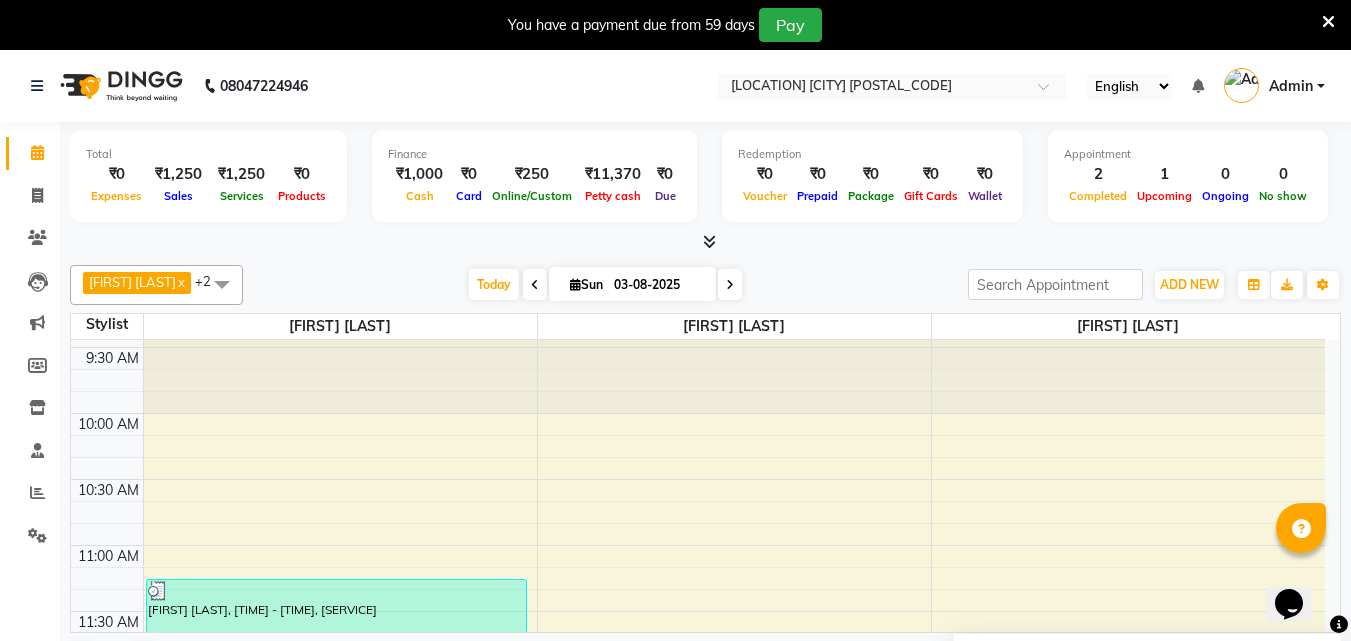 scroll, scrollTop: 36, scrollLeft: 0, axis: vertical 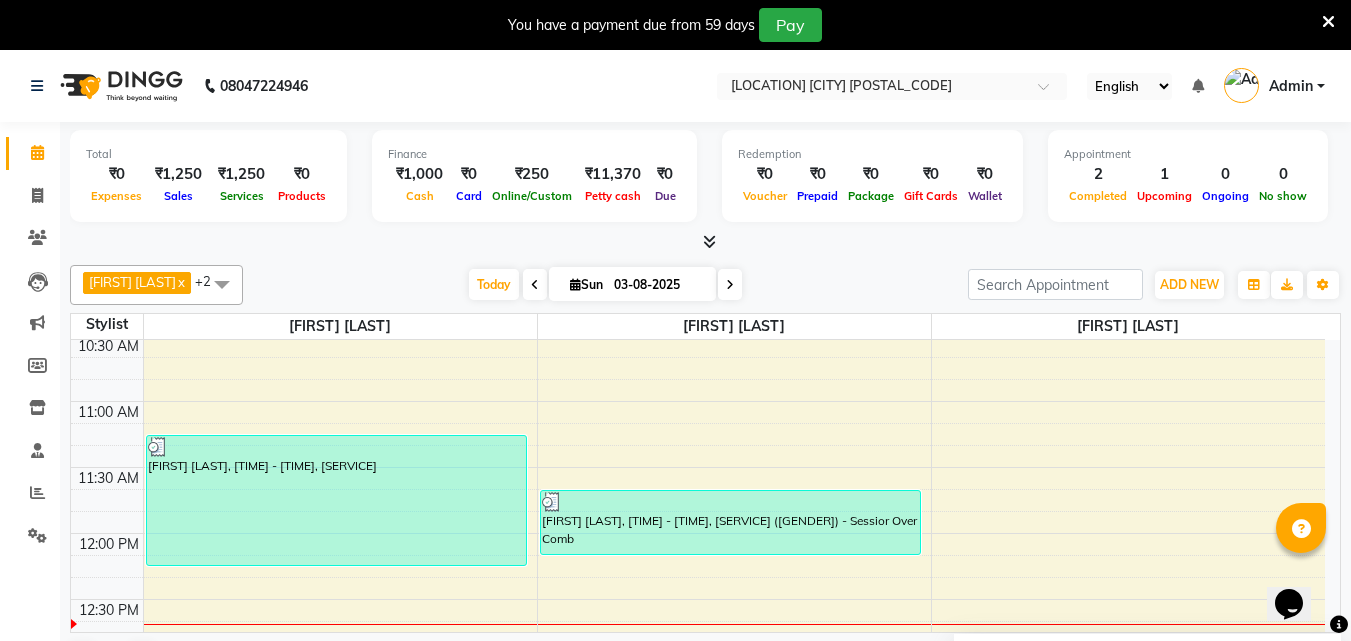 click at bounding box center [730, 284] 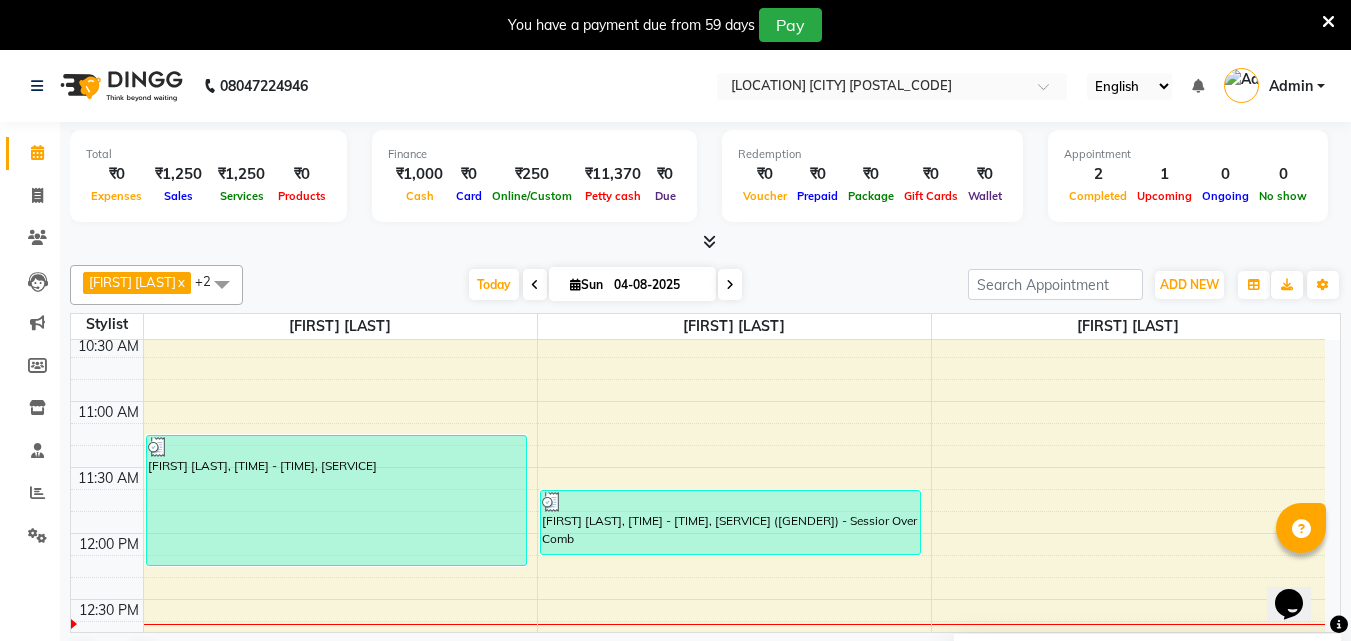 scroll, scrollTop: 397, scrollLeft: 0, axis: vertical 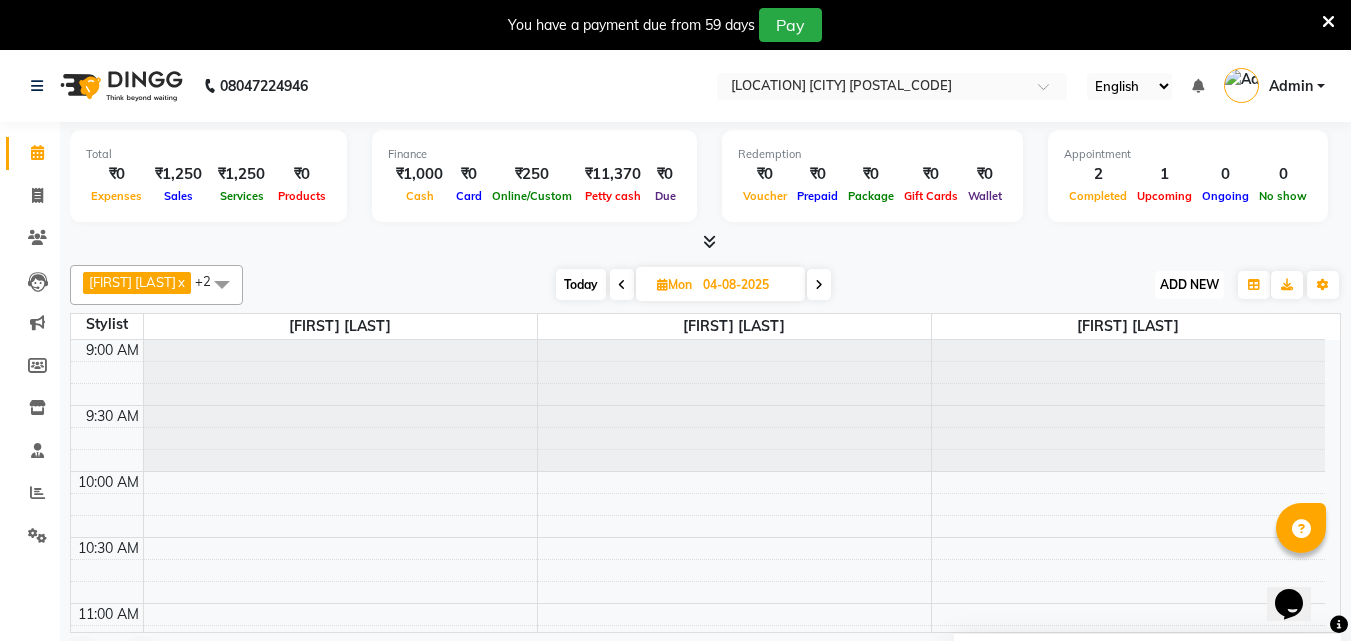click on "ADD NEW" at bounding box center [1189, 284] 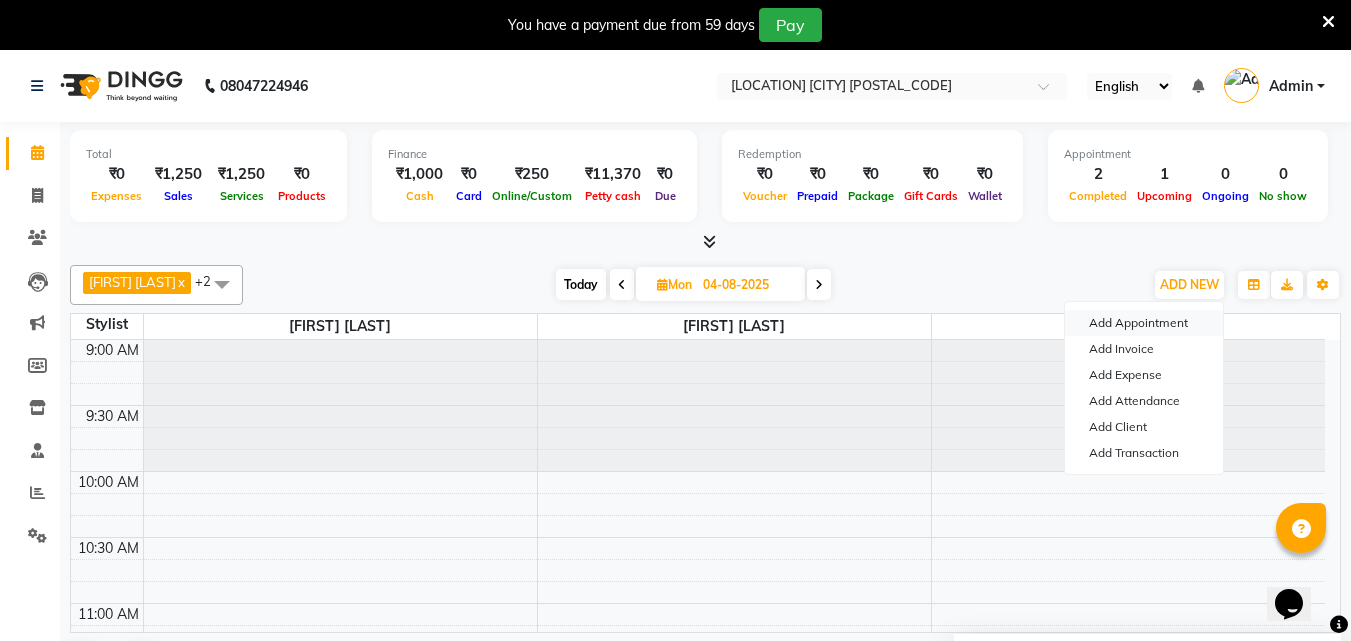 click on "Add Appointment" at bounding box center (1144, 323) 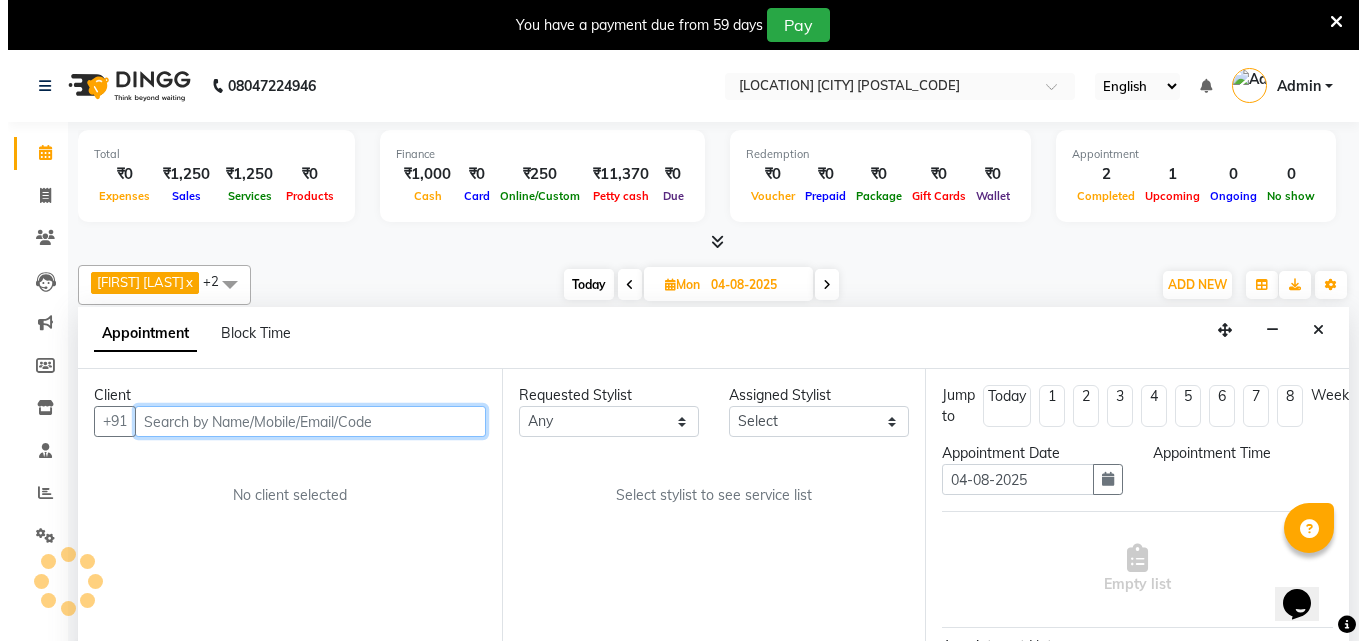 scroll, scrollTop: 51, scrollLeft: 0, axis: vertical 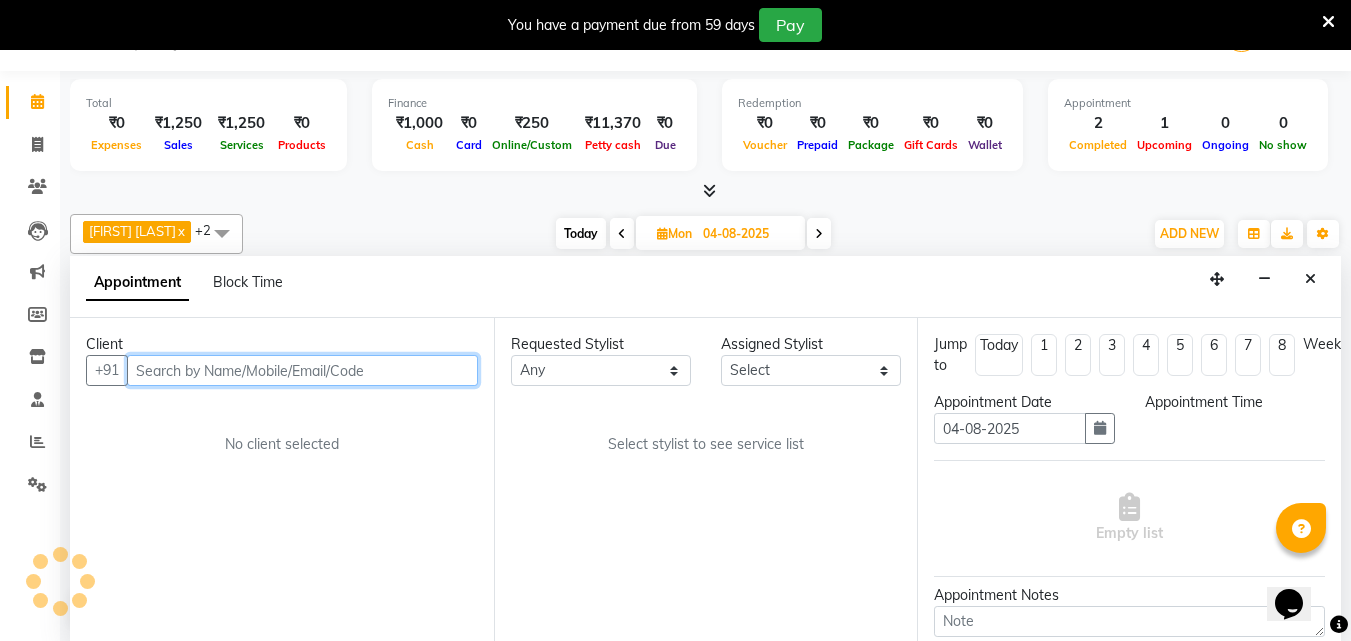 select on "600" 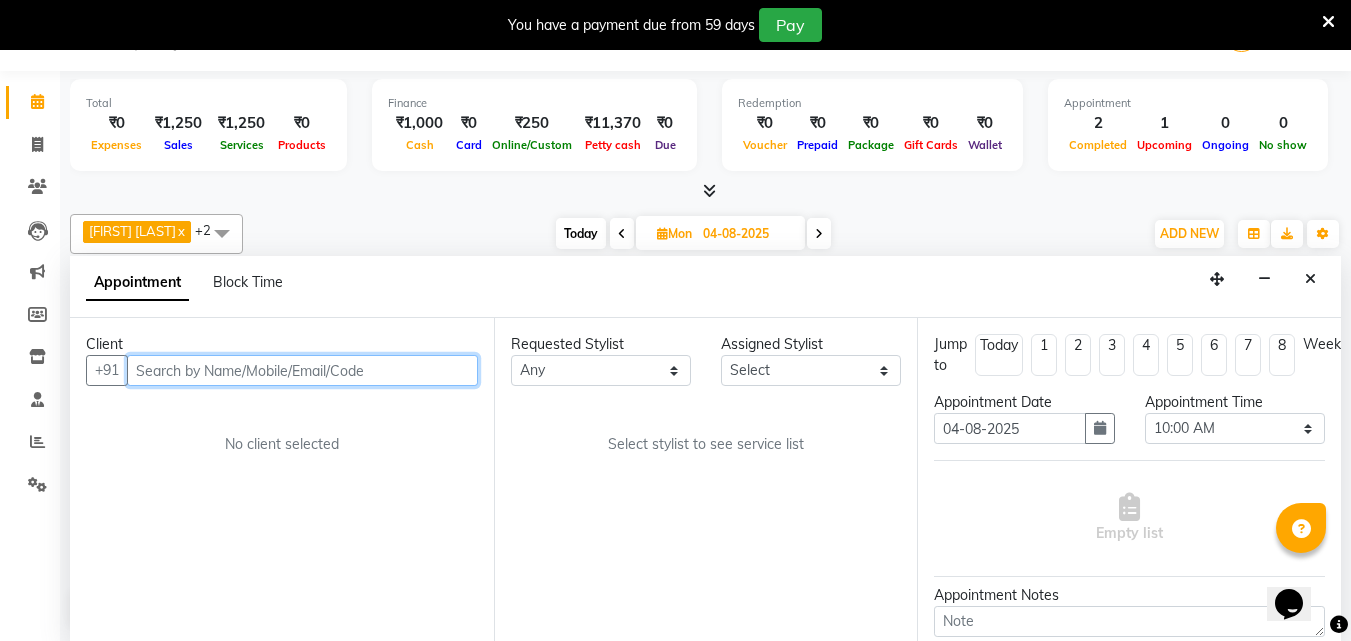 click at bounding box center [302, 370] 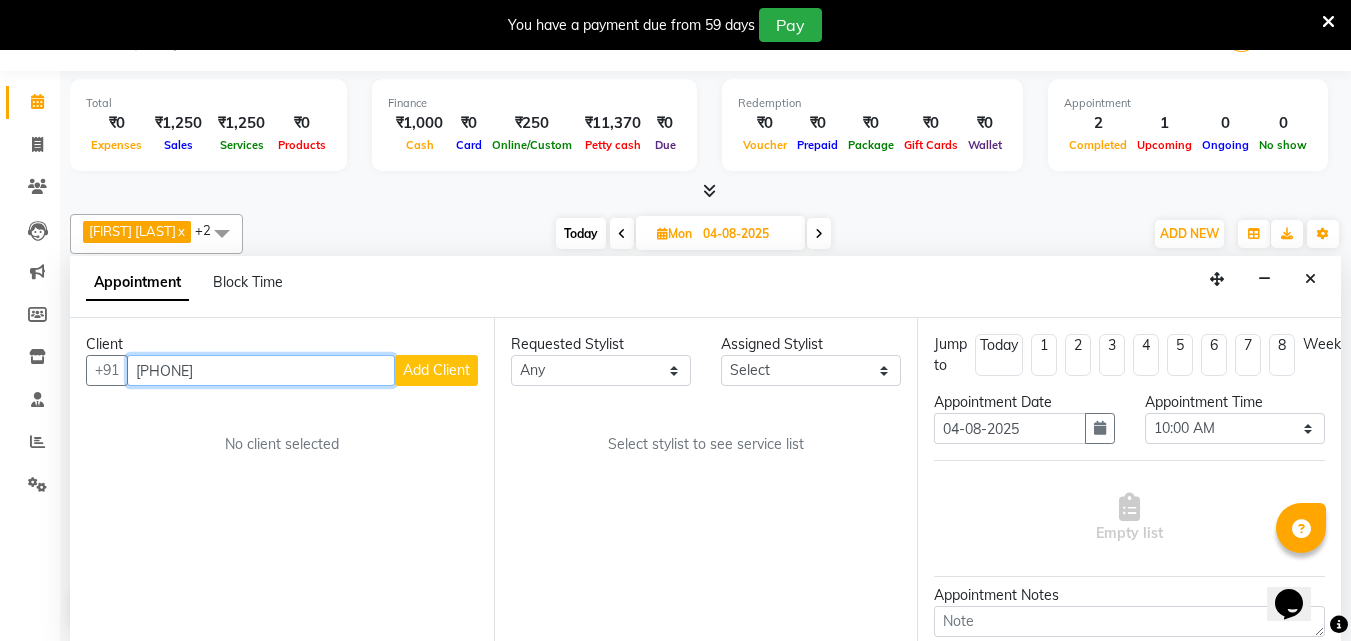 type on "[PHONE]" 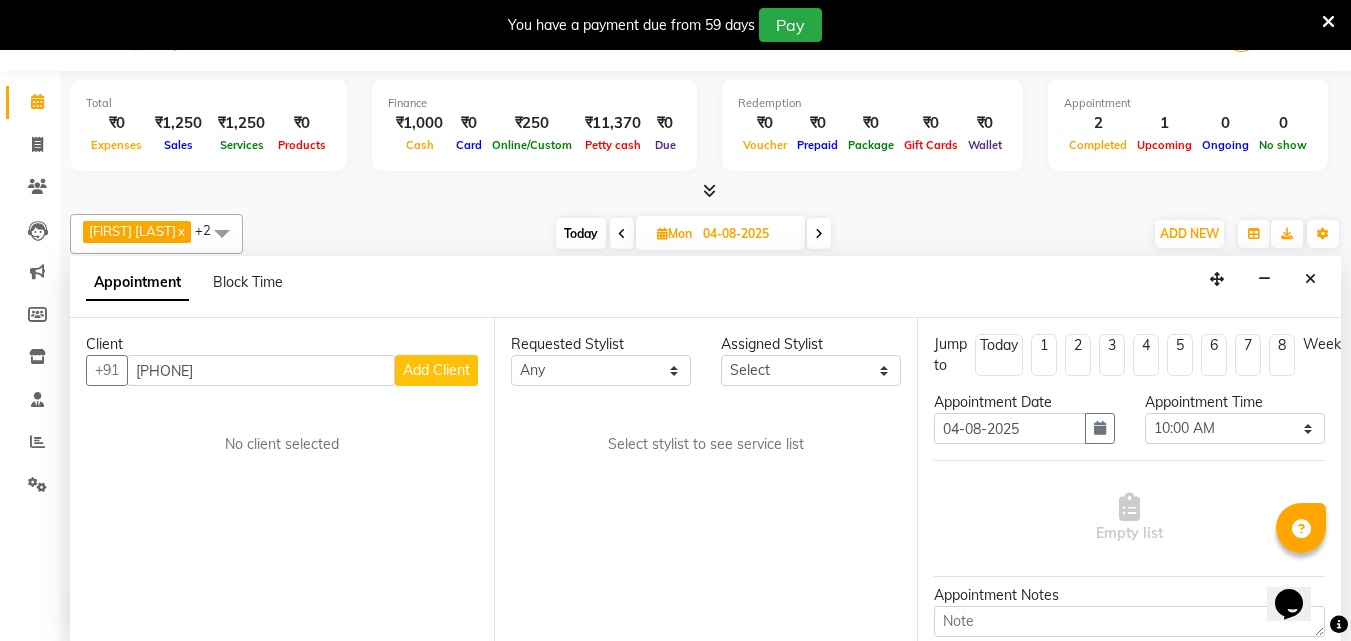click on "Add Client" at bounding box center [436, 370] 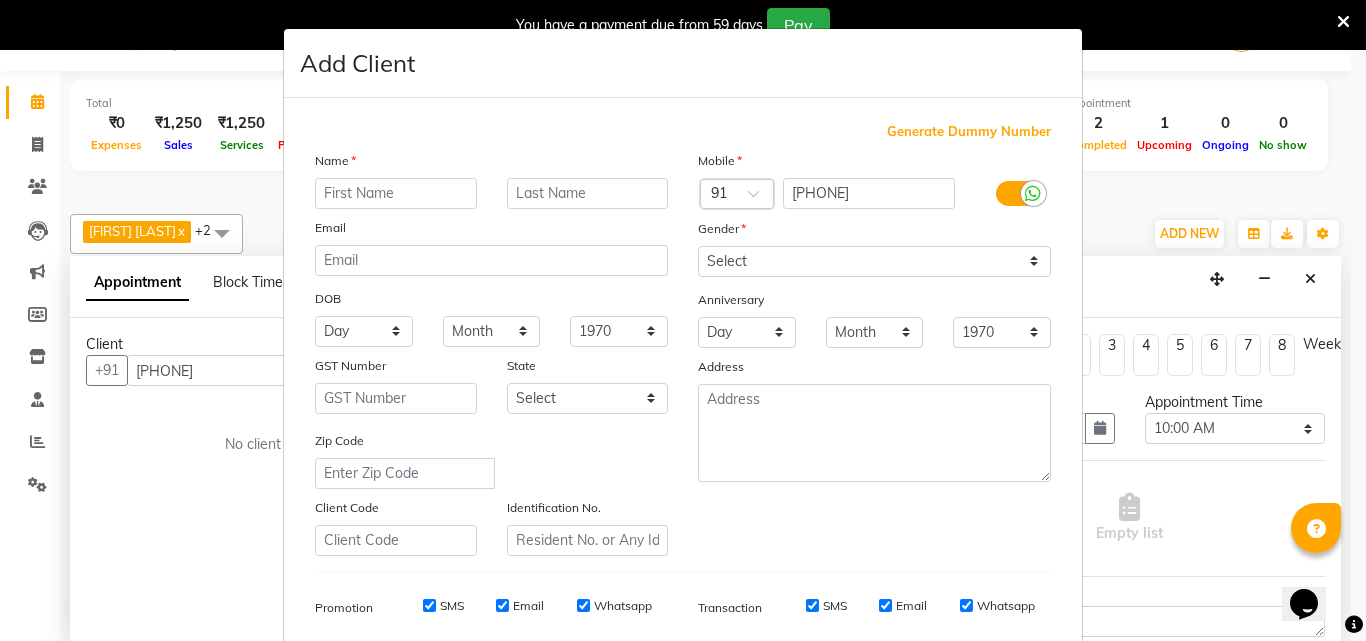 click at bounding box center (396, 193) 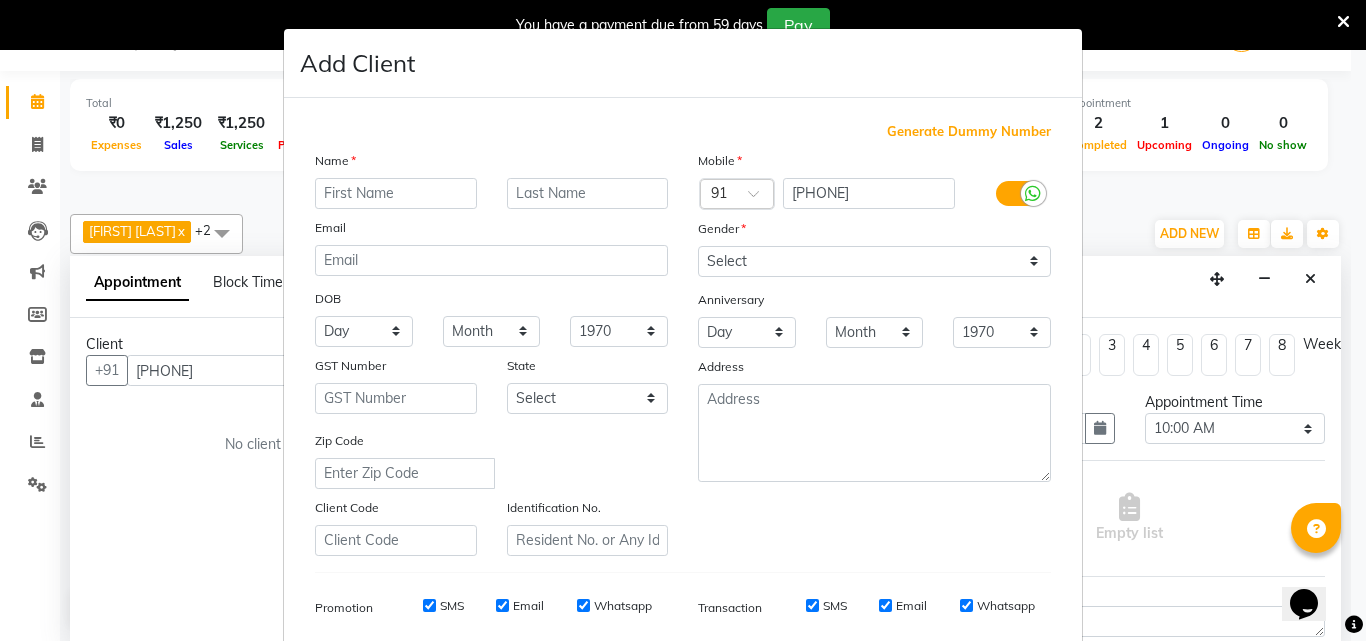 click at bounding box center (396, 193) 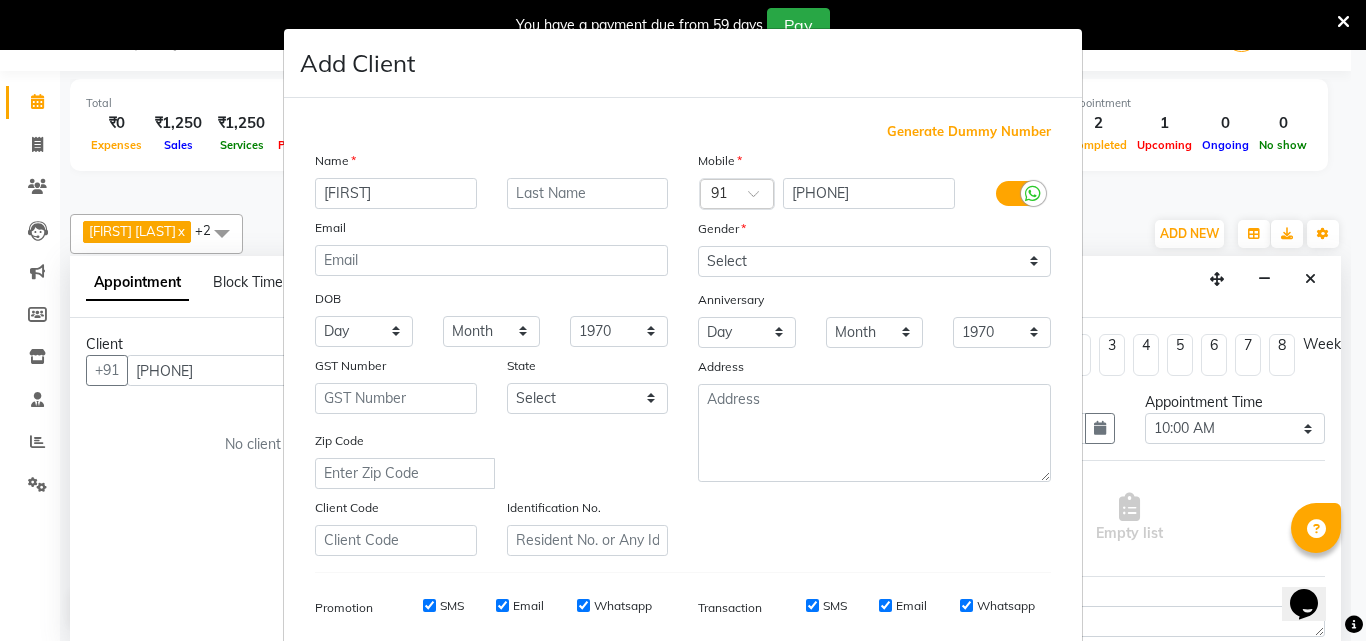 type on "[FIRST]" 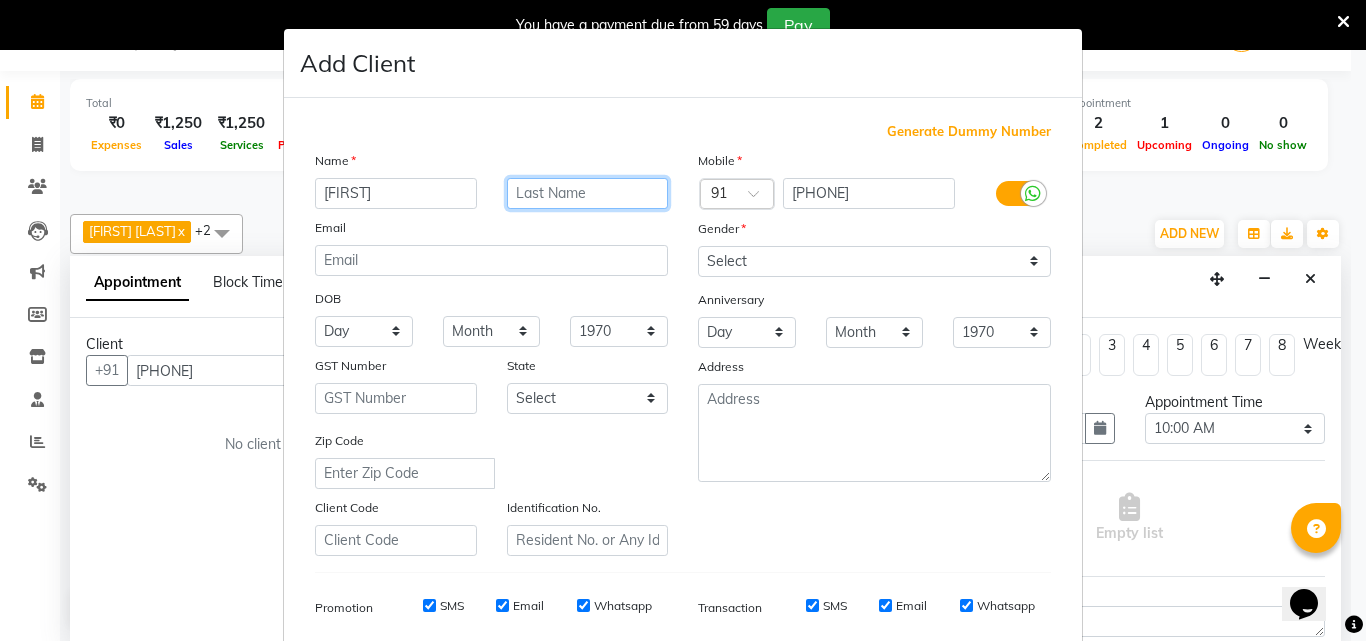 click at bounding box center (588, 193) 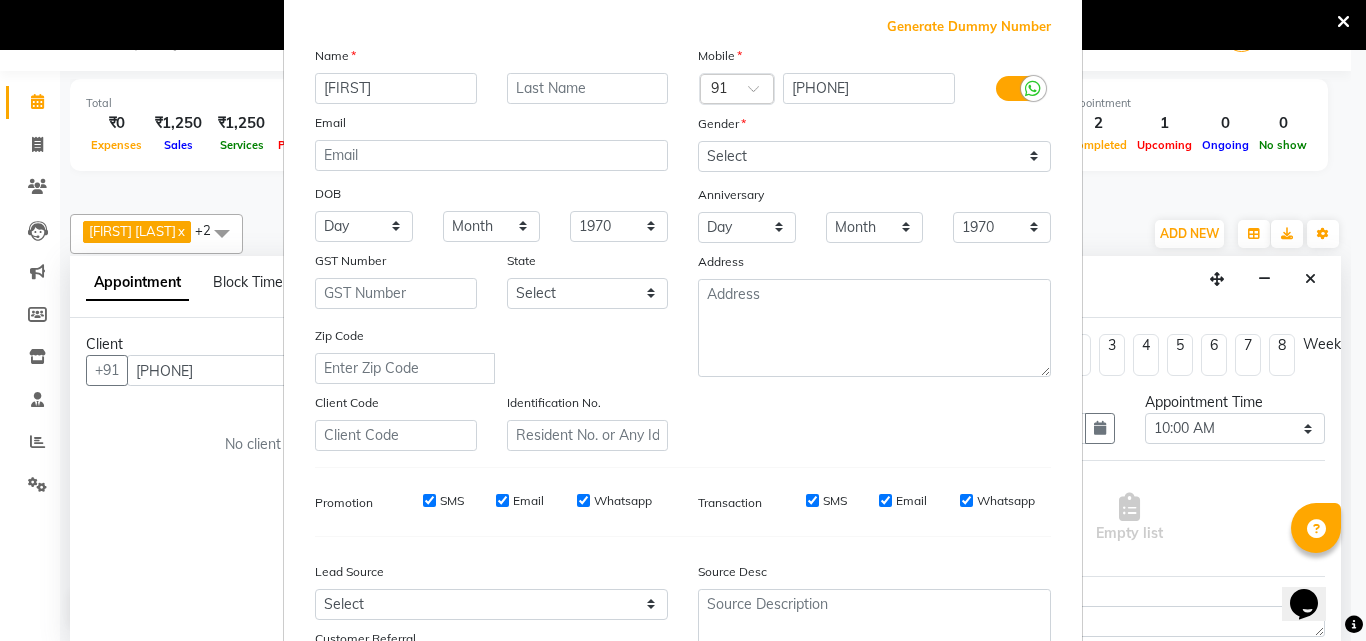 scroll, scrollTop: 107, scrollLeft: 0, axis: vertical 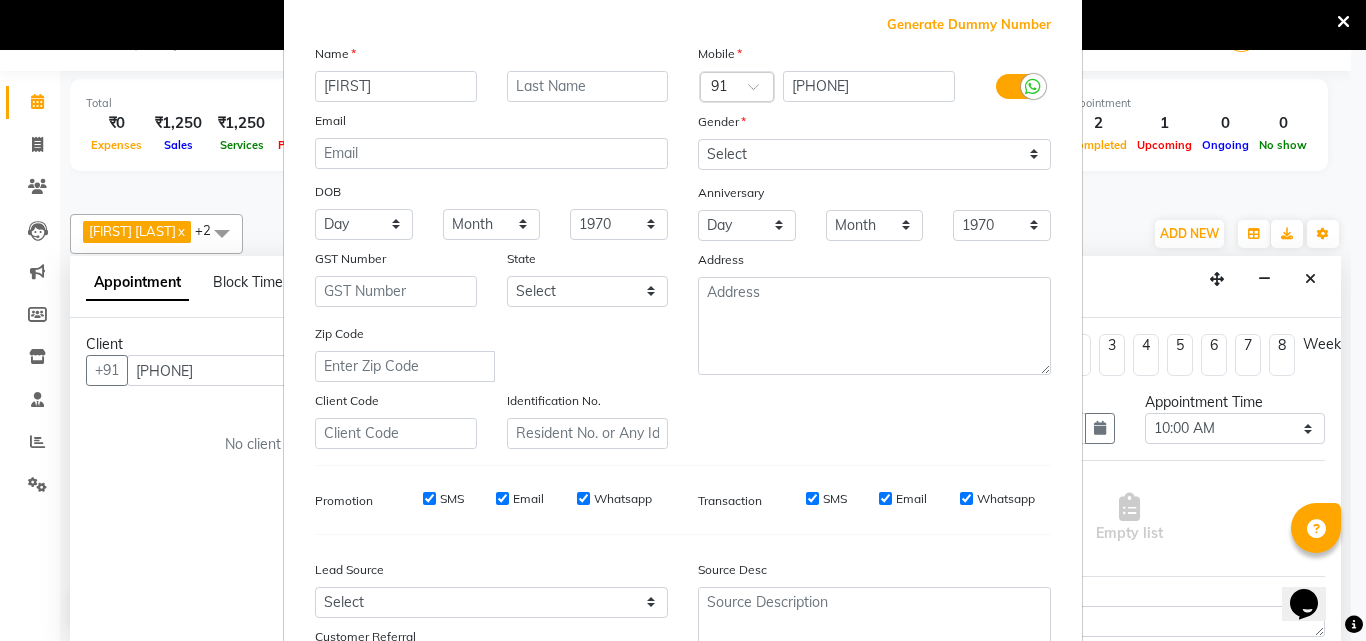 click on "SMS" at bounding box center [429, 498] 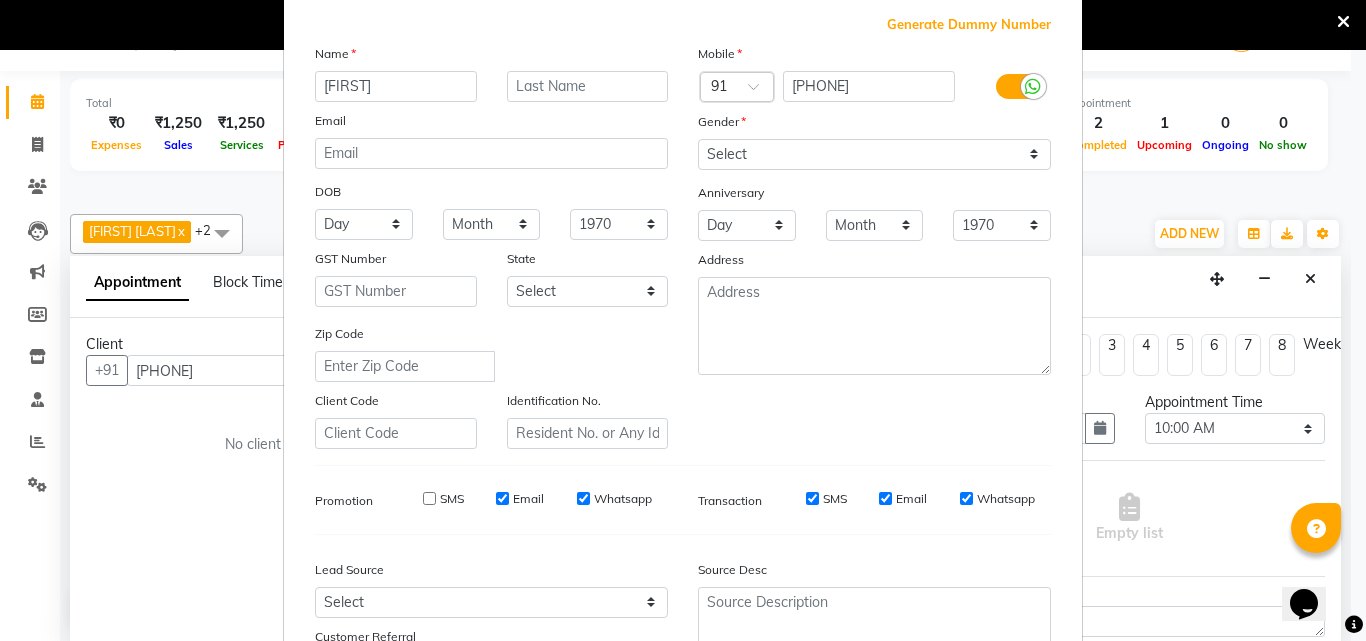 click on "Email" at bounding box center (502, 498) 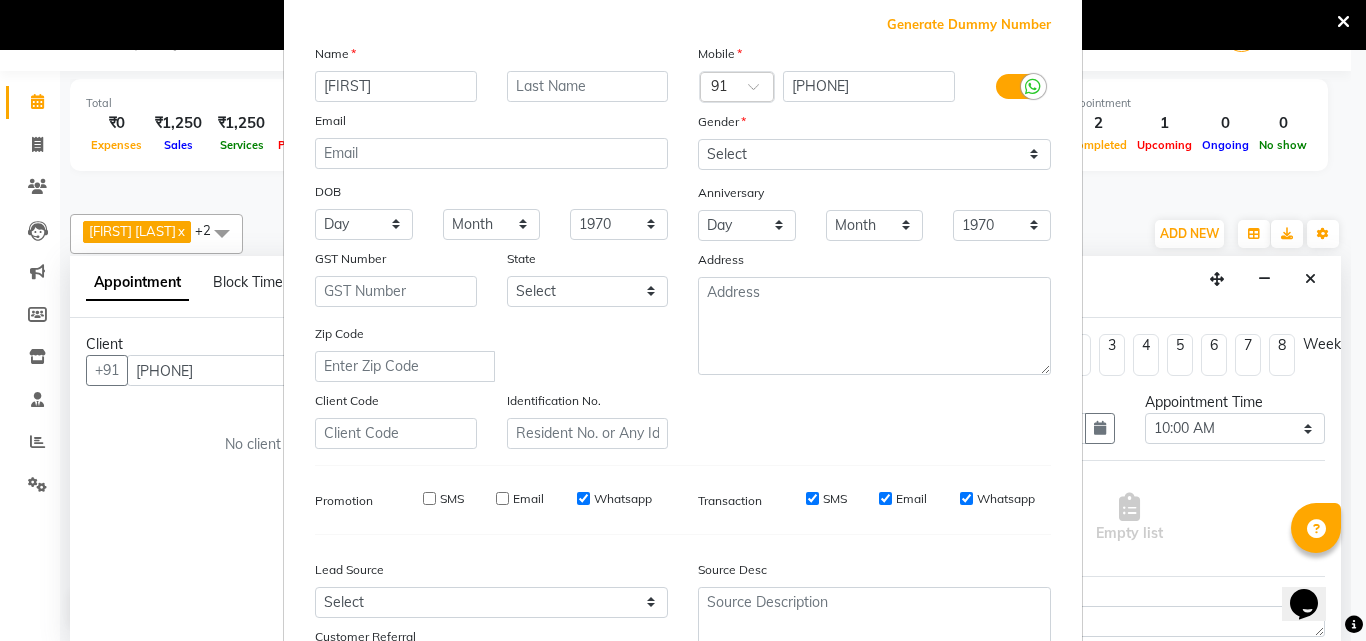 click on "Whatsapp" at bounding box center (583, 498) 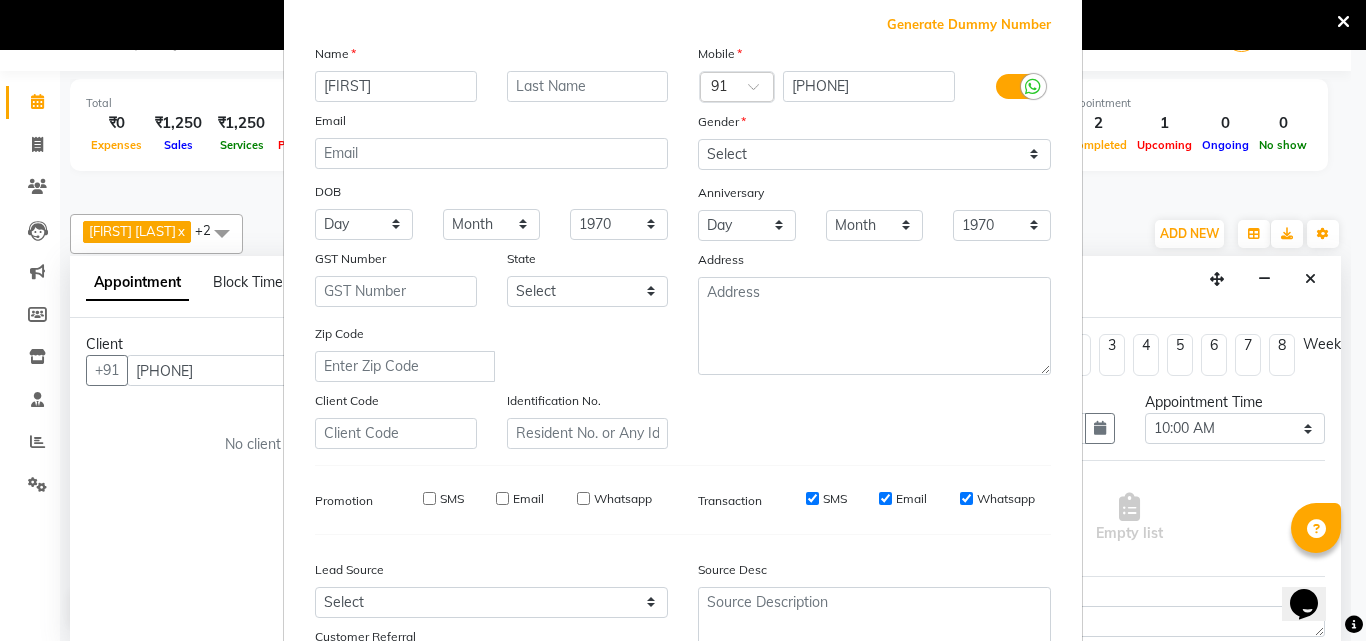 click on "SMS" at bounding box center (812, 499) 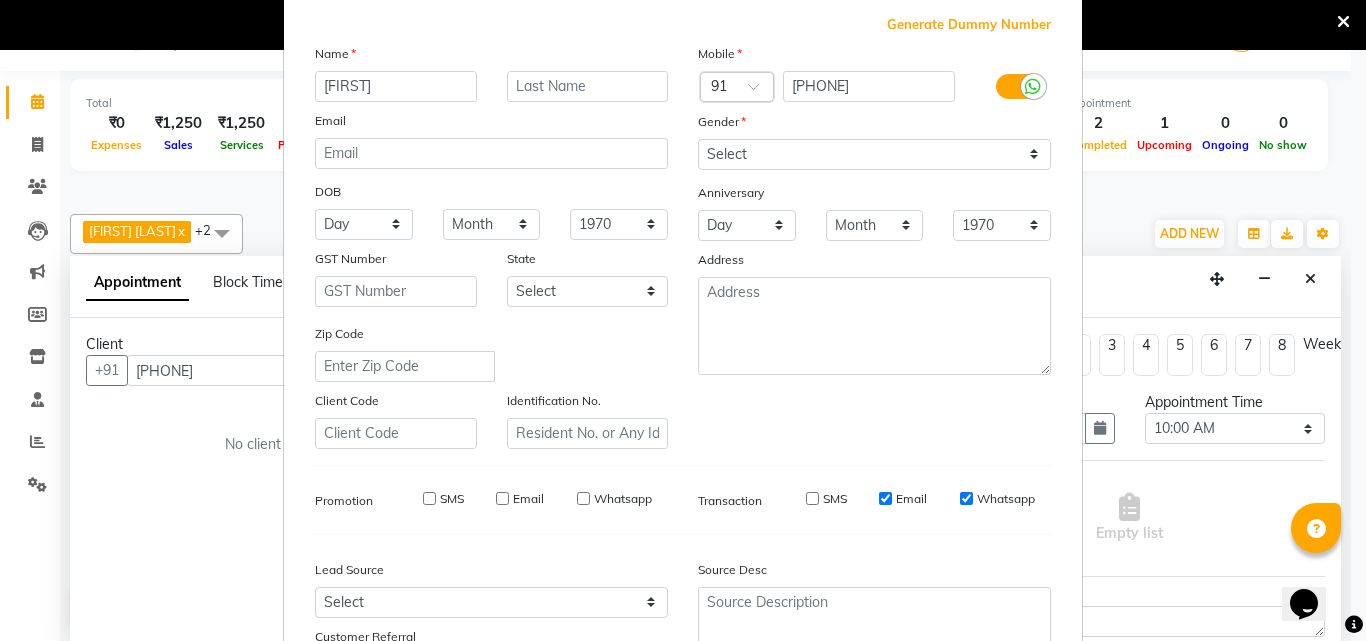 click on "Email" at bounding box center (885, 498) 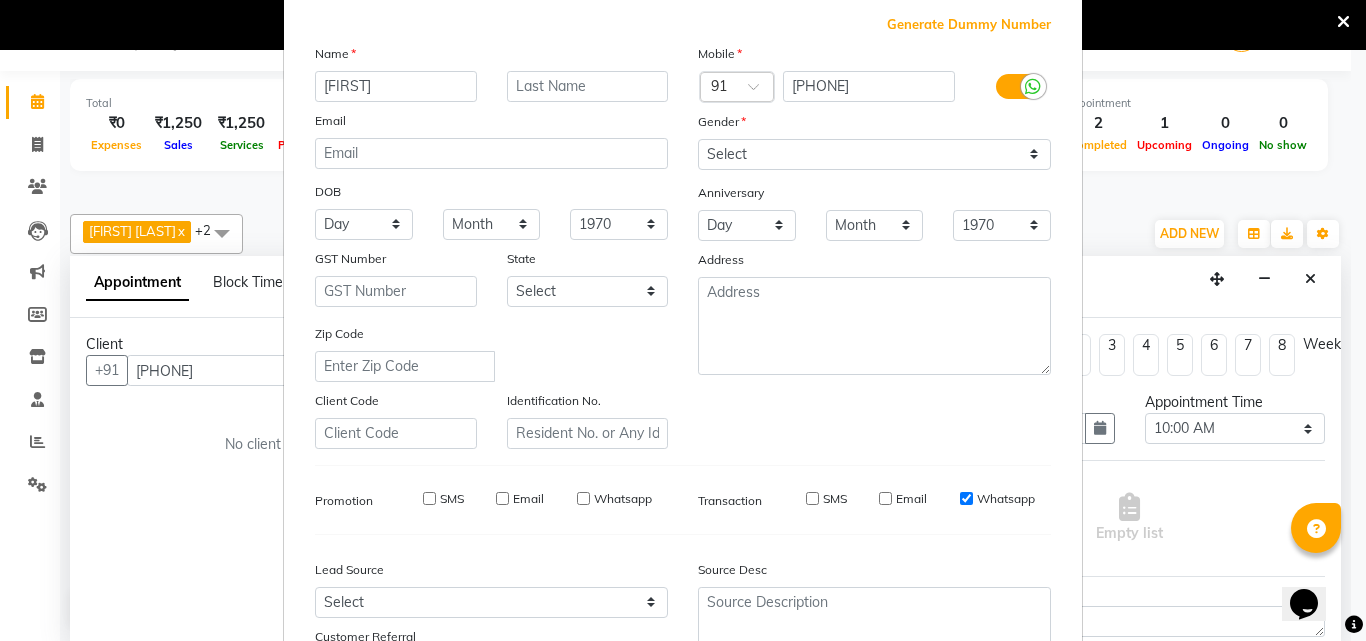 click on "Whatsapp" at bounding box center [966, 498] 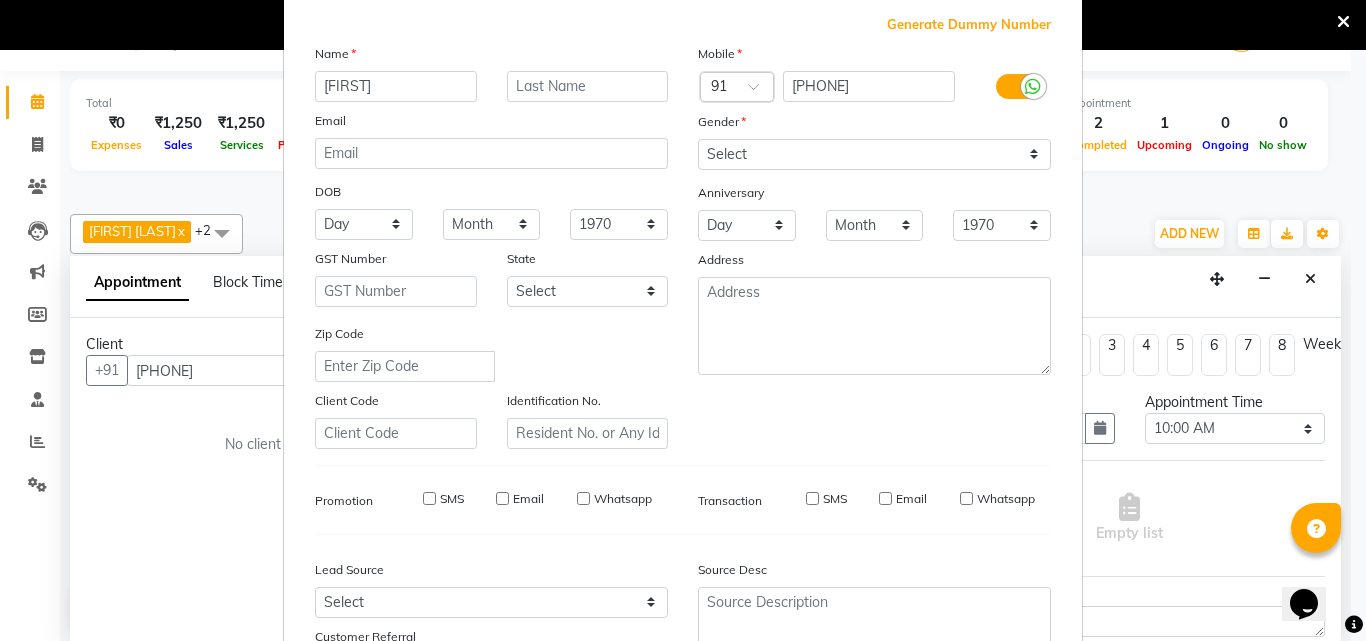 click on "Add Client Generate Dummy Number Name [FIRST] Email DOB Day 01 02 03 04 05 06 07 08 09 10 11 12 13 14 15 16 17 18 19 20 21 22 23 24 25 26 27 28 29 30 31 Month January February March April May June July August September October November December 1940 1941 1942 1943 1944 1945 1946 1947 1948 1949 1950 1951 1952 1953 1954 1955 1956 1957 1958 1959 1960 1961 1962 1963 1964 1965 1966 1967 1968 1969 1970 1971 1972 1973 1974 1975 1976 1977 1978 1979 1980 1981 1982 1983 1984 1985 1986 1987 1988 1989 1990 1991 1992 1993 1994 1995 1996 1997 1998 1999 2000 2001 2002 2003 2004 2005 2006 2007 2008 2009 2010 2011 2012 2013 2014 2015 2016 2017 2018 2019 2020 2021 2022 2023 2024 GST Number [STATE] Select Andaman and Nicobar Islands Andhra Pradesh Arunachal Pradesh Assam Bihar Chandigarh Chhattisgarh Dadra and Nagar Haveli Daman and Diu Delhi Goa Gujarat Haryana Himachal Pradesh Jammu and Kashmir Jharkhand Karnataka Kerala Lakshadweep Madhya Pradesh Maharashtra Manipur Meghalaya Mizoram Nagaland Odisha Pondicherry Punjab Sikkim" at bounding box center [683, 320] 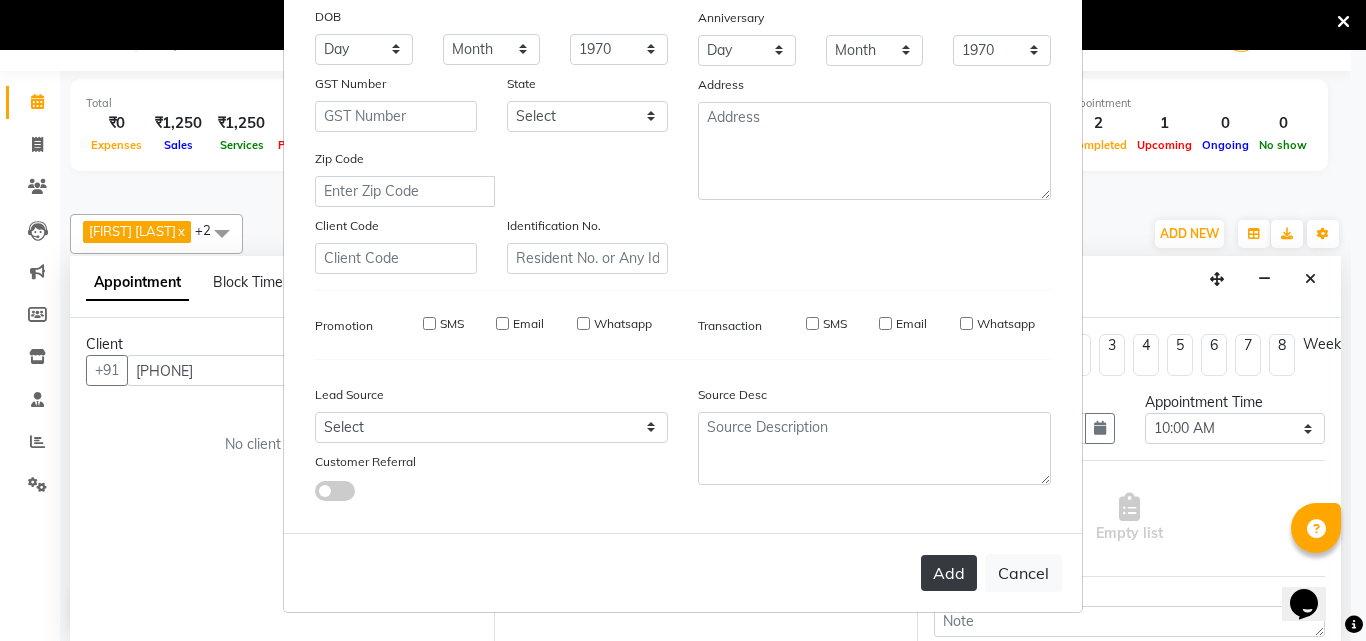 click on "Add" at bounding box center [949, 573] 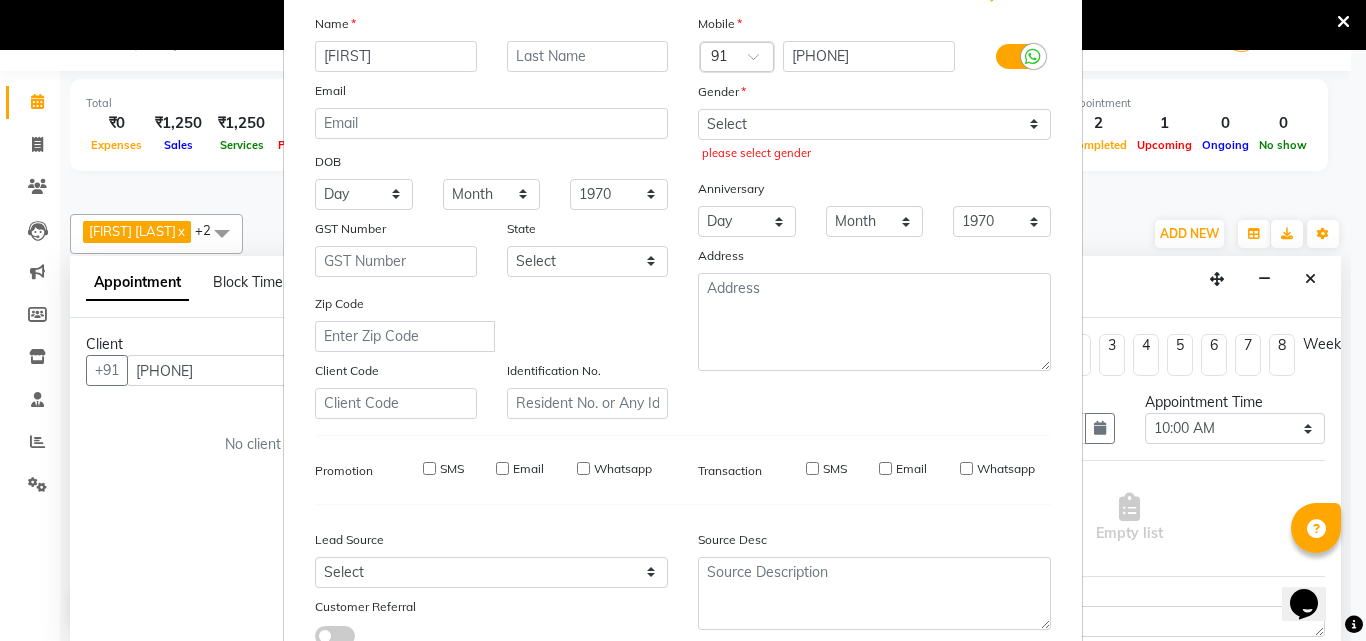 scroll, scrollTop: 134, scrollLeft: 0, axis: vertical 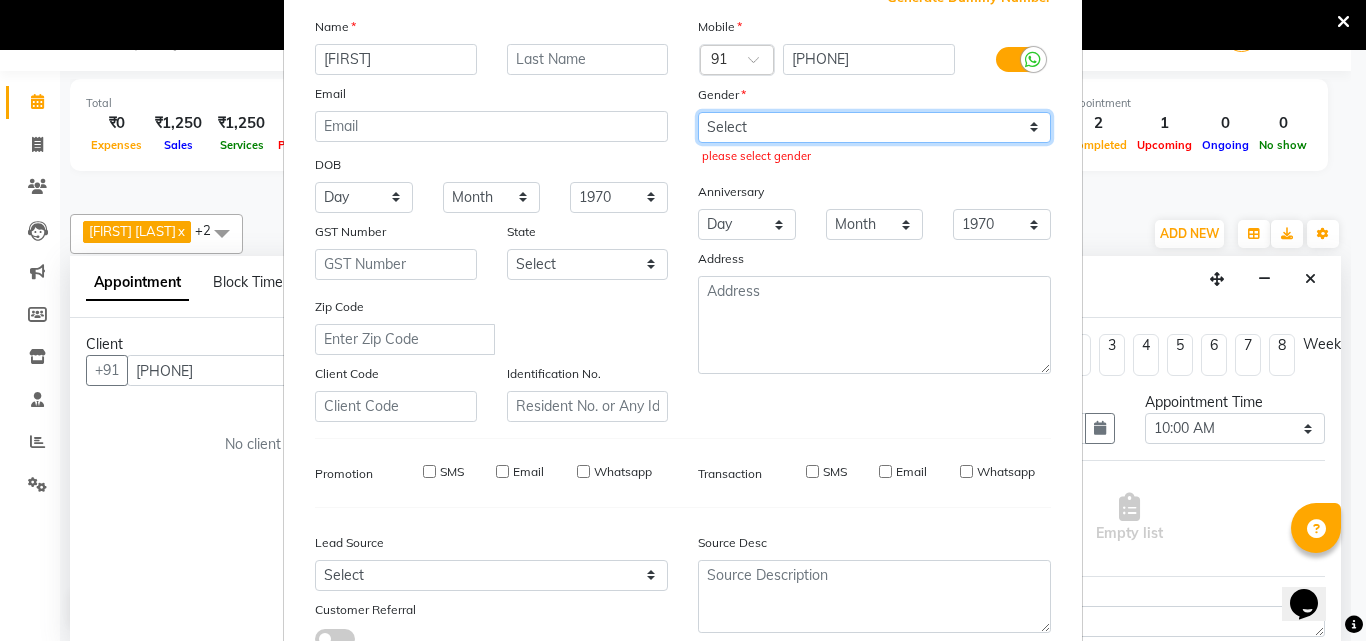 click on "Select Male Female Other Prefer Not To Say" at bounding box center [874, 127] 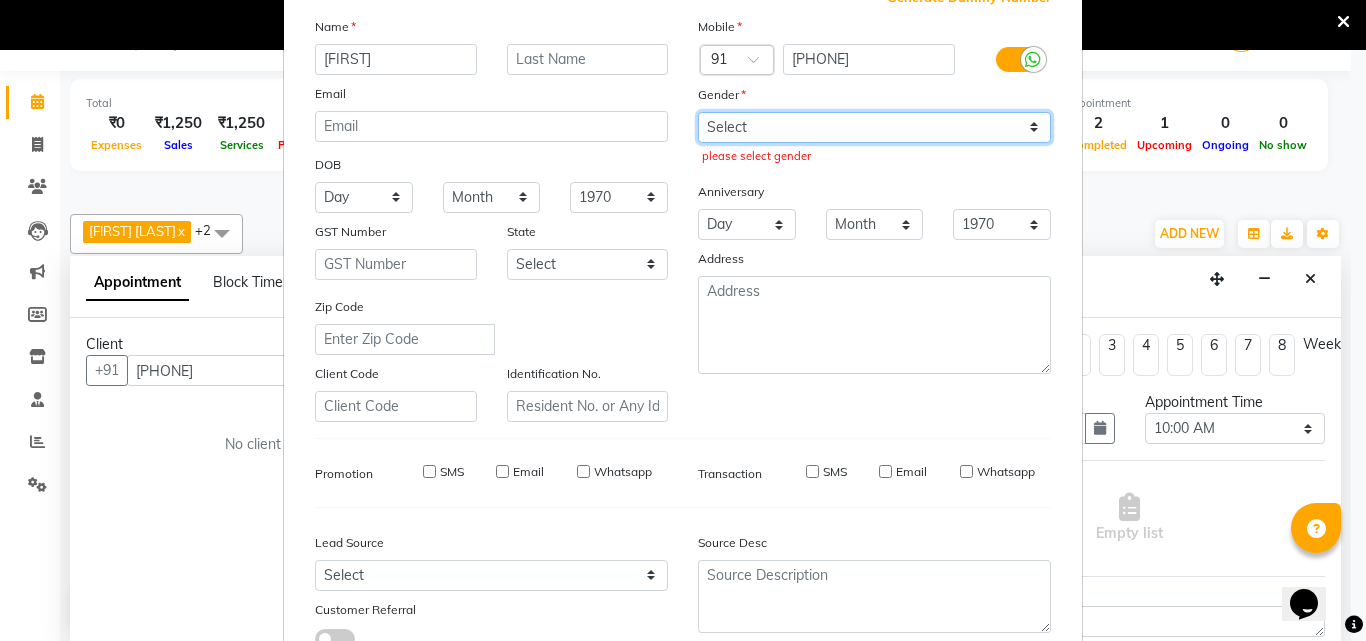 select on "female" 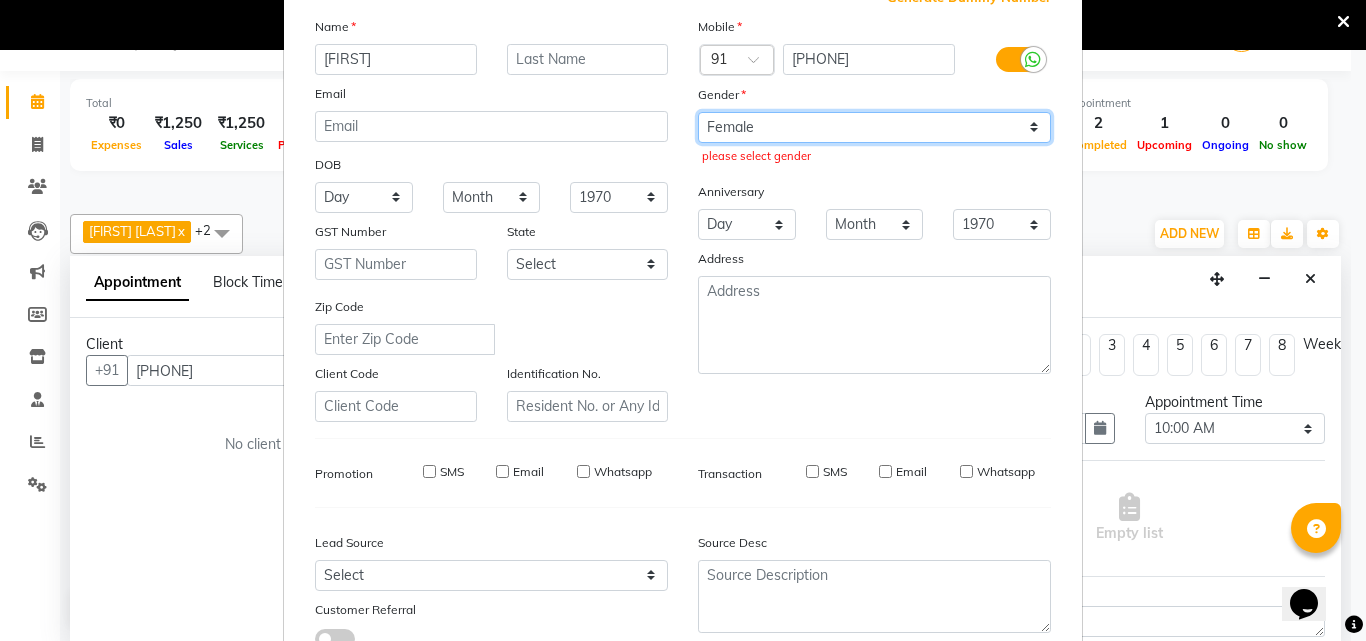 click on "Select Male Female Other Prefer Not To Say" at bounding box center [874, 127] 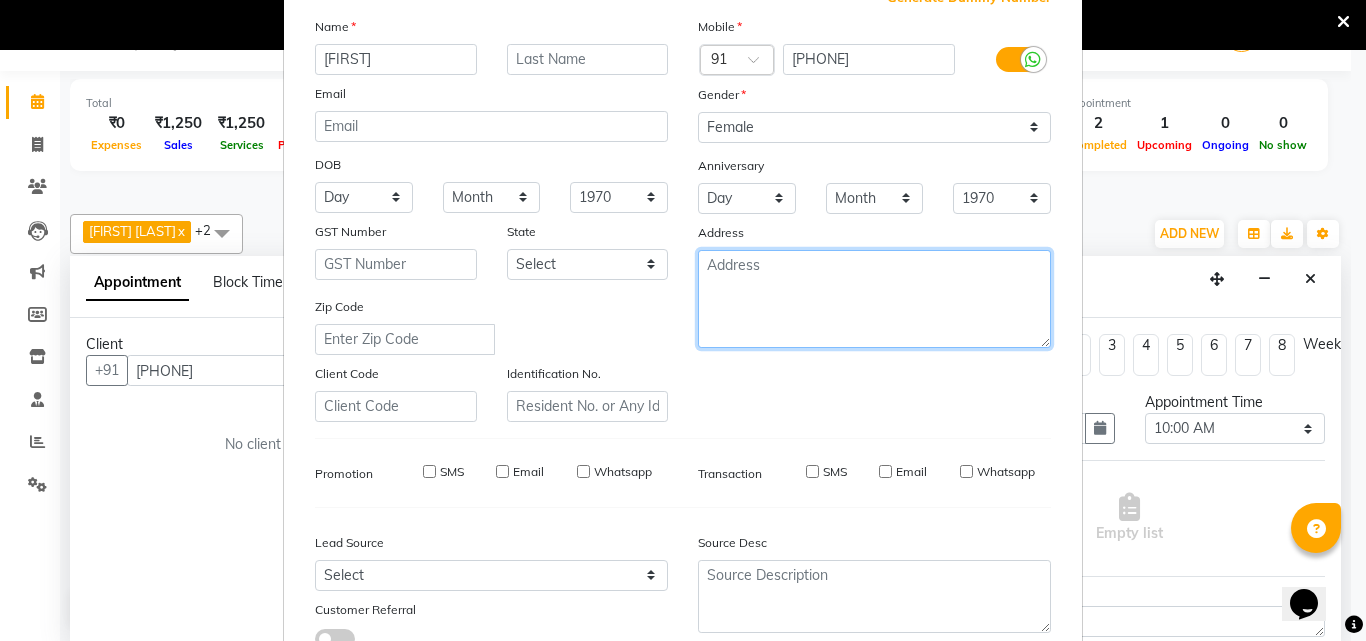 click at bounding box center [874, 299] 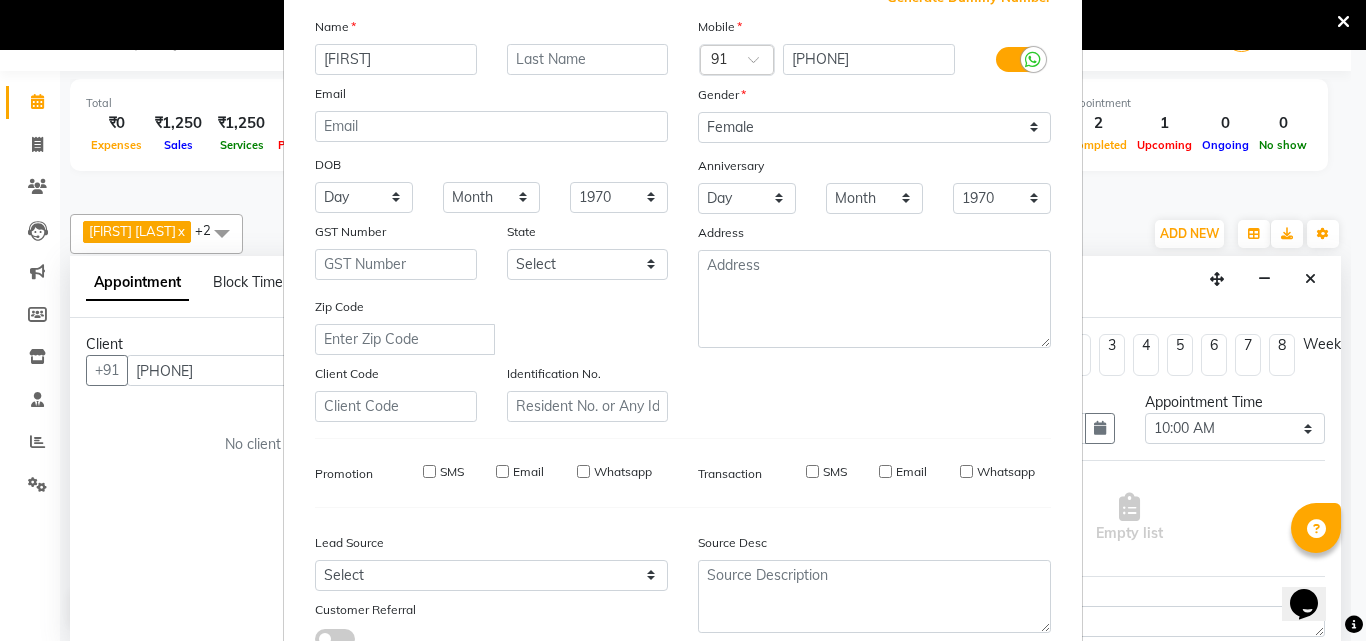 drag, startPoint x: 1330, startPoint y: 362, endPoint x: 1330, endPoint y: 468, distance: 106 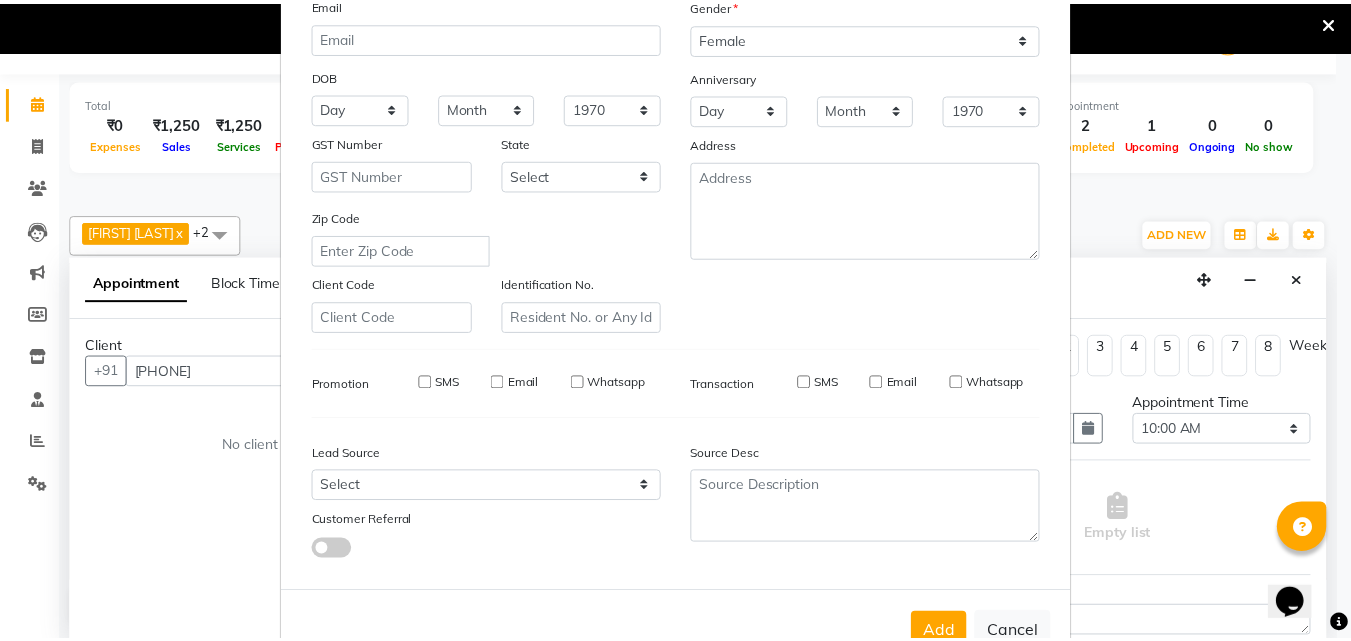 scroll, scrollTop: 282, scrollLeft: 0, axis: vertical 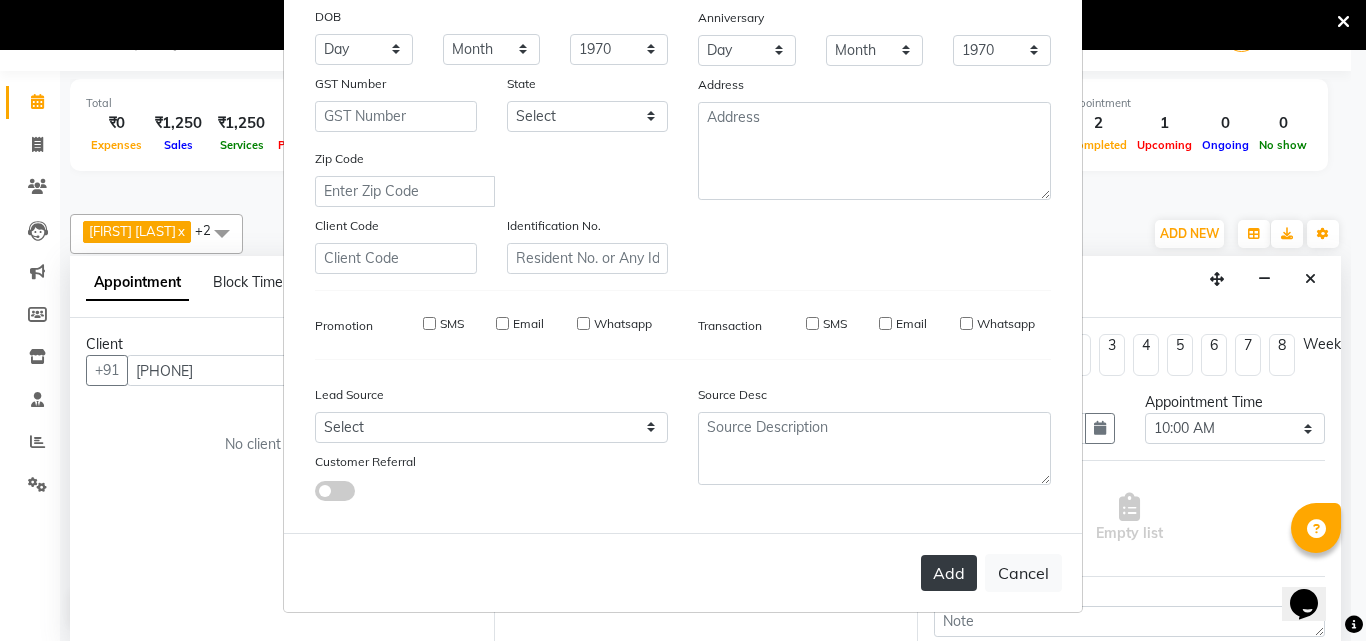 click on "Add" at bounding box center [949, 573] 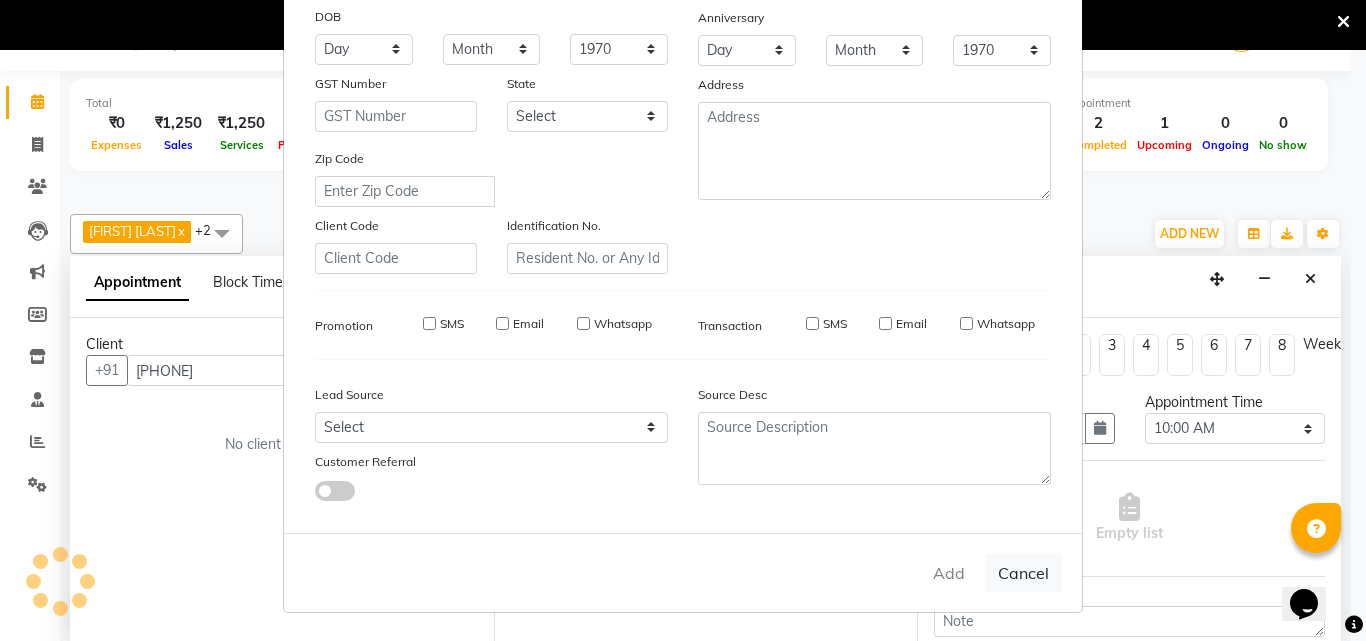 type 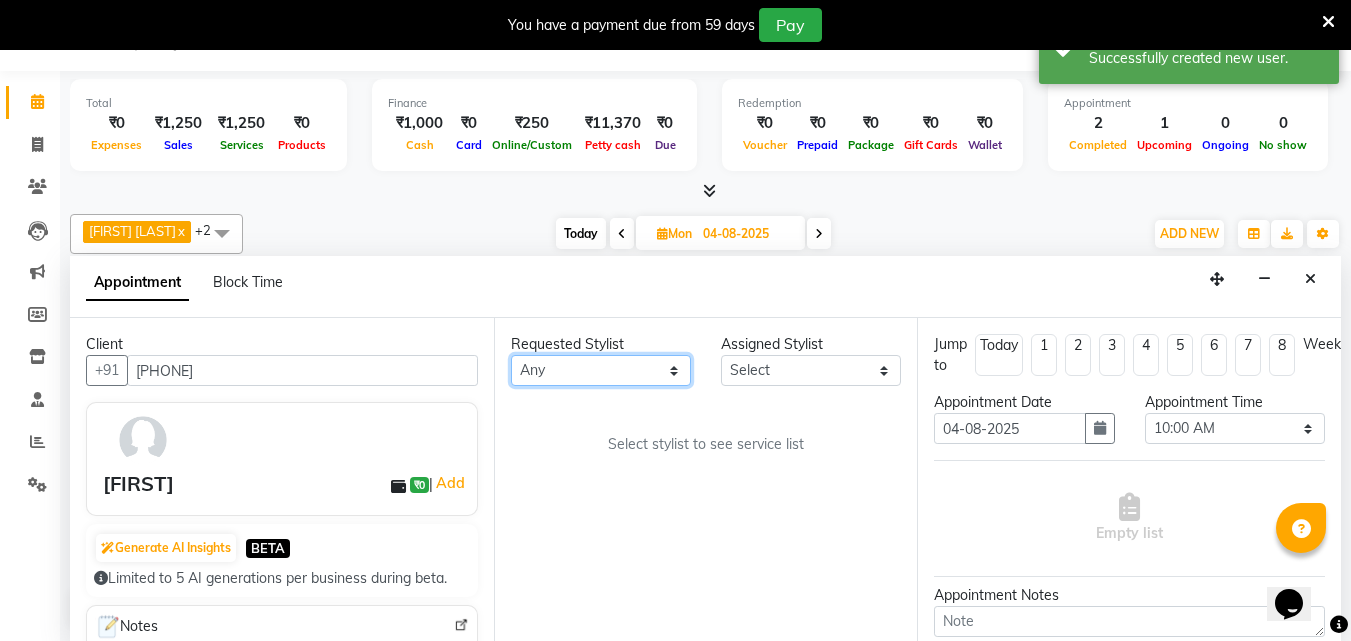 click on "Any [FIRST] [LAST], [FIRST] [LAST], [FIRST] [LAST]" at bounding box center [601, 370] 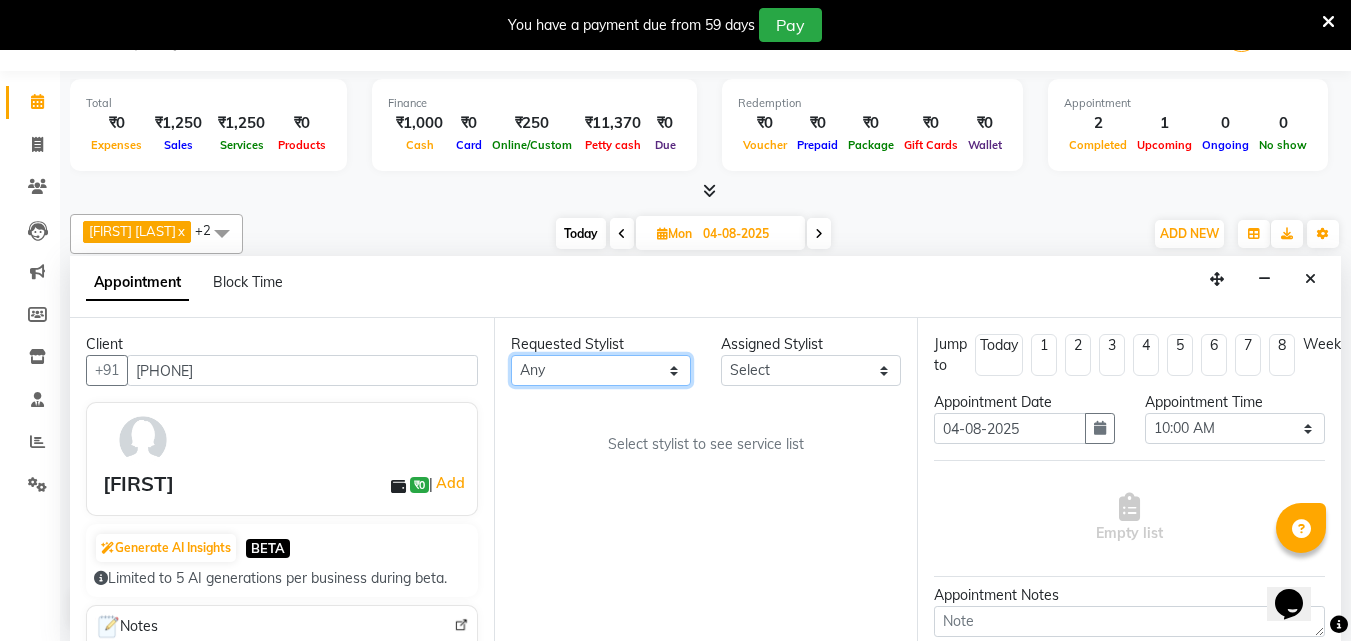 select on "26800" 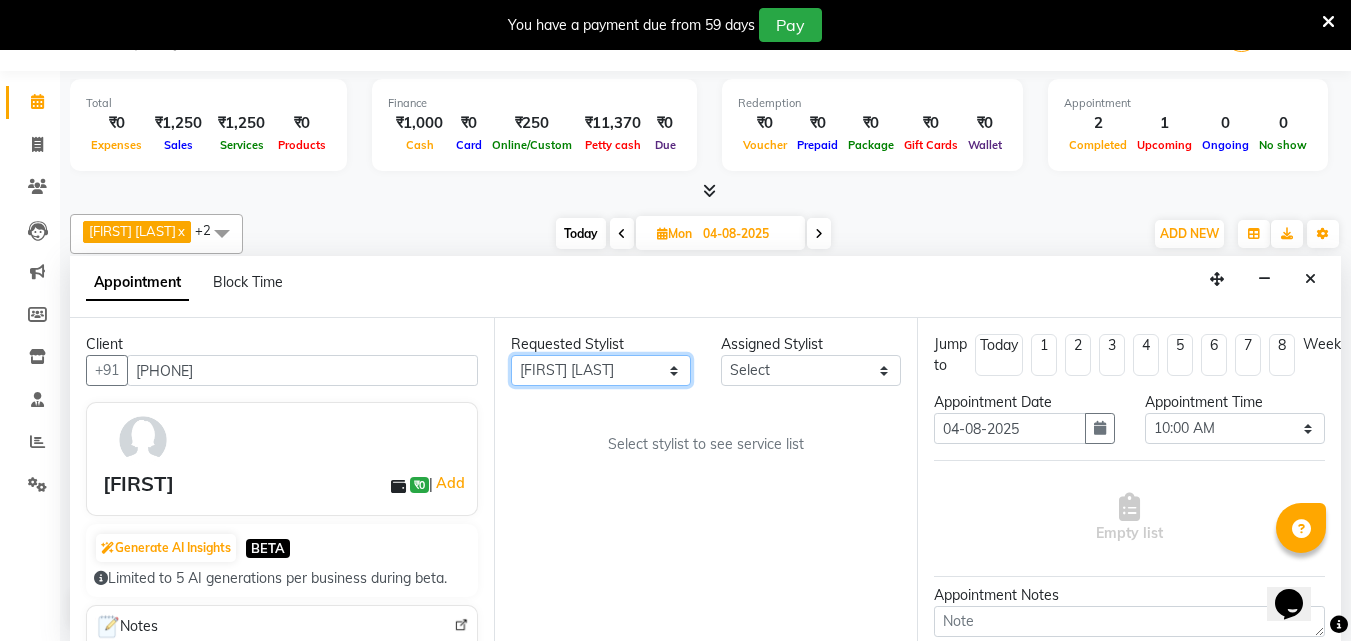 click on "Any [FIRST] [LAST], [FIRST] [LAST], [FIRST] [LAST]" at bounding box center [601, 370] 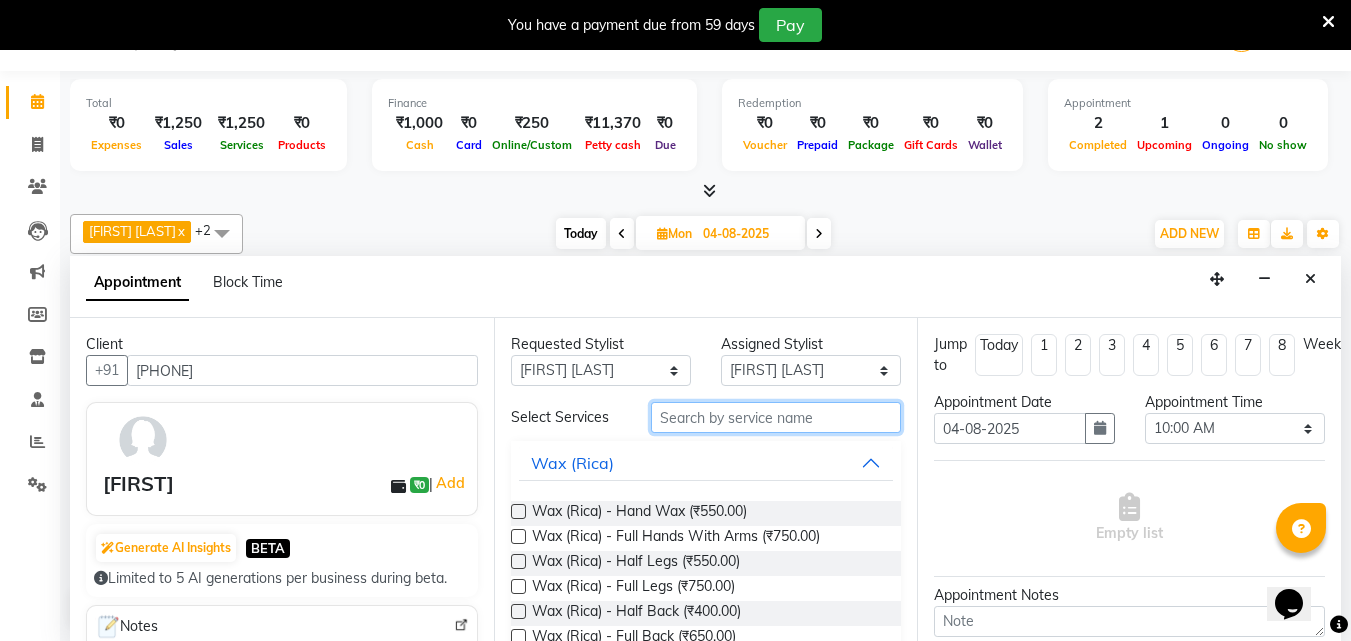 click at bounding box center [776, 417] 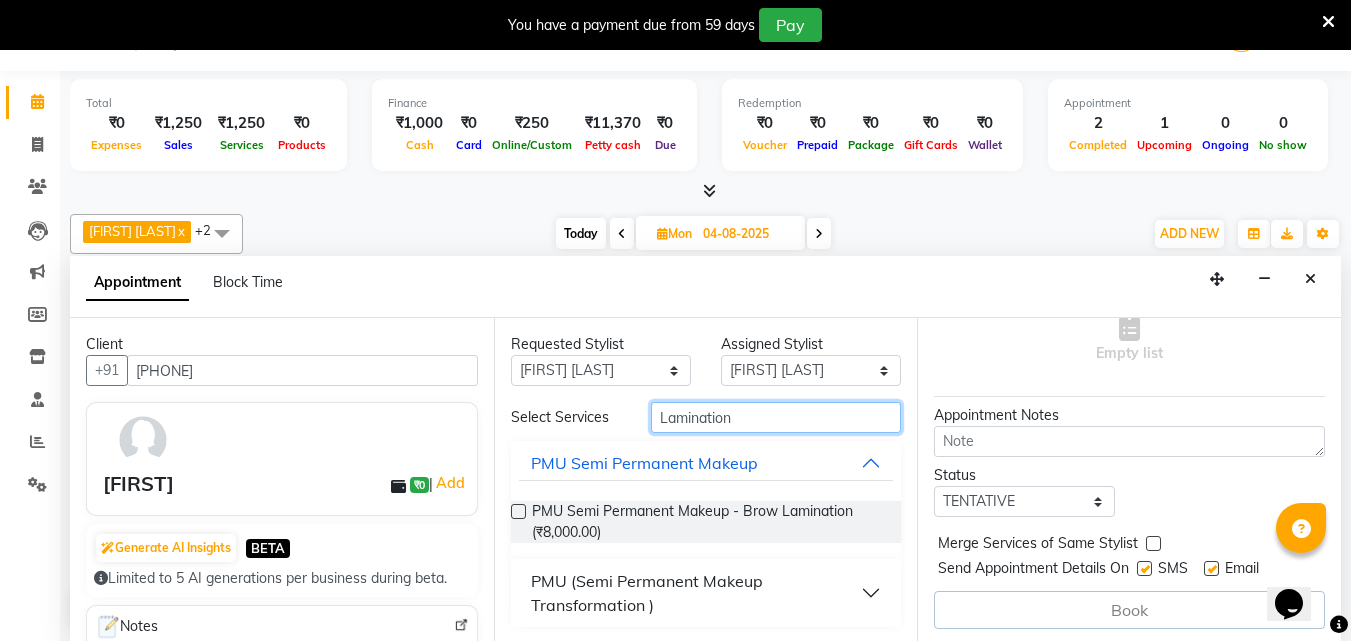 scroll, scrollTop: 188, scrollLeft: 0, axis: vertical 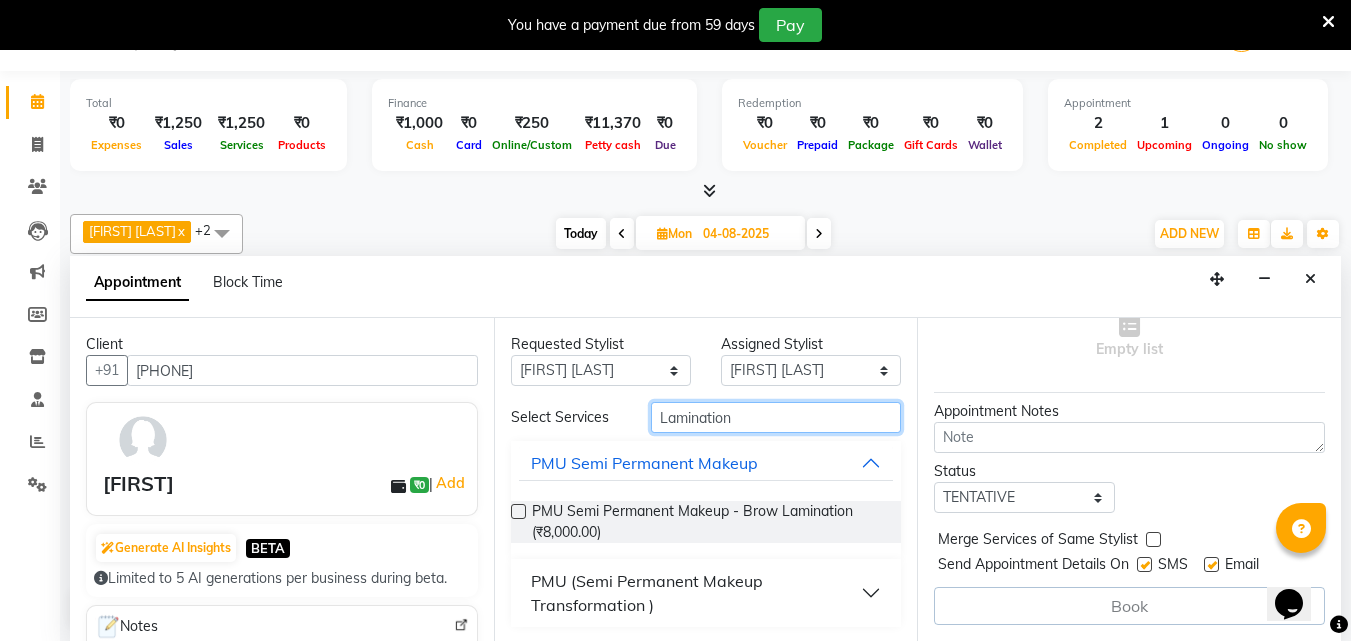 type on "Lamination" 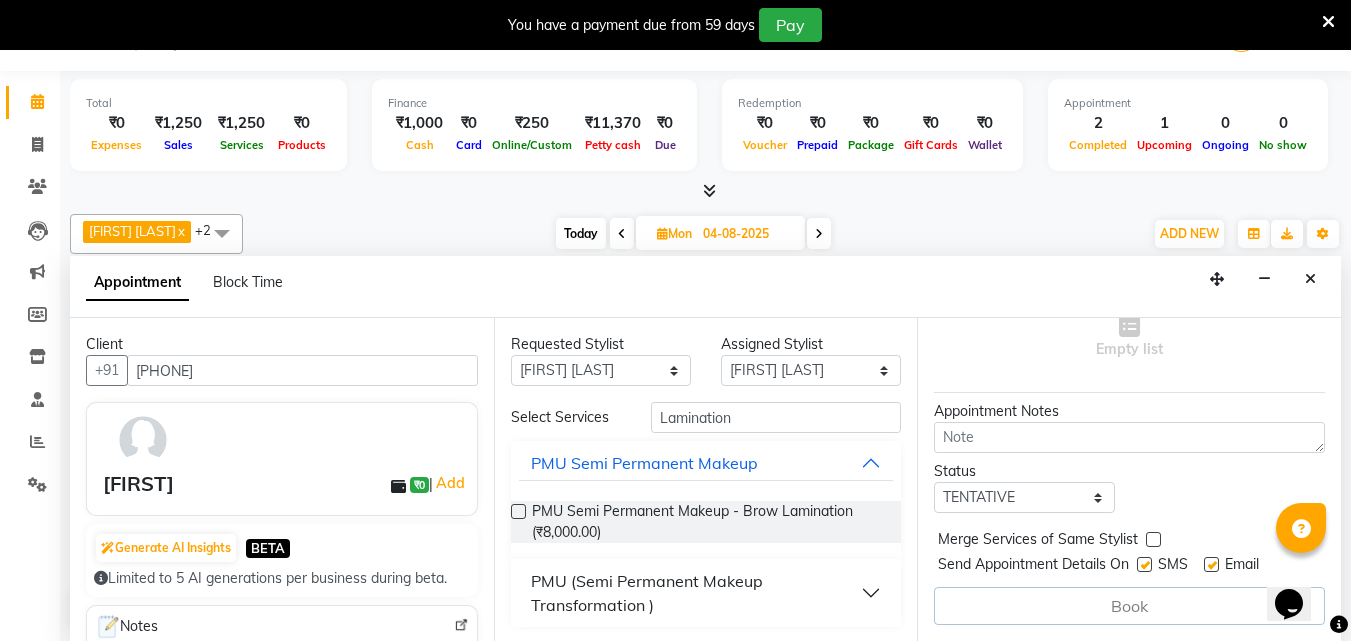 click on "PMU (Semi Permanent Makeup Transformation )" at bounding box center (706, 593) 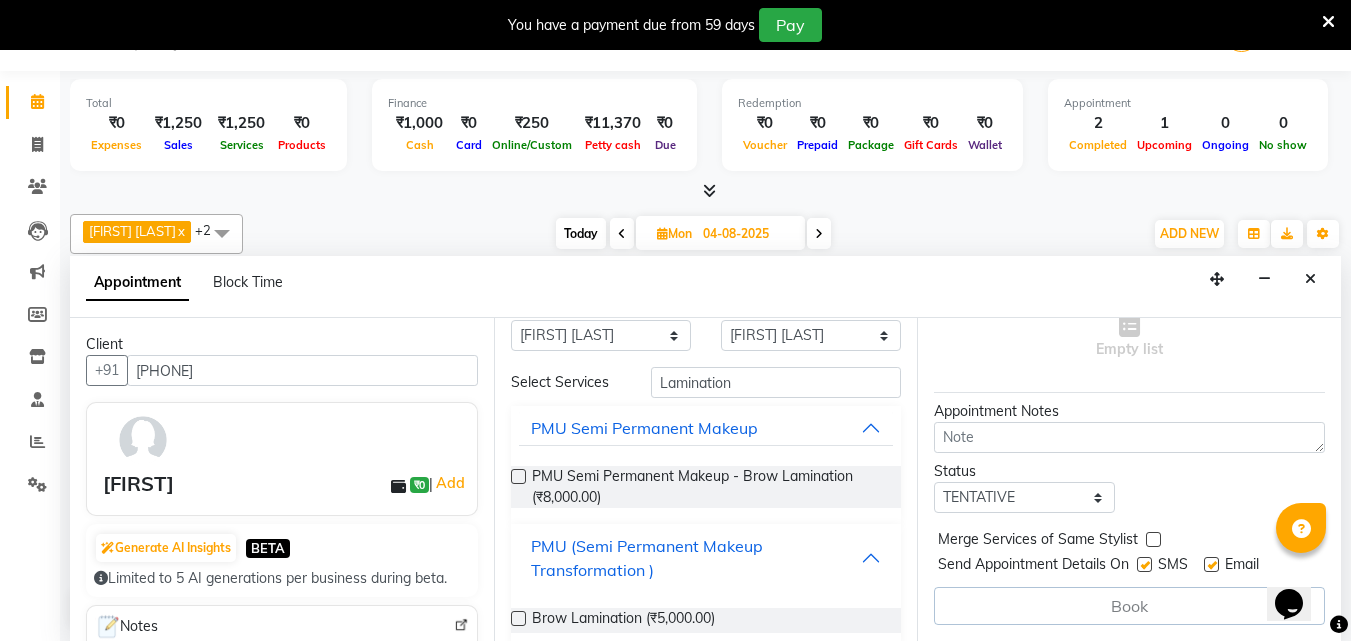 scroll, scrollTop: 59, scrollLeft: 0, axis: vertical 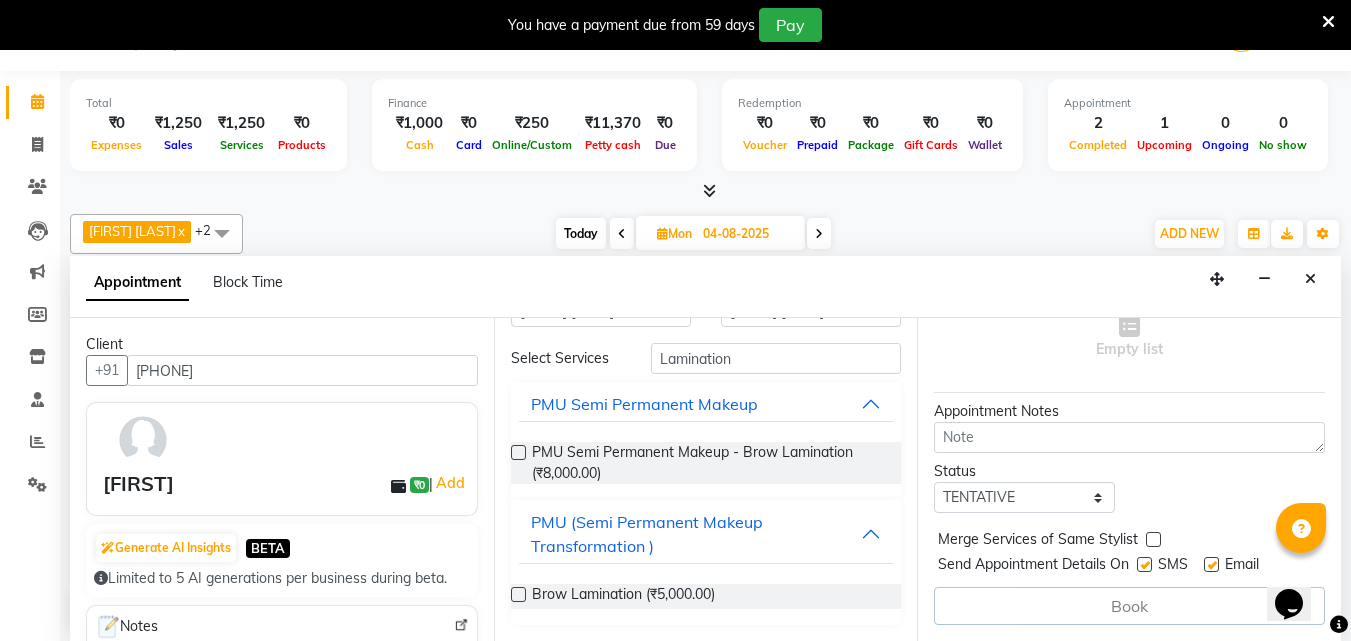 click at bounding box center [518, 594] 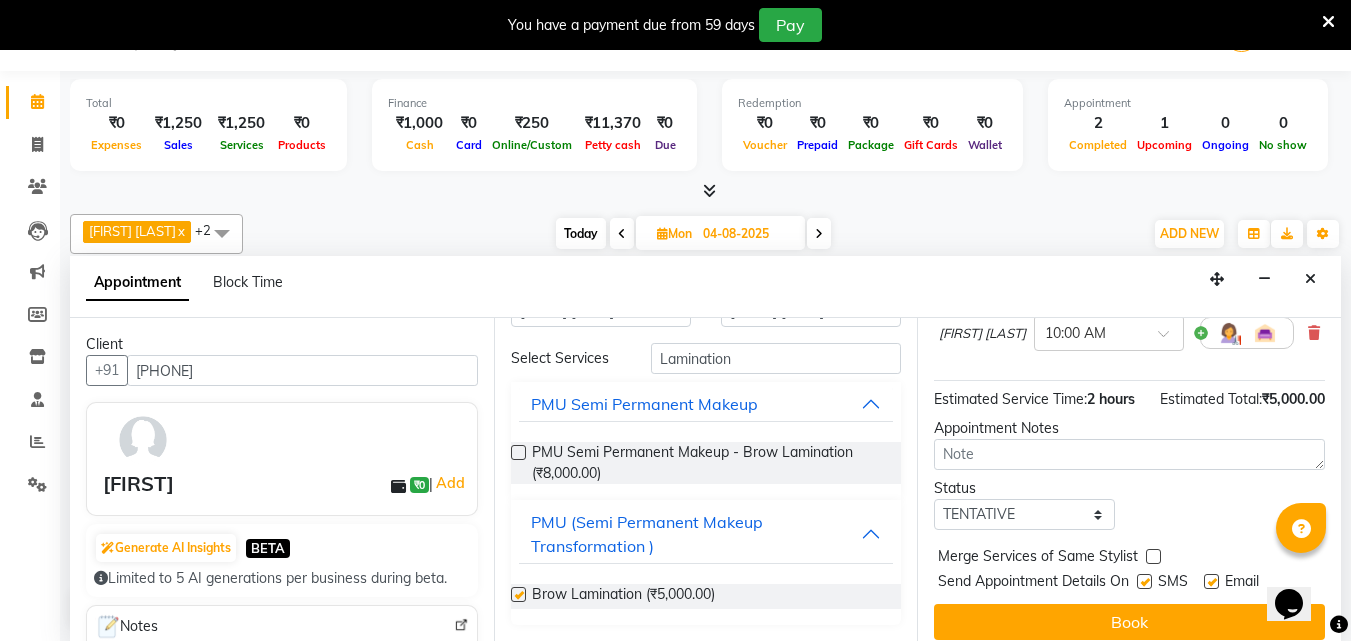checkbox on "false" 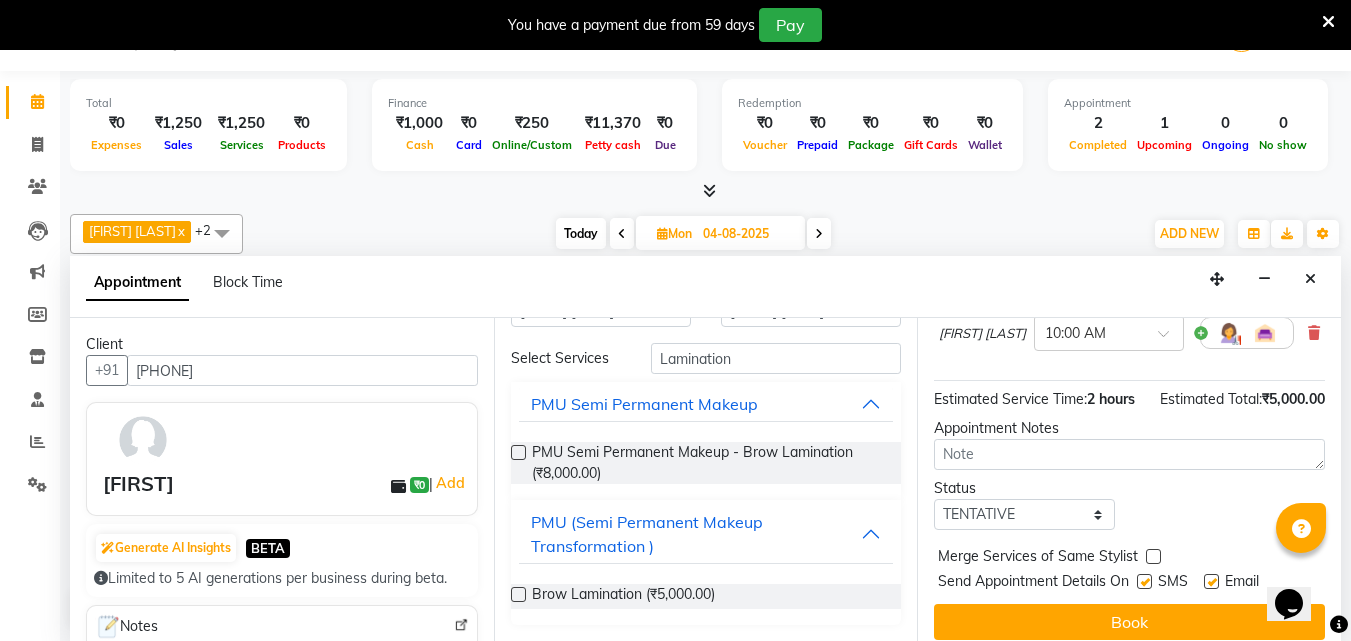 click at bounding box center [1144, 581] 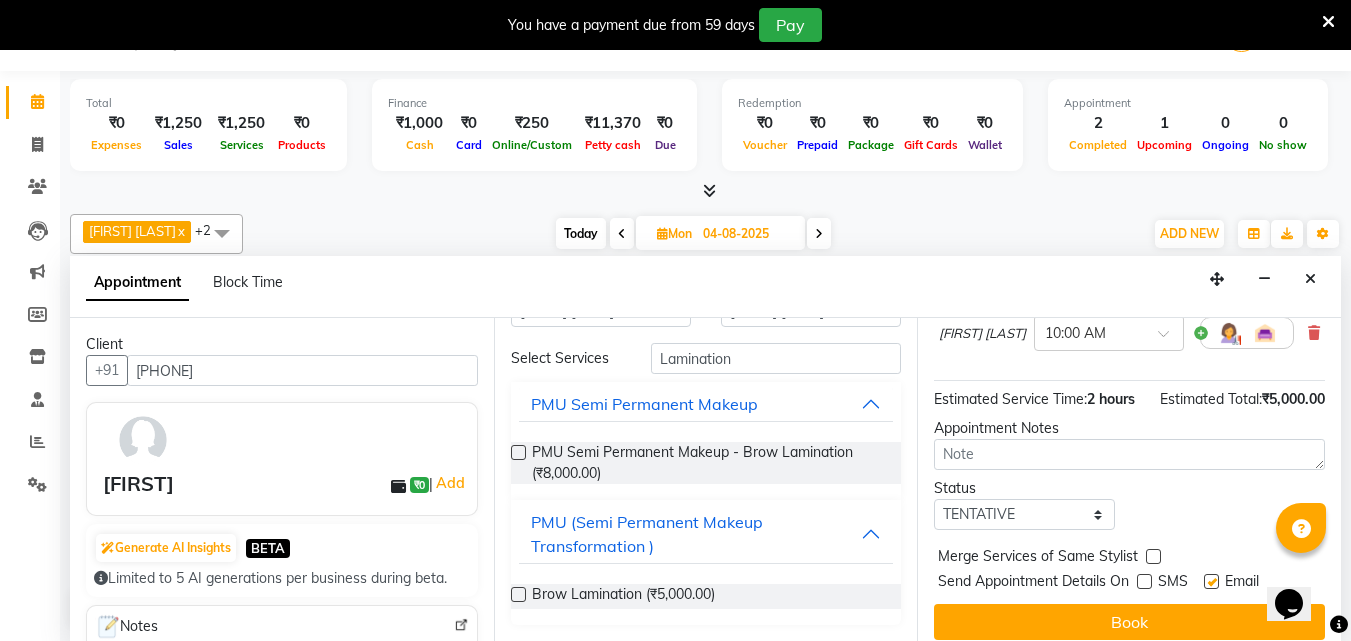 click at bounding box center [1211, 581] 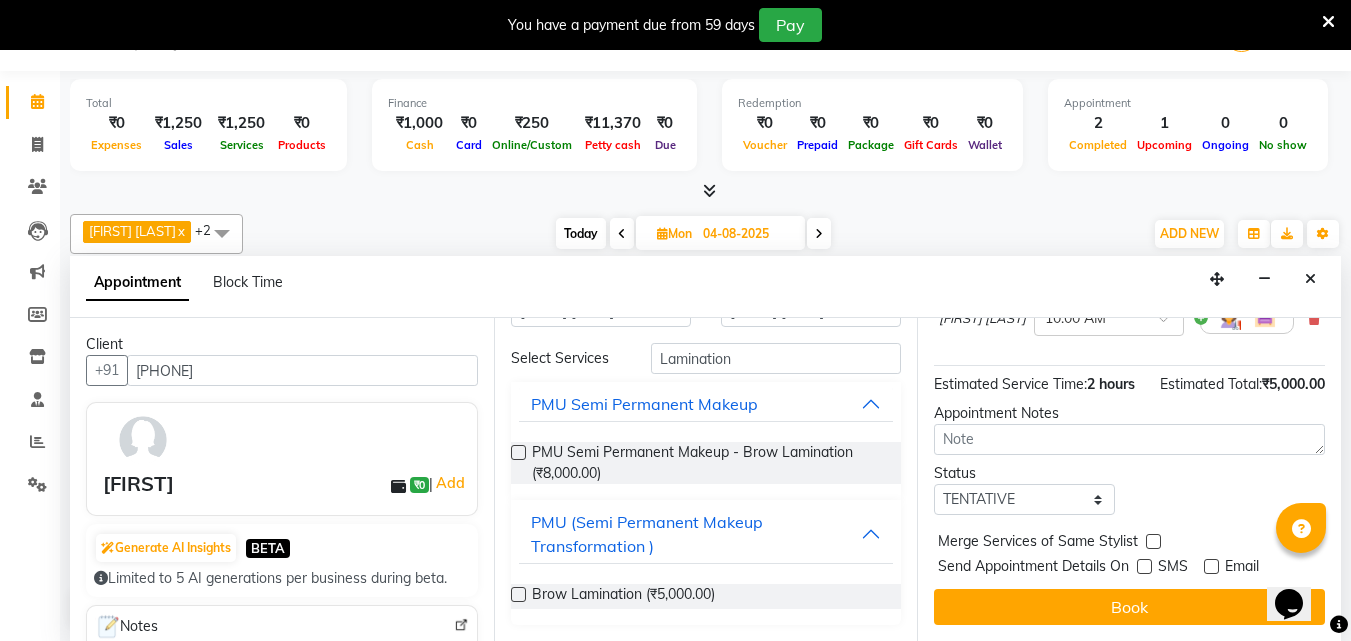 scroll, scrollTop: 242, scrollLeft: 0, axis: vertical 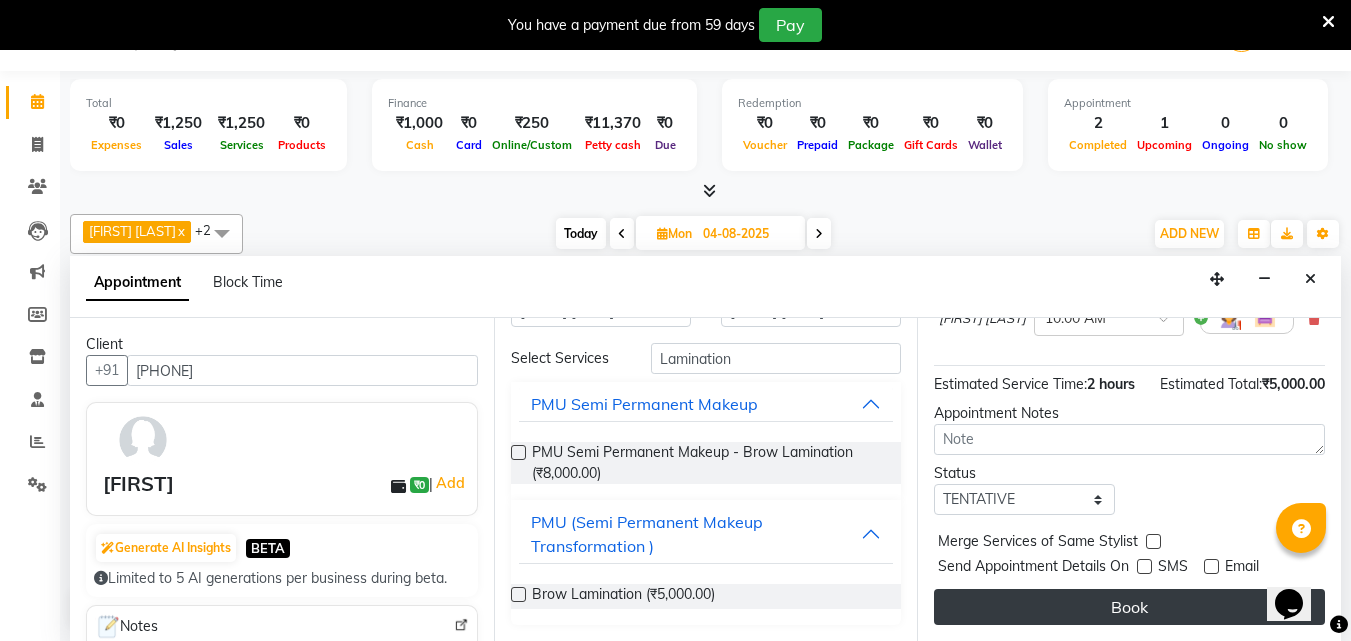 click on "Book" at bounding box center (1129, 607) 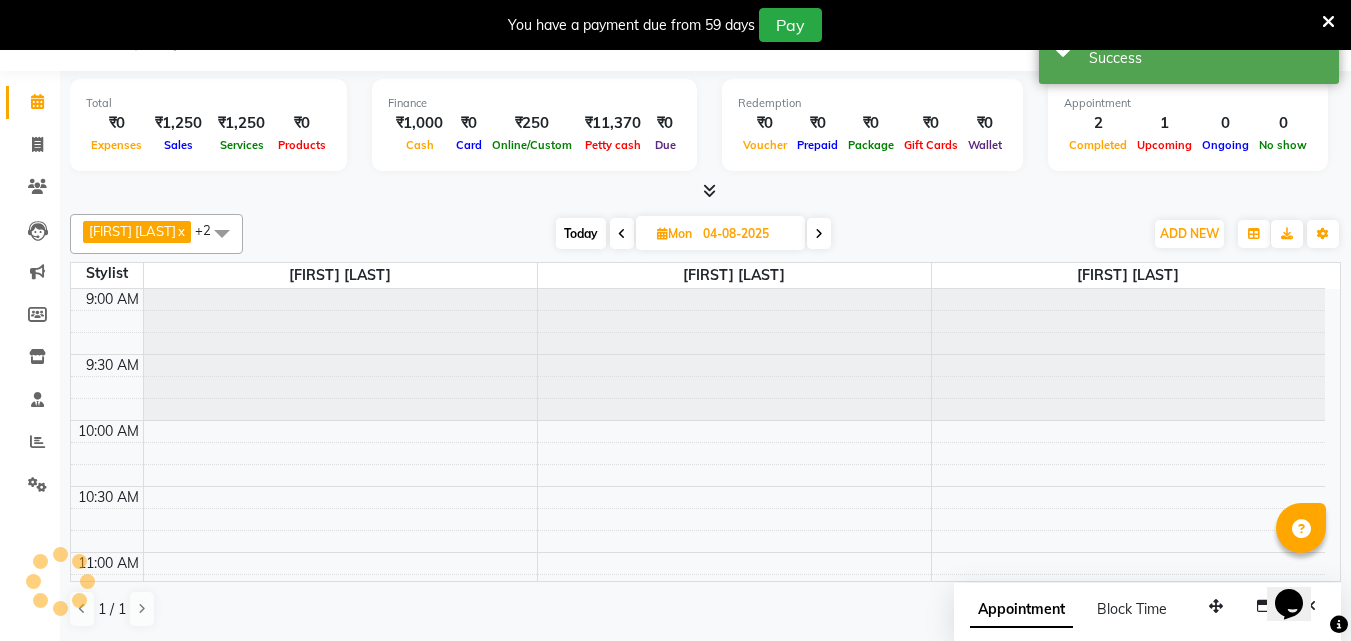 scroll, scrollTop: 0, scrollLeft: 0, axis: both 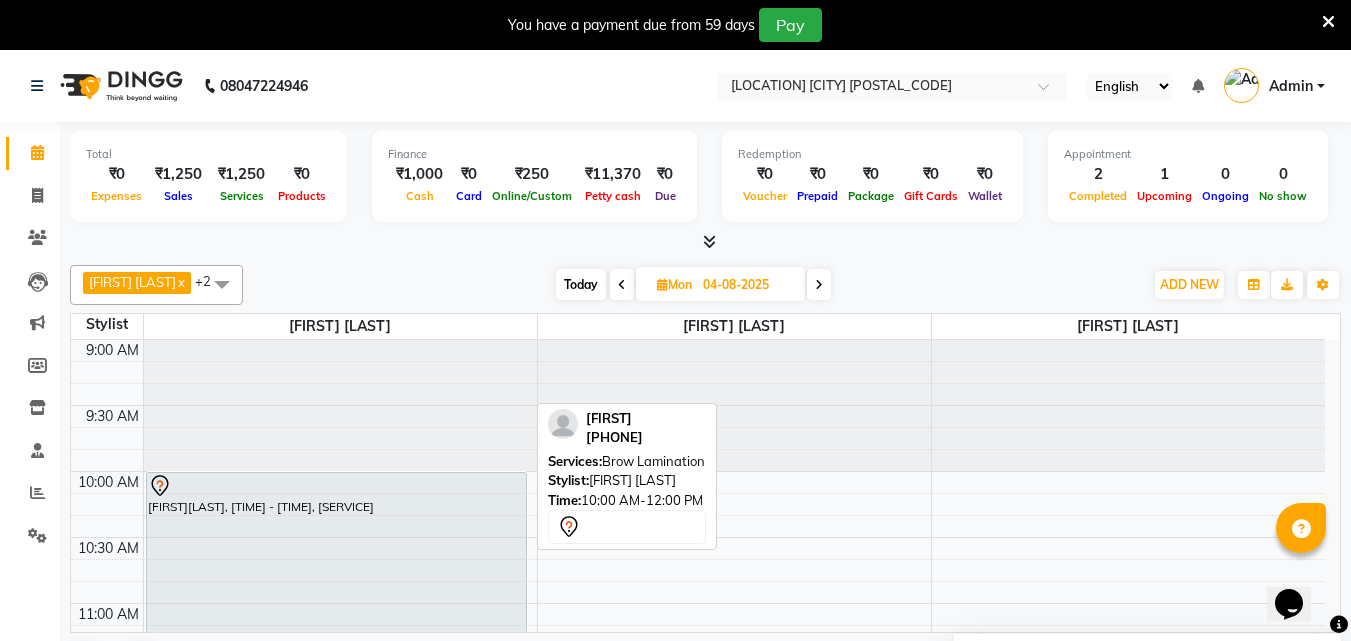 click on "[FIRST][LAST], [TIME] - [TIME], [SERVICE]" at bounding box center (336, 603) 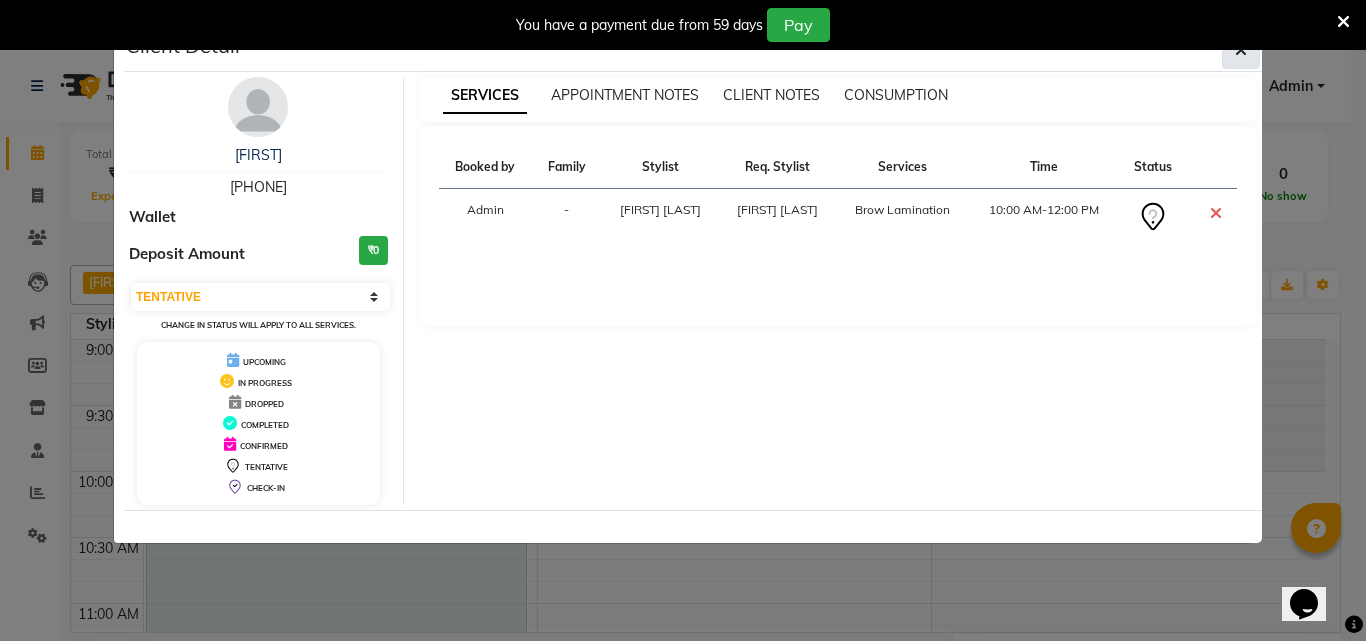 click 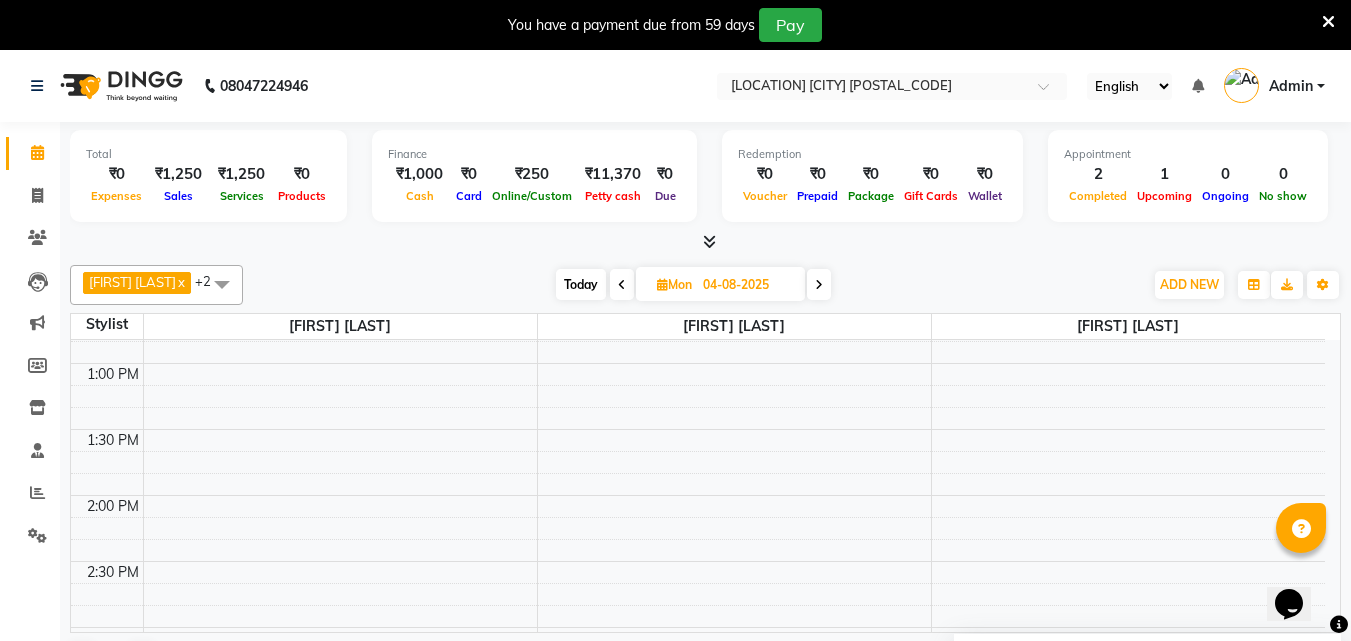 scroll, scrollTop: 0, scrollLeft: 0, axis: both 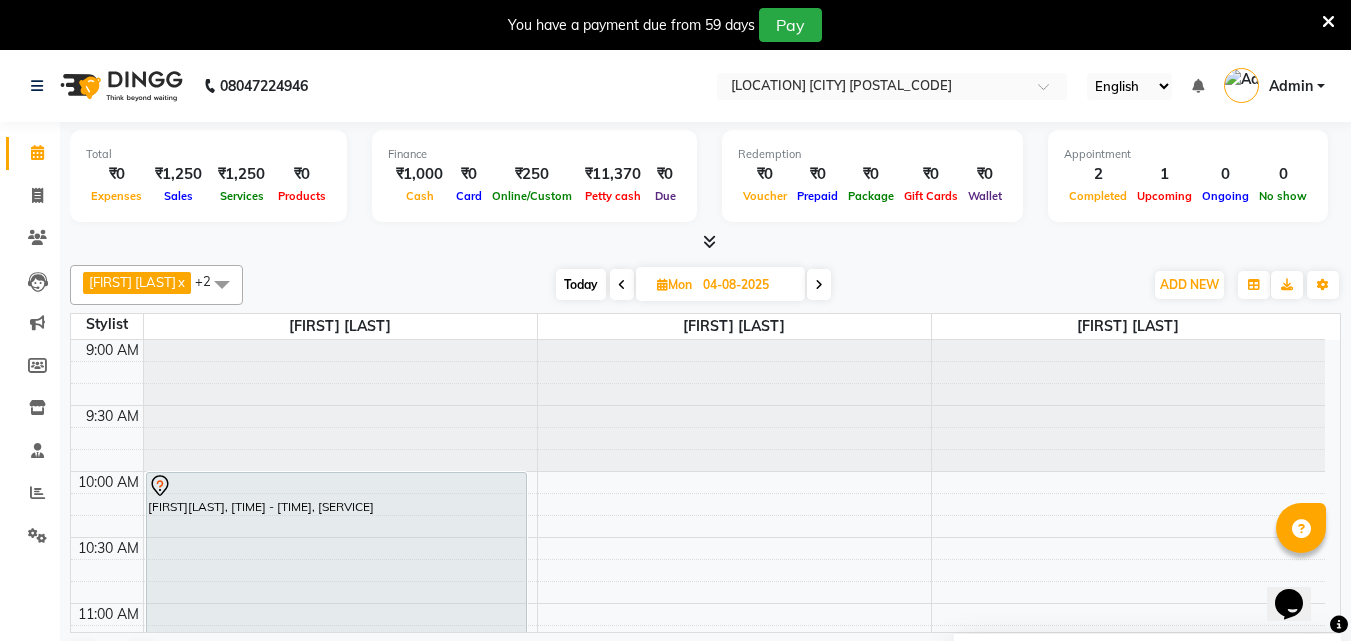 click on "Today" at bounding box center [581, 284] 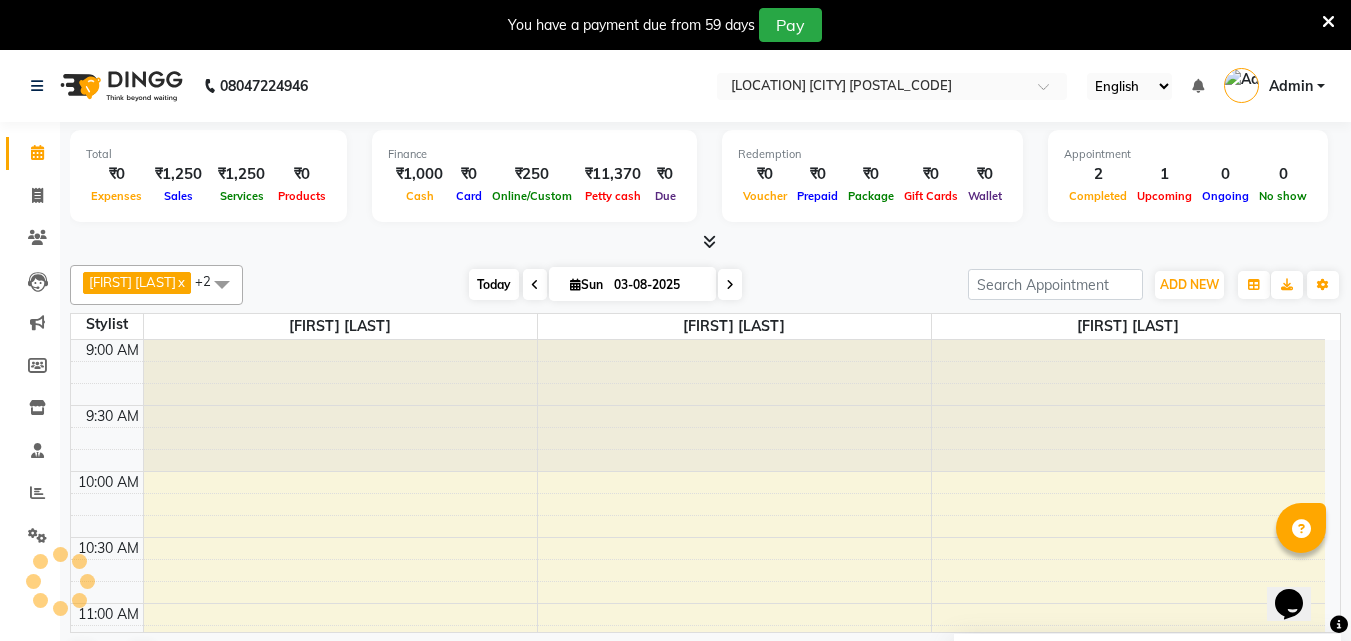 scroll, scrollTop: 397, scrollLeft: 0, axis: vertical 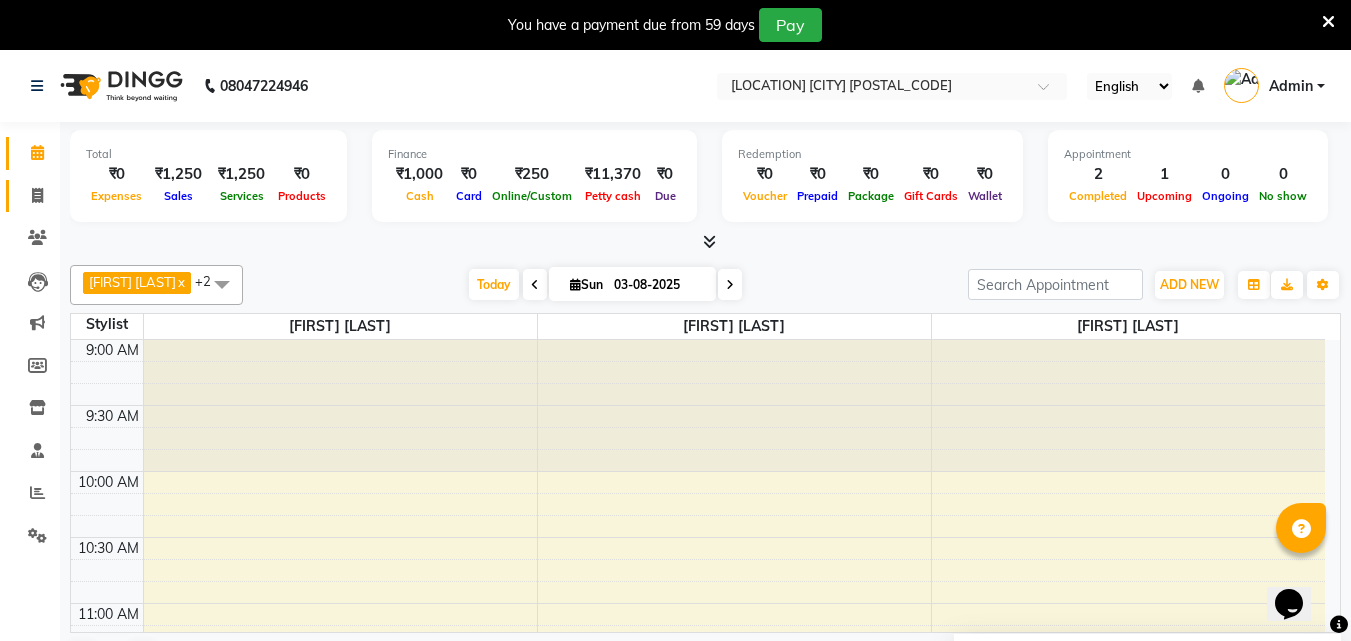 click 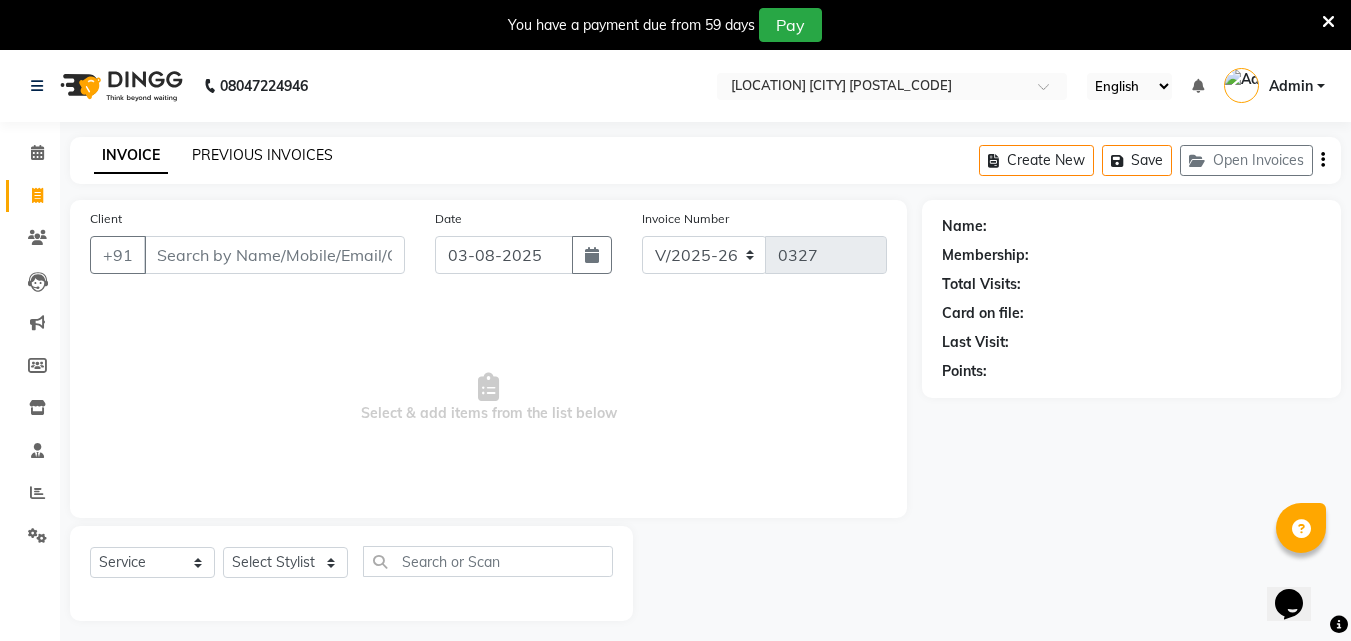 click on "PREVIOUS INVOICES" 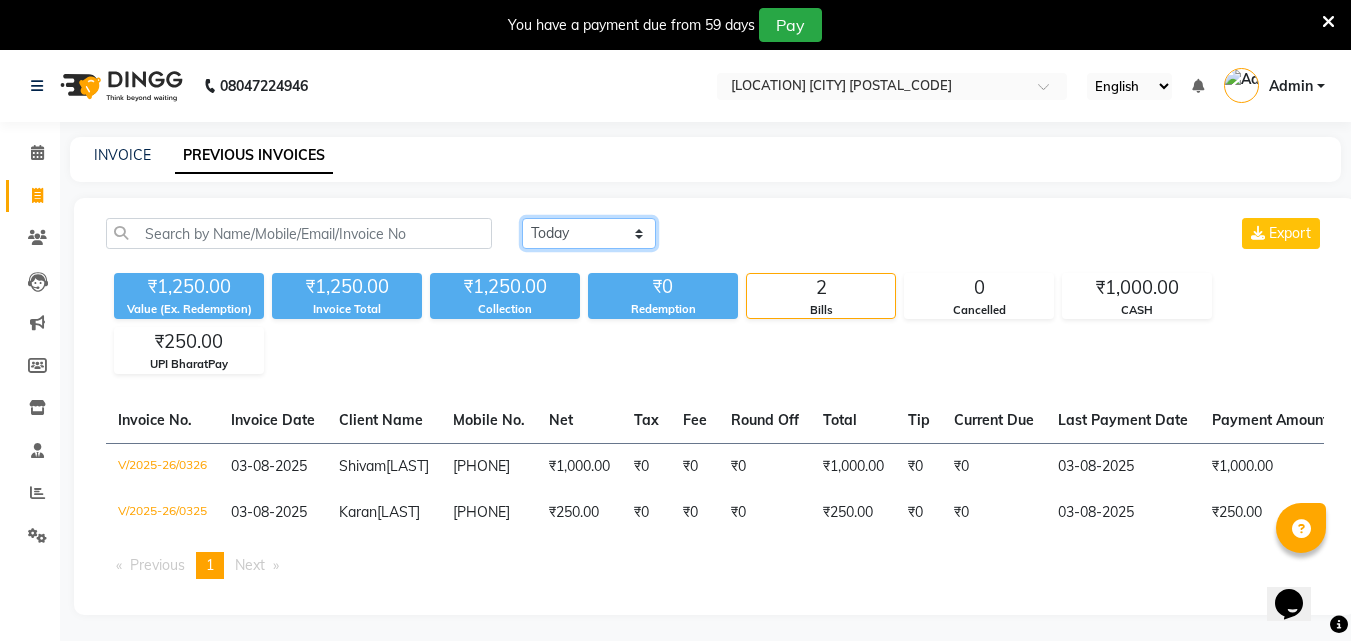 click on "Today Yesterday Custom Range" 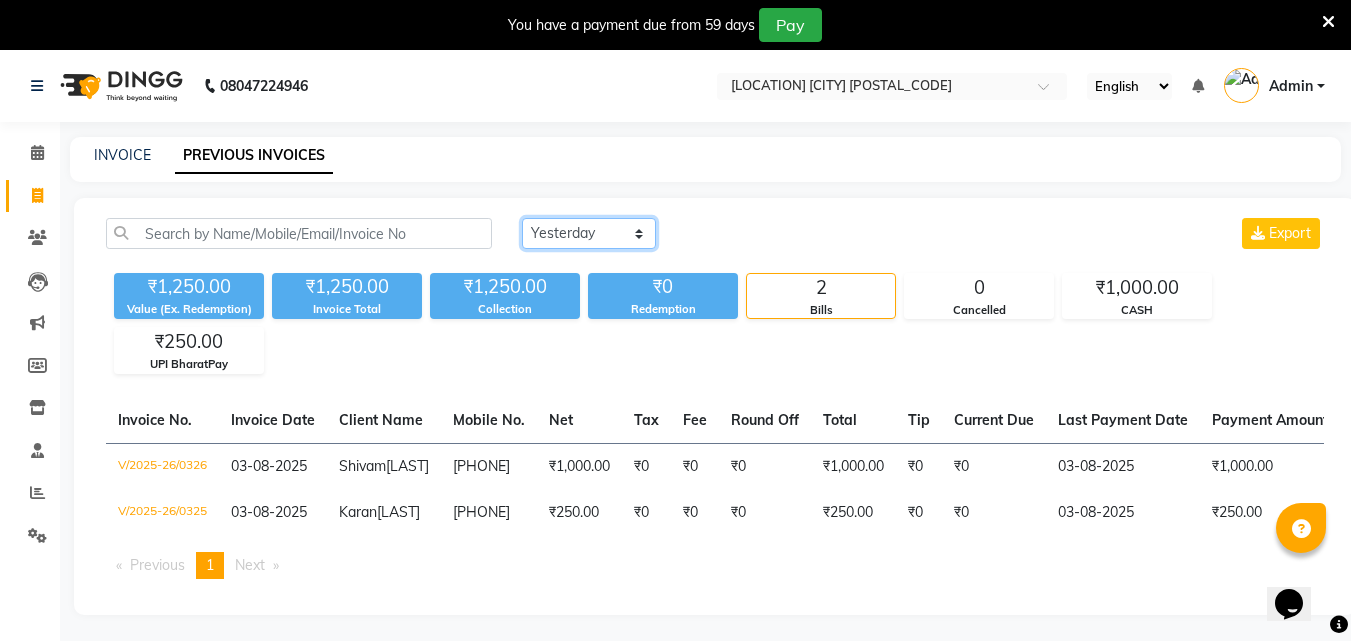 click on "Today Yesterday Custom Range" 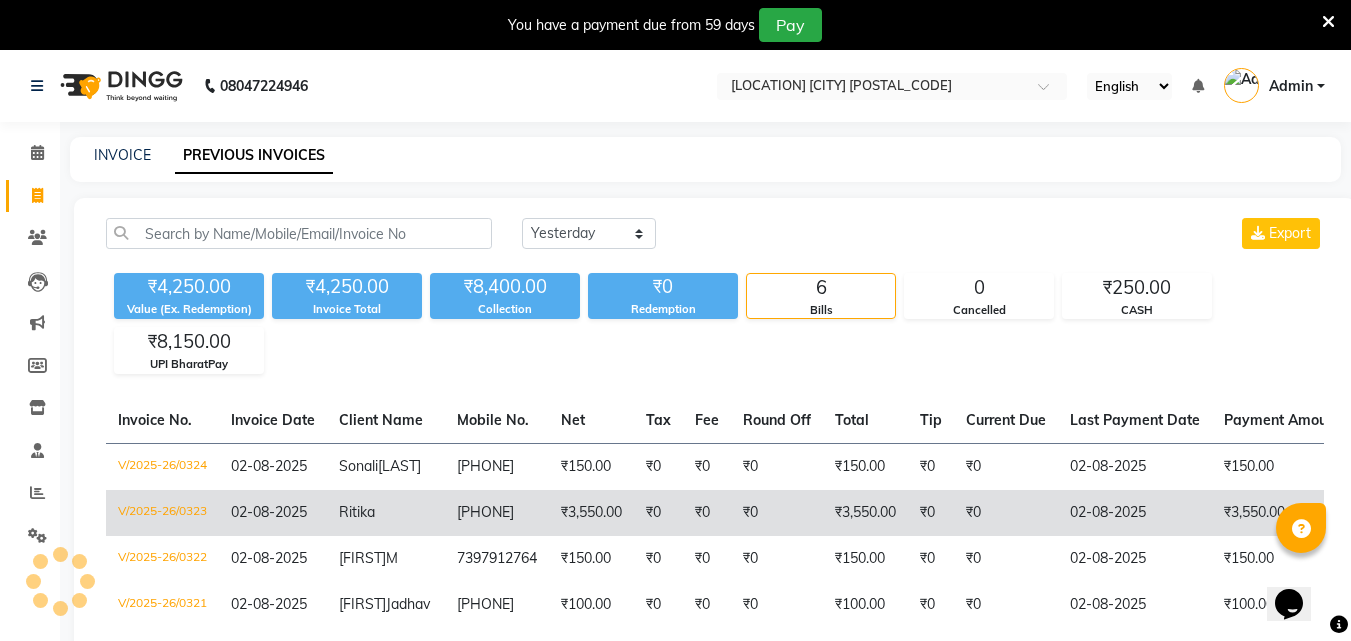 click on "Ritika" 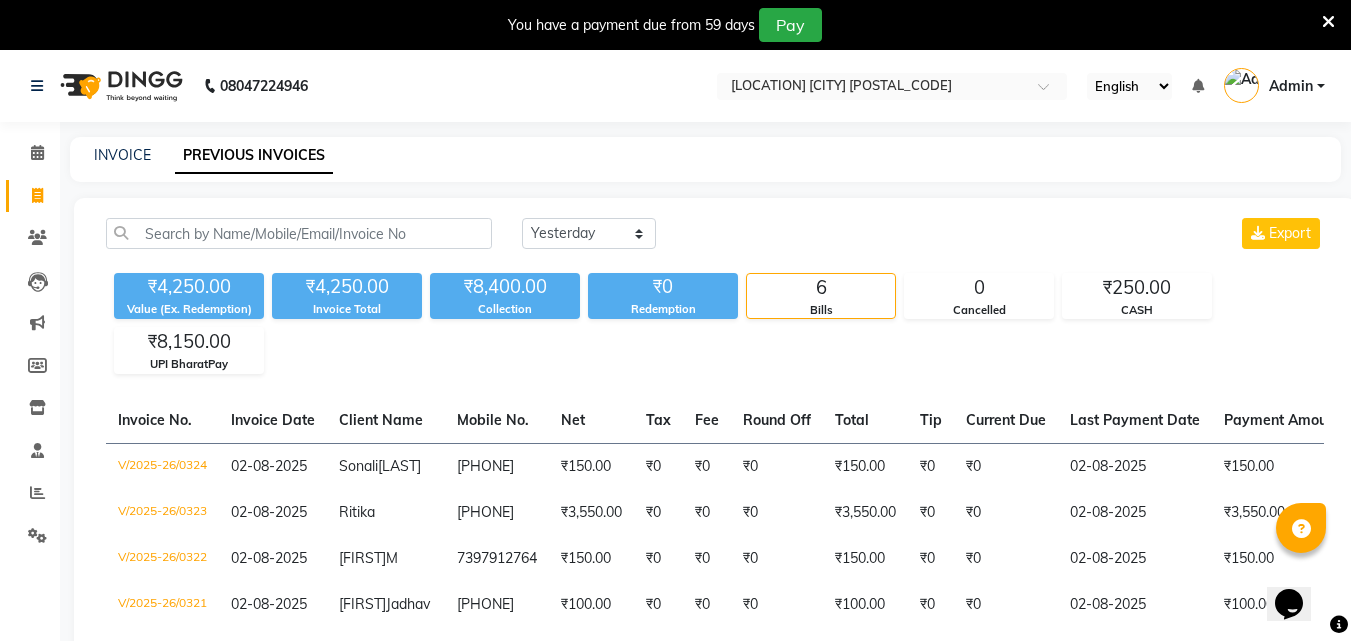 scroll, scrollTop: 309, scrollLeft: 0, axis: vertical 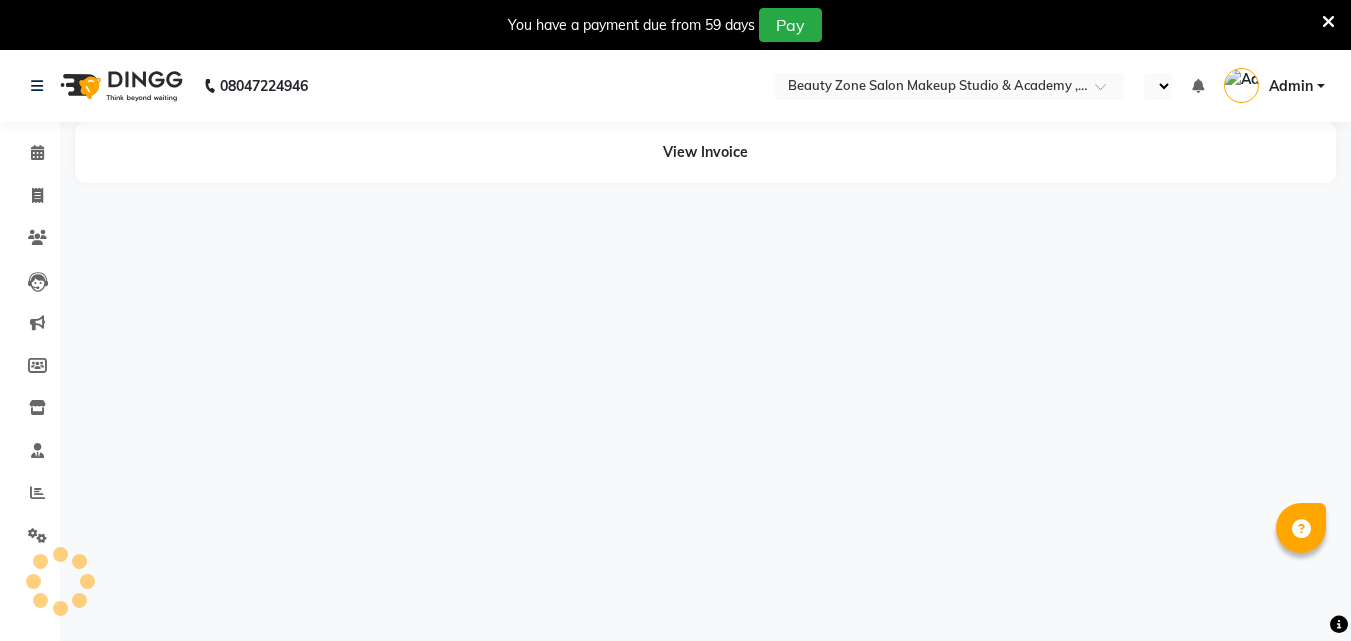 select on "en" 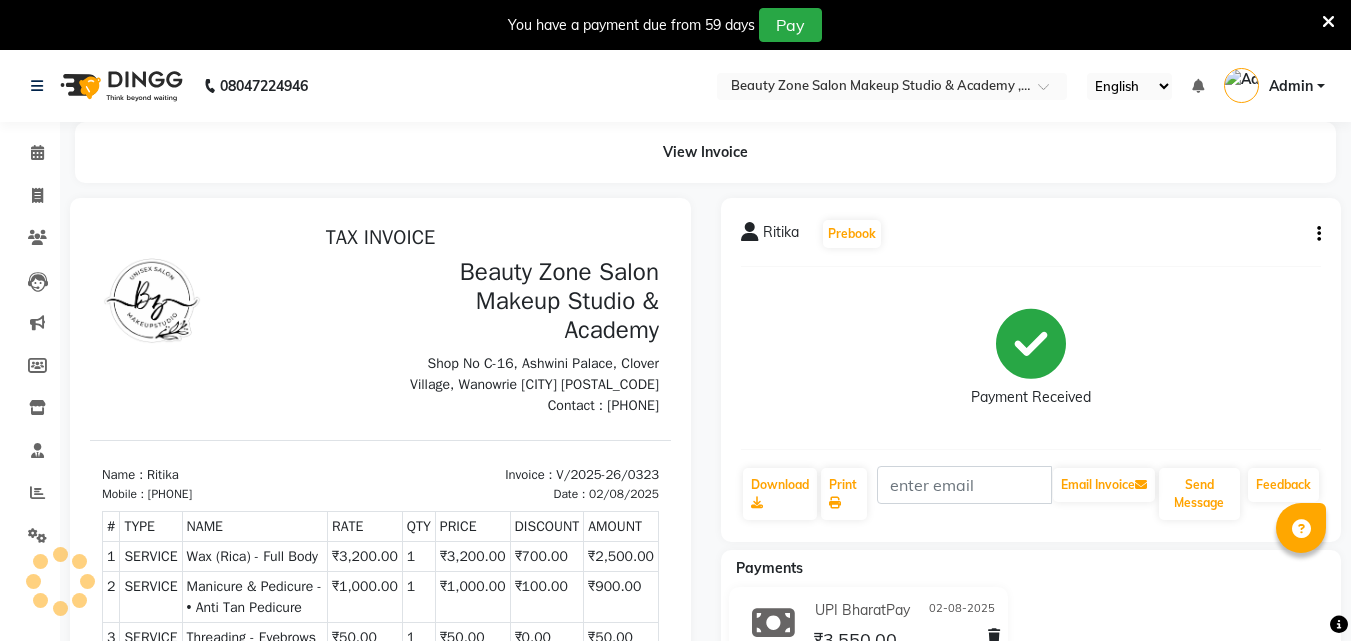 scroll, scrollTop: 0, scrollLeft: 0, axis: both 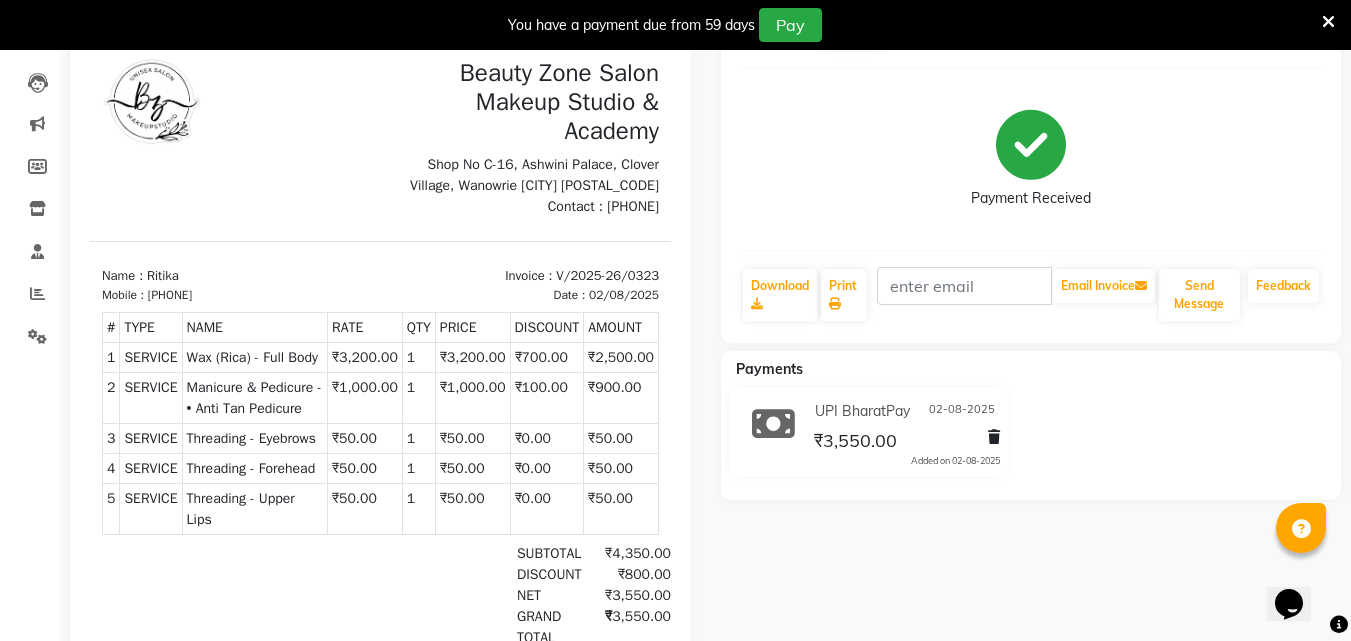 click on "₹700.00" at bounding box center (547, 357) 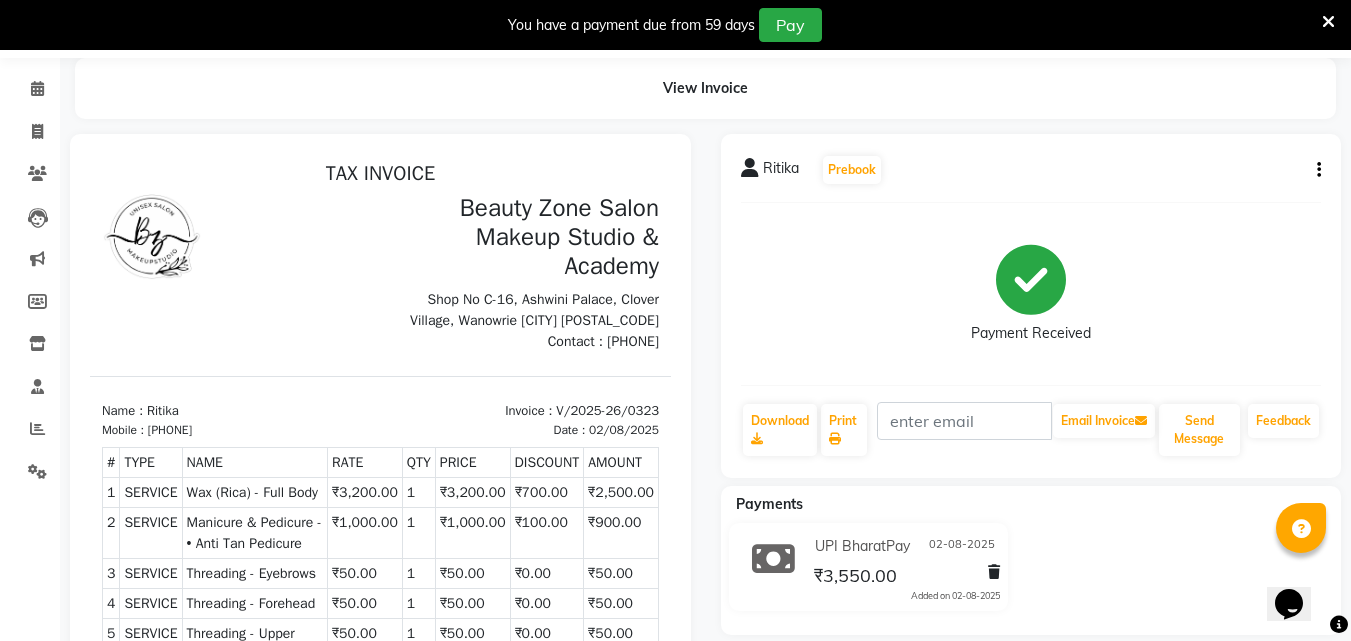 scroll, scrollTop: 0, scrollLeft: 0, axis: both 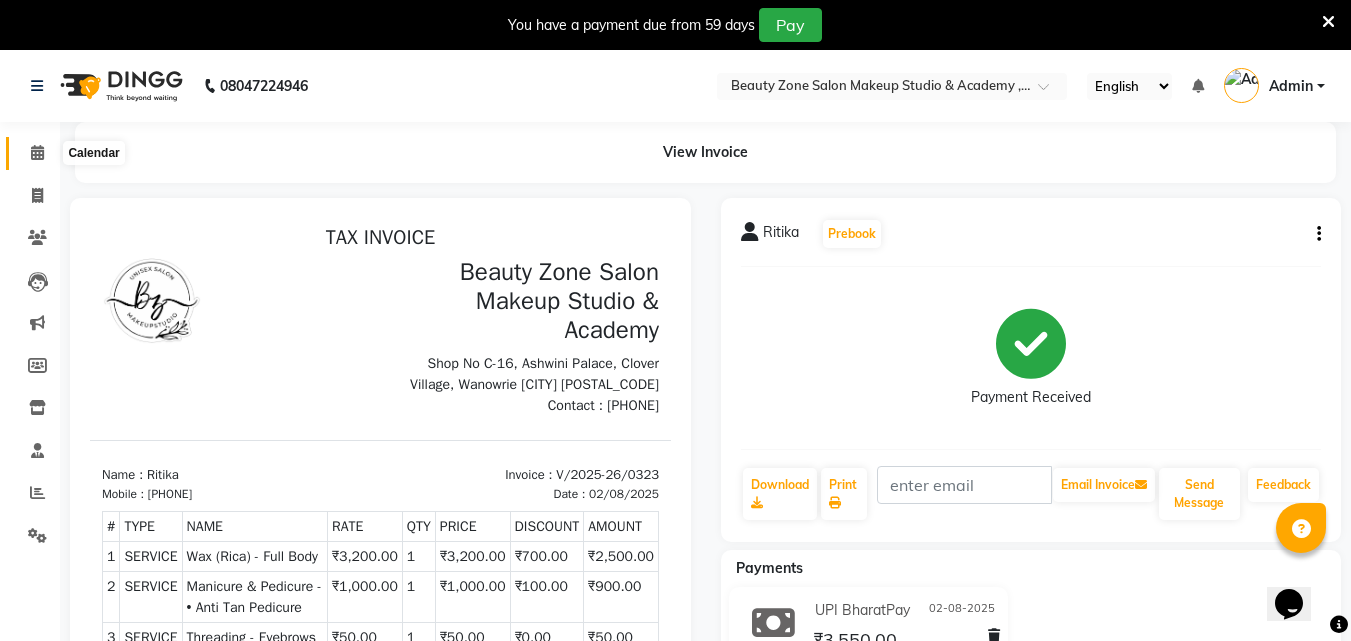 click 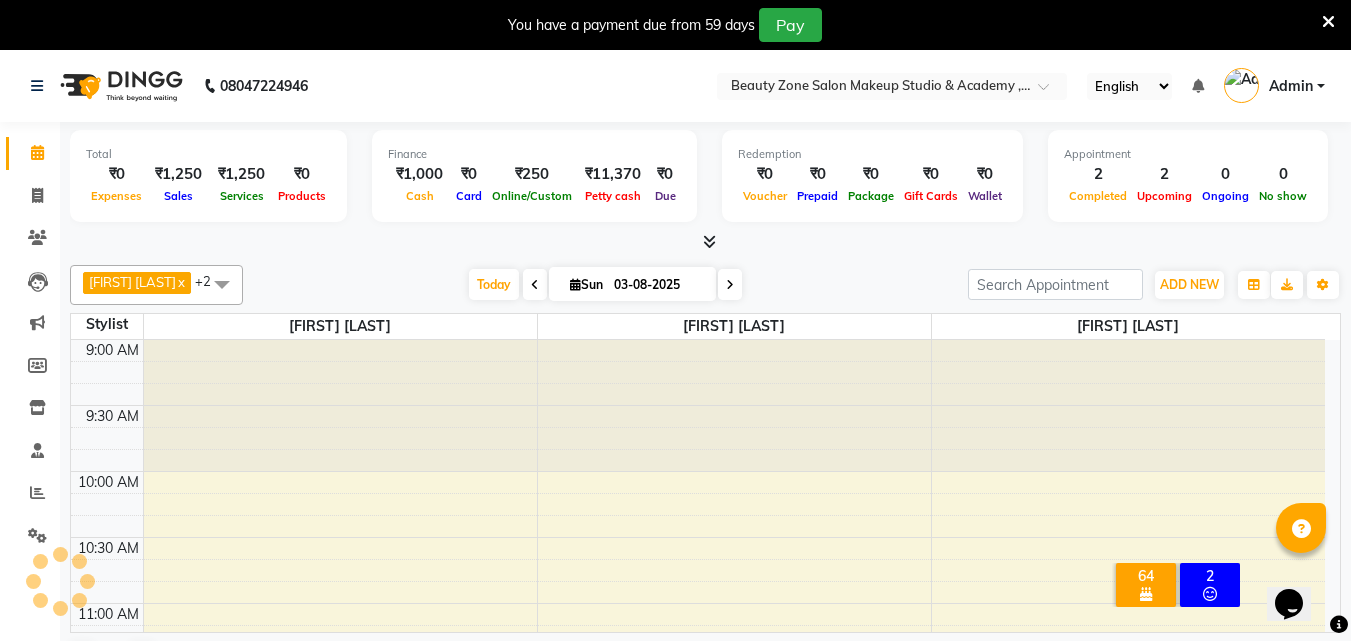 scroll, scrollTop: 397, scrollLeft: 0, axis: vertical 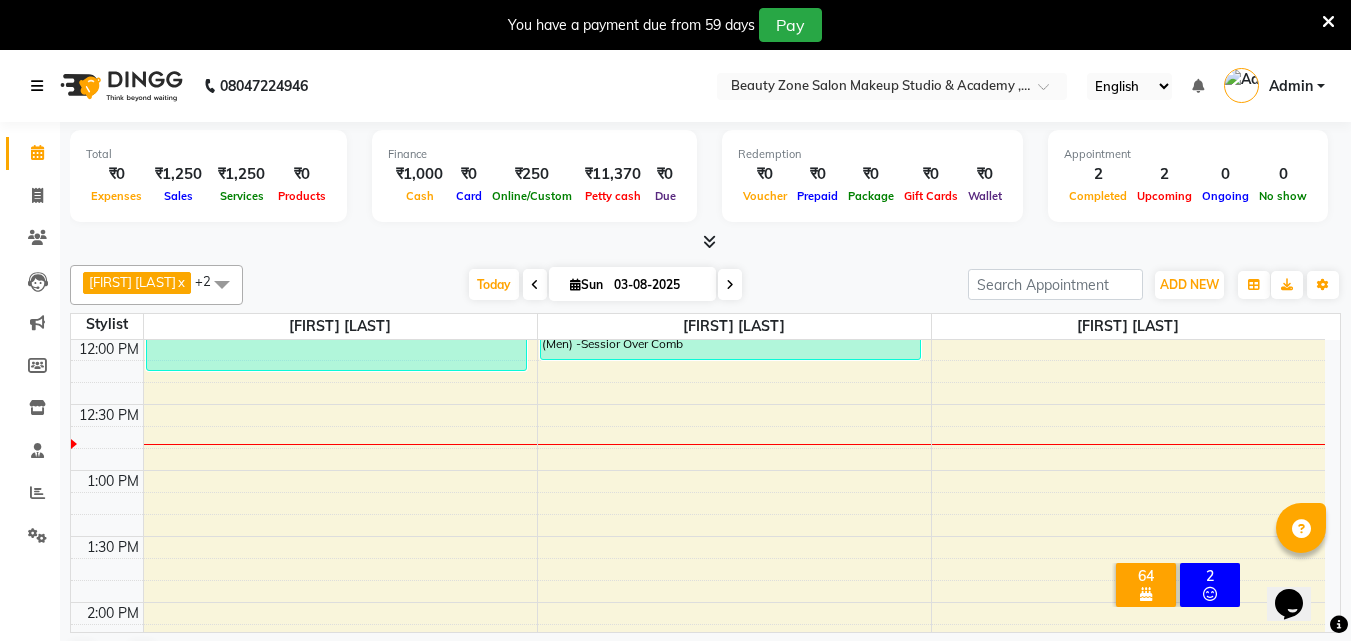 click at bounding box center [37, 86] 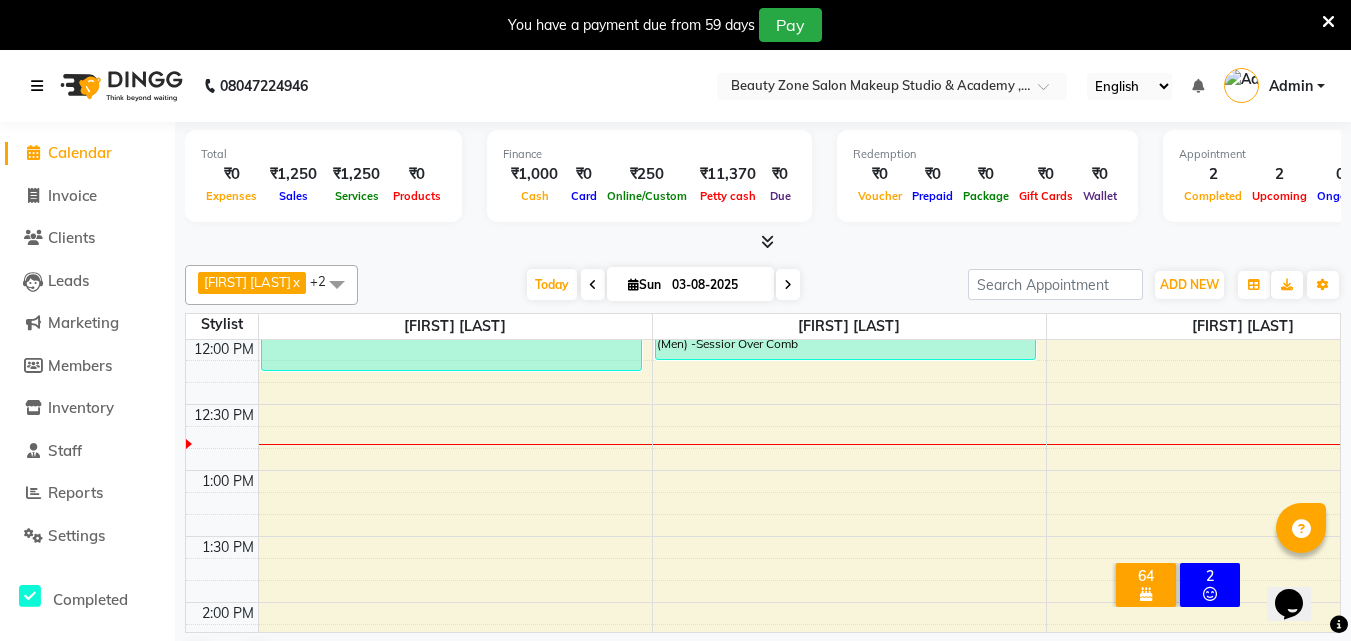 click at bounding box center [37, 86] 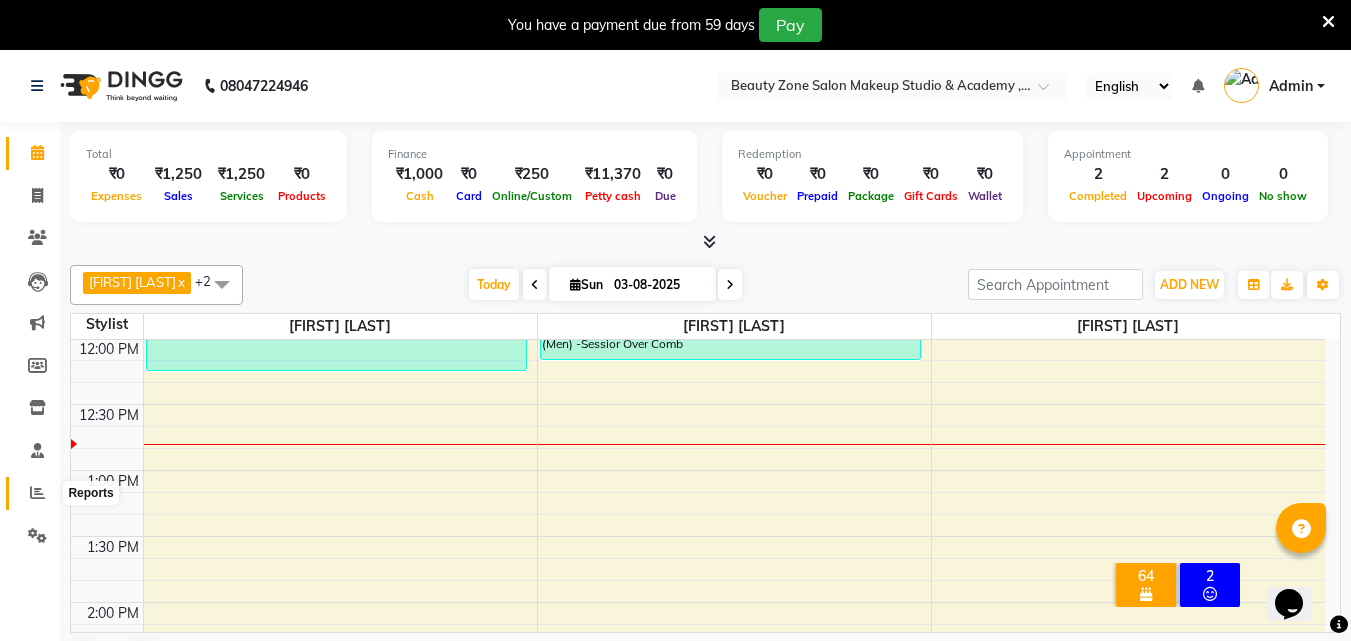 click 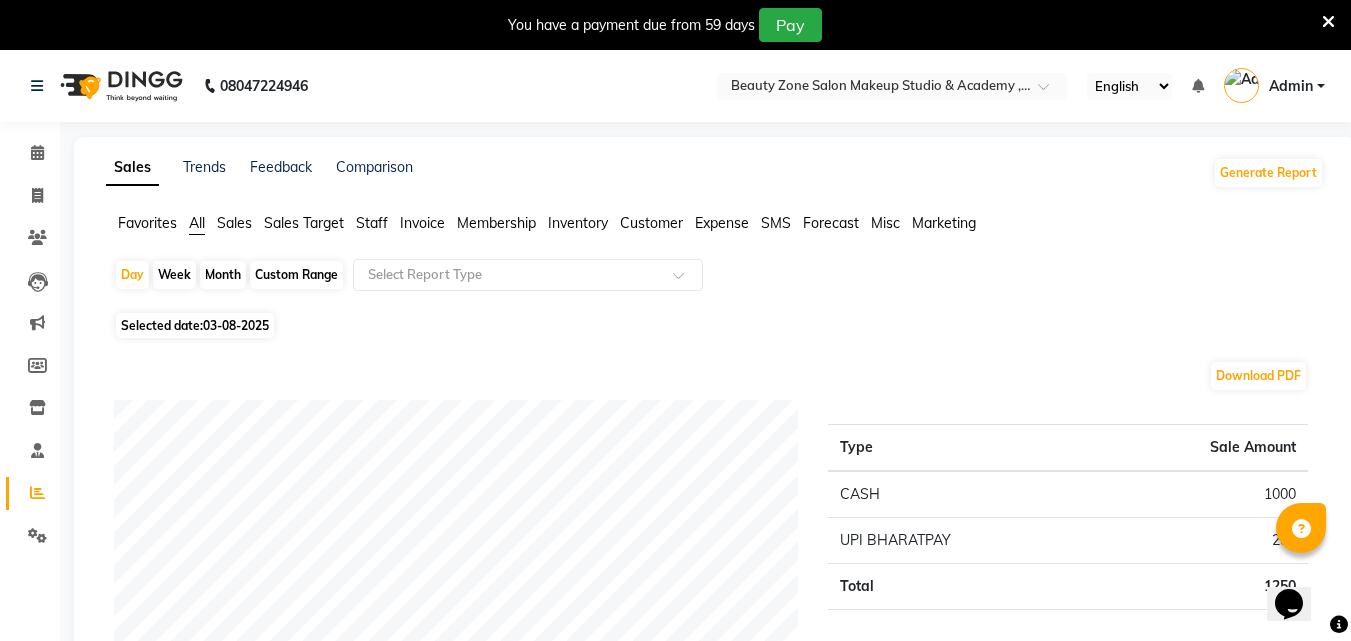 click on "Month" 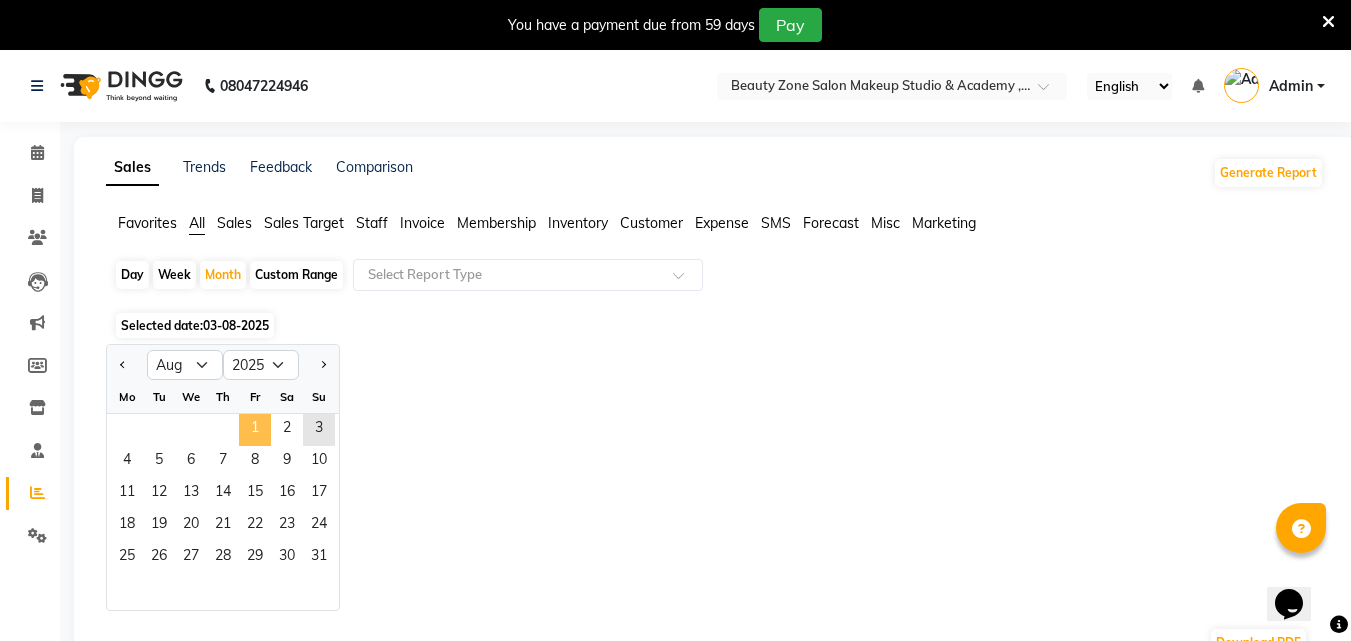 click on "1" 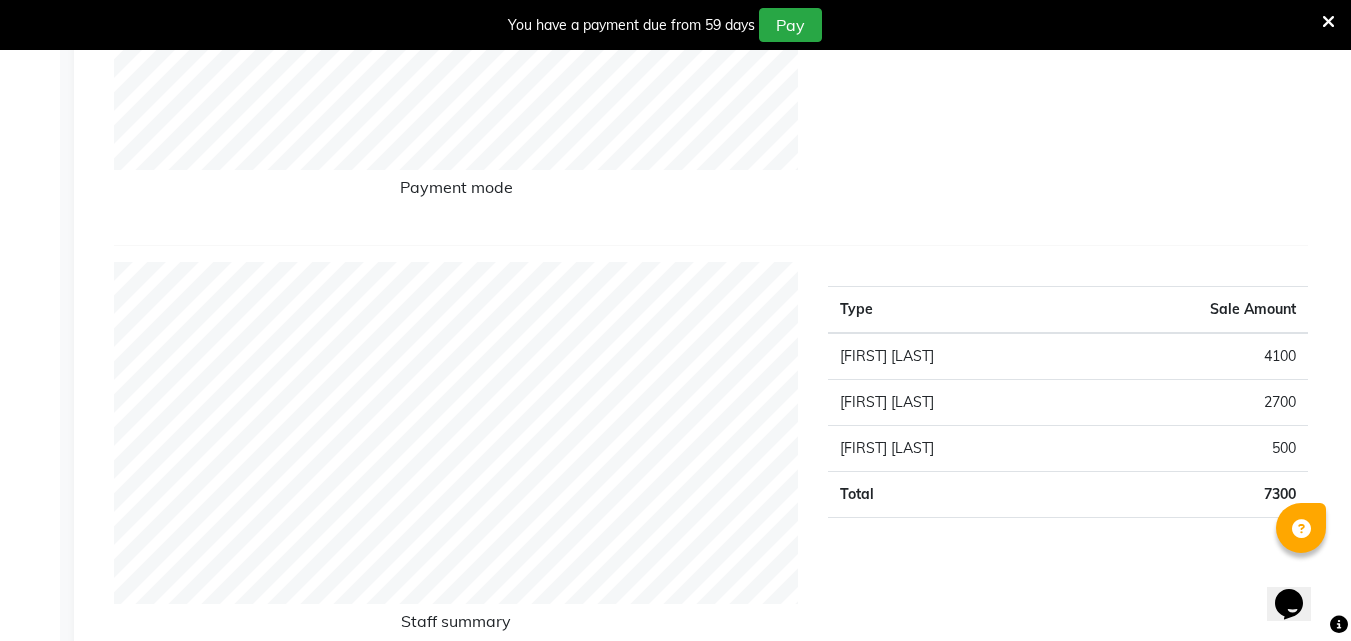 scroll, scrollTop: 567, scrollLeft: 0, axis: vertical 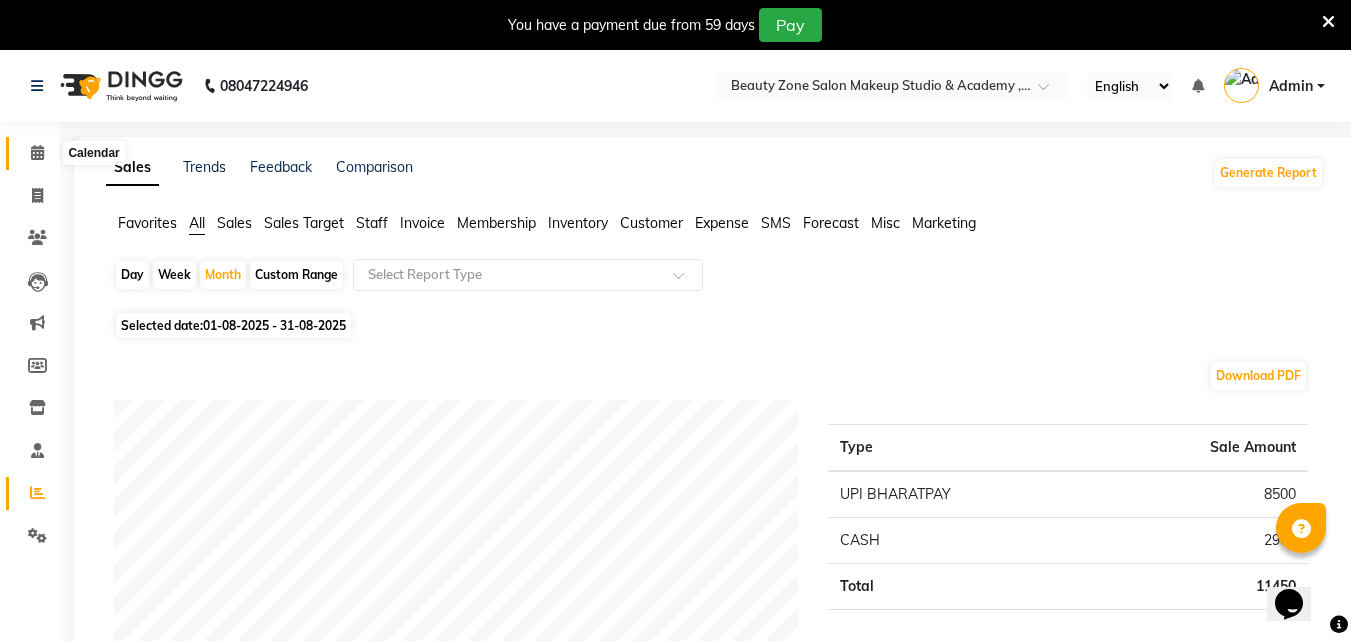 click 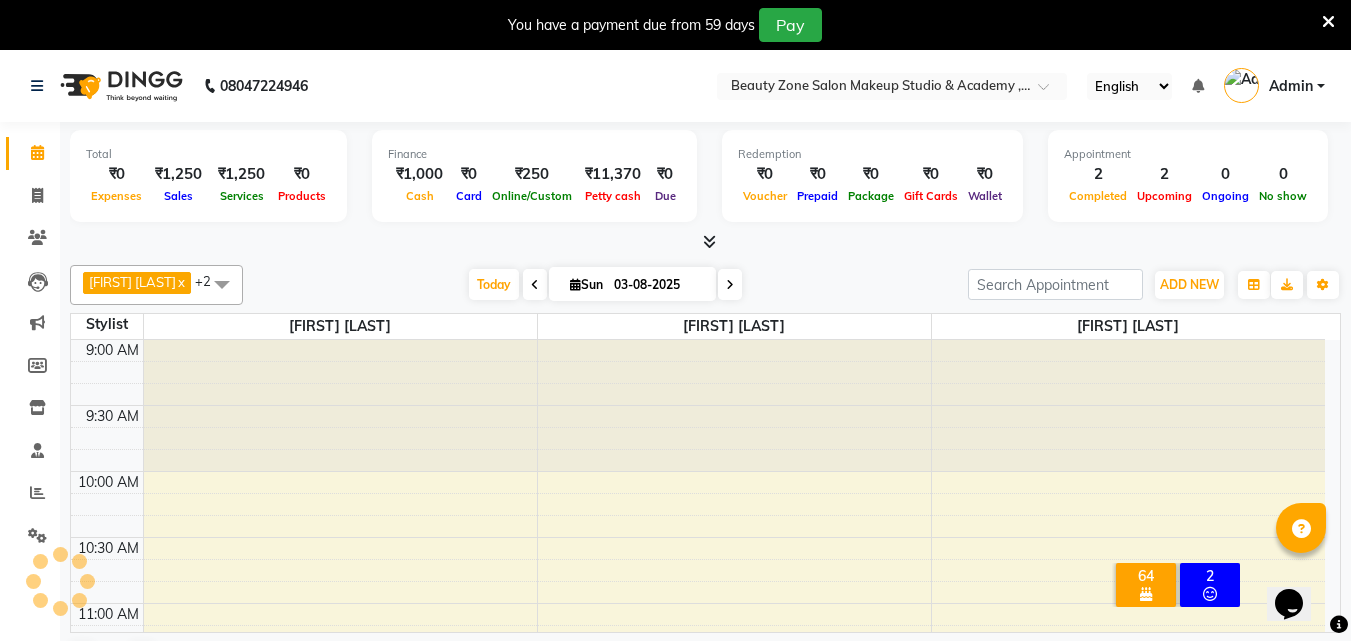 scroll, scrollTop: 397, scrollLeft: 0, axis: vertical 